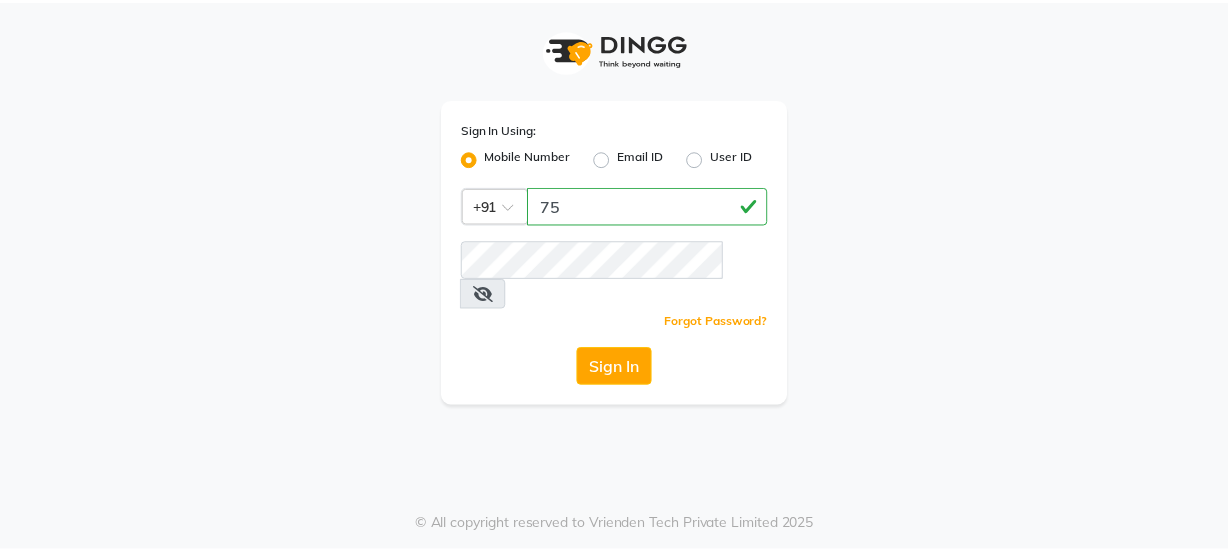 scroll, scrollTop: 0, scrollLeft: 0, axis: both 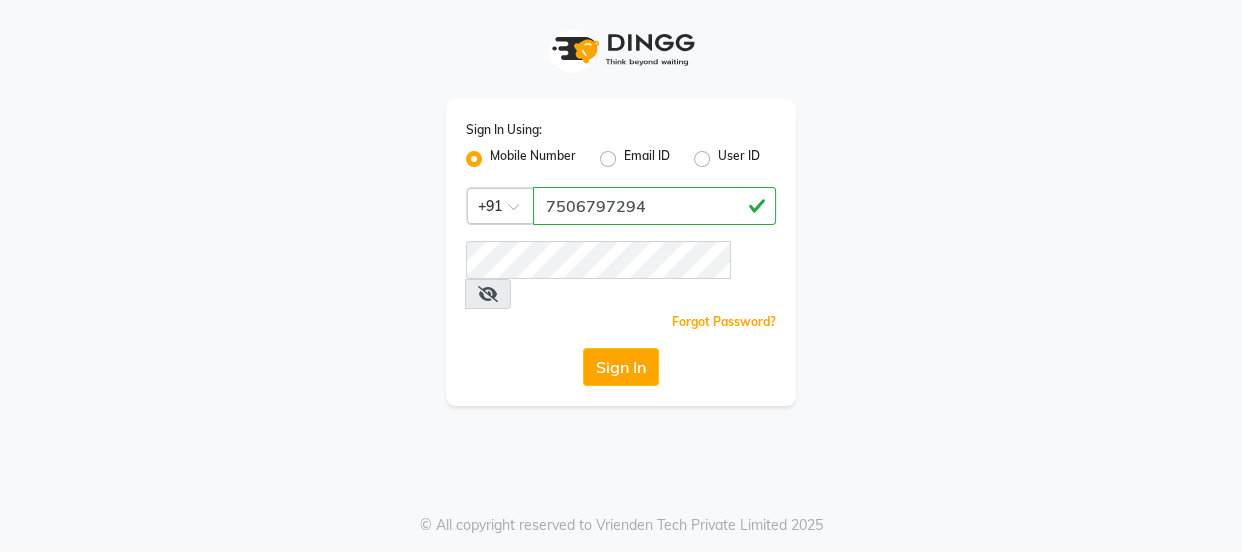 drag, startPoint x: 696, startPoint y: 215, endPoint x: 494, endPoint y: 219, distance: 202.0396 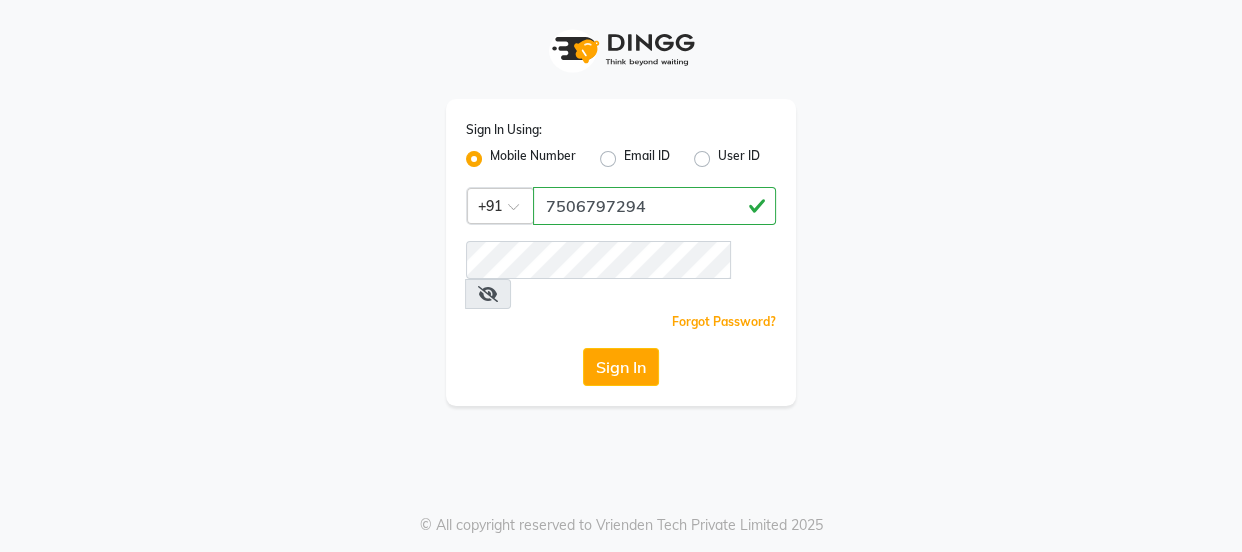 type on "7506797294" 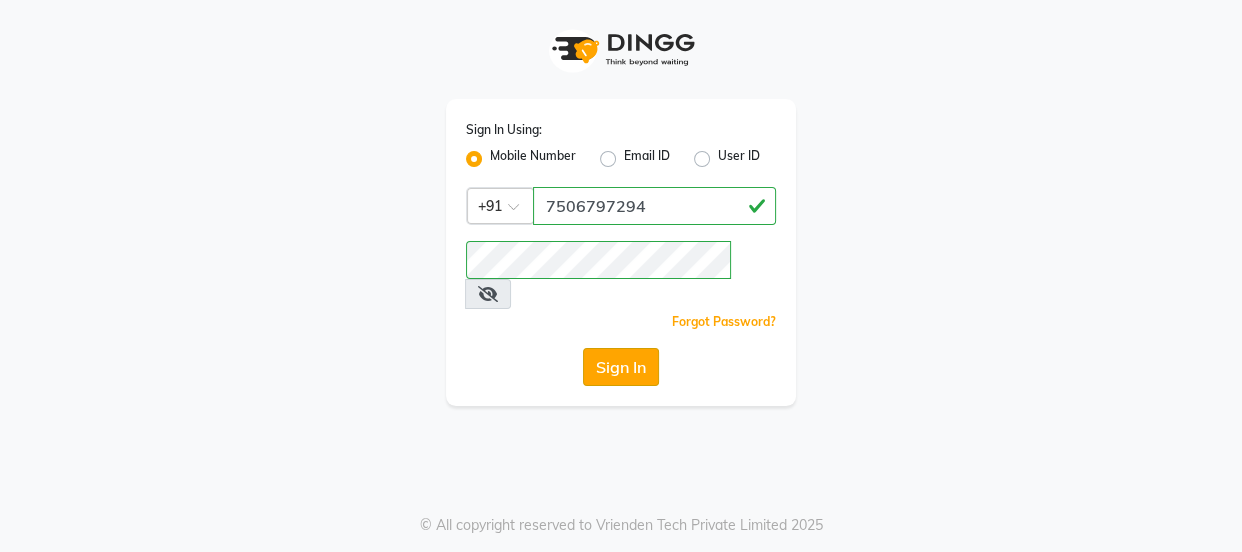 click on "Sign In" 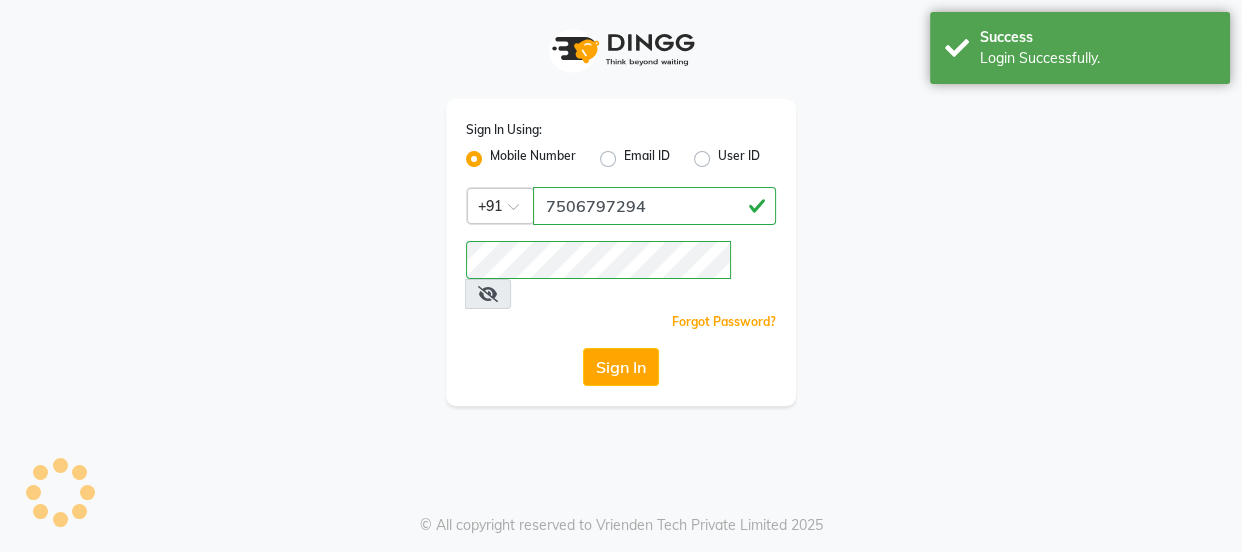 select on "service" 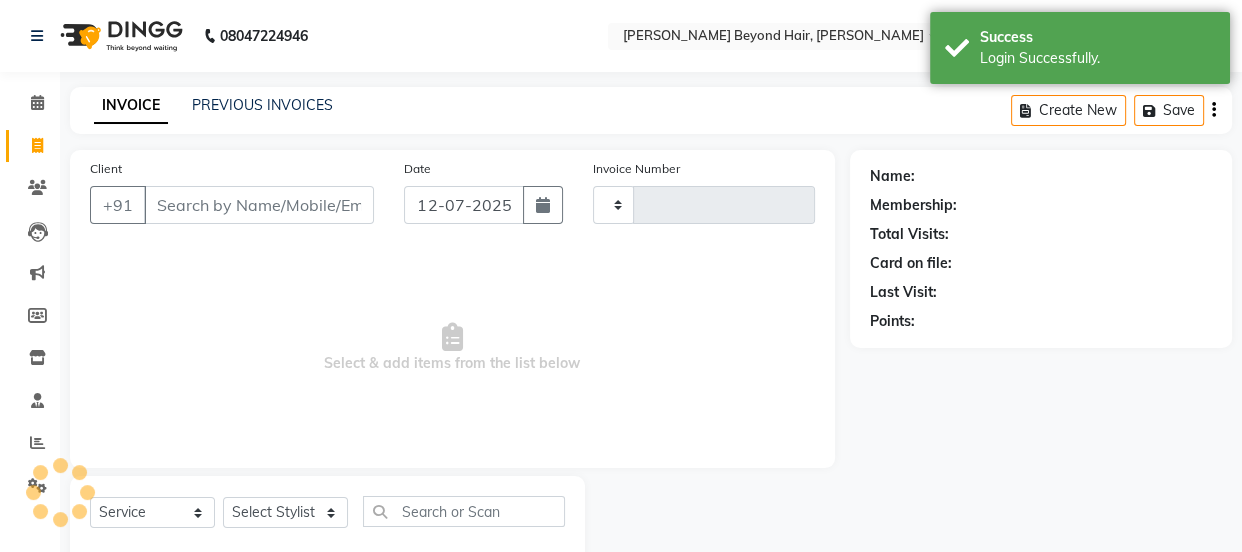 select on "en" 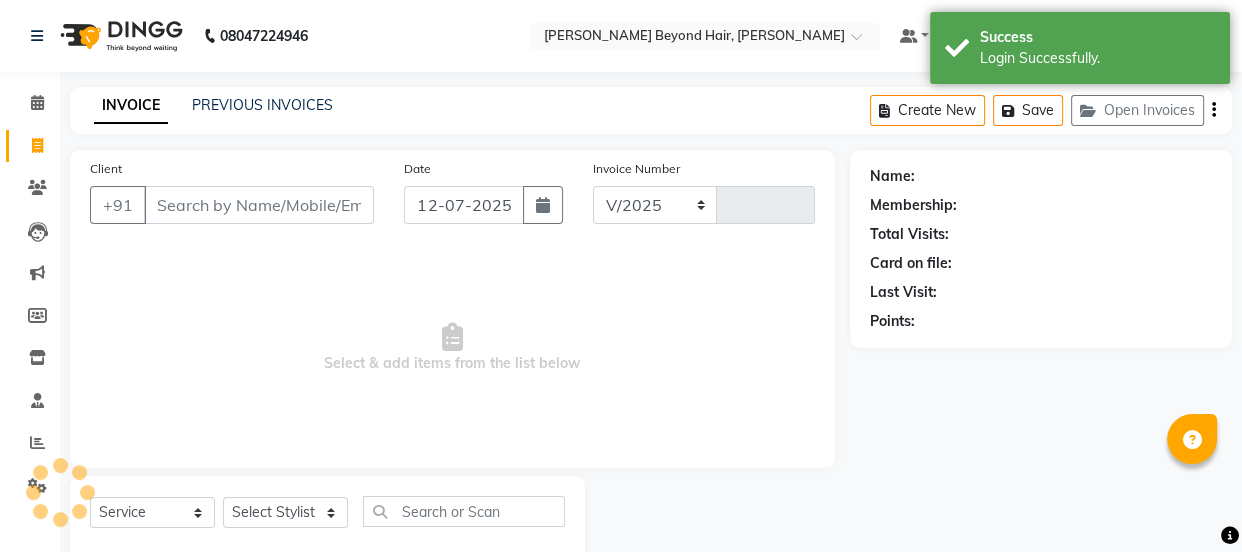 click on "Client" at bounding box center (259, 205) 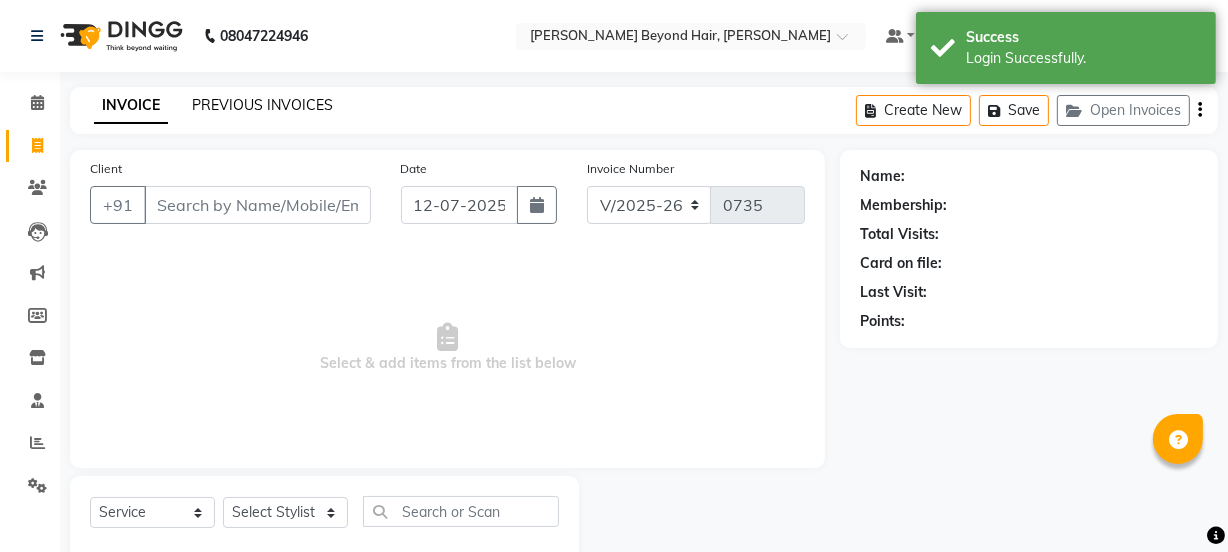 click on "PREVIOUS INVOICES" 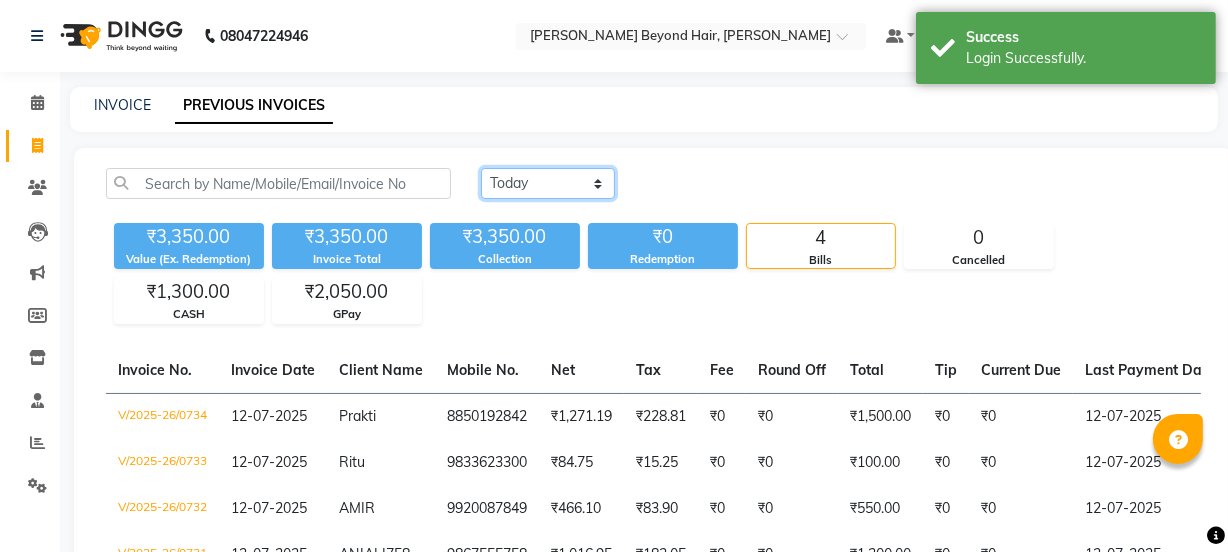 drag, startPoint x: 540, startPoint y: 172, endPoint x: 540, endPoint y: 198, distance: 26 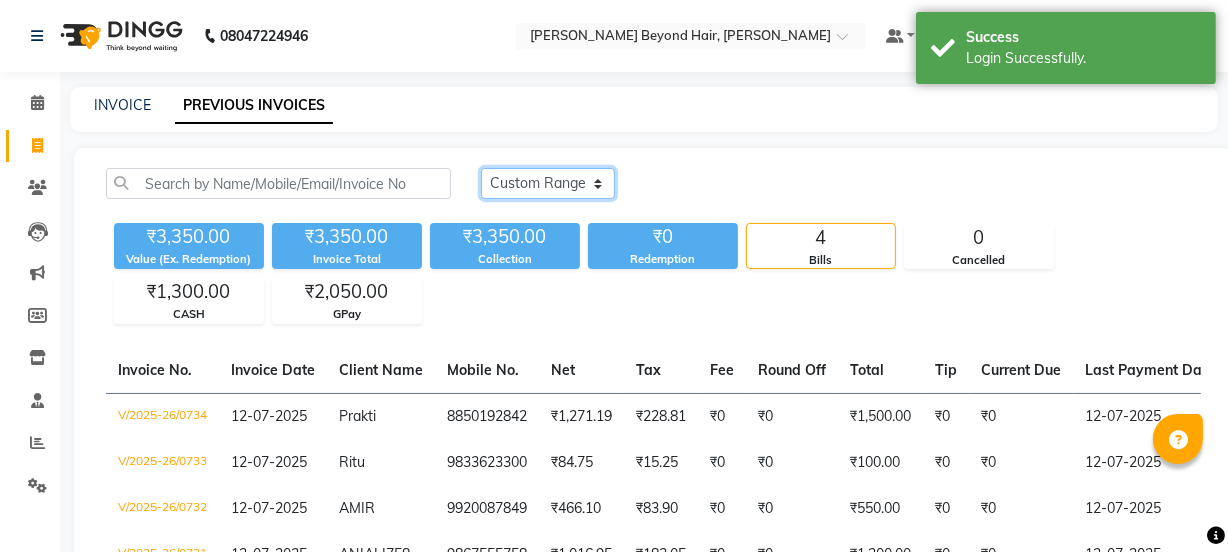 click on "Today Yesterday Custom Range" 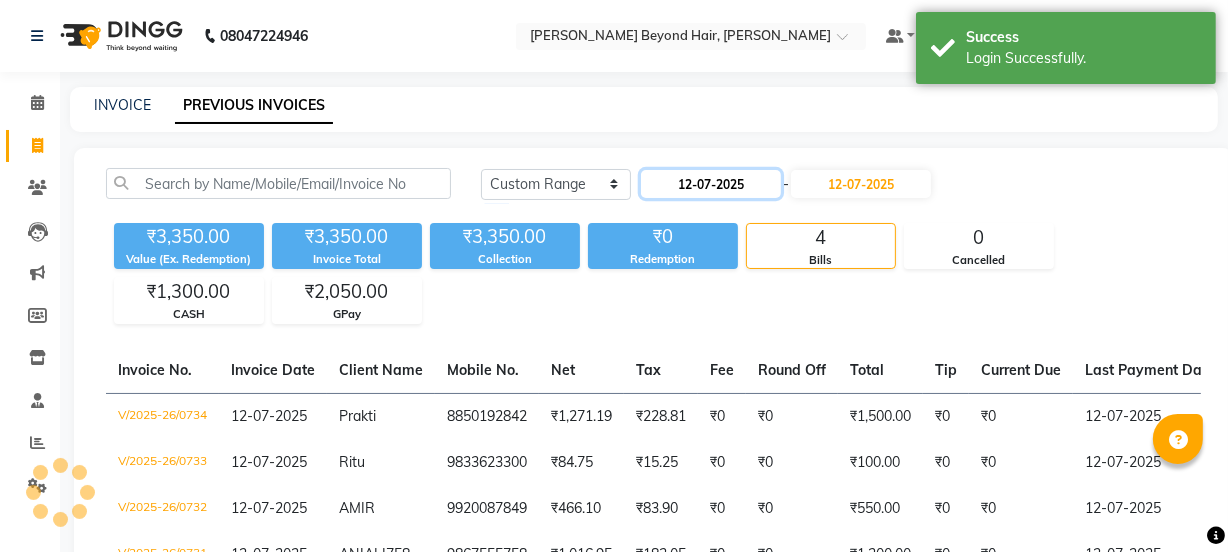click on "12-07-2025" 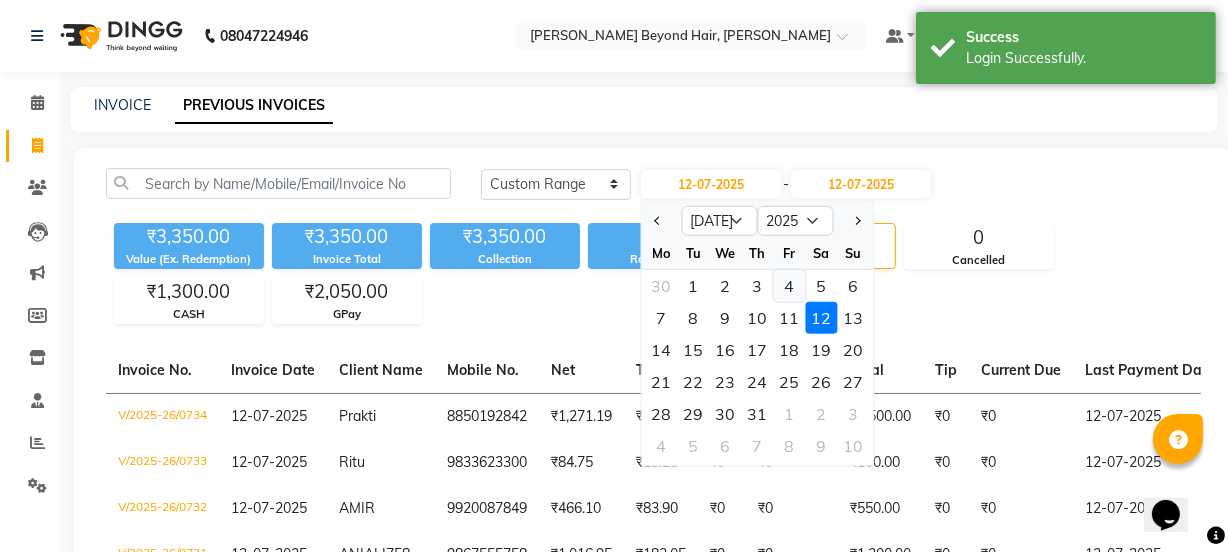 scroll, scrollTop: 0, scrollLeft: 0, axis: both 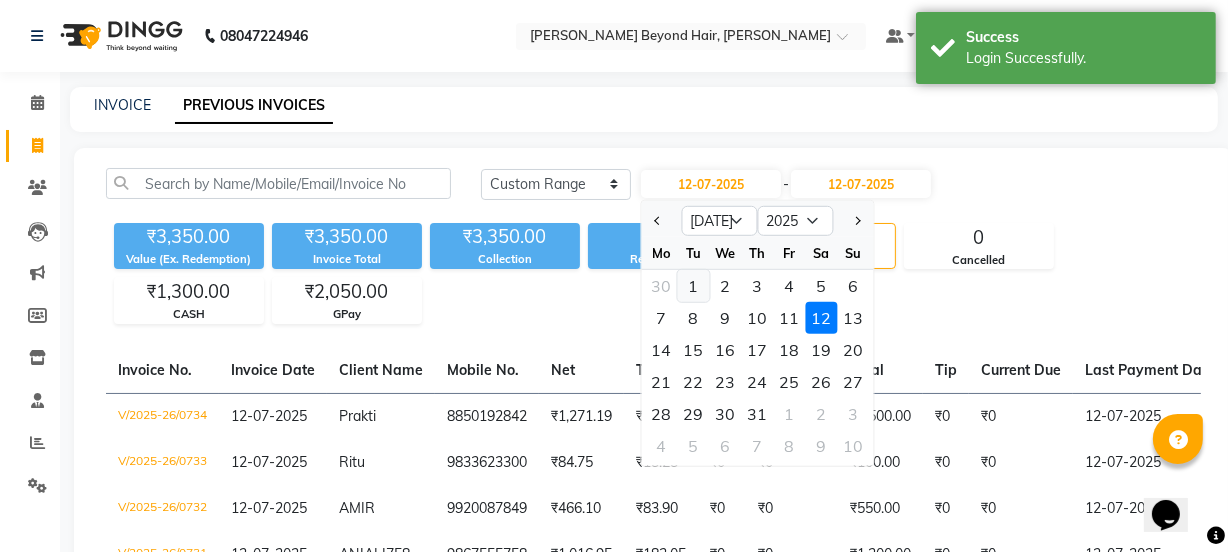 click on "1" 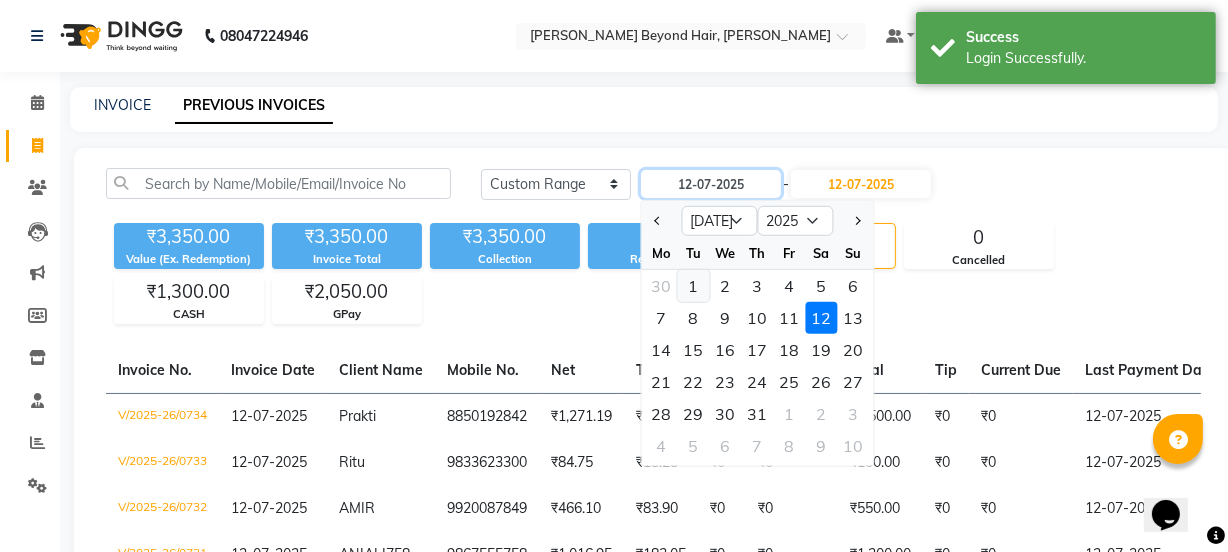 type on "01-07-2025" 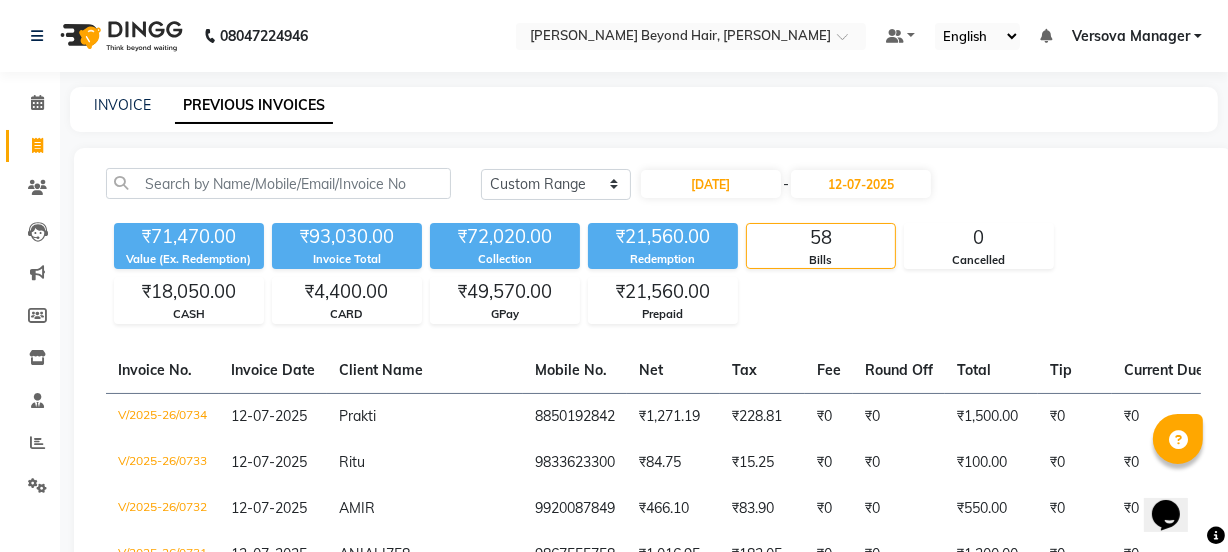 click on "INVOICE PREVIOUS INVOICES" 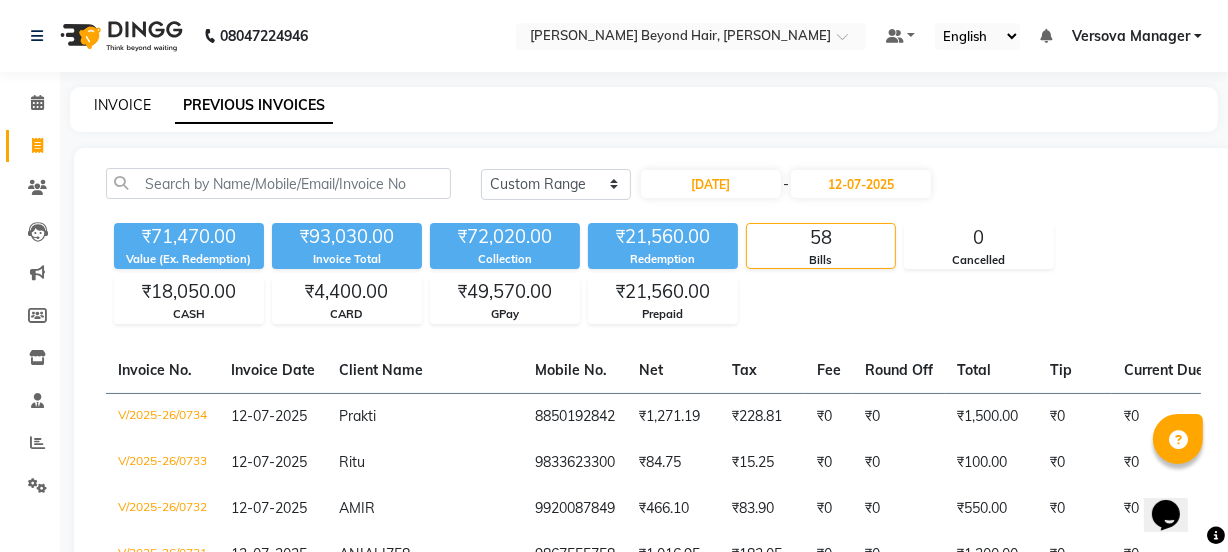 click on "INVOICE" 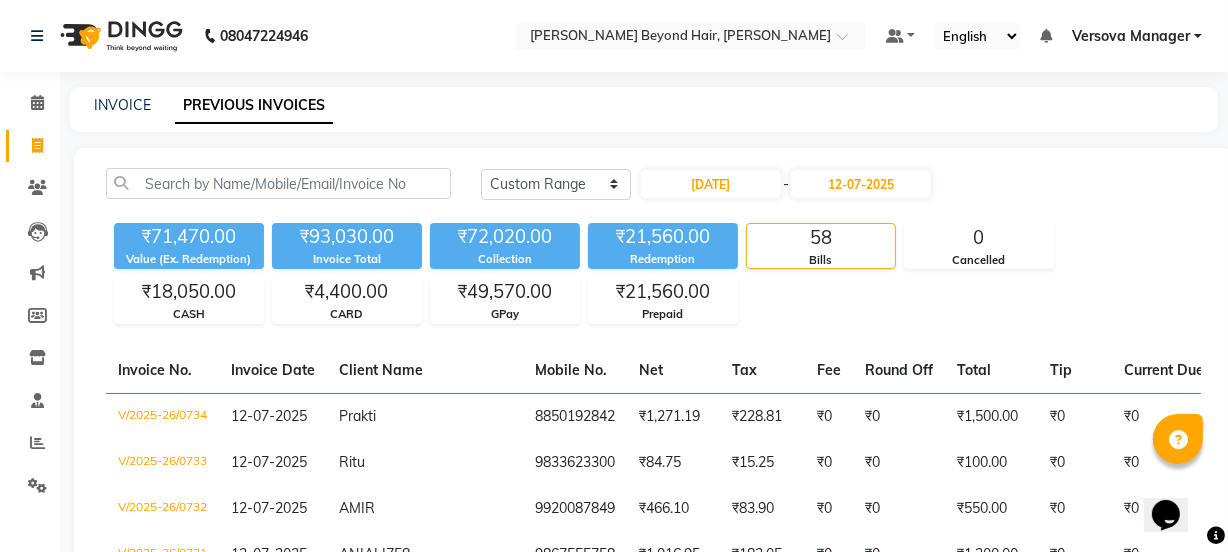 select on "service" 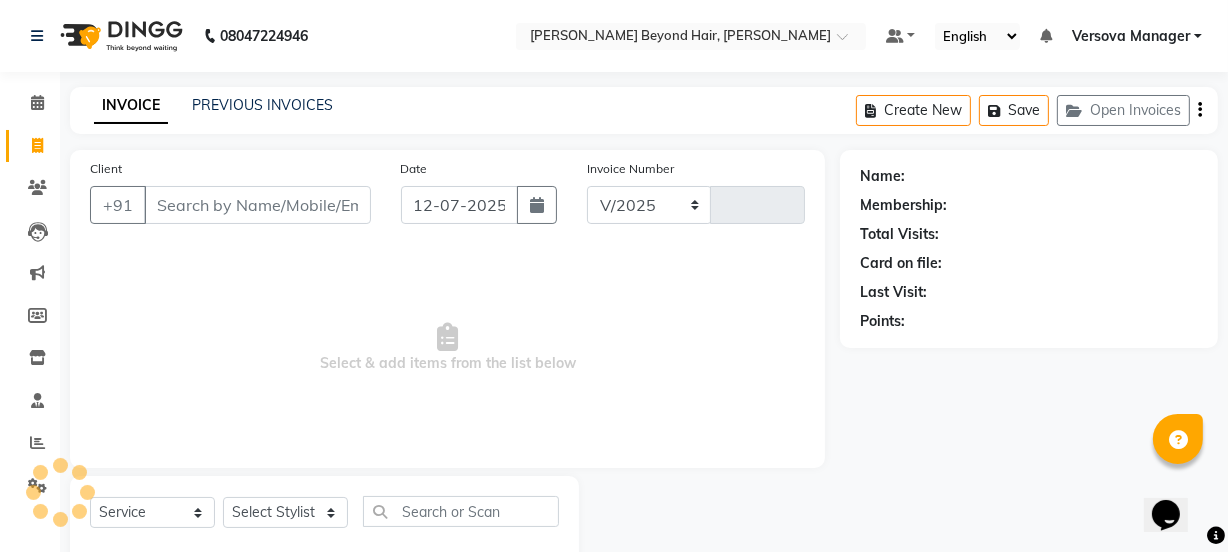 select on "6352" 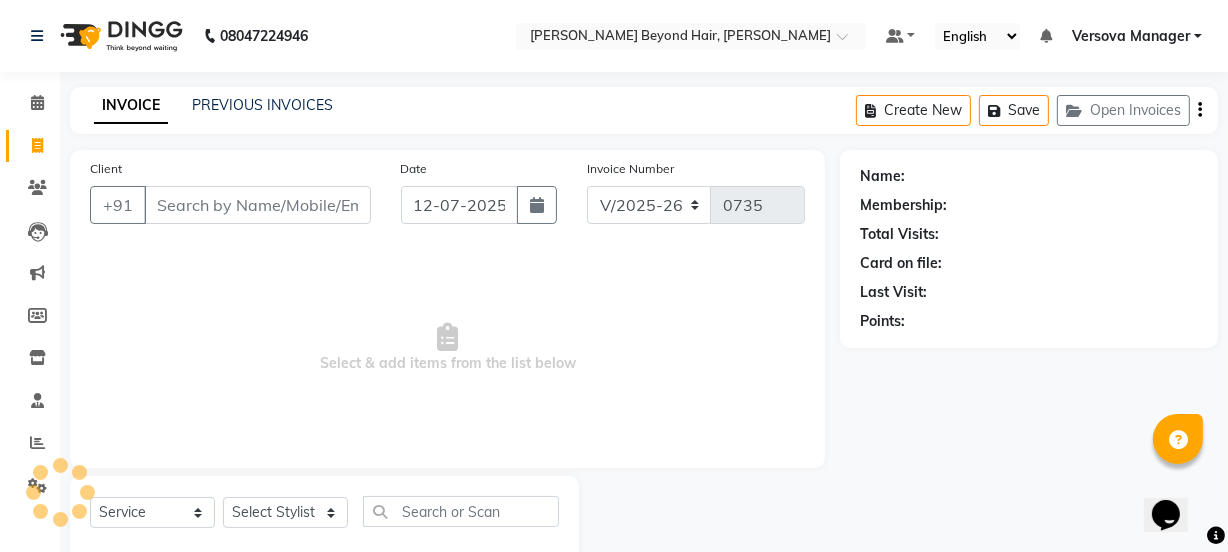 scroll, scrollTop: 50, scrollLeft: 0, axis: vertical 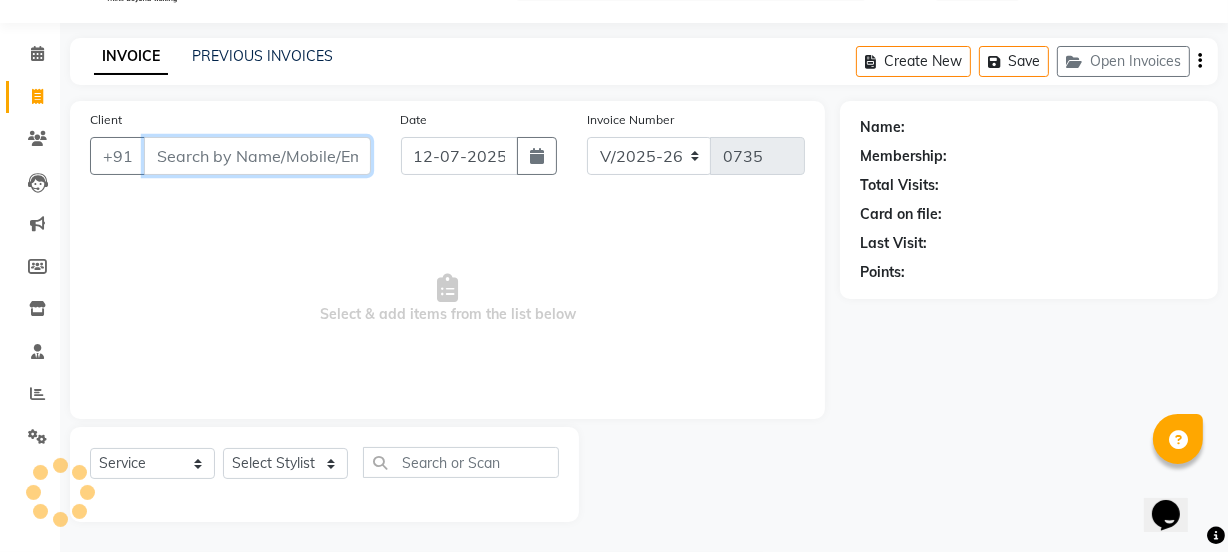 select on "48071" 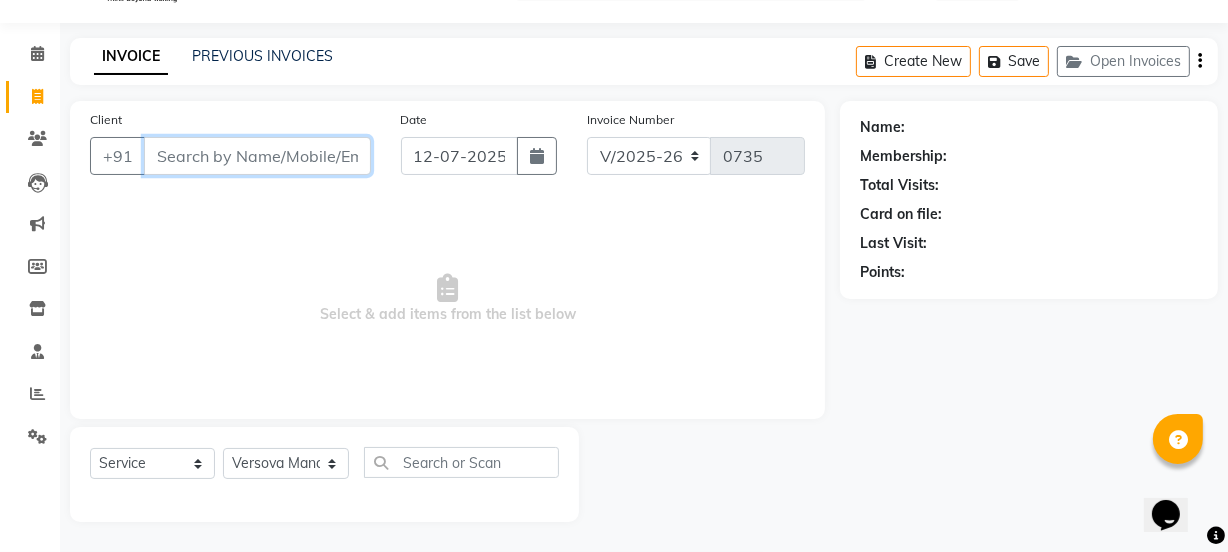 click on "Client" at bounding box center (257, 156) 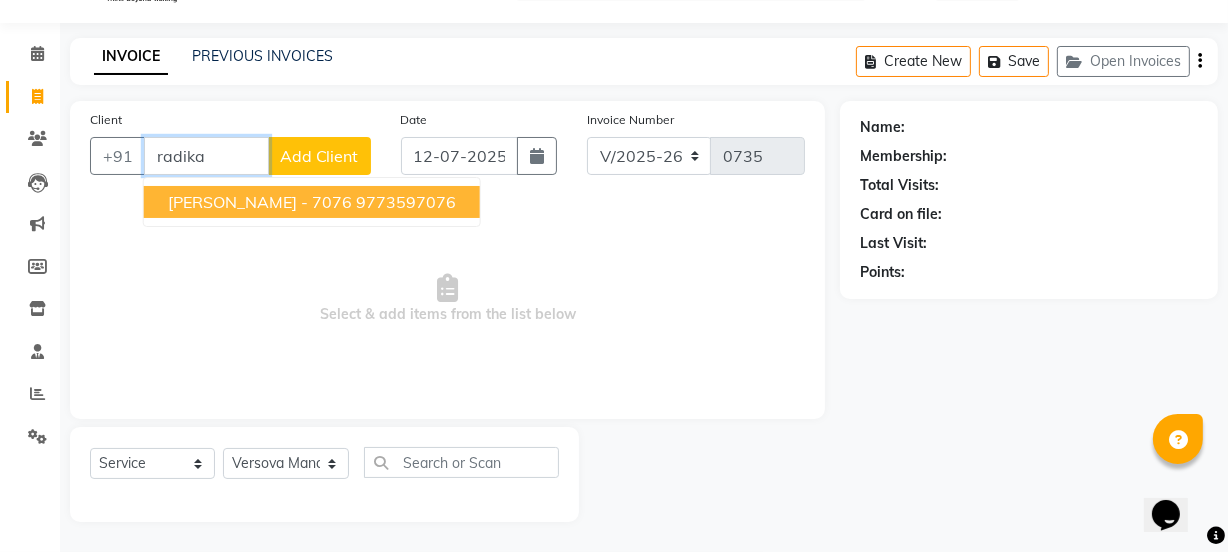 click on "RADIKA OMKAR - 7076  9773597076" at bounding box center [312, 202] 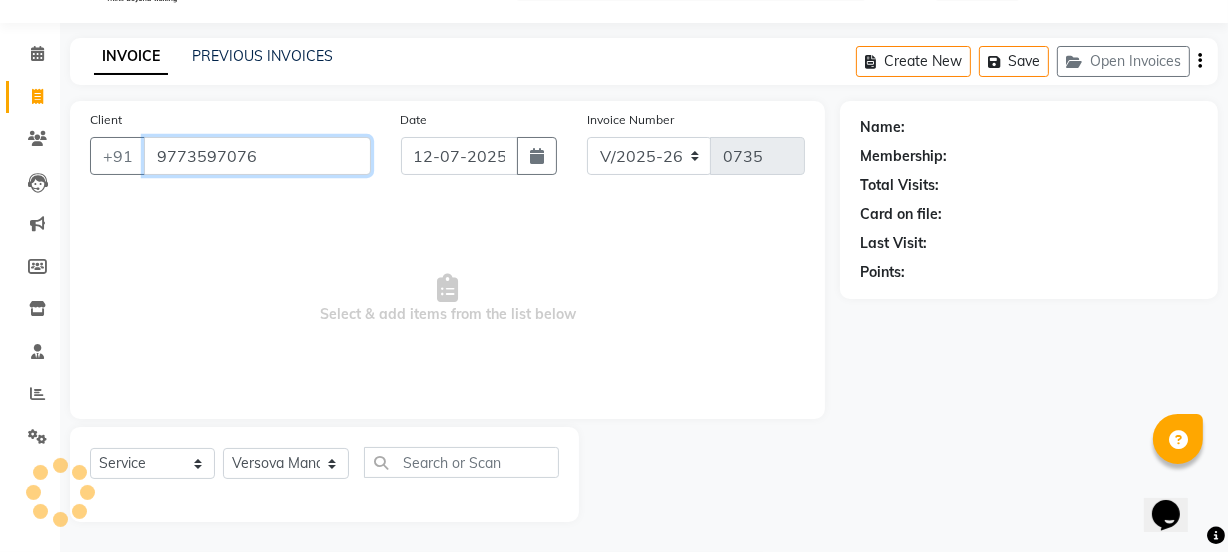 type on "9773597076" 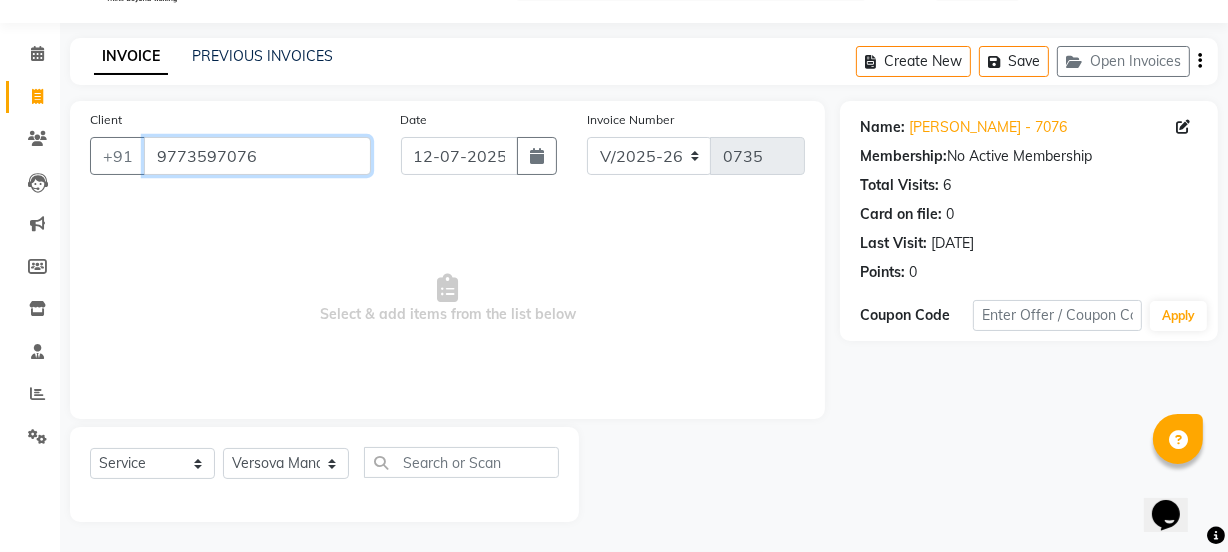 drag, startPoint x: 331, startPoint y: 170, endPoint x: 0, endPoint y: 169, distance: 331.0015 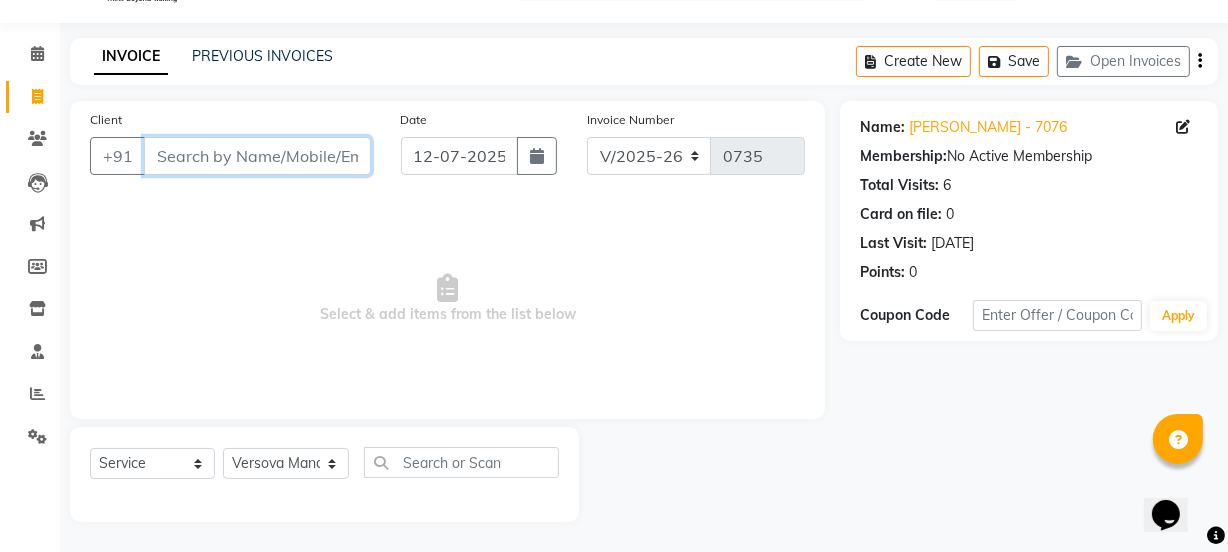 click on "Client" at bounding box center [257, 156] 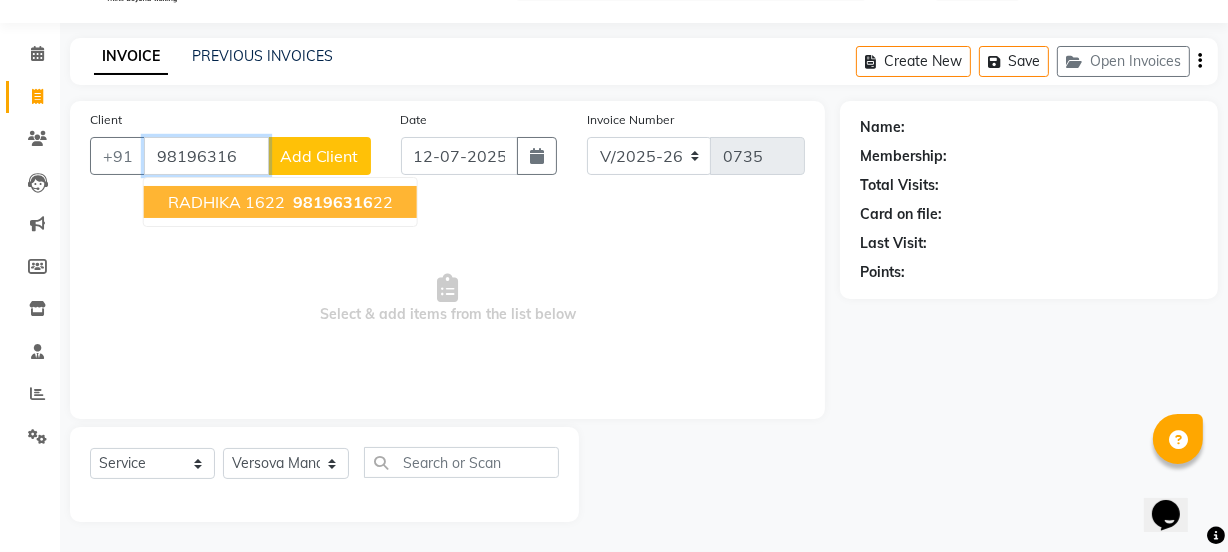 scroll, scrollTop: 0, scrollLeft: 0, axis: both 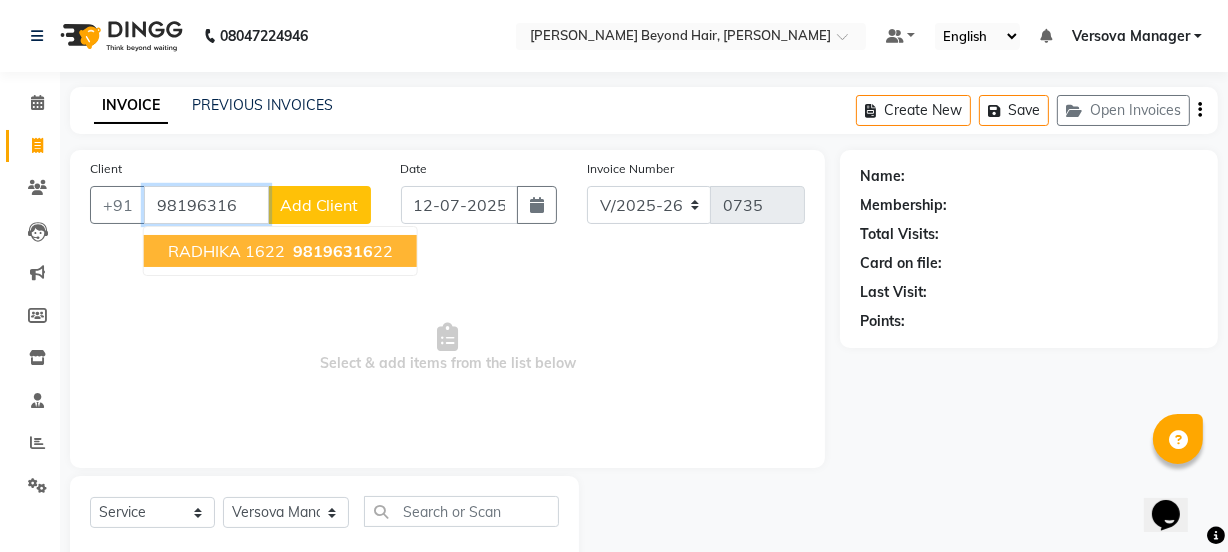click on "98196316" at bounding box center [333, 251] 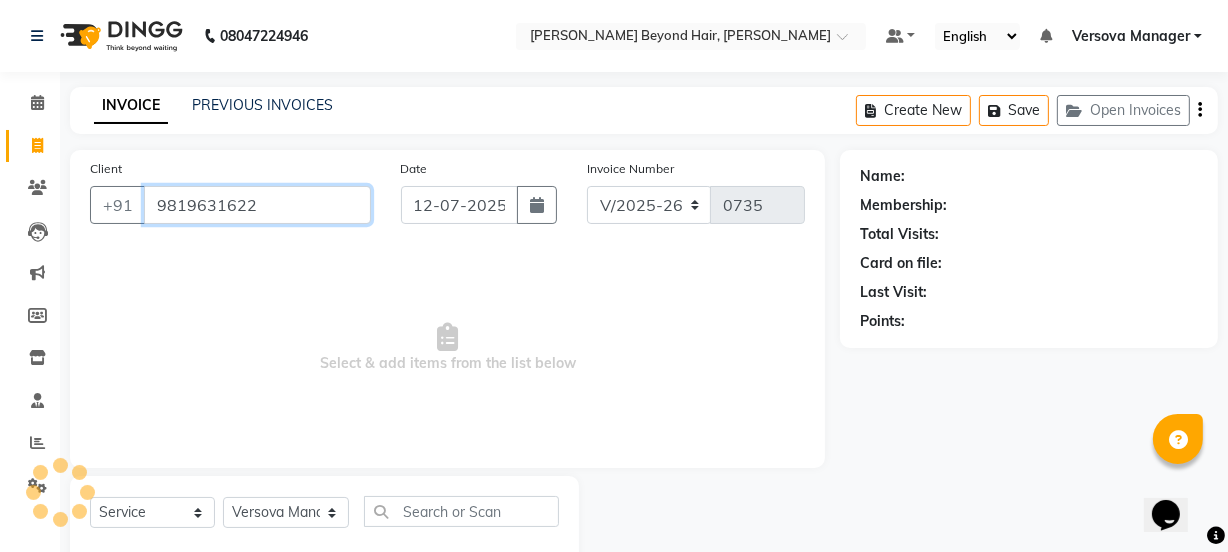 type on "9819631622" 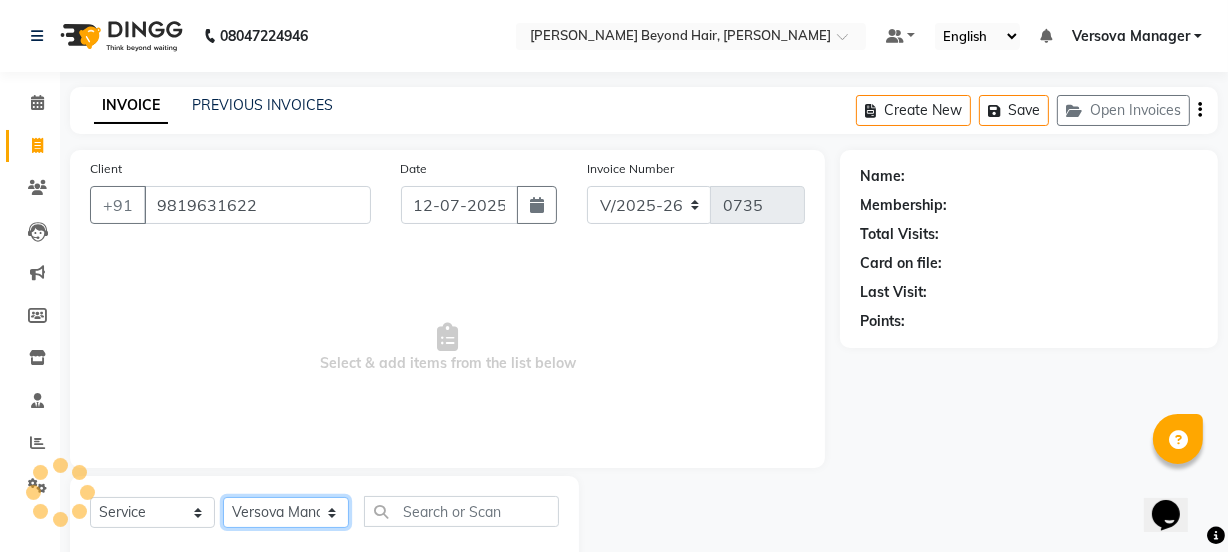 click on "Select Stylist ADMIN Avesh Dhara  DIKSHU SHARMA dipika  Fatima MUSKAN VAISH Pratibha RAHUL KHOKHAR sameer shah  Saniya  Saurav Sayu  Sheetal  SIDDHI Sunny  teju  Versova Manager Vijay Vishwa" 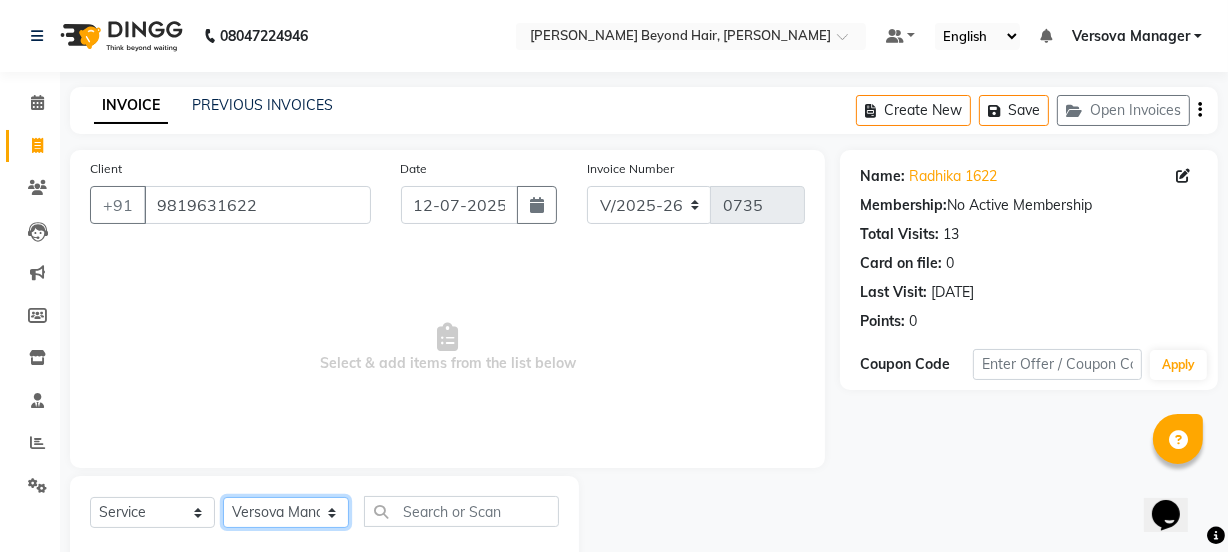 select on "47583" 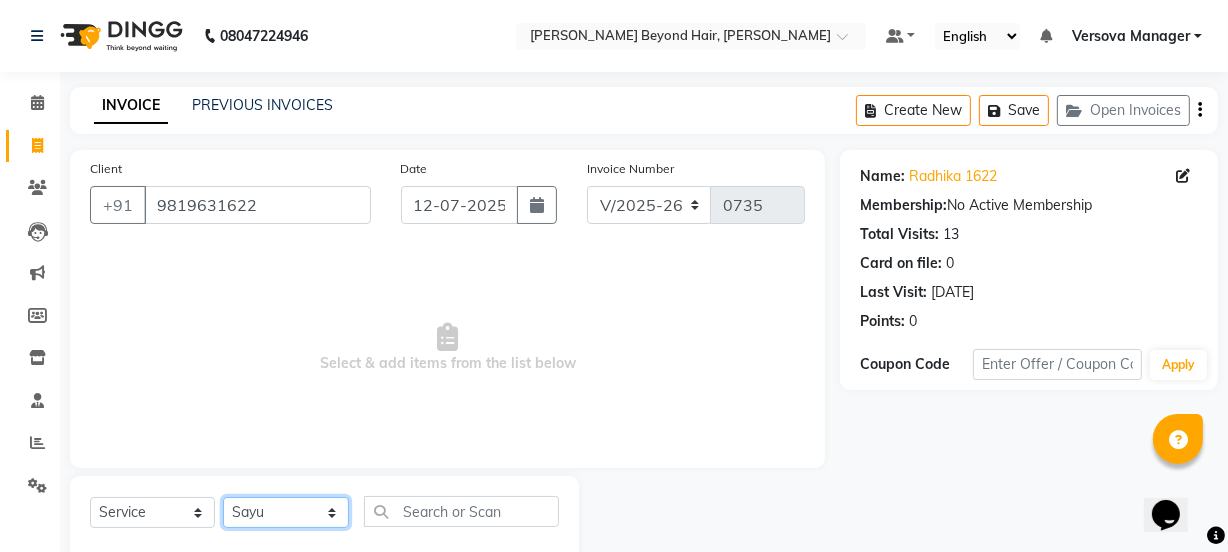 click on "Select Stylist ADMIN Avesh Dhara  DIKSHU SHARMA dipika  Fatima MUSKAN VAISH Pratibha RAHUL KHOKHAR sameer shah  Saniya  Saurav Sayu  Sheetal  SIDDHI Sunny  teju  Versova Manager Vijay Vishwa" 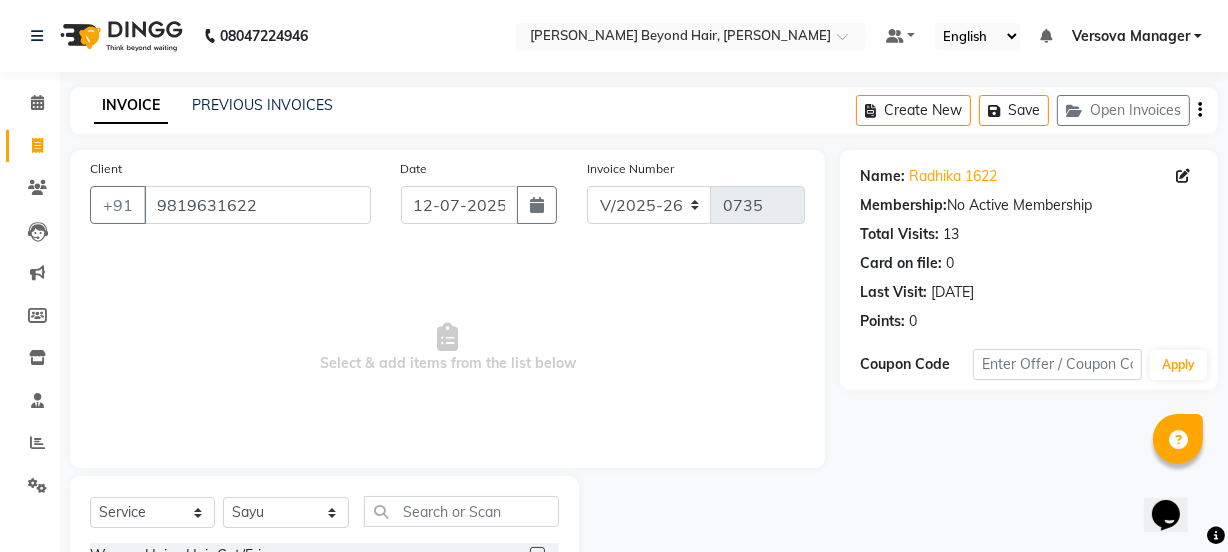 click on "Select  Service  Product  Membership  Package Voucher Prepaid Gift Card  Select Stylist ADMIN Avesh Dhara  DIKSHU SHARMA dipika  Fatima MUSKAN VAISH Pratibha RAHUL KHOKHAR sameer shah  Saniya  Saurav Sayu  Sheetal  SIDDHI Sunny  teju  Versova Manager Vijay Vishwa Women Hair - Hair Cut/Fringe  Women Hair - Hair Trim  Women Hair - Hair Cut ,Wash,Blowdry  Finish/Creative  Women Hair - Director Hair Cut & Style  Women Hair - Only Hair Wash  Women Hair - Paddle Dry Hair Wash  Straight Blowdry - Medium Hair  Straight Blowdry - Long Hair  Straight Blowdry - Extra Long Hair  Curls Blowdry - Medium Hair  Curls Blowdry - Long Hair  Curls Blowdry - Extra Long Hair  Ironing - Short To Shoulder Hair  Ironing - Long Hair  Ironing - Extra Long Hair  Iron Curls & Tongs - Medium Hair  Iron Curls & Tongs - Long Hair  Iron Curls & Tongs - Extra Long Hair  Iron Curls & Tongs - Up Style  Hair Colour  - Root Touch Up 1 Inch  Hair Colour  - Short Hair  Hair Colour  - Medium Hair  Hair Colour  - Long Hair  Hair Colour  - 1 Chunk" 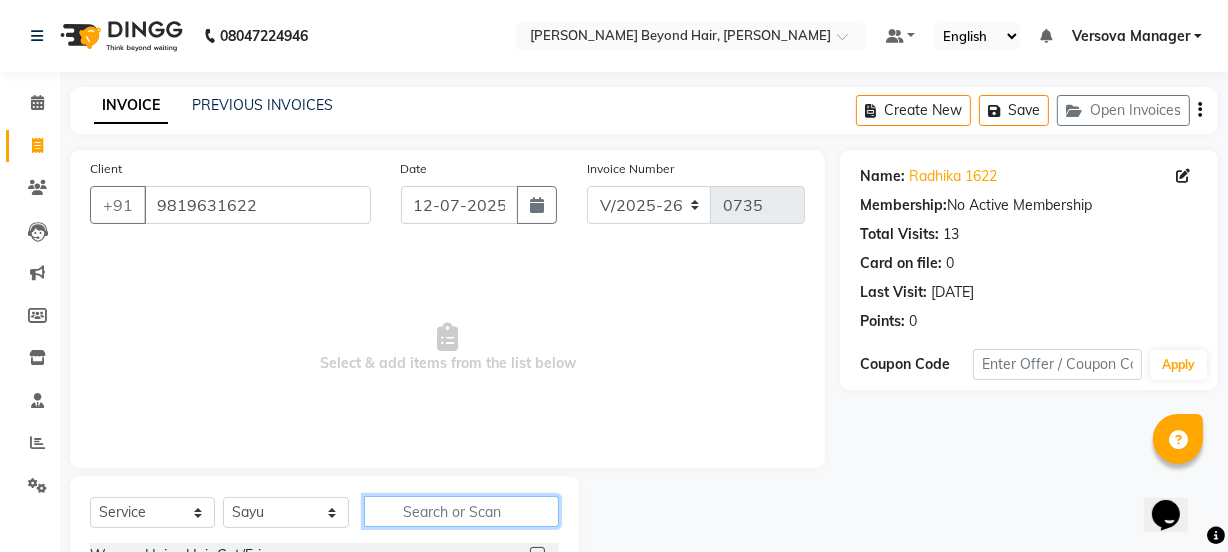 click 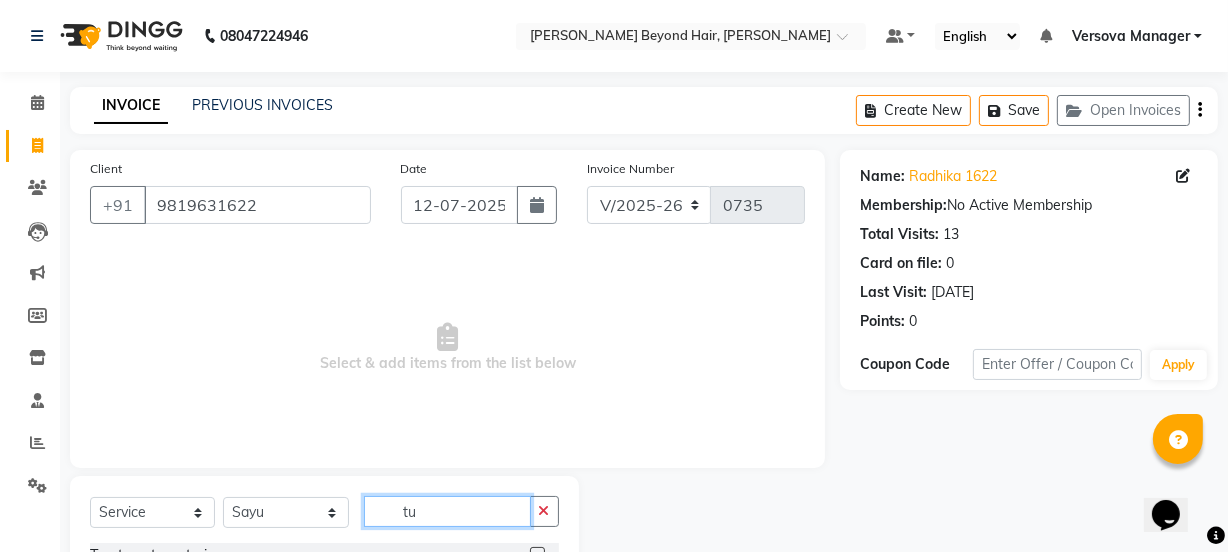 type on "t" 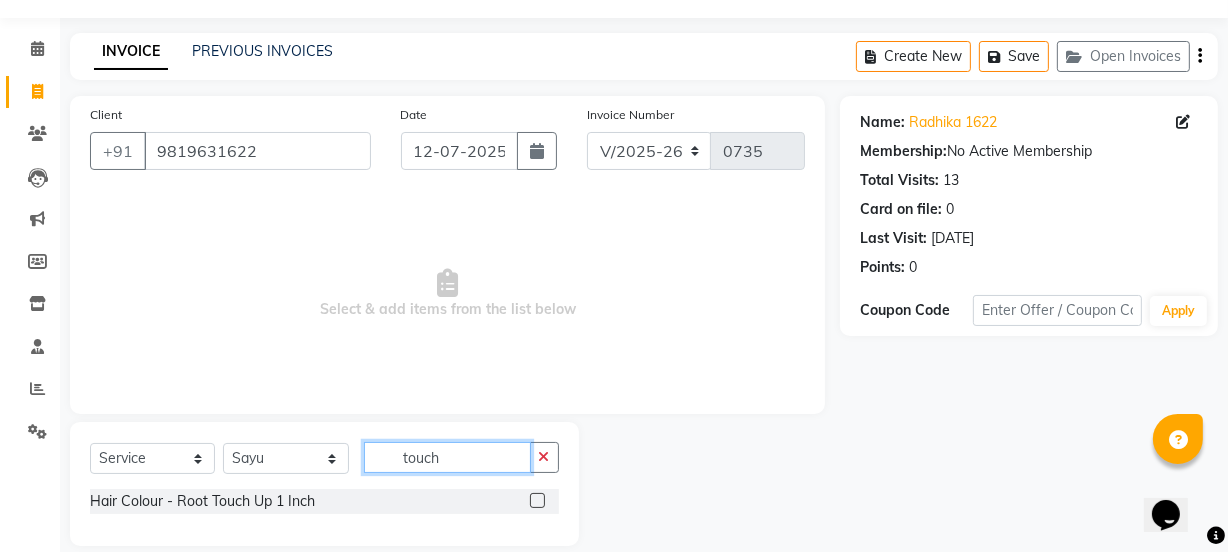 scroll, scrollTop: 79, scrollLeft: 0, axis: vertical 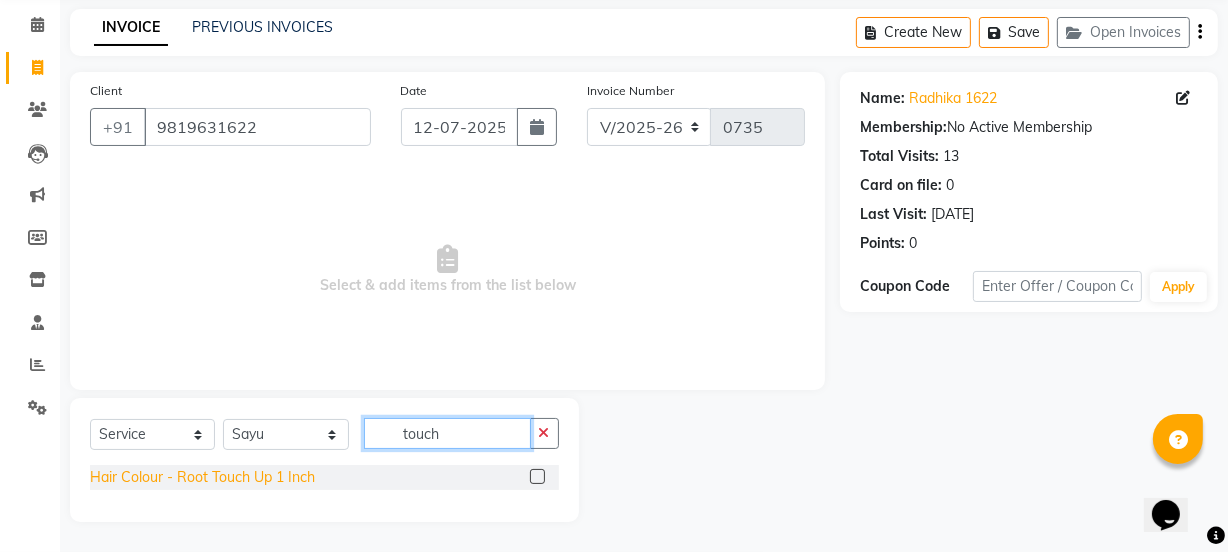 type on "touch" 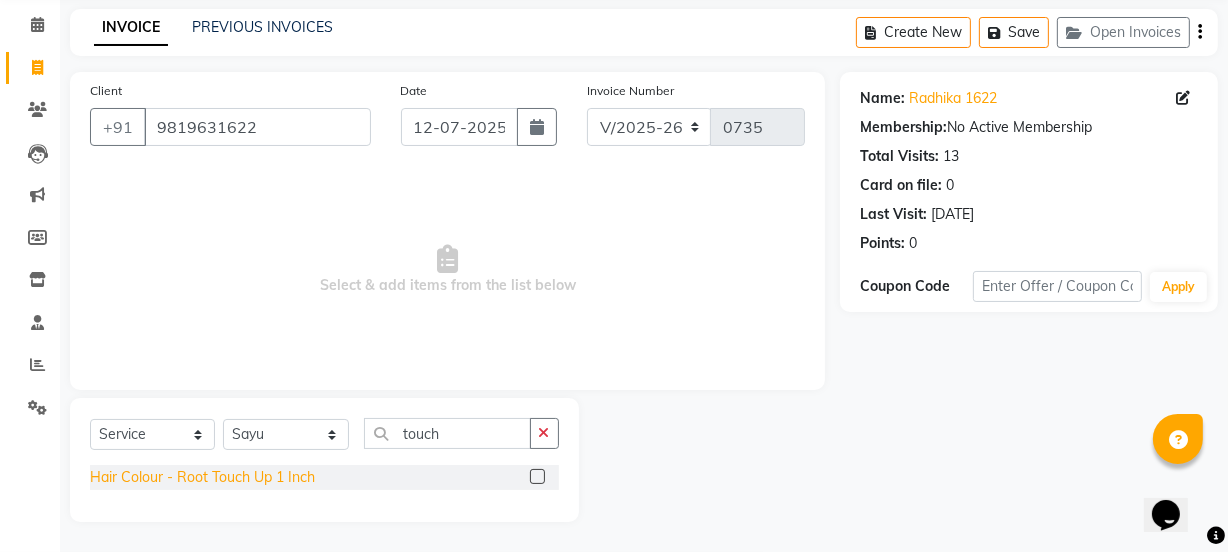 click on "Hair Colour  - Root Touch Up 1 Inch" 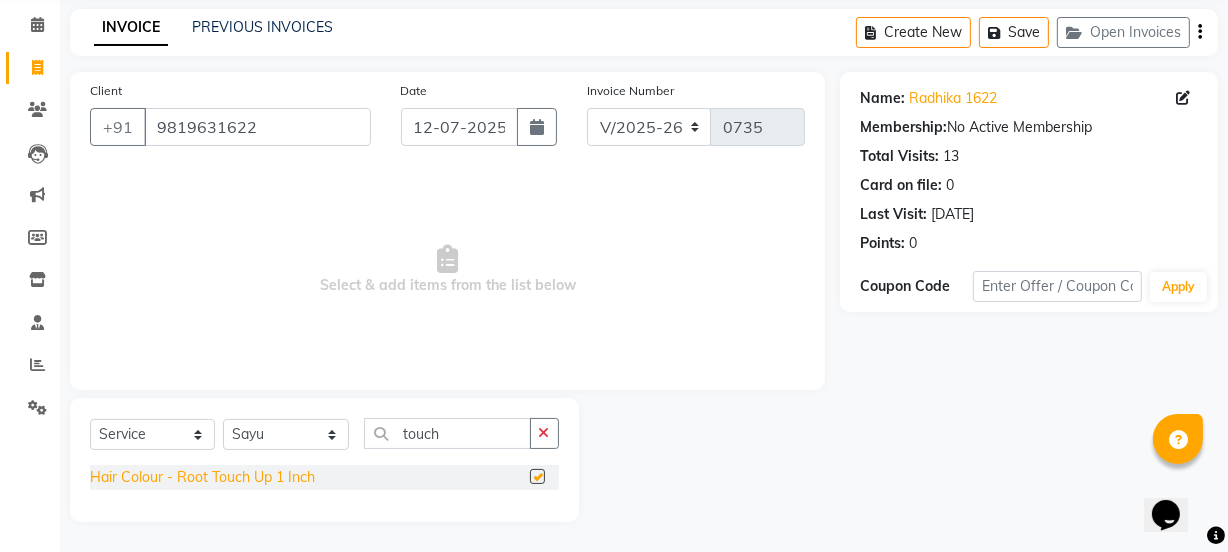 checkbox on "false" 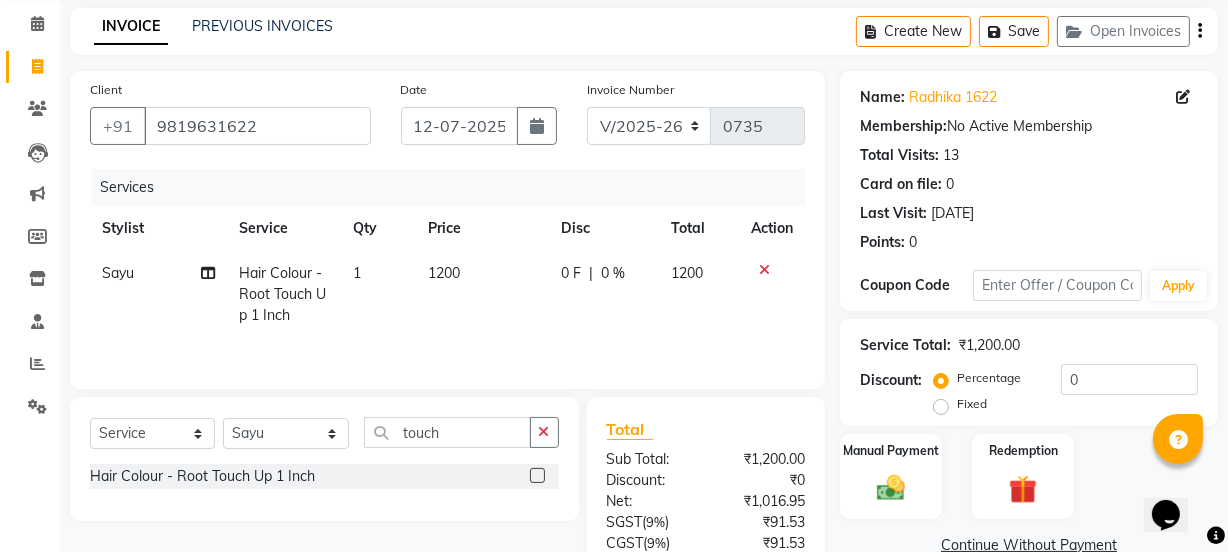 click 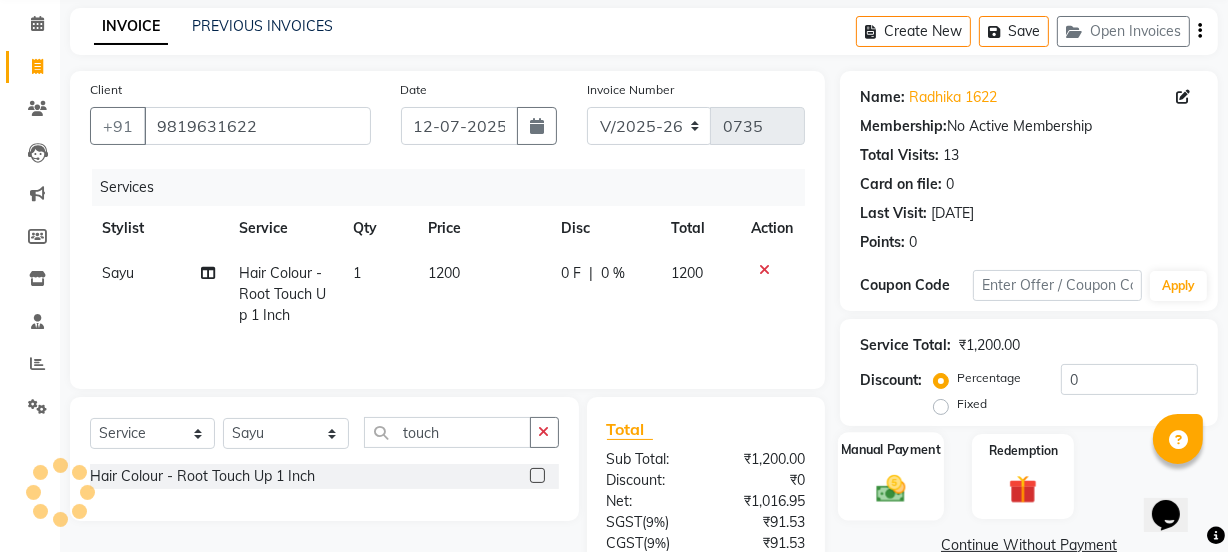 click 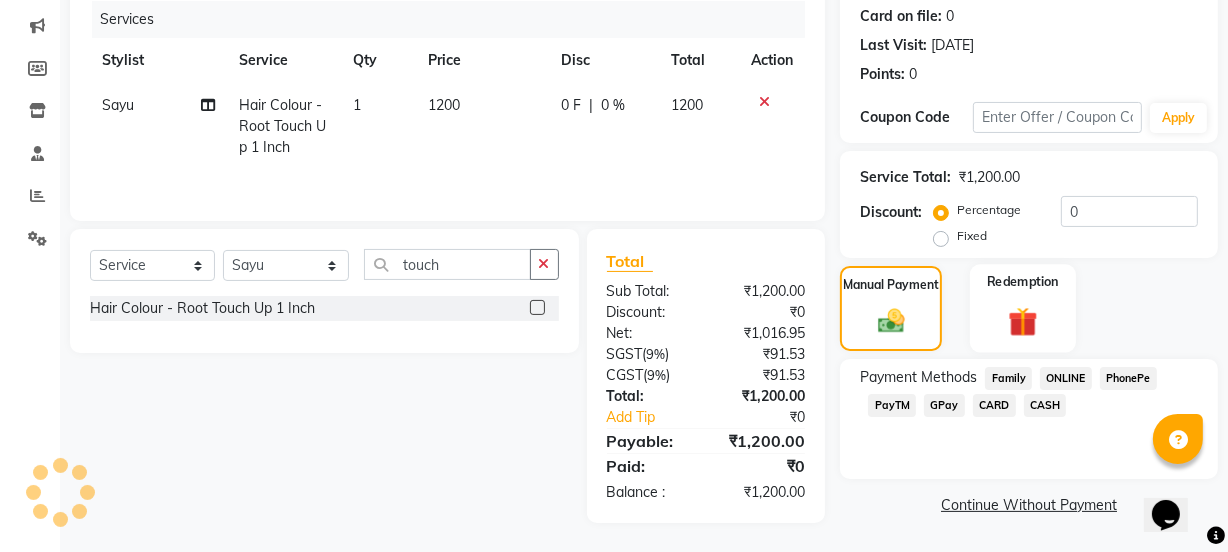 scroll, scrollTop: 249, scrollLeft: 0, axis: vertical 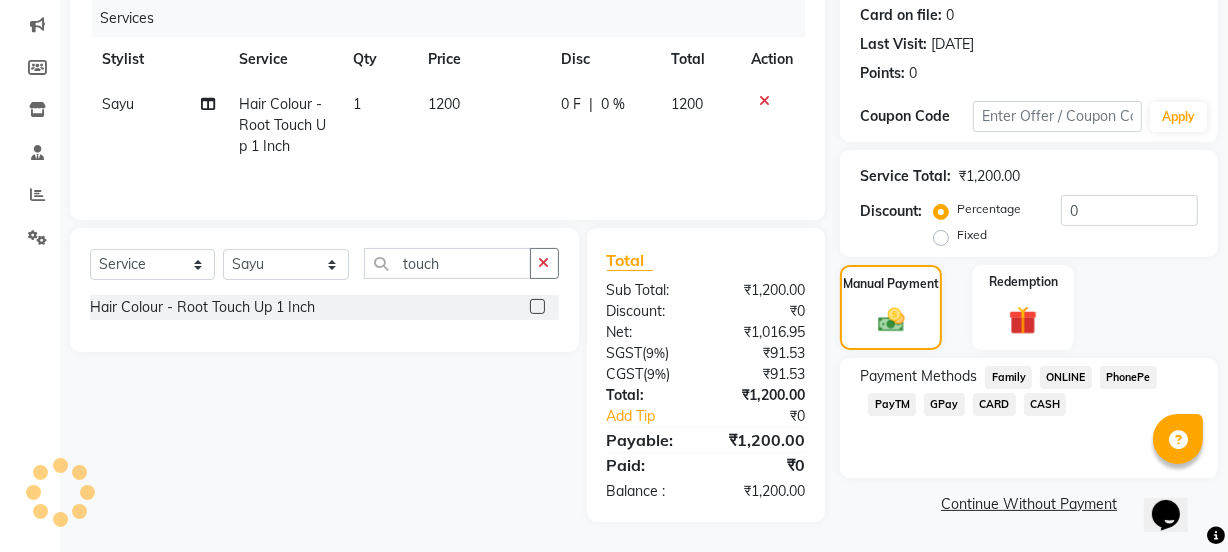 click on "GPay" 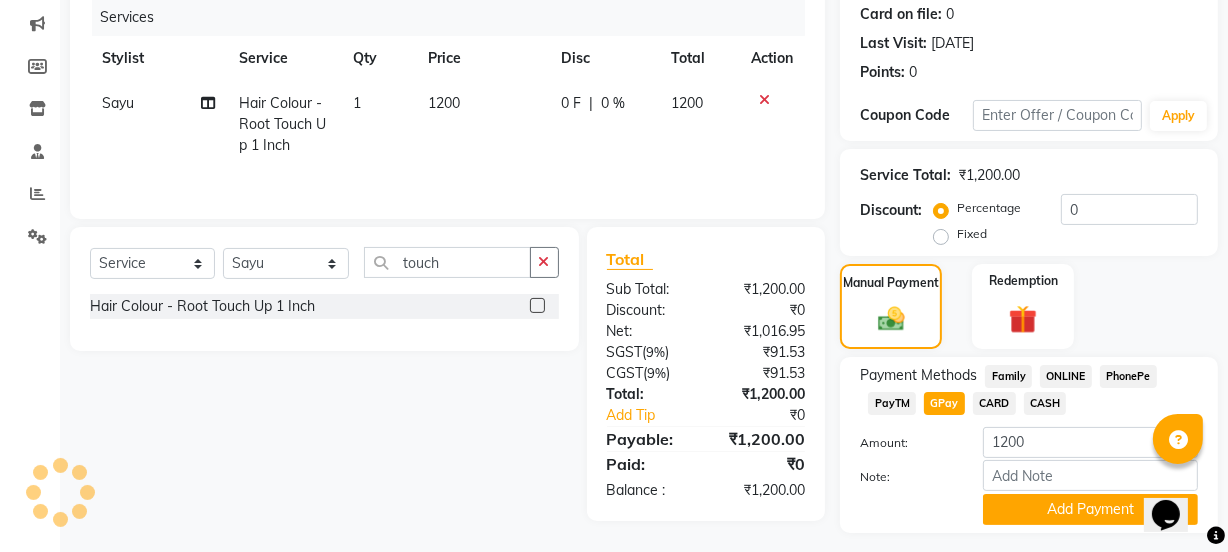 drag, startPoint x: 1050, startPoint y: 512, endPoint x: 940, endPoint y: 564, distance: 121.67169 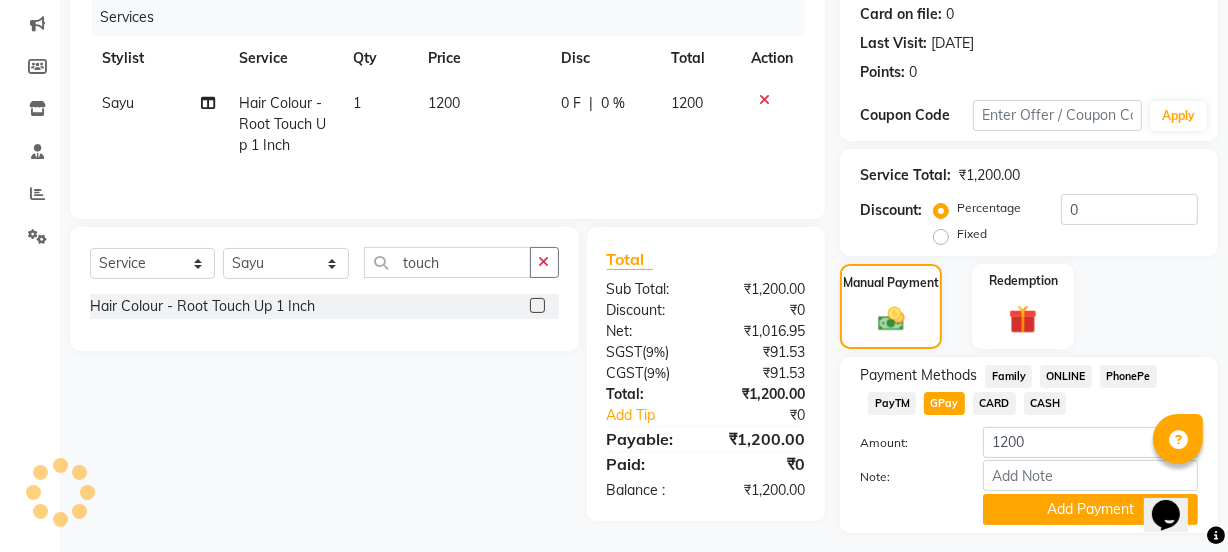 click on "08047224946 Select Location × Kalista Beyond Hair, Andheri West Default Panel My Panel English ENGLISH Español العربية मराठी हिंदी ગુજરાતી தமிழ் 中文 Notifications nothing to show Versova Manager Manage Profile Change Password Sign out  Version:3.15.4  ☀ Kalista Beyond Hair, Andheri West  Calendar  Invoice  Clients  Leads   Marketing  Members  Inventory  Staff  Reports  Settings Completed InProgress Upcoming Dropped Tentative Check-In Confirm Bookings Generate Report Segments Page Builder INVOICE PREVIOUS INVOICES Create New   Save   Open Invoices  Client +91 9819631622 Date 12-07-2025 Invoice Number V/2025 V/2025-26 0735 Services Stylist Service Qty Price Disc Total Action Sayu  Hair Colour  - Root Touch Up 1 Inch 1 1200 0 F | 0 % 1200 Select  Service  Product  Membership  Package Voucher Prepaid Gift Card  Select Stylist ADMIN Avesh Dhara  DIKSHU SHARMA dipika  Fatima MUSKAN VAISH Pratibha RAHUL KHOKHAR sameer shah  Saniya  Saurav Sayu   (" at bounding box center (614, 27) 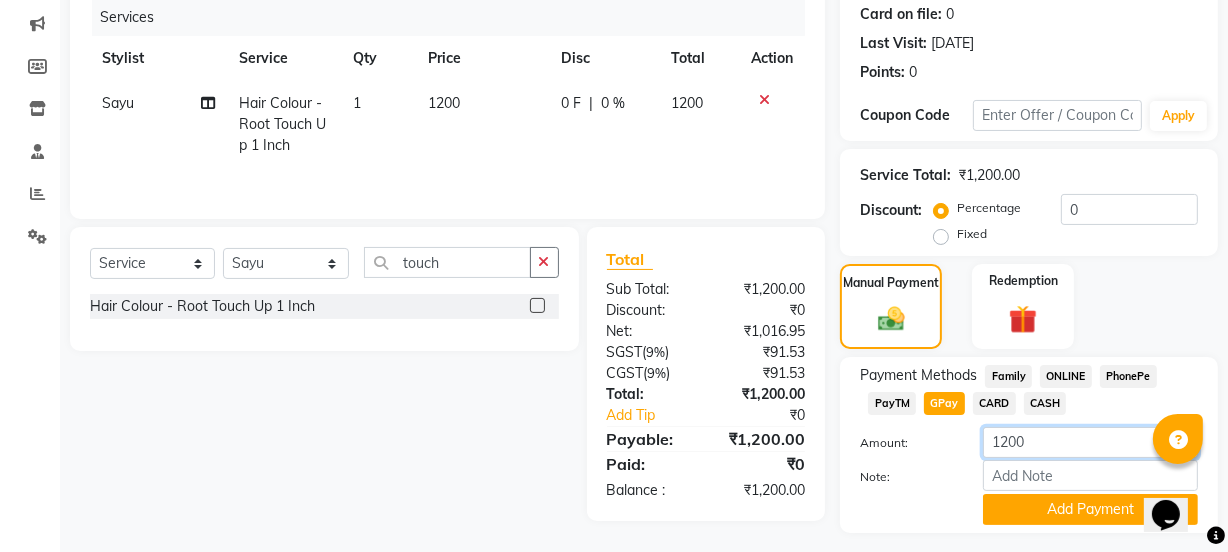 drag, startPoint x: 1044, startPoint y: 439, endPoint x: 580, endPoint y: 455, distance: 464.2758 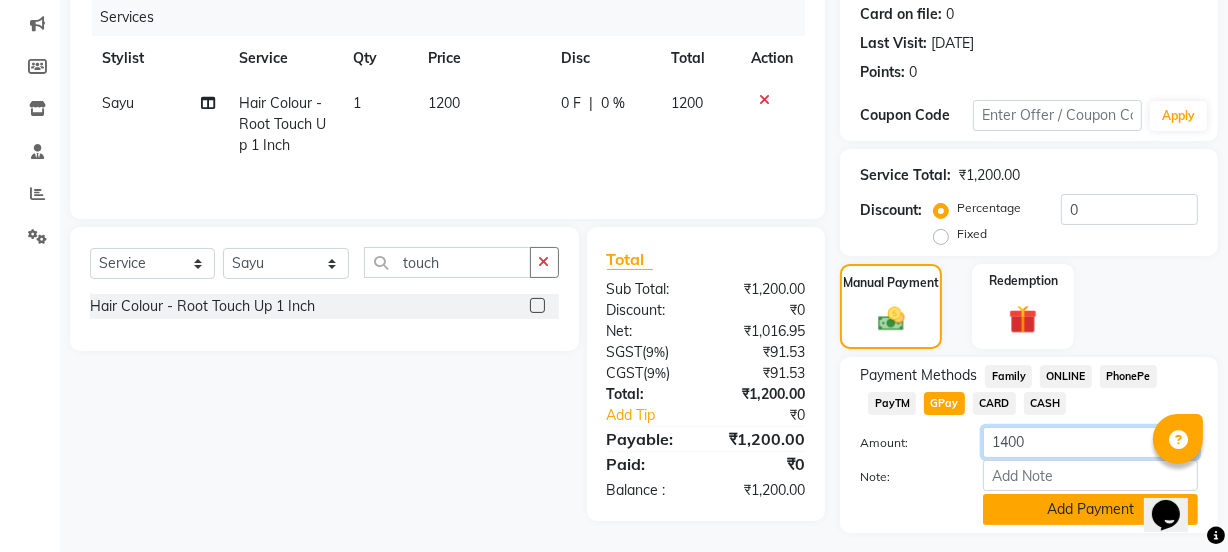 type on "1400" 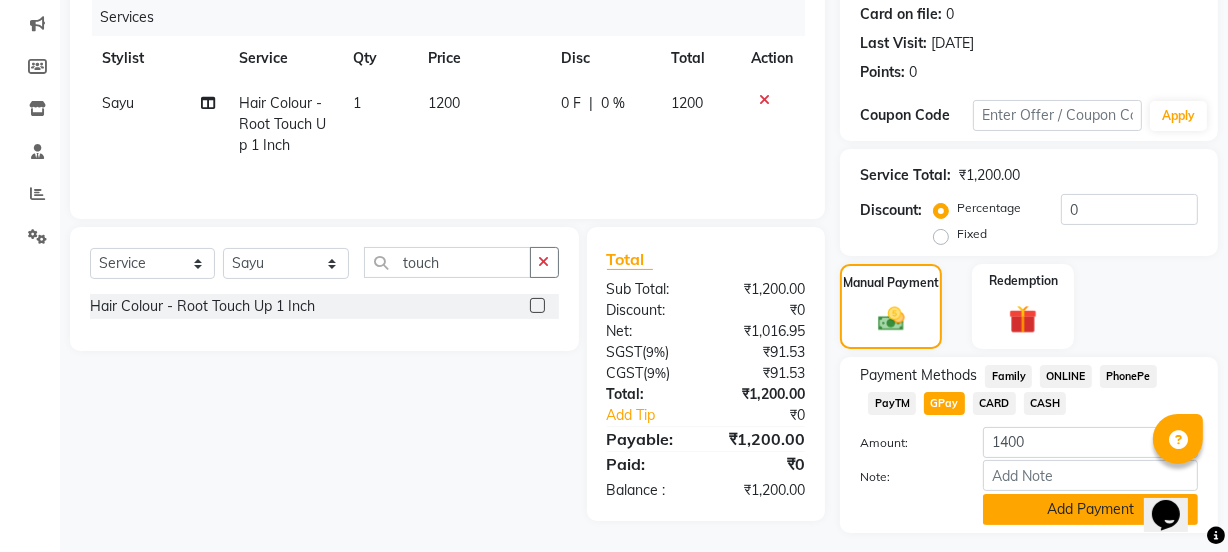 click on "Add Payment" 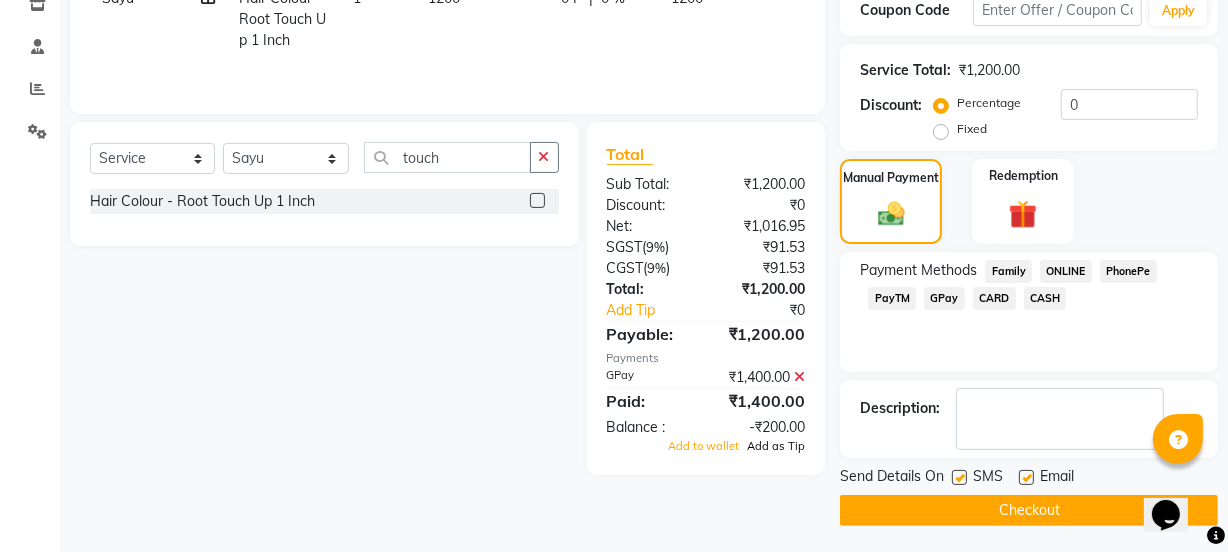 scroll, scrollTop: 357, scrollLeft: 0, axis: vertical 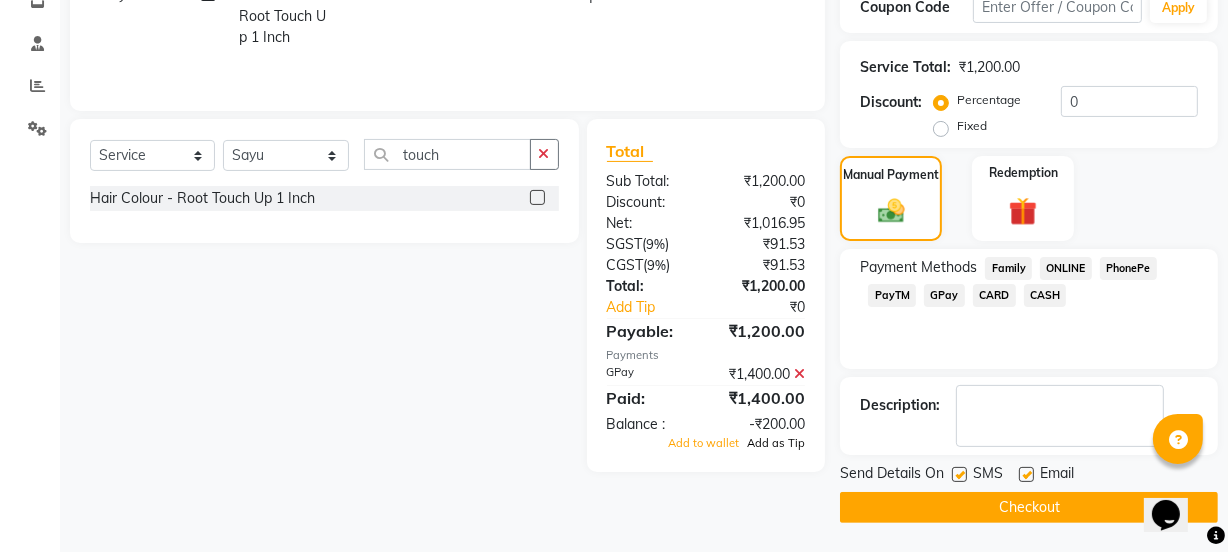 click on "Add as Tip" 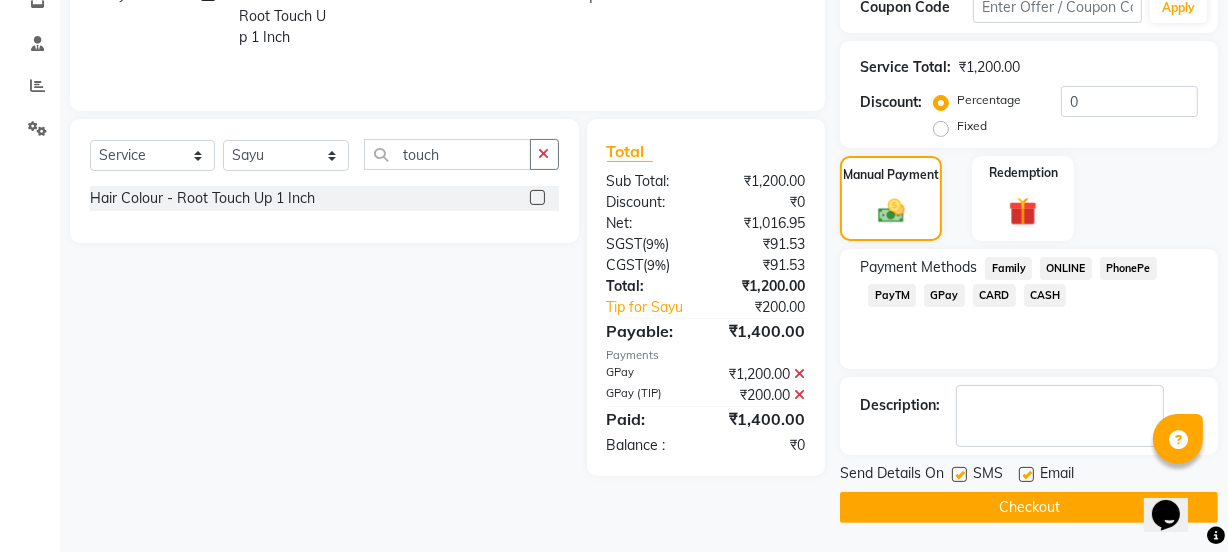 click 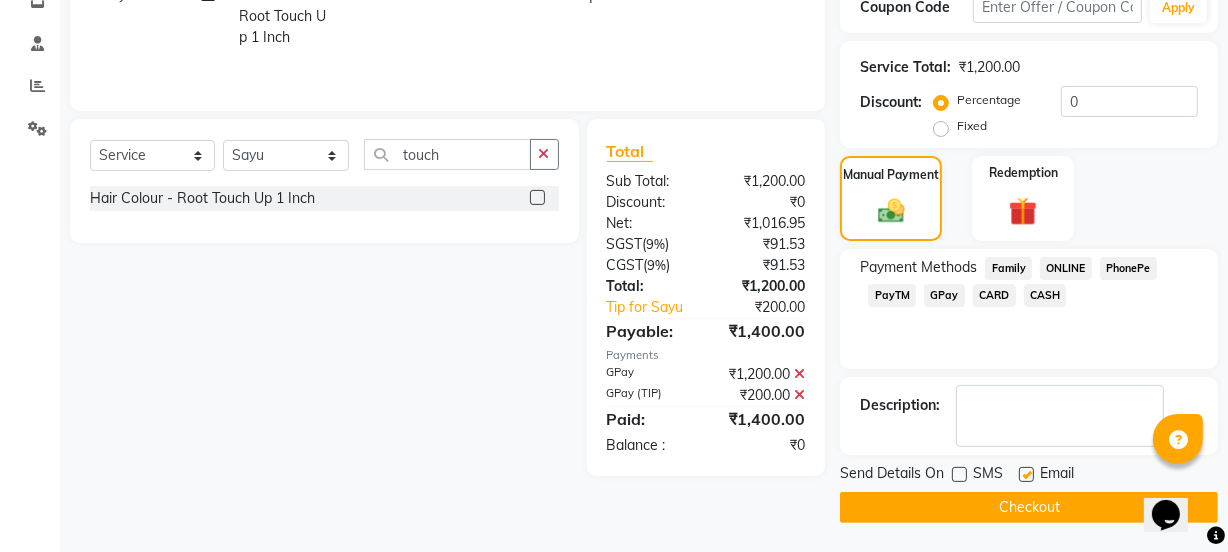 click on "Checkout" 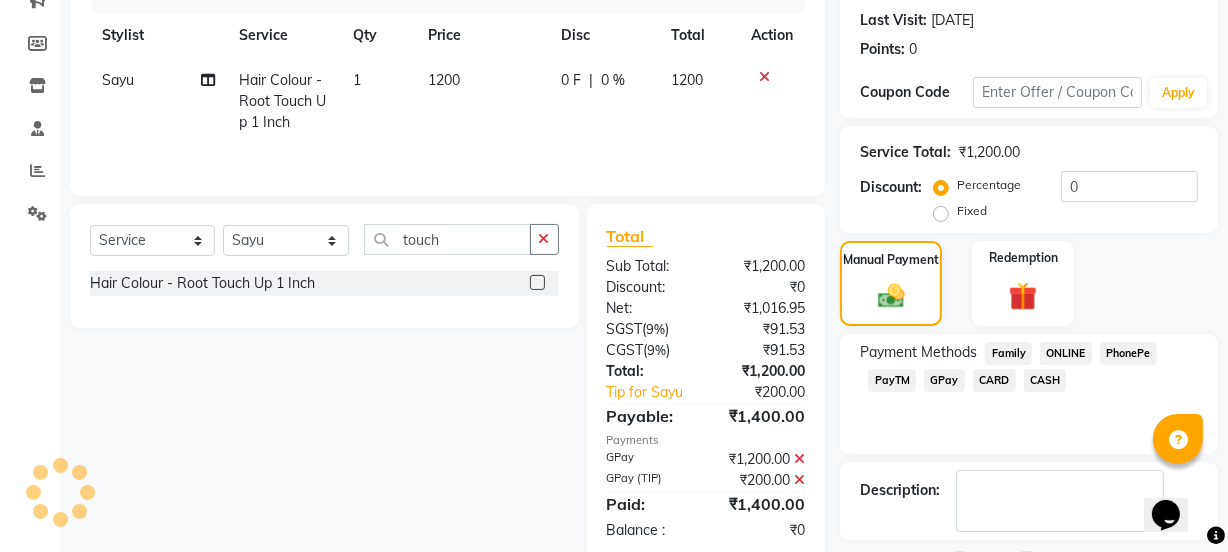 scroll, scrollTop: 357, scrollLeft: 0, axis: vertical 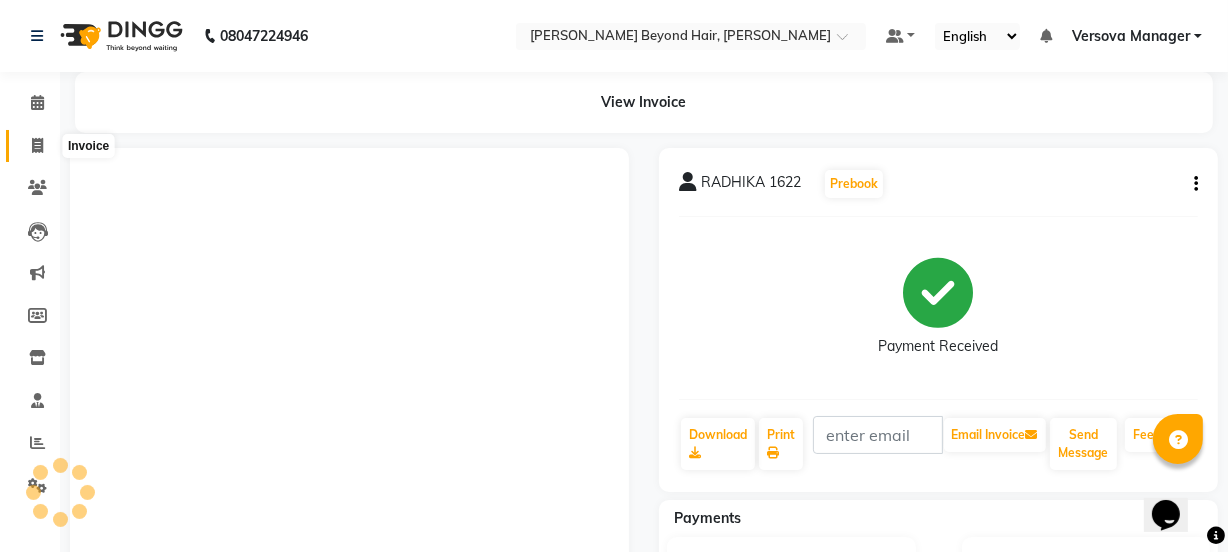 click 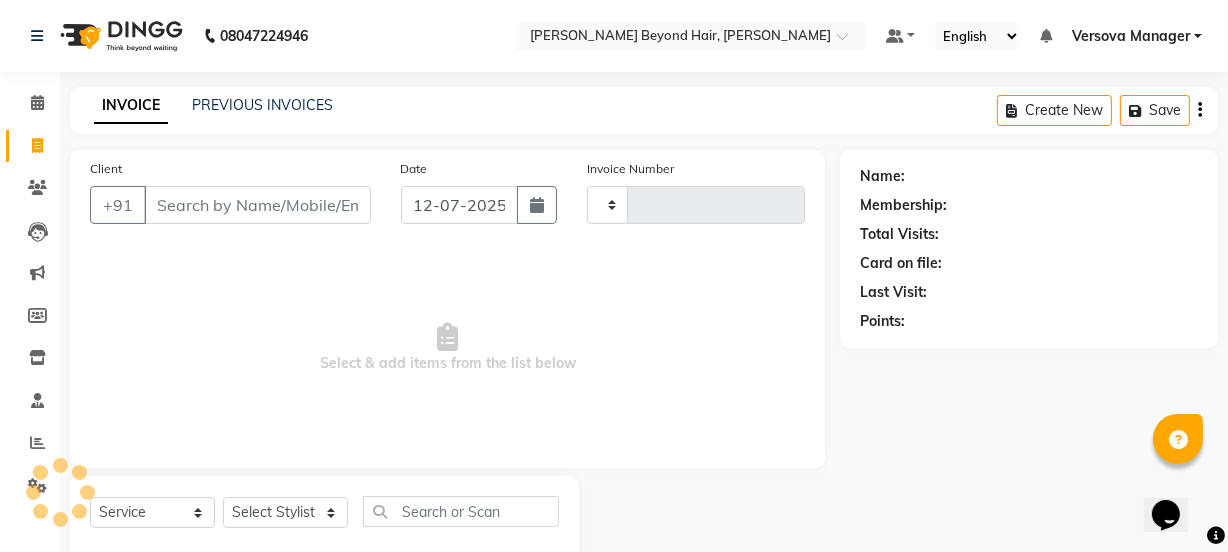 scroll, scrollTop: 50, scrollLeft: 0, axis: vertical 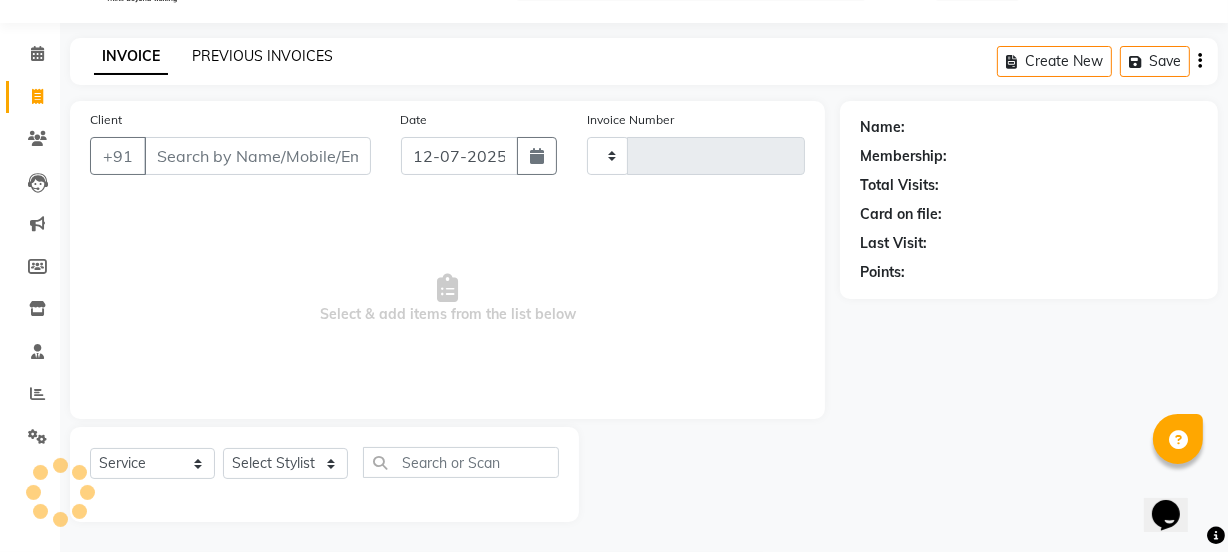 click on "PREVIOUS INVOICES" 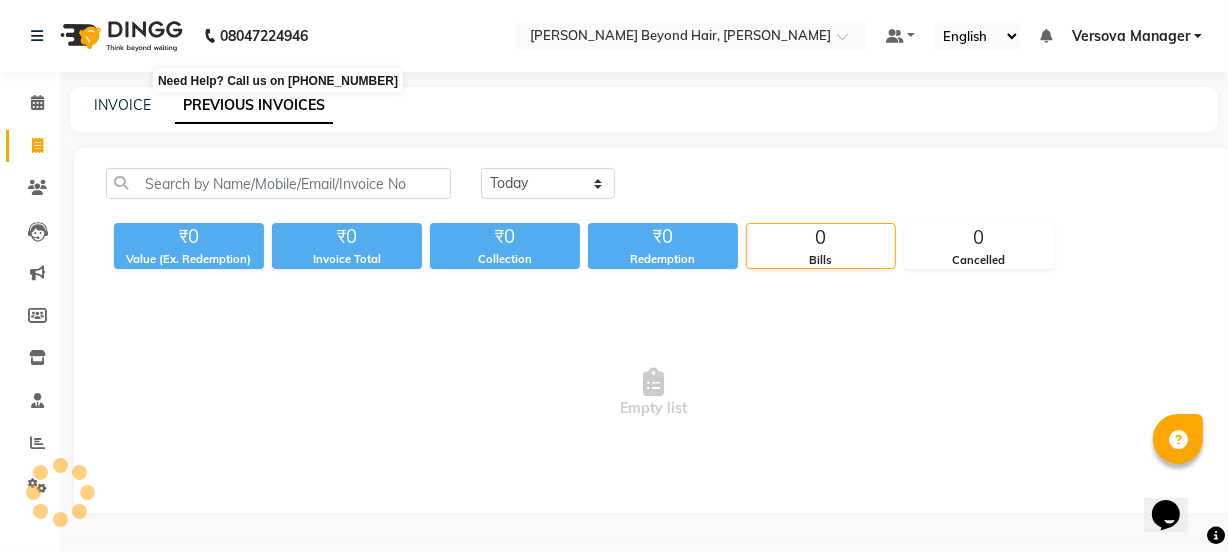 scroll, scrollTop: 0, scrollLeft: 0, axis: both 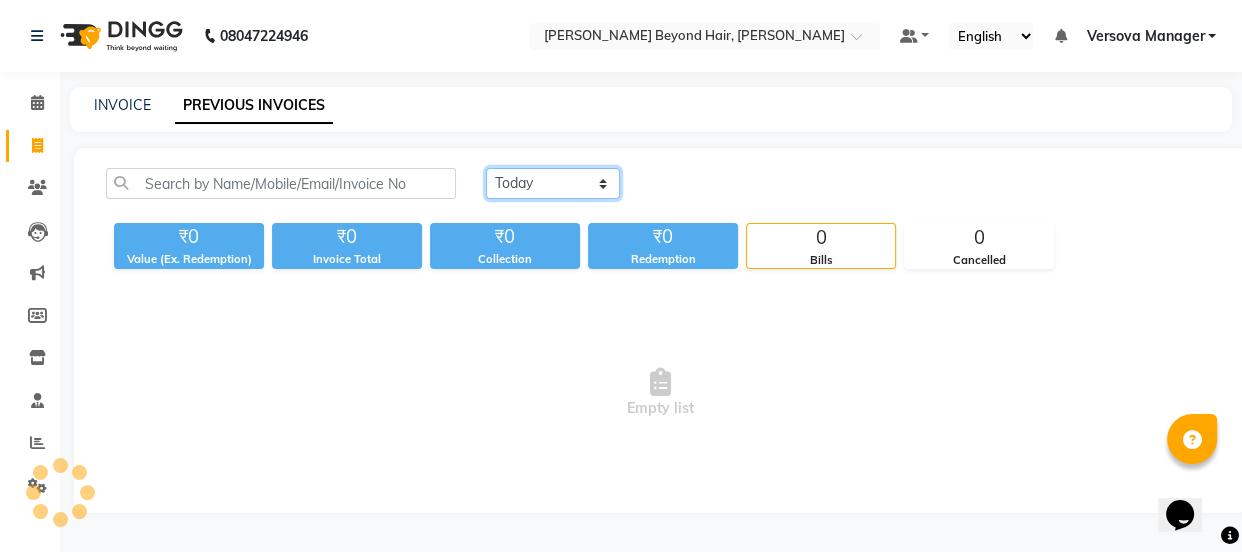click on "Today Yesterday Custom Range" 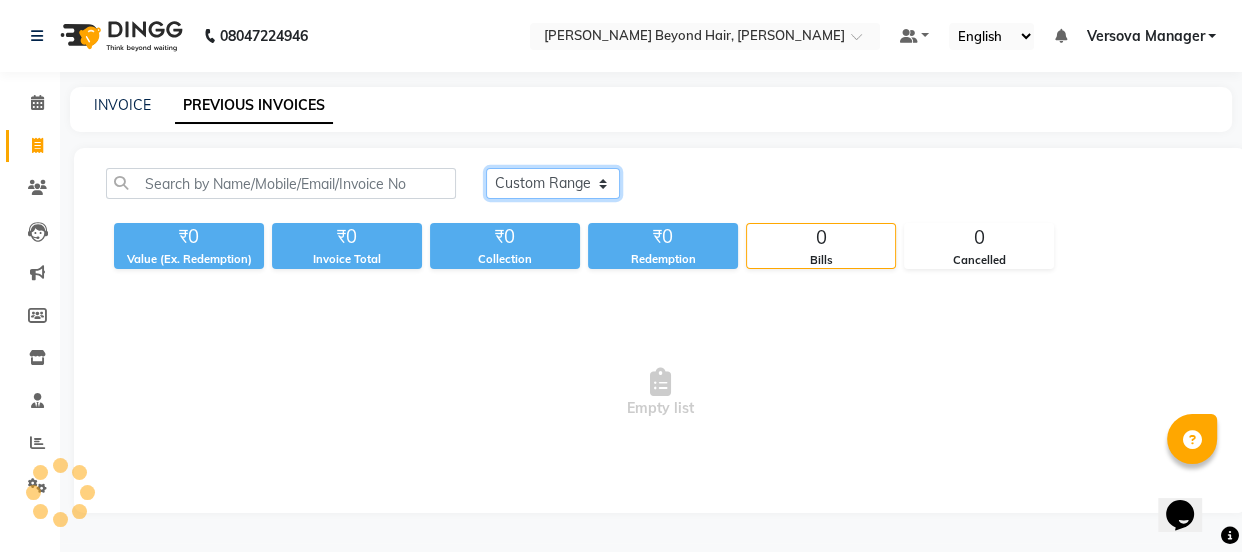 click on "Today Yesterday Custom Range" 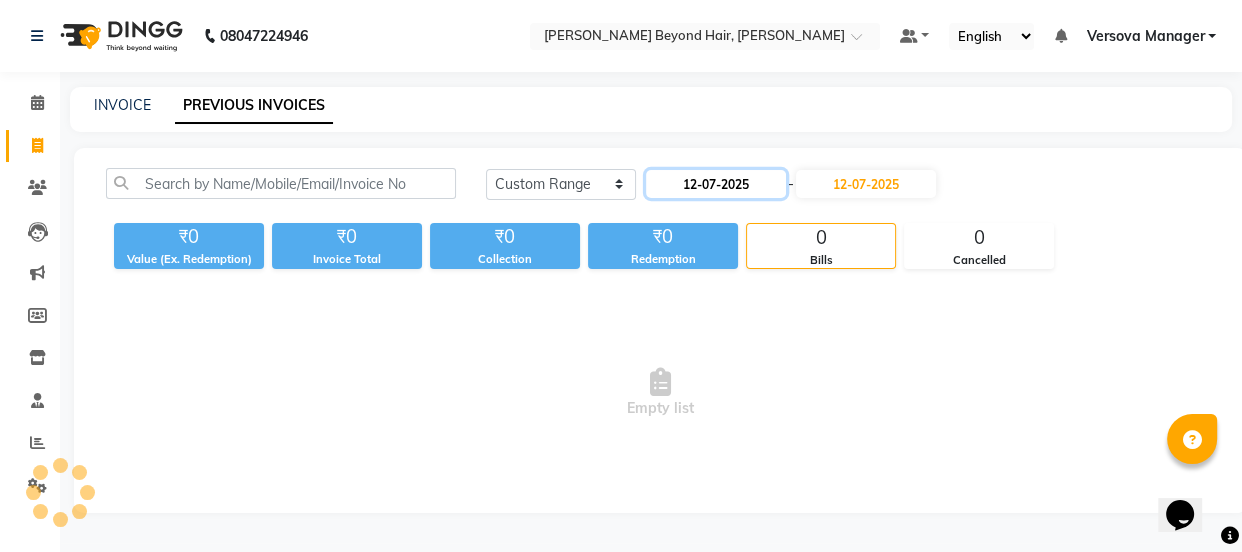 click on "12-07-2025" 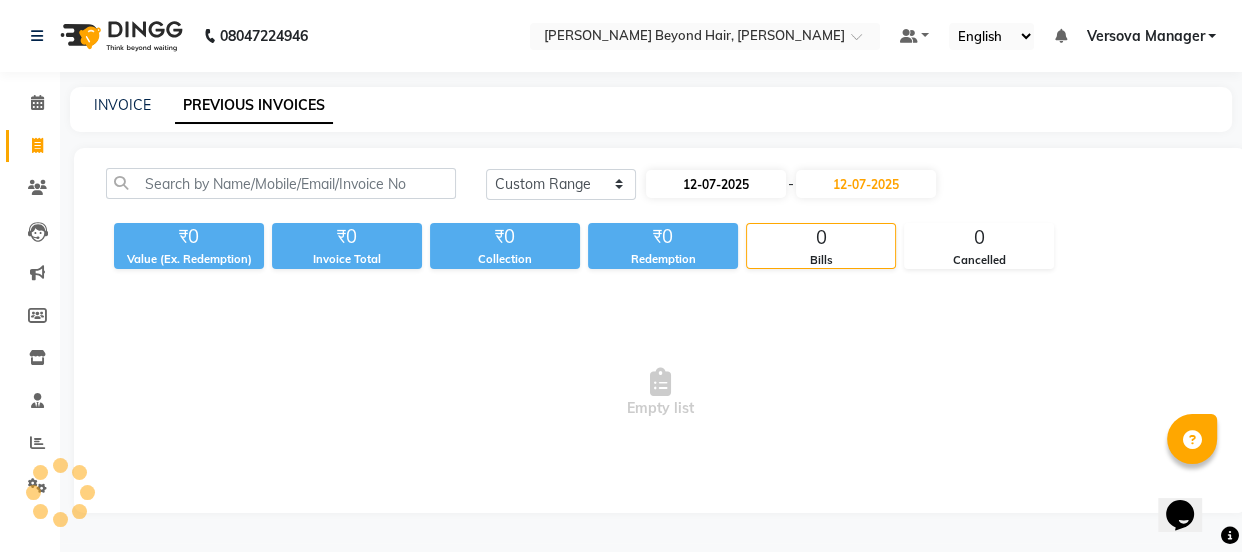 select on "7" 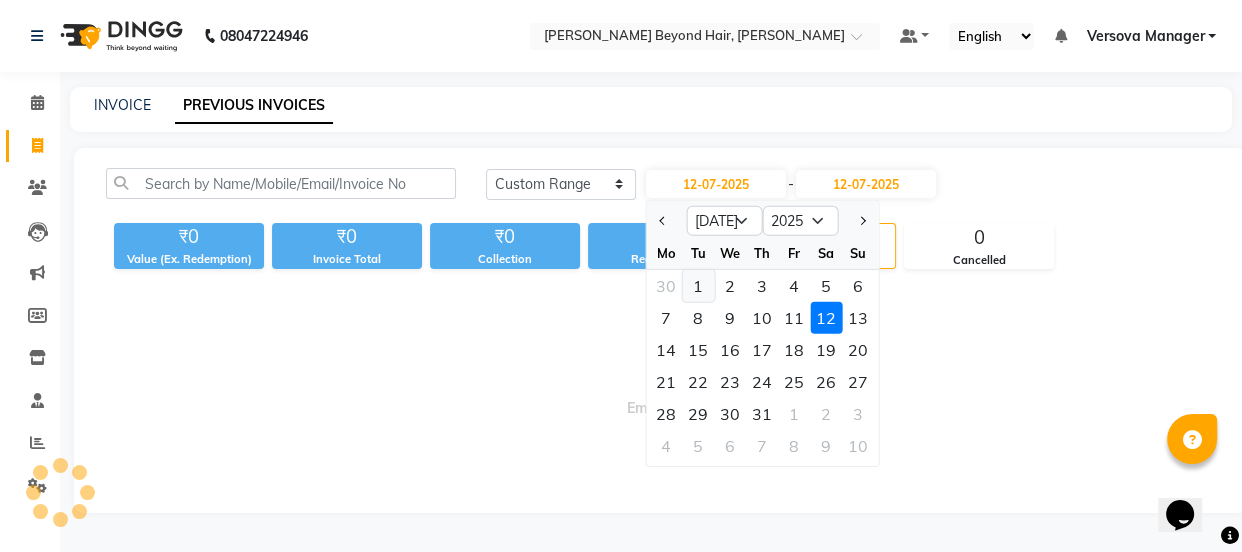 click on "1" 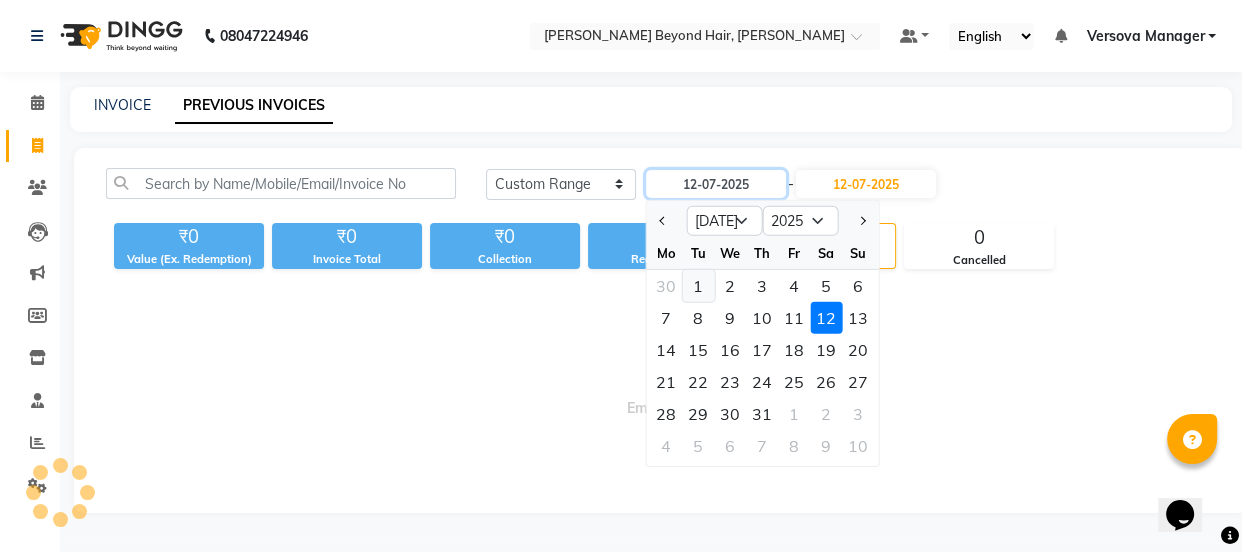 type on "01-07-2025" 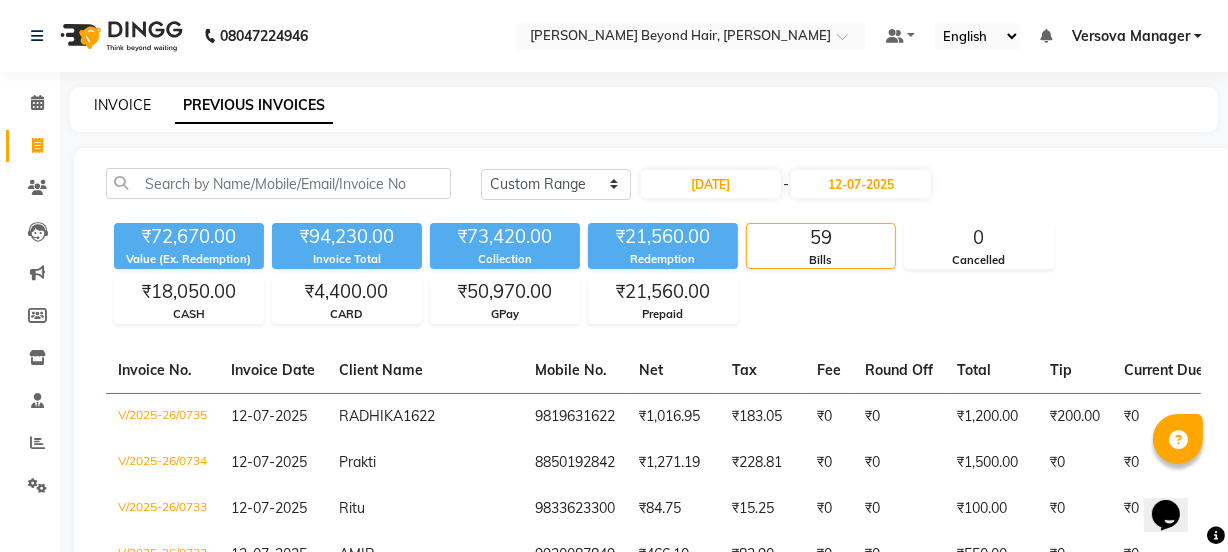 click on "INVOICE" 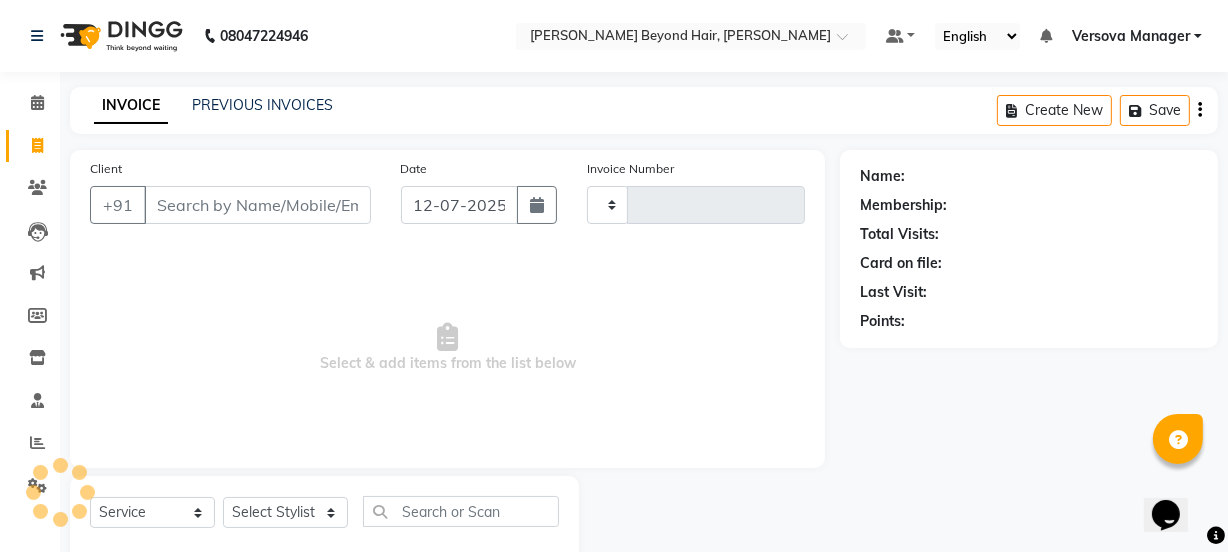 scroll, scrollTop: 50, scrollLeft: 0, axis: vertical 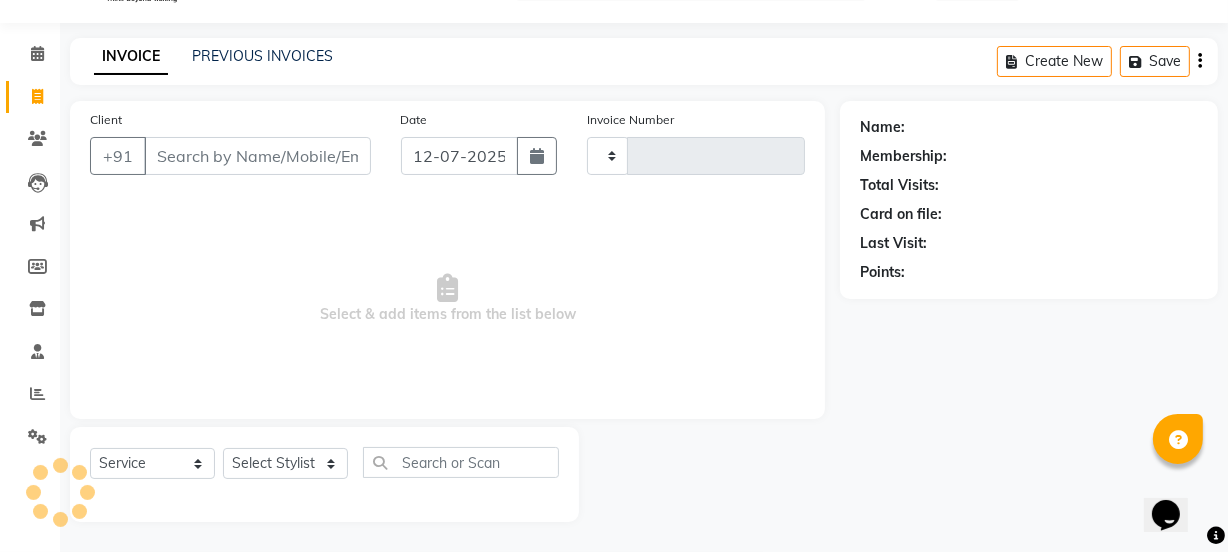 type on "0736" 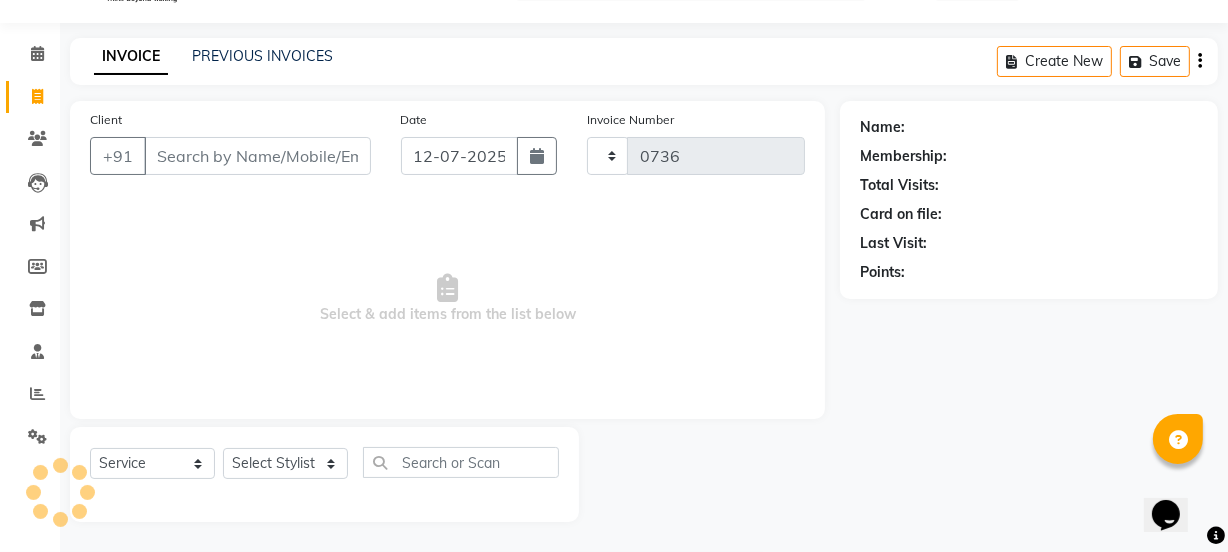 select on "6352" 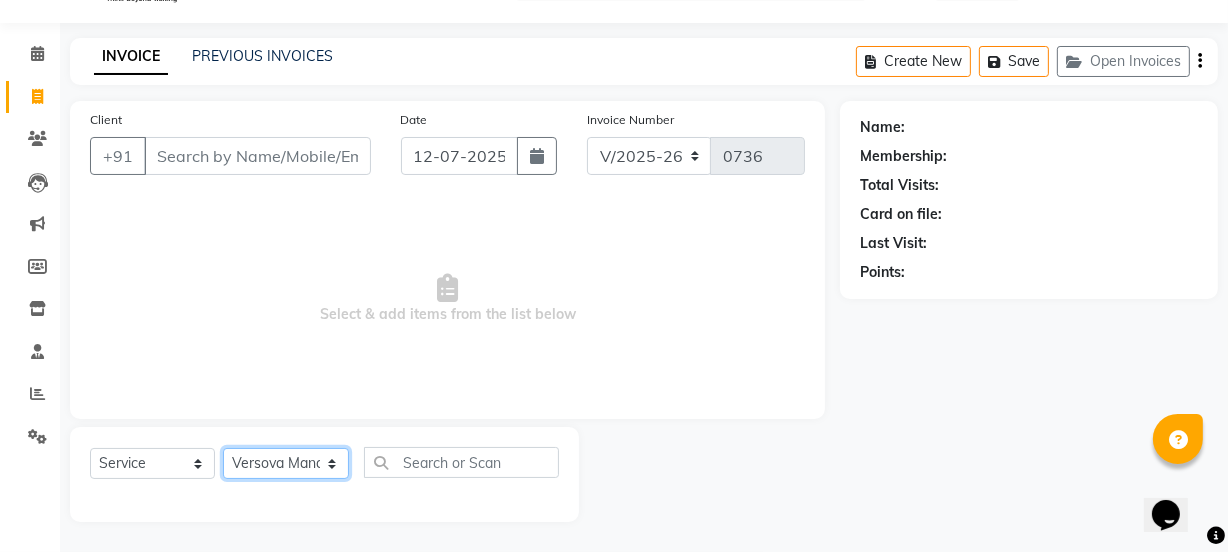 click on "Select Stylist ADMIN Avesh Dhara  DIKSHU SHARMA dipika  Fatima MUSKAN VAISH Pratibha RAHUL KHOKHAR sameer shah  Saniya  Saurav Sayu  Sheetal  SIDDHI Sunny  teju  Versova Manager Vijay Vishwa" 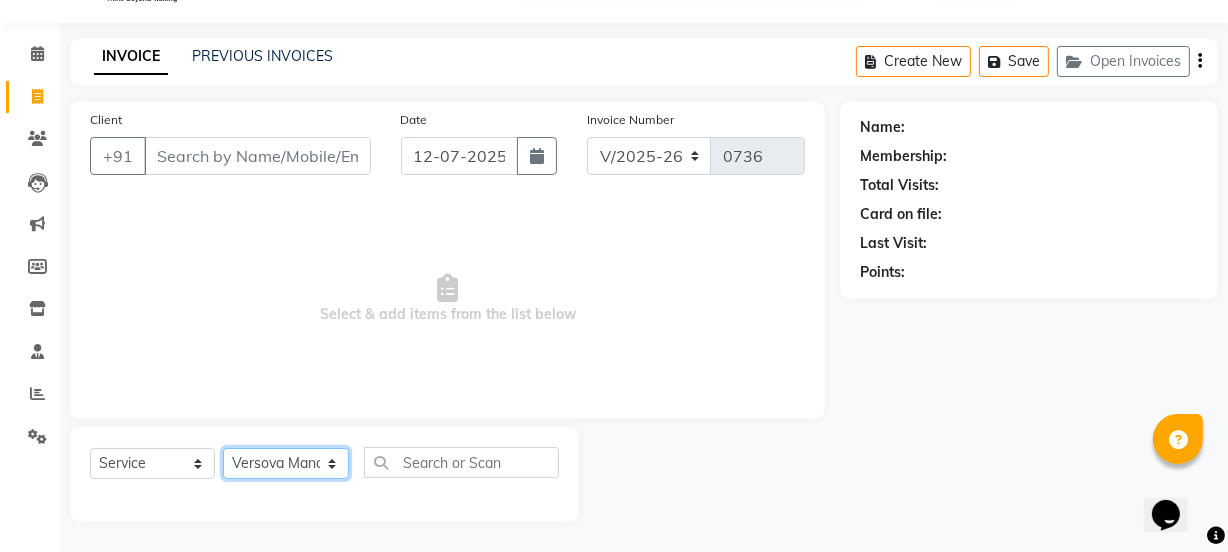 select on "49531" 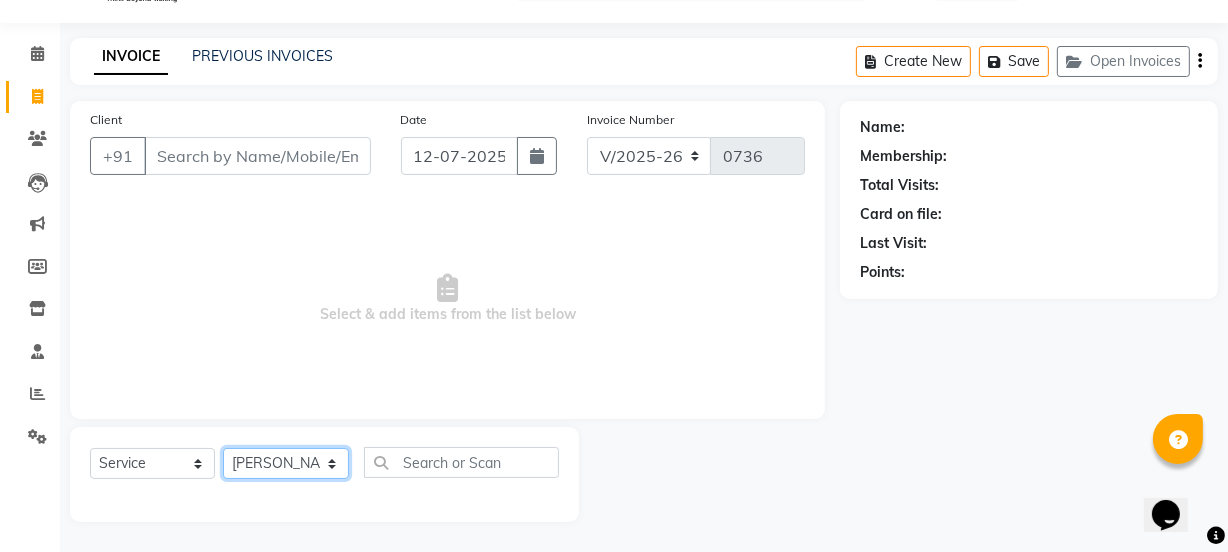 click on "Select Stylist ADMIN Avesh Dhara  DIKSHU SHARMA dipika  Fatima MUSKAN VAISH Pratibha RAHUL KHOKHAR sameer shah  Saniya  Saurav Sayu  Sheetal  SIDDHI Sunny  teju  Versova Manager Vijay Vishwa" 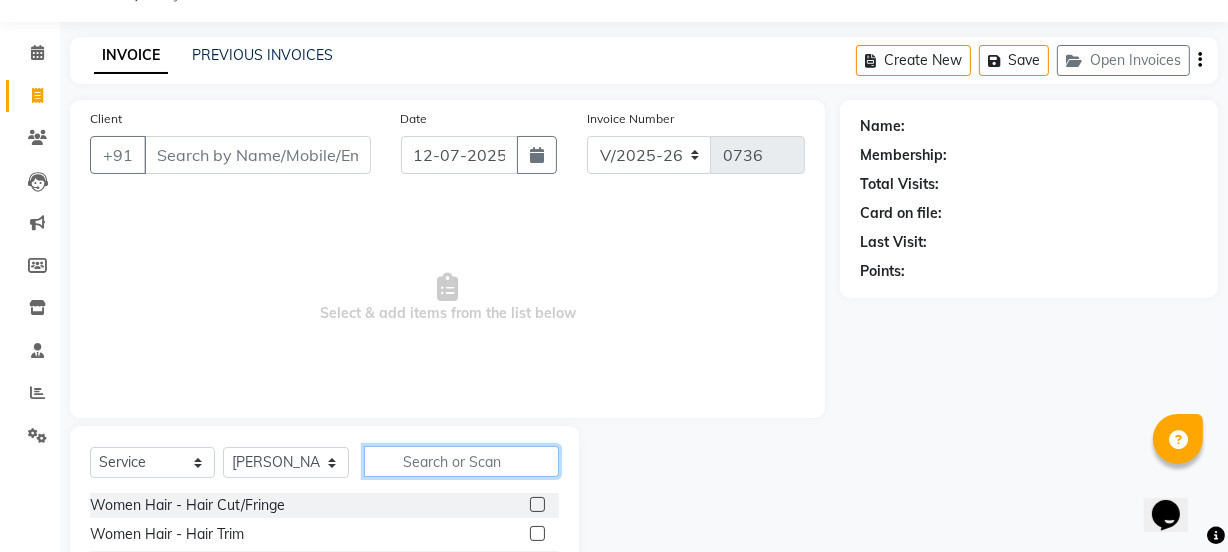 click 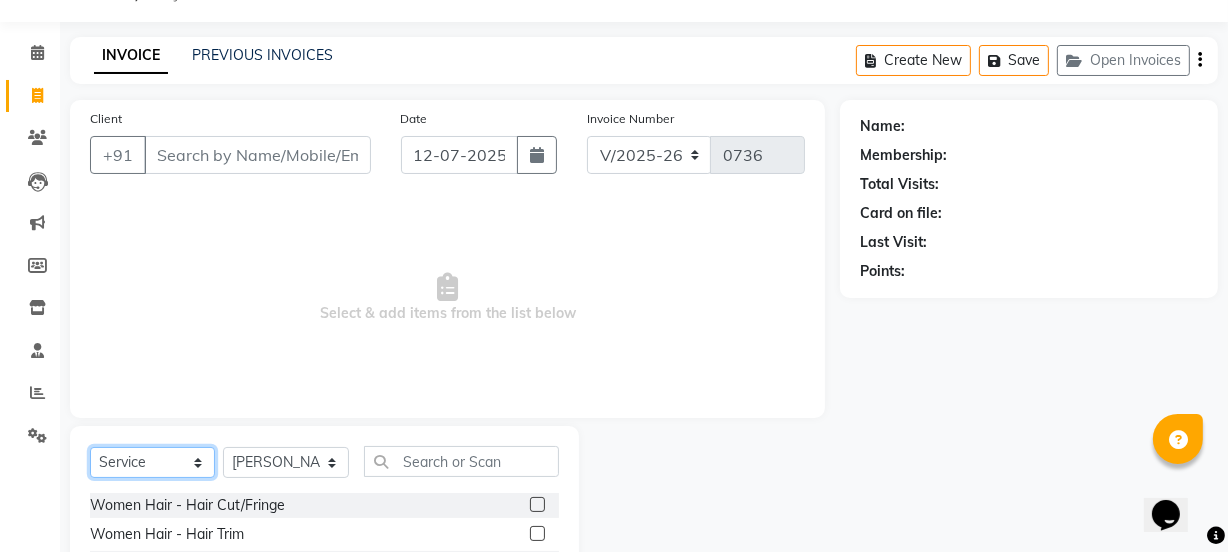 click on "Select  Service  Product  Membership  Package Voucher Prepaid Gift Card" 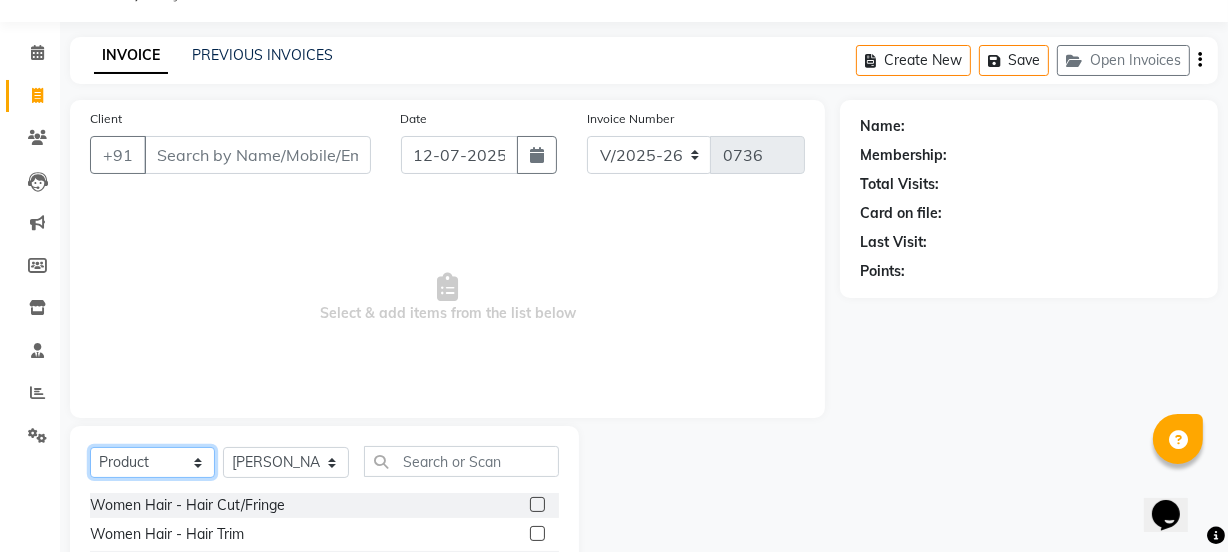 click on "Select  Service  Product  Membership  Package Voucher Prepaid Gift Card" 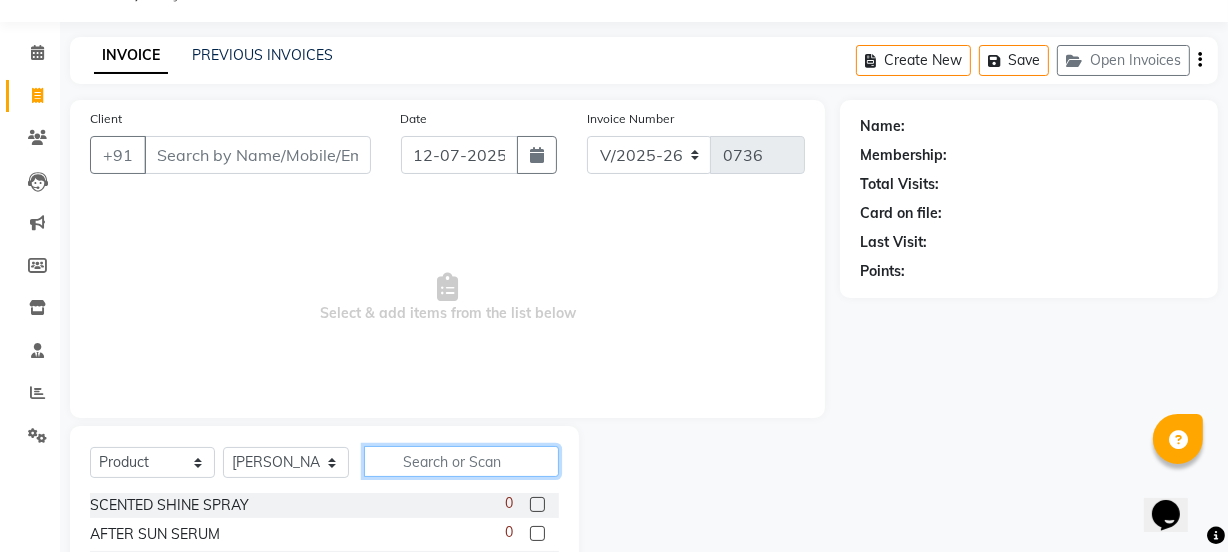 click 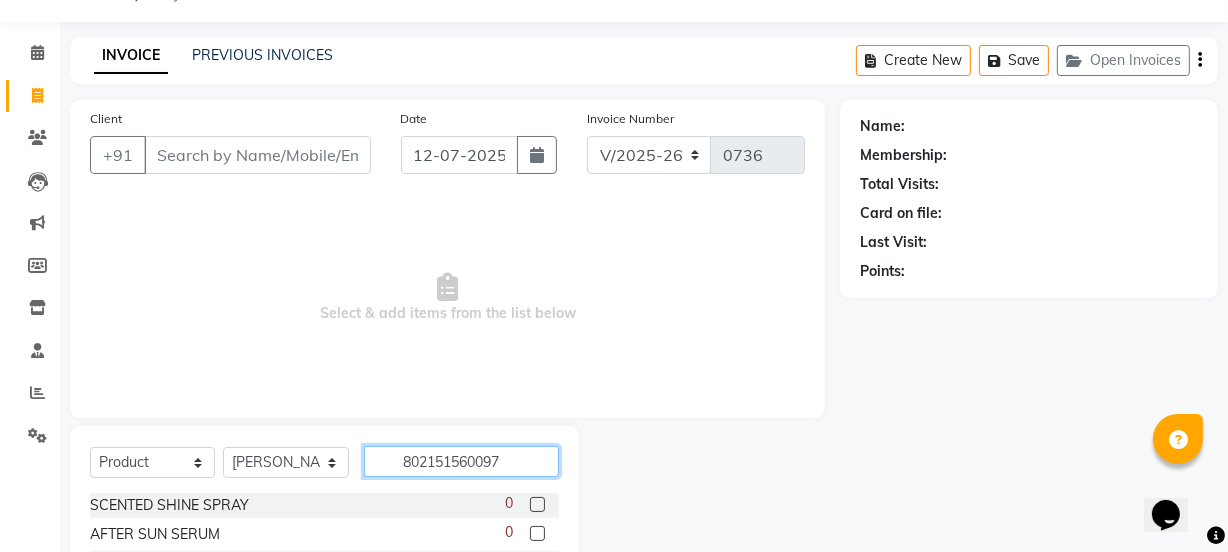 type on "8021515600976" 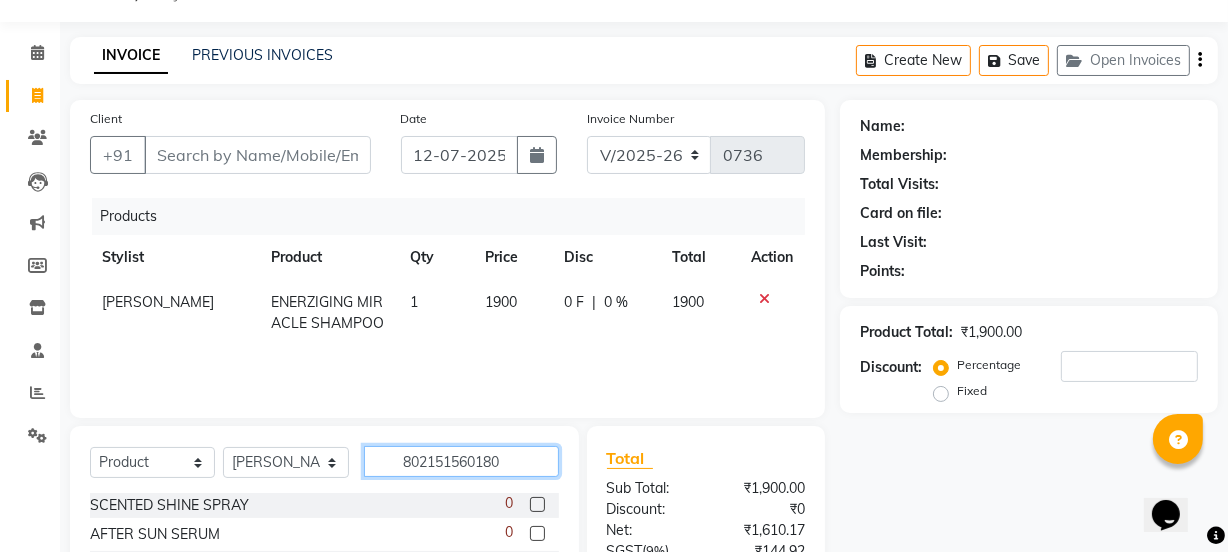 type on "8021515601805" 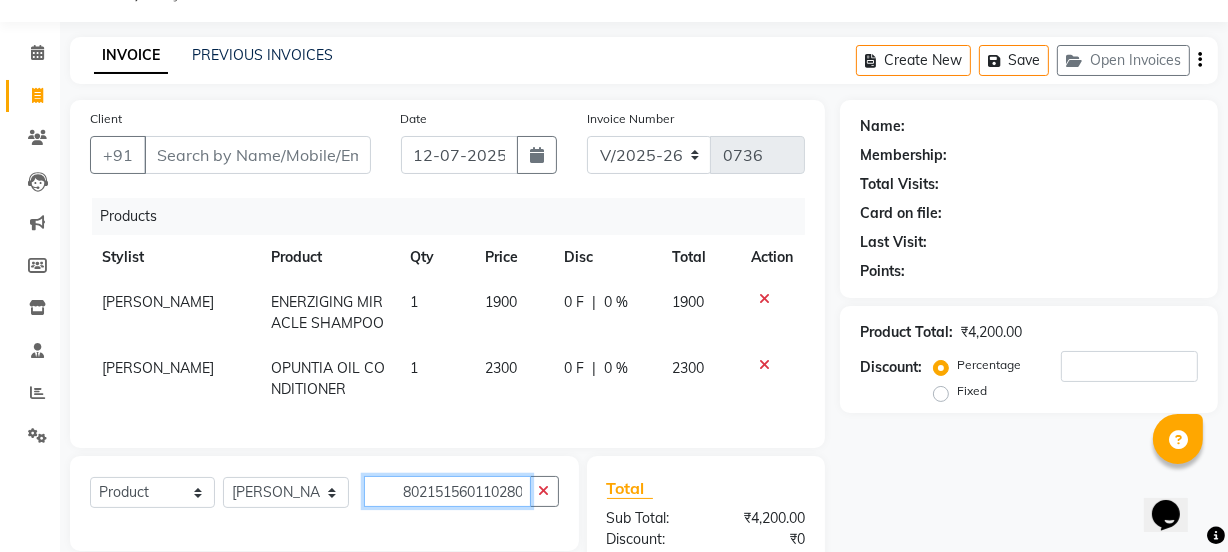 scroll, scrollTop: 0, scrollLeft: 97, axis: horizontal 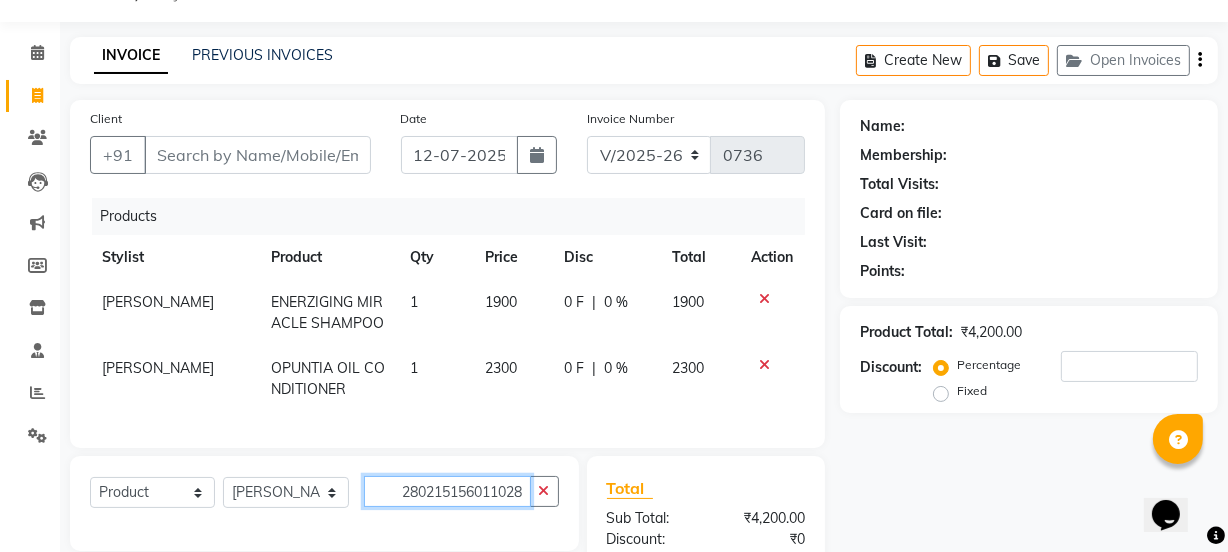 type on "802151560110280215156011028021515601102" 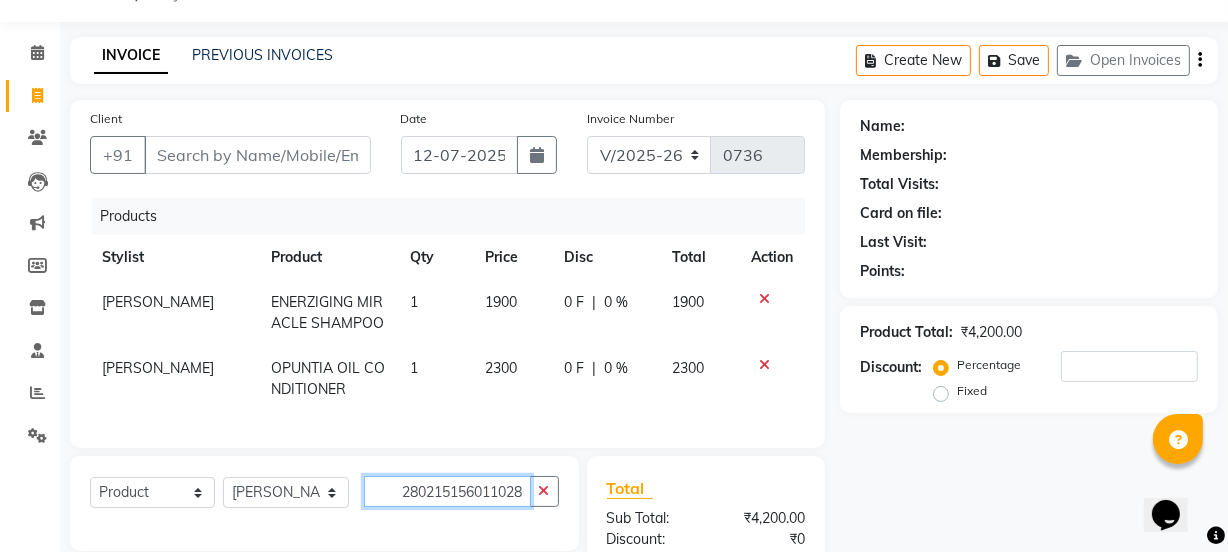 type 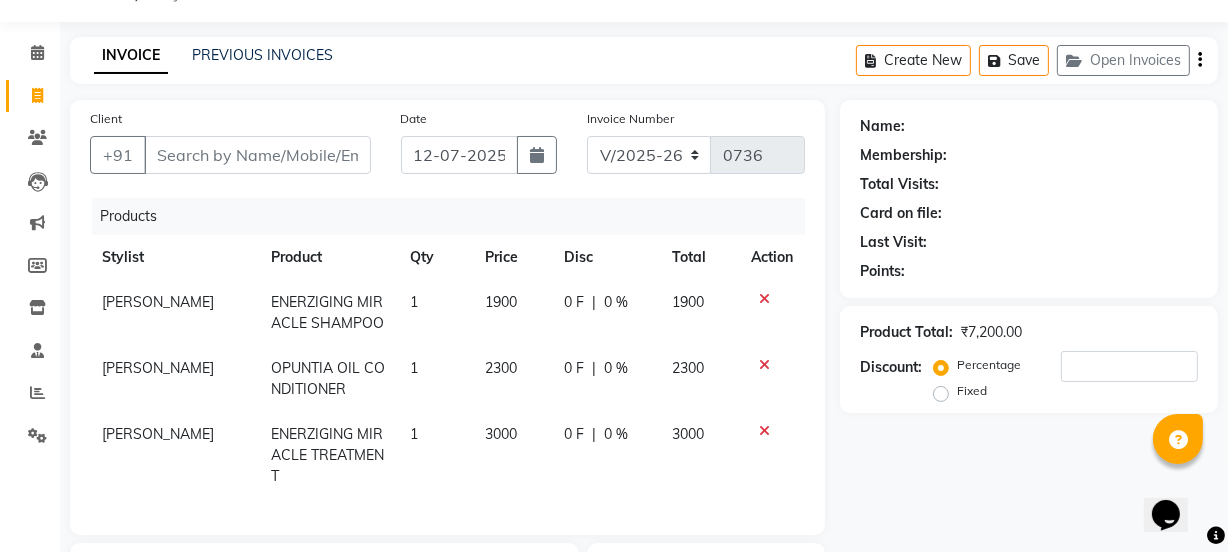 scroll, scrollTop: 0, scrollLeft: 0, axis: both 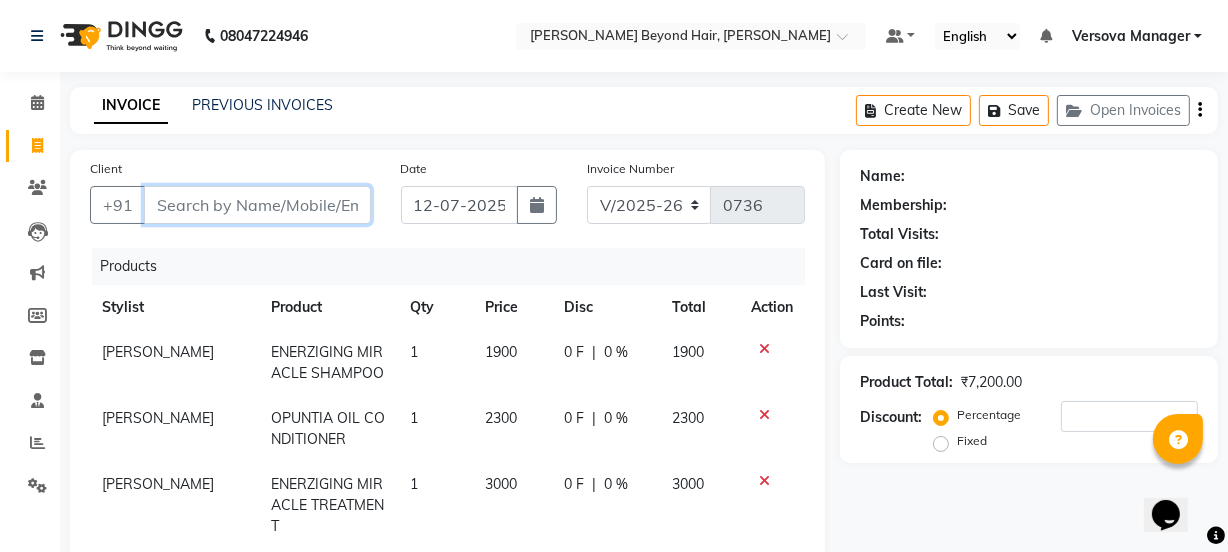 click on "Client" at bounding box center (257, 205) 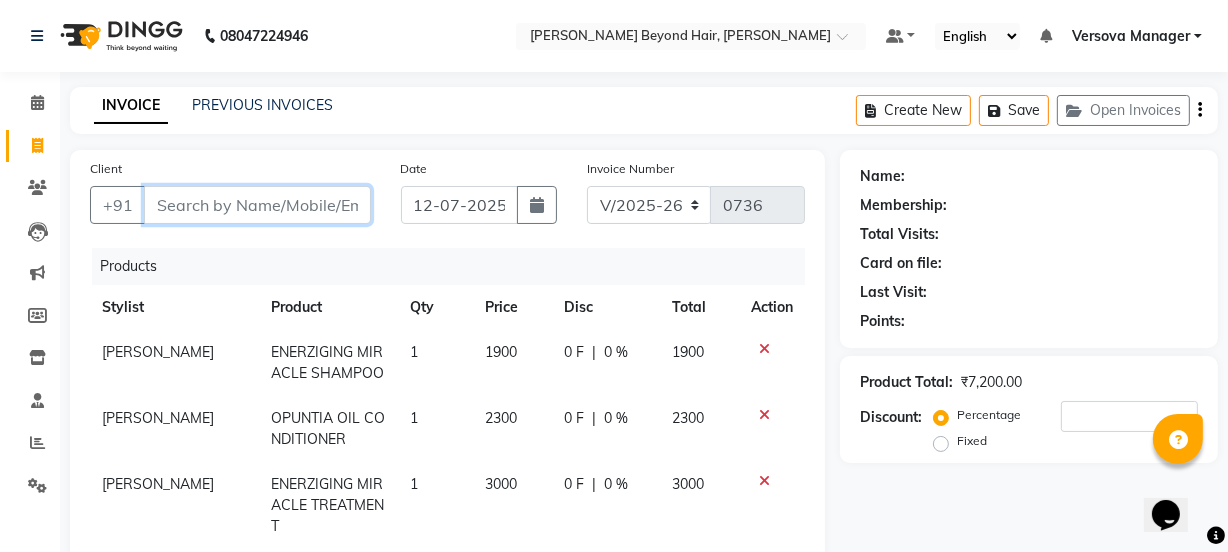 scroll, scrollTop: 359, scrollLeft: 0, axis: vertical 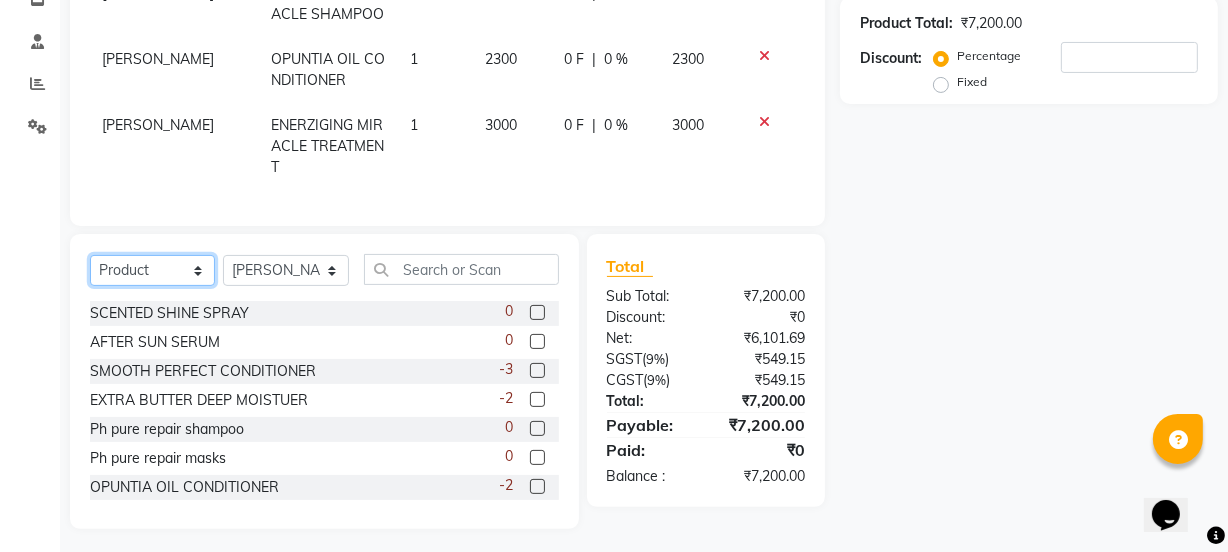 click on "Select  Service  Product  Membership  Package Voucher Prepaid Gift Card" 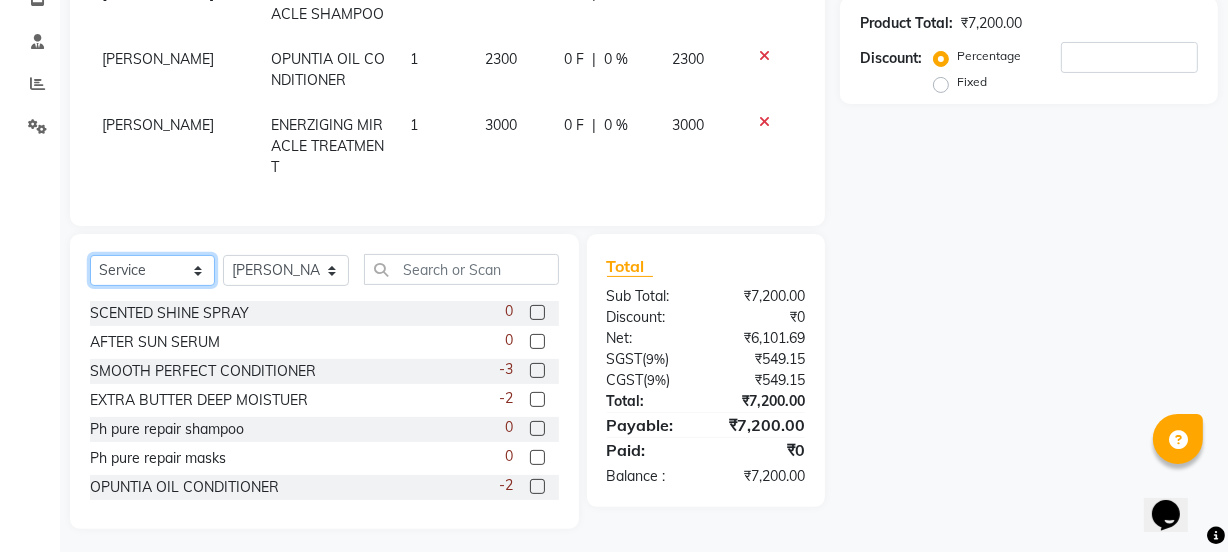 click on "Select  Service  Product  Membership  Package Voucher Prepaid Gift Card" 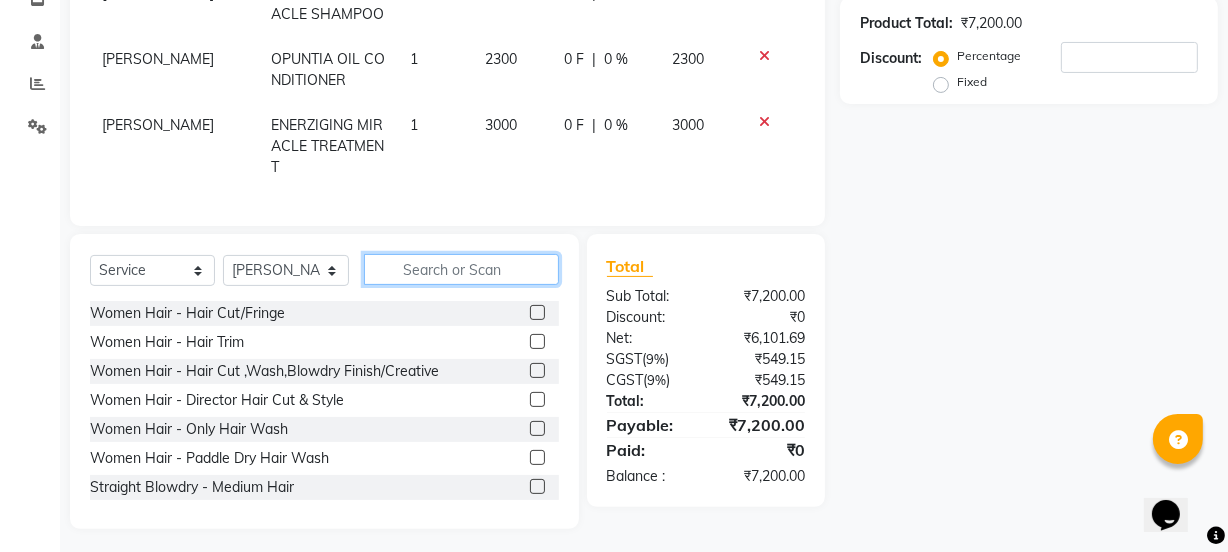drag, startPoint x: 413, startPoint y: 262, endPoint x: 322, endPoint y: 266, distance: 91.08787 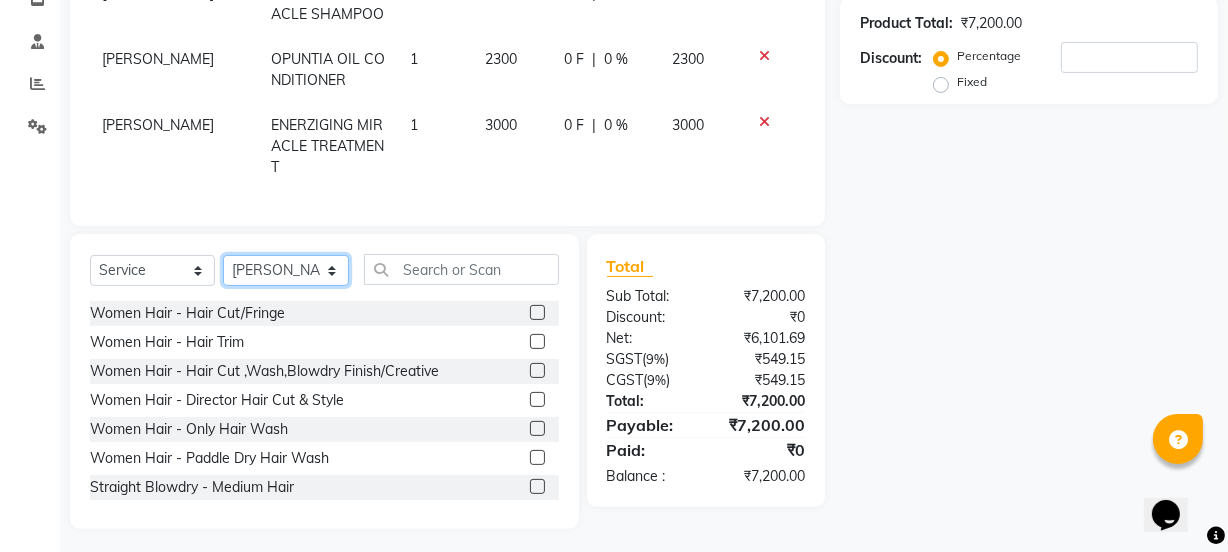 click on "Select Stylist ADMIN Avesh Dhara  DIKSHU SHARMA dipika  Fatima MUSKAN VAISH Pratibha RAHUL KHOKHAR sameer shah  Saniya  Saurav Sayu  Sheetal  SIDDHI Sunny  teju  Versova Manager Vijay Vishwa" 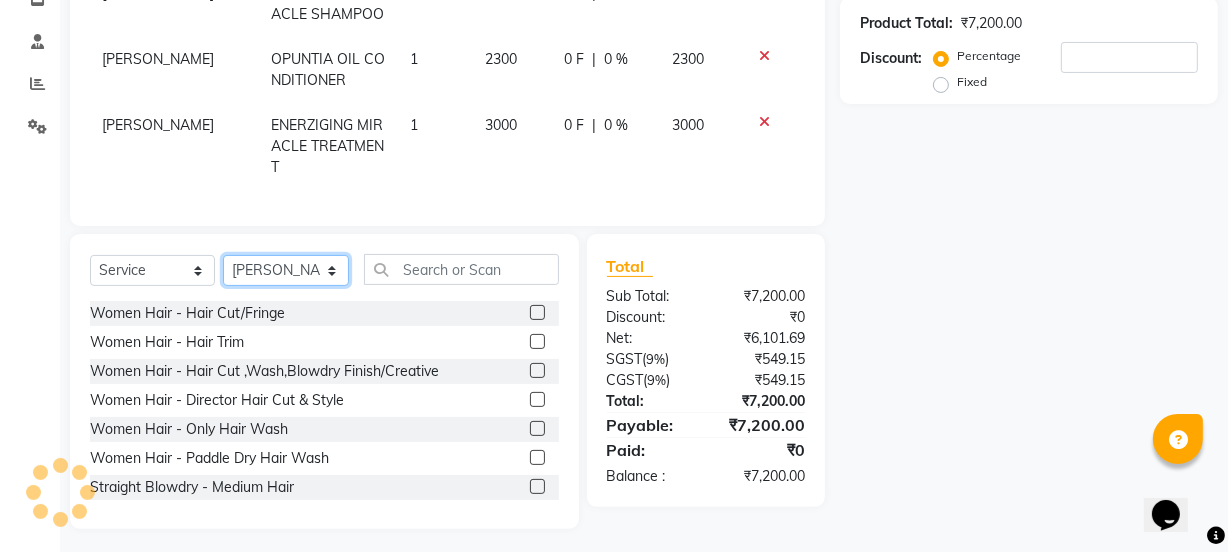 select on "47583" 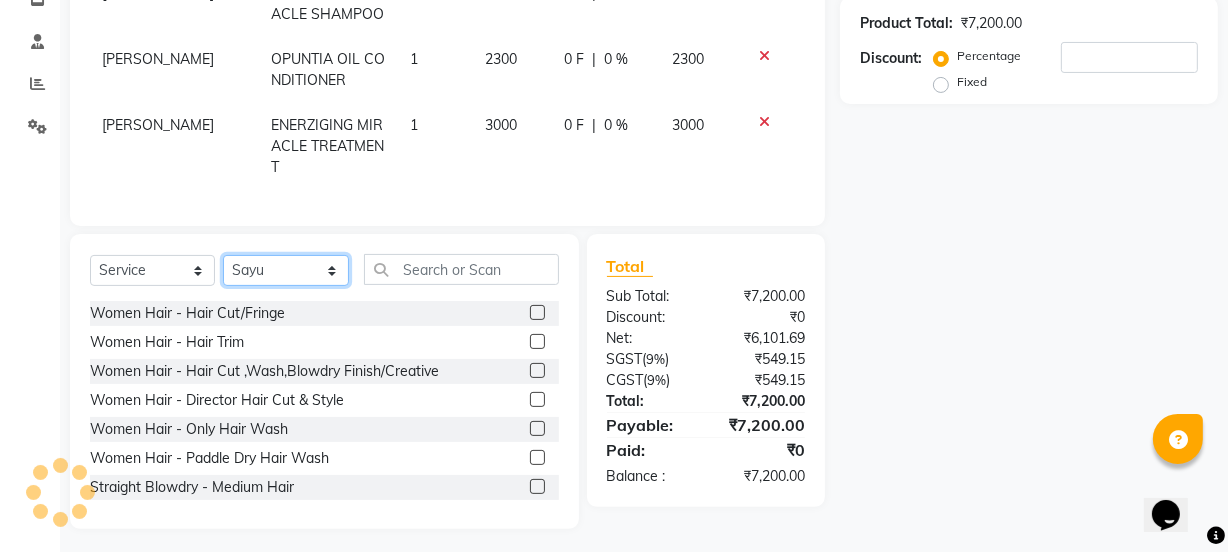 click on "Select Stylist ADMIN Avesh Dhara  DIKSHU SHARMA dipika  Fatima MUSKAN VAISH Pratibha RAHUL KHOKHAR sameer shah  Saniya  Saurav Sayu  Sheetal  SIDDHI Sunny  teju  Versova Manager Vijay Vishwa" 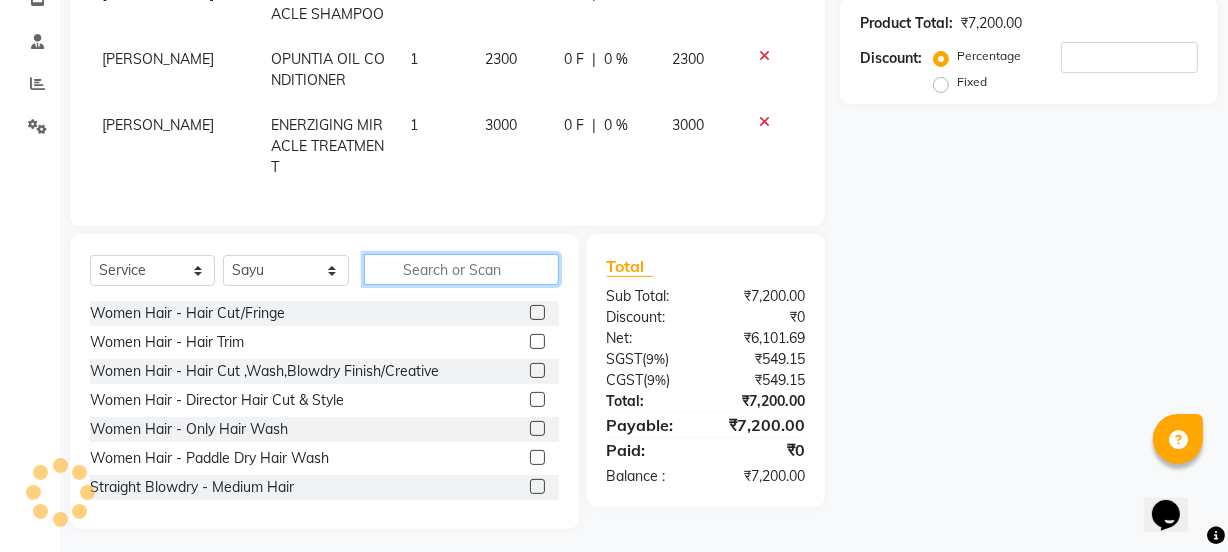 click 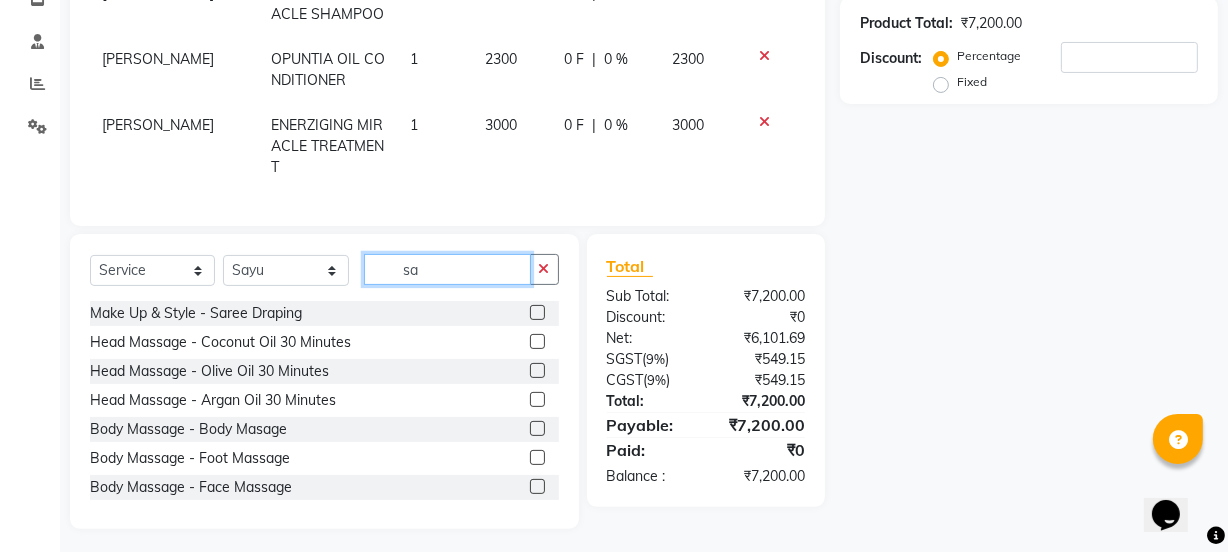 type on "s" 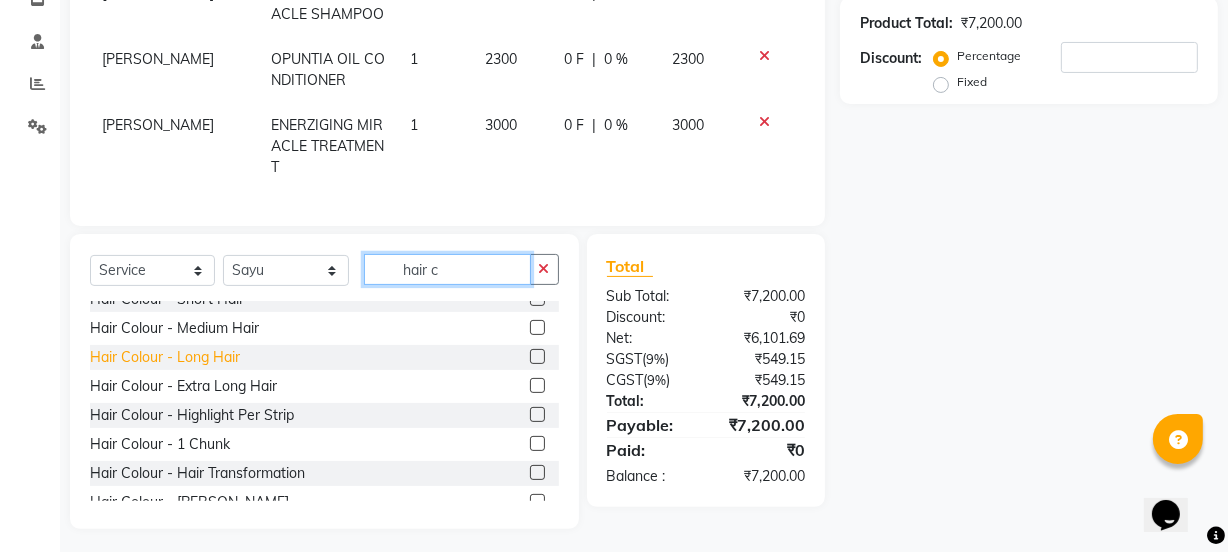 scroll, scrollTop: 90, scrollLeft: 0, axis: vertical 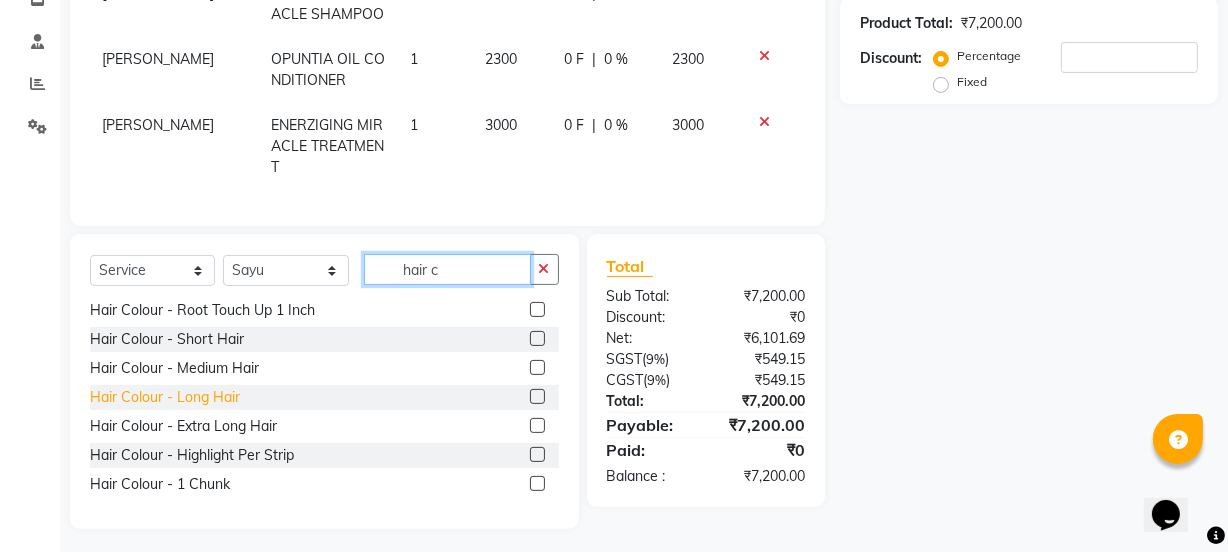 type on "hair c" 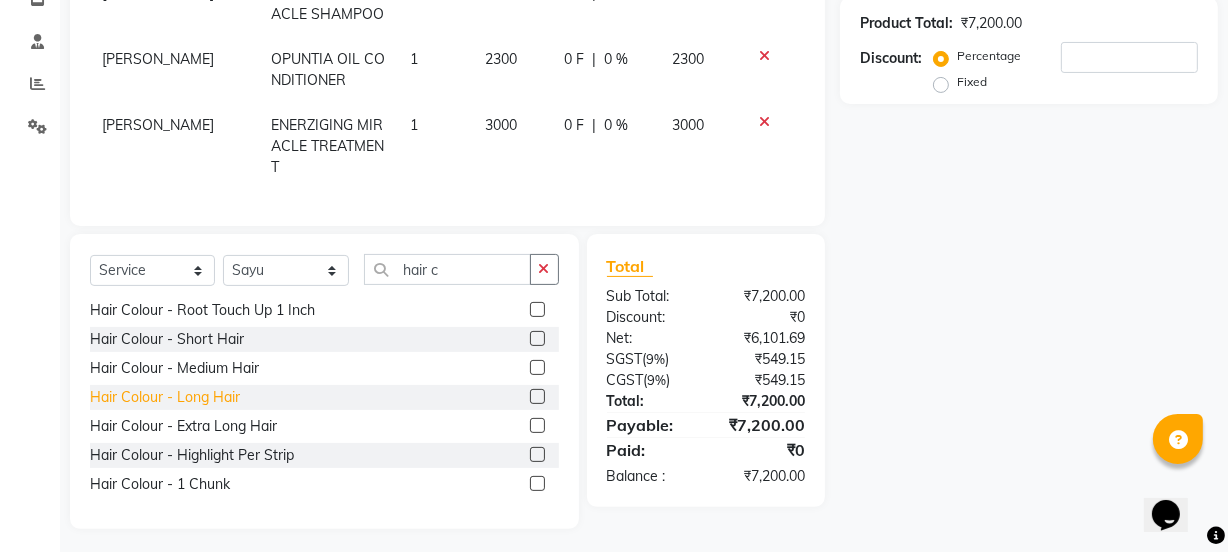 click on "Hair Colour  - Long Hair" 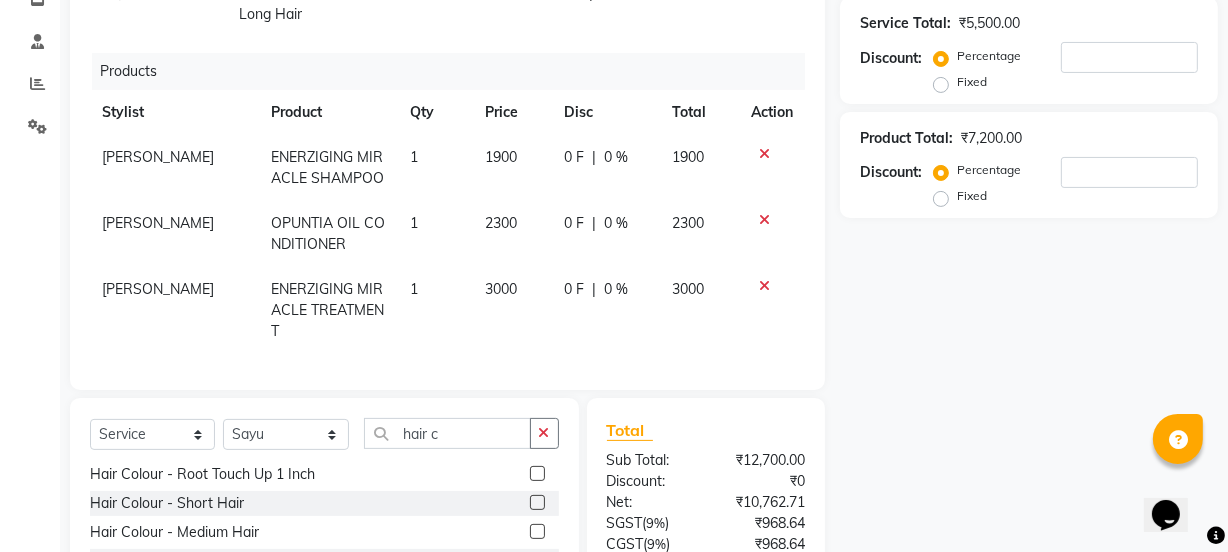 checkbox on "false" 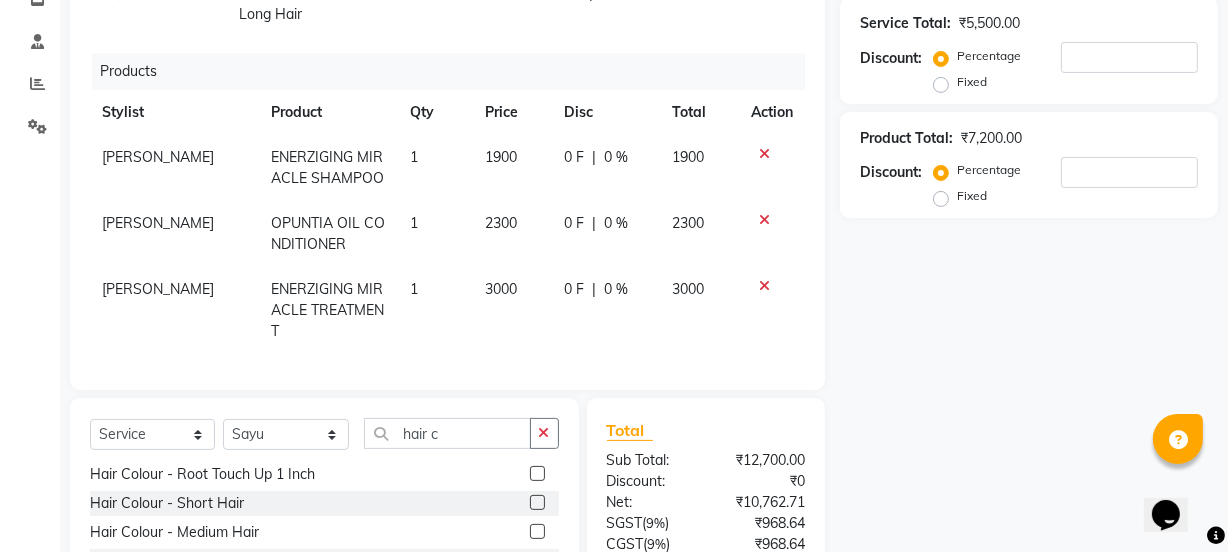 click 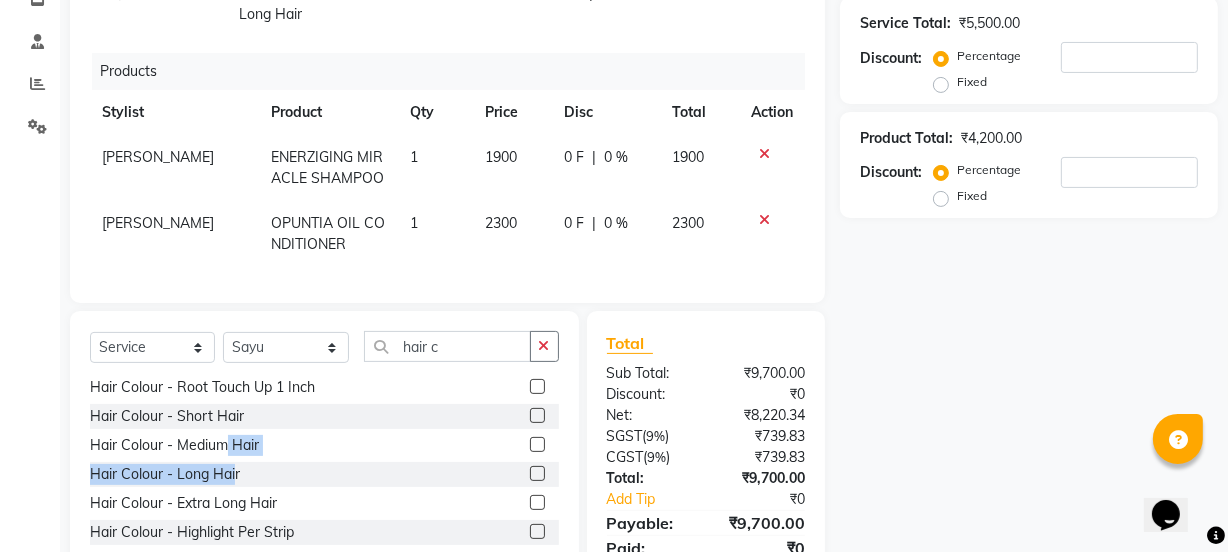 drag, startPoint x: 228, startPoint y: 456, endPoint x: 219, endPoint y: 450, distance: 10.816654 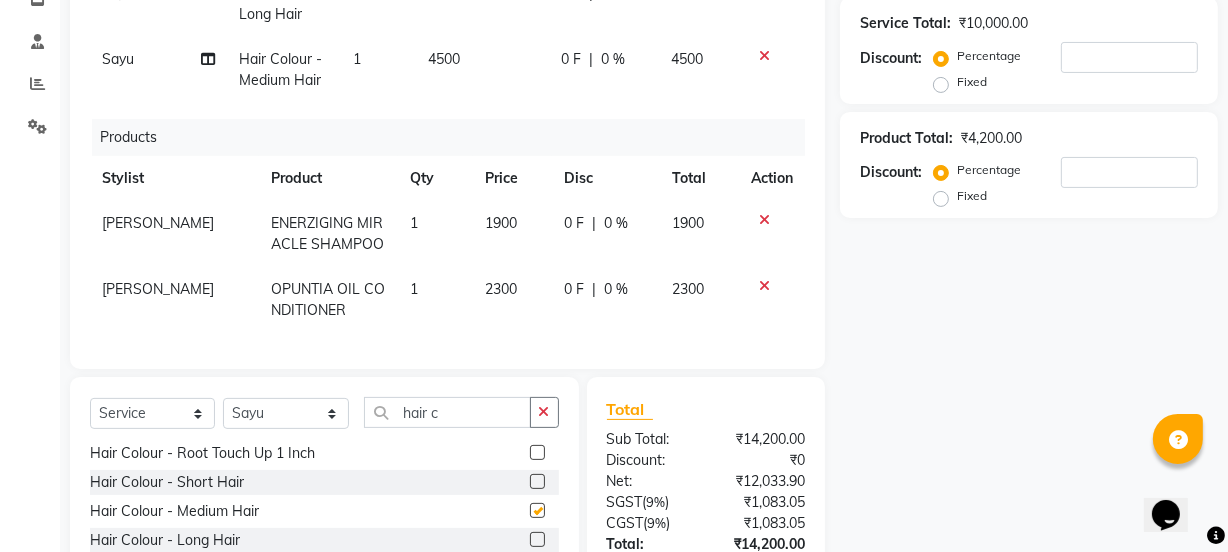 checkbox on "false" 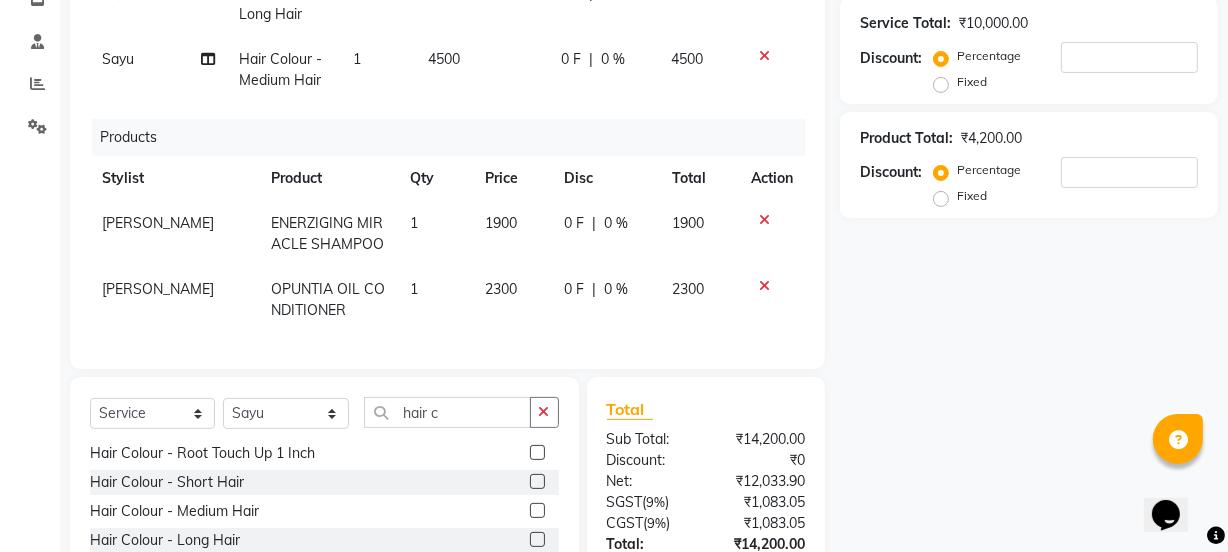 click on "Select  Service  Product  Membership  Package Voucher Prepaid Gift Card  Select Stylist ADMIN Avesh Dhara  DIKSHU SHARMA dipika  Fatima MUSKAN VAISH Pratibha RAHUL KHOKHAR sameer shah  Saniya  Saurav Sayu  Sheetal  SIDDHI Sunny  teju  Versova Manager Vijay Vishwa hair c" 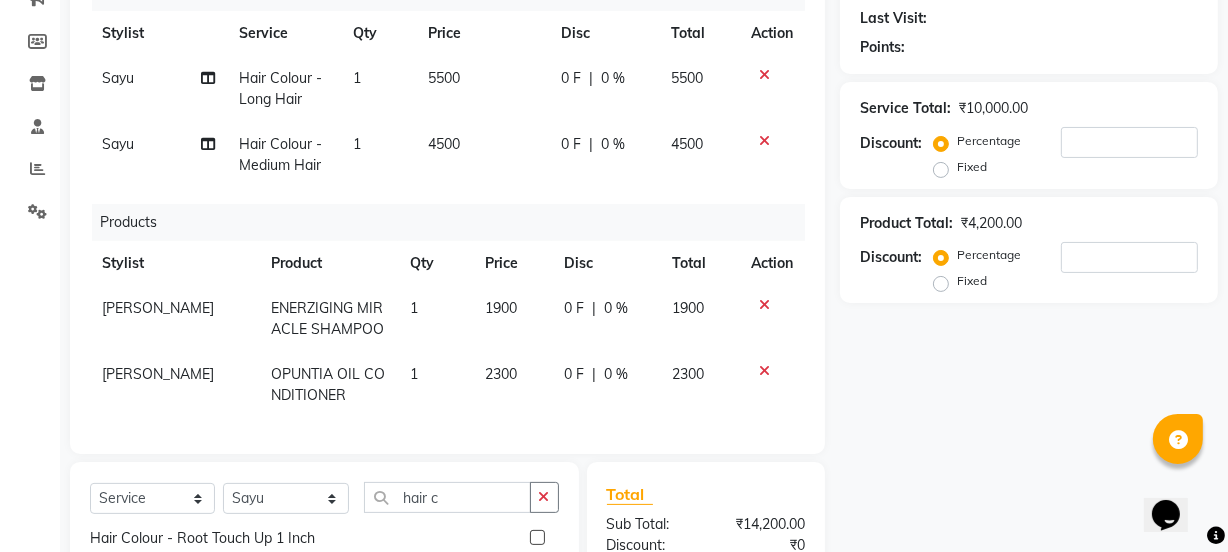 scroll, scrollTop: 177, scrollLeft: 0, axis: vertical 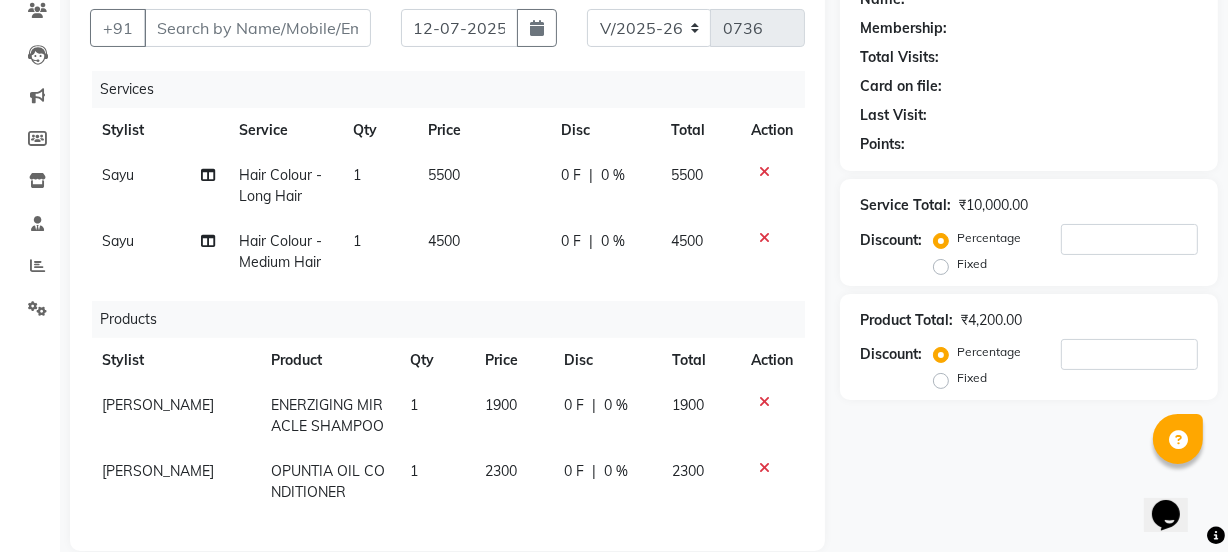 click 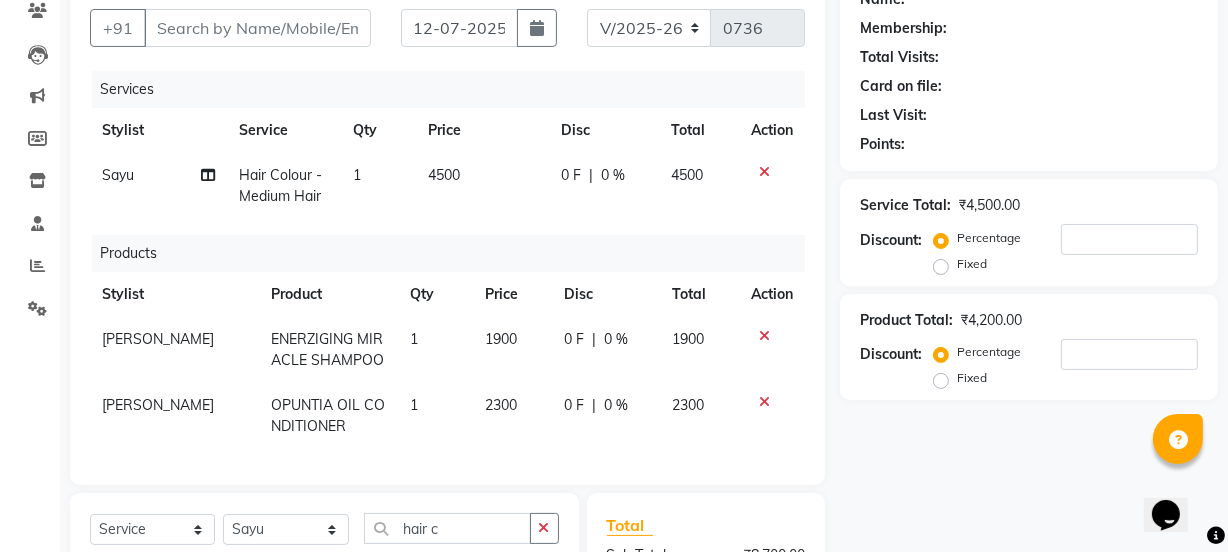 click on "4500" 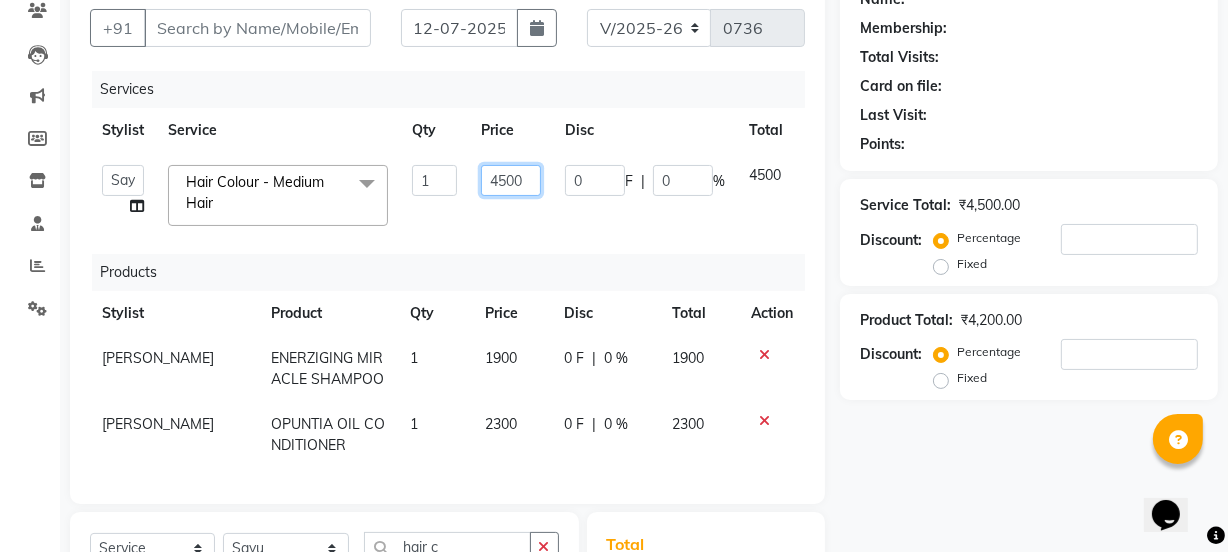 drag, startPoint x: 530, startPoint y: 180, endPoint x: 405, endPoint y: 170, distance: 125.39936 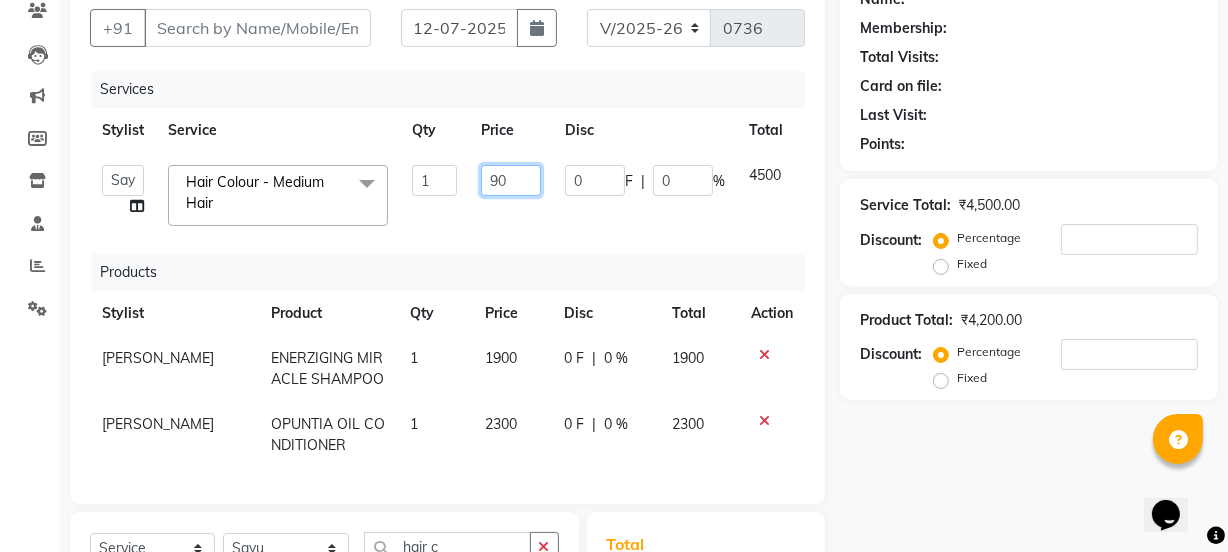 type on "9" 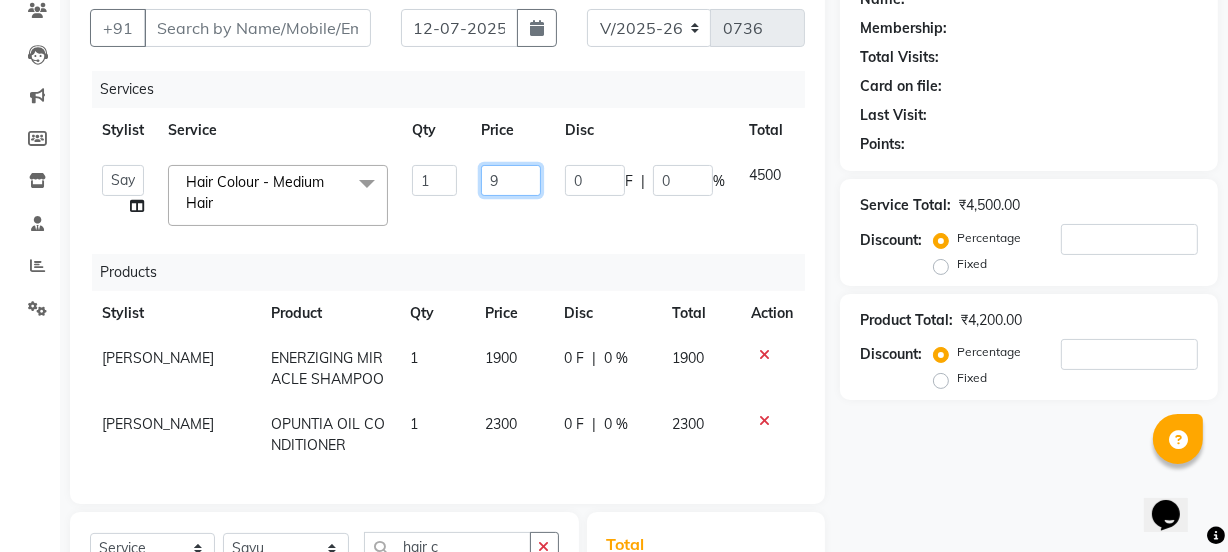 type 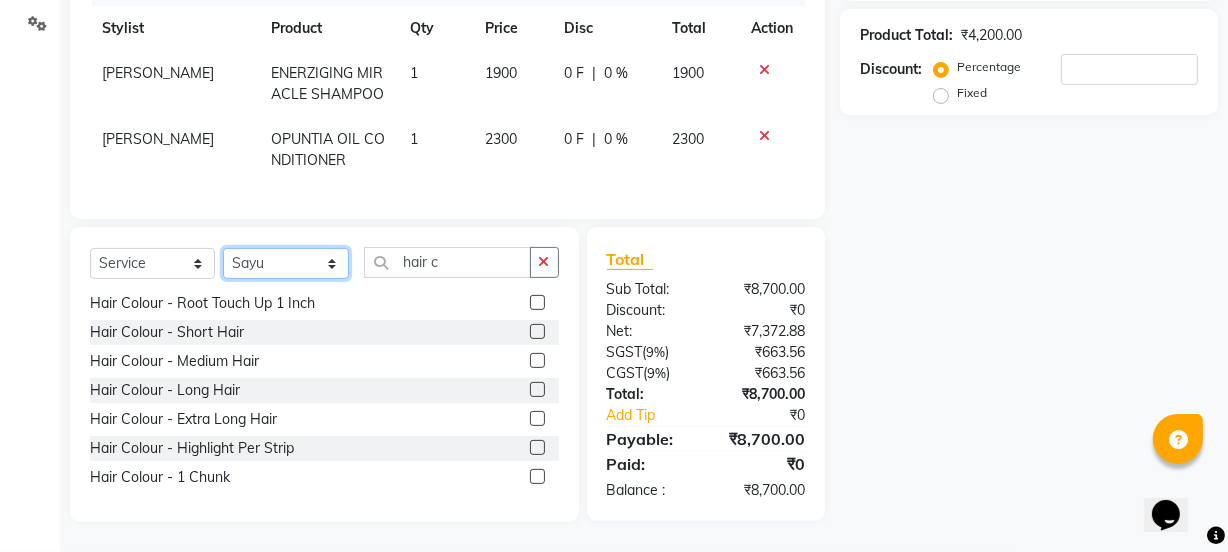 click on "Select Stylist ADMIN Avesh Dhara  DIKSHU SHARMA dipika  Fatima MUSKAN VAISH Pratibha RAHUL KHOKHAR sameer shah  Saniya  Saurav Sayu  Sheetal  SIDDHI Sunny  teju  Versova Manager Vijay Vishwa" 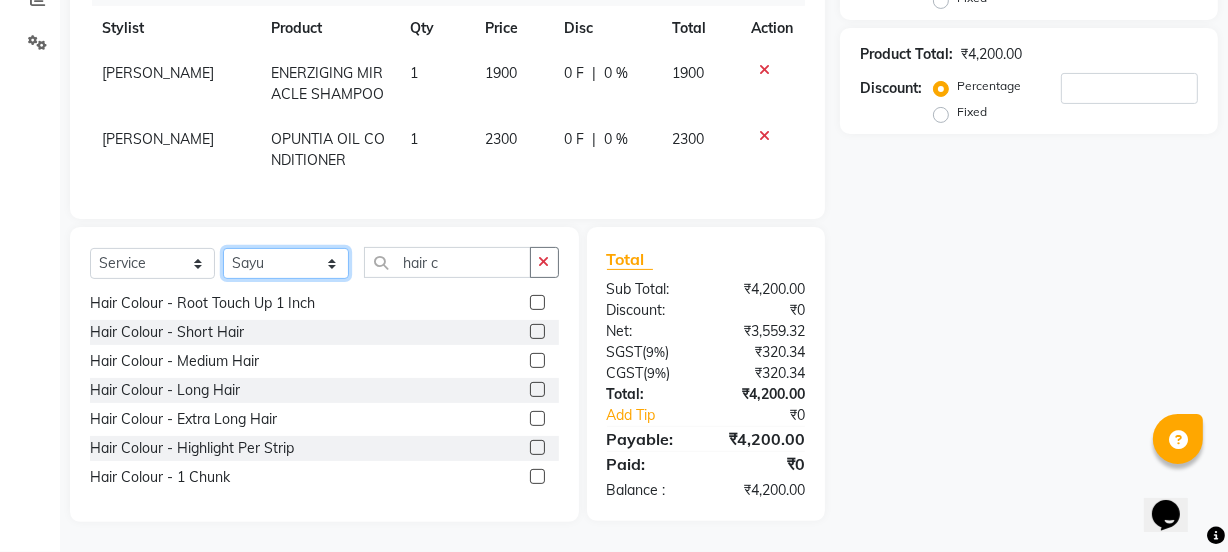 click on "Select Stylist ADMIN Avesh Dhara  DIKSHU SHARMA dipika  Fatima MUSKAN VAISH Pratibha RAHUL KHOKHAR sameer shah  Saniya  Saurav Sayu  Sheetal  SIDDHI Sunny  teju  Versova Manager Vijay Vishwa" 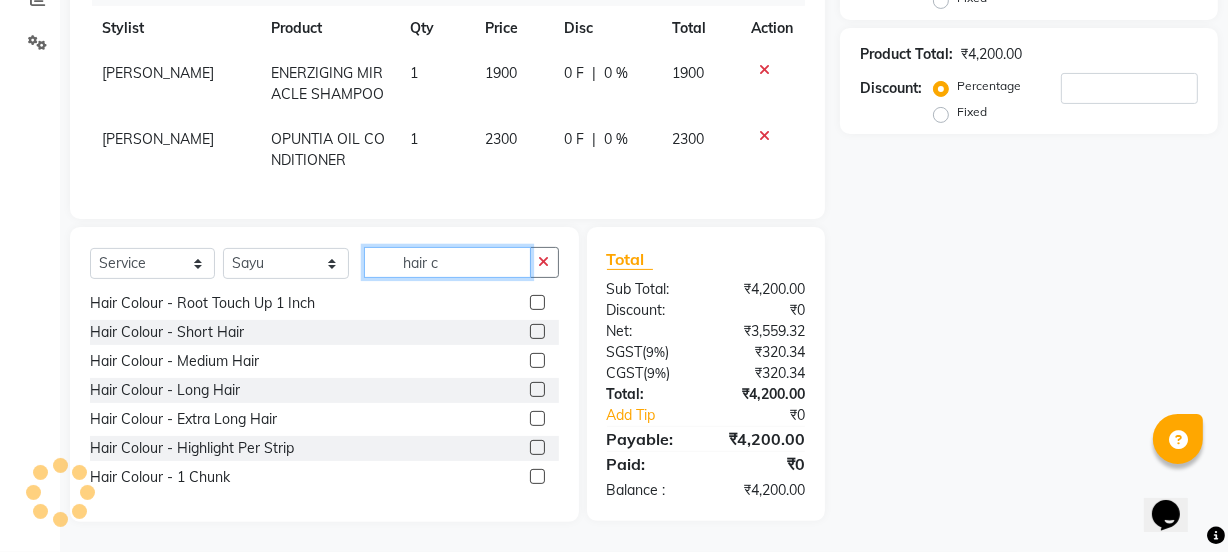 drag, startPoint x: 472, startPoint y: 267, endPoint x: 304, endPoint y: 268, distance: 168.00298 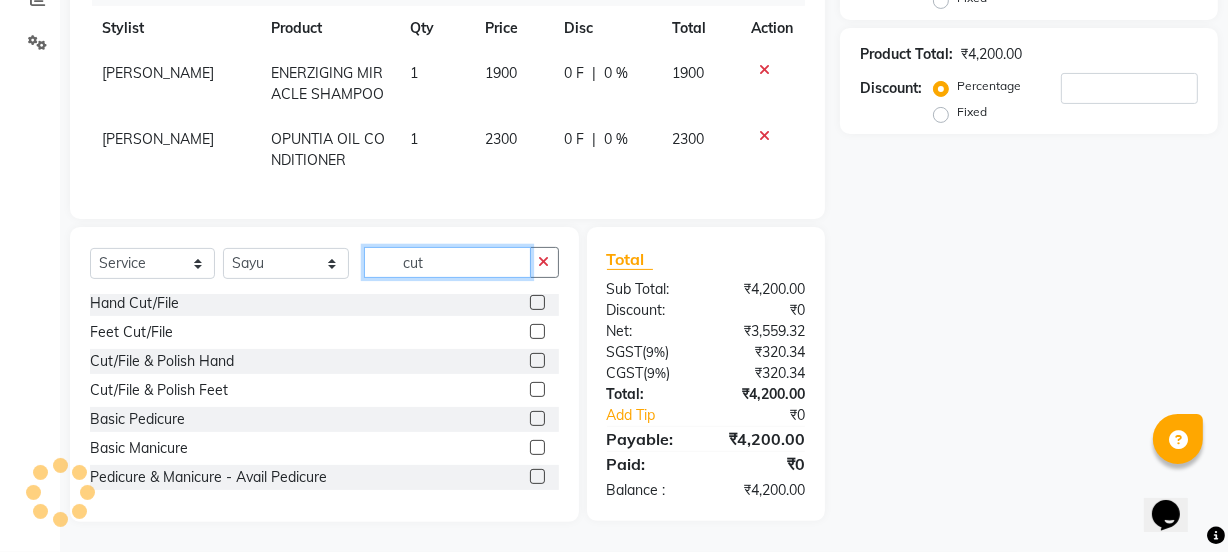 scroll, scrollTop: 60, scrollLeft: 0, axis: vertical 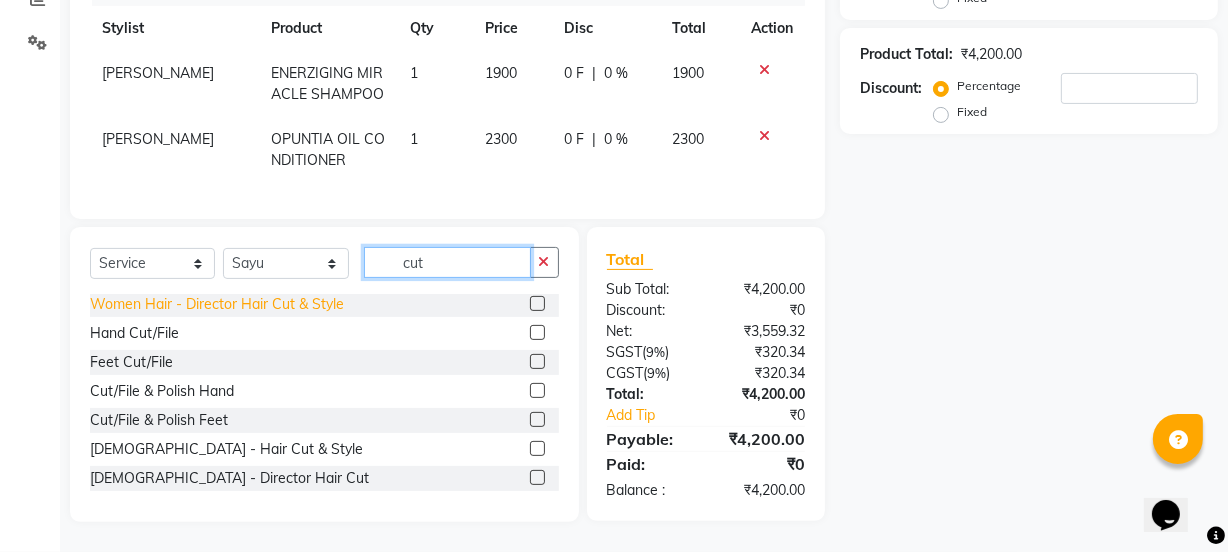 type on "cut" 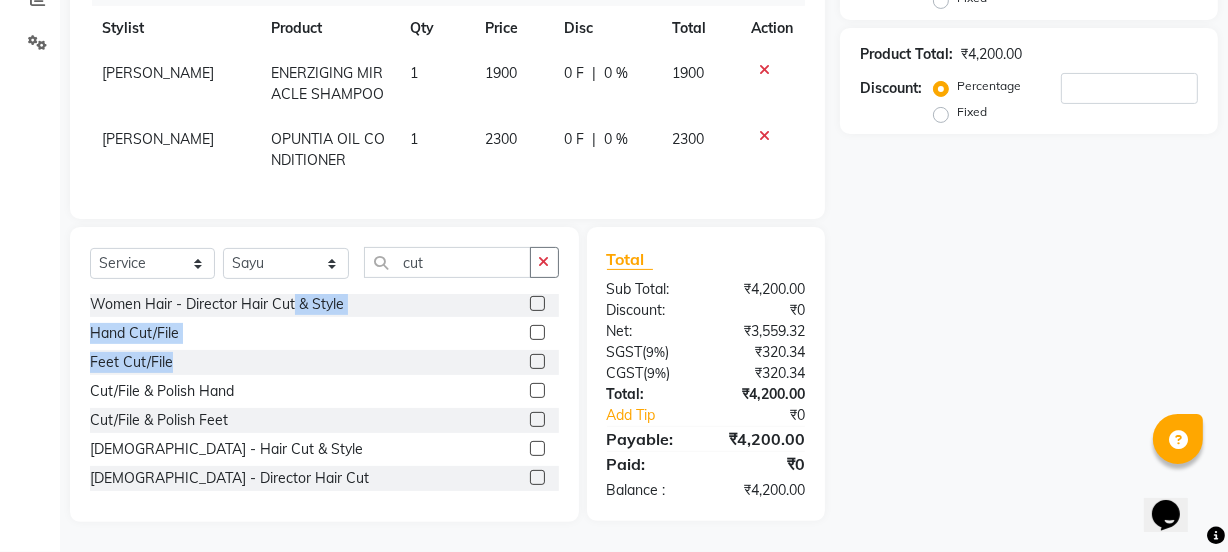 drag, startPoint x: 292, startPoint y: 299, endPoint x: 292, endPoint y: 372, distance: 73 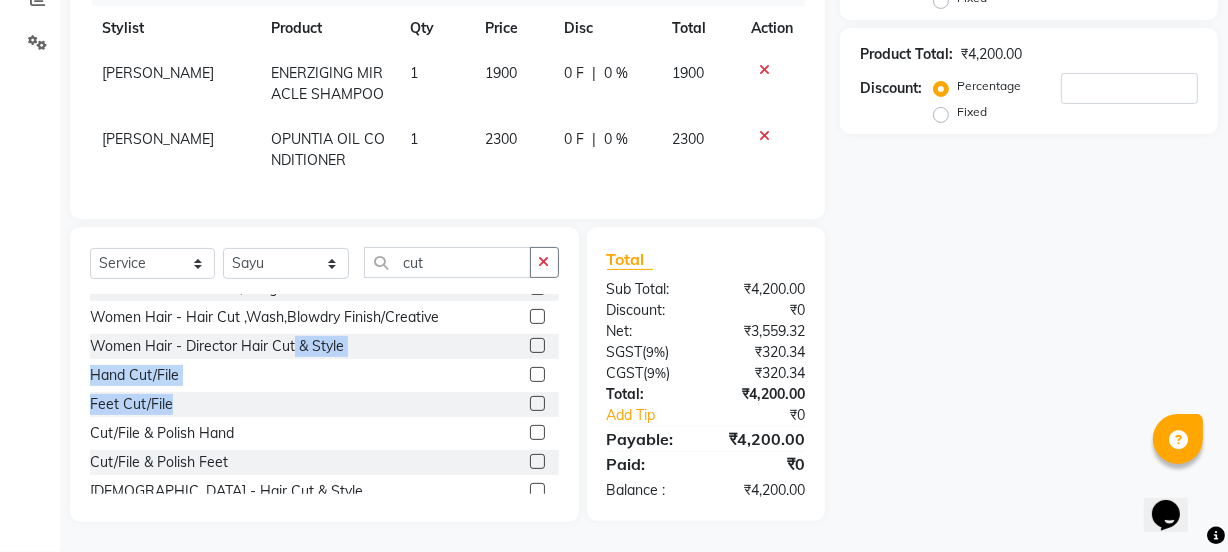 scroll, scrollTop: 0, scrollLeft: 0, axis: both 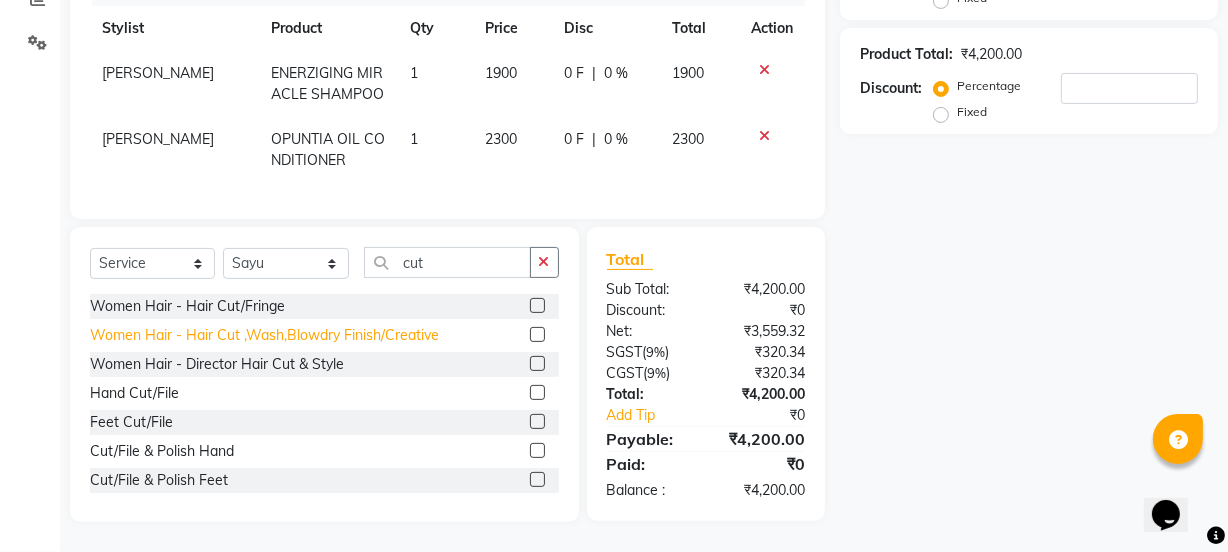 click on "Women Hair - Hair Cut ,Wash,Blowdry  Finish/Creative" 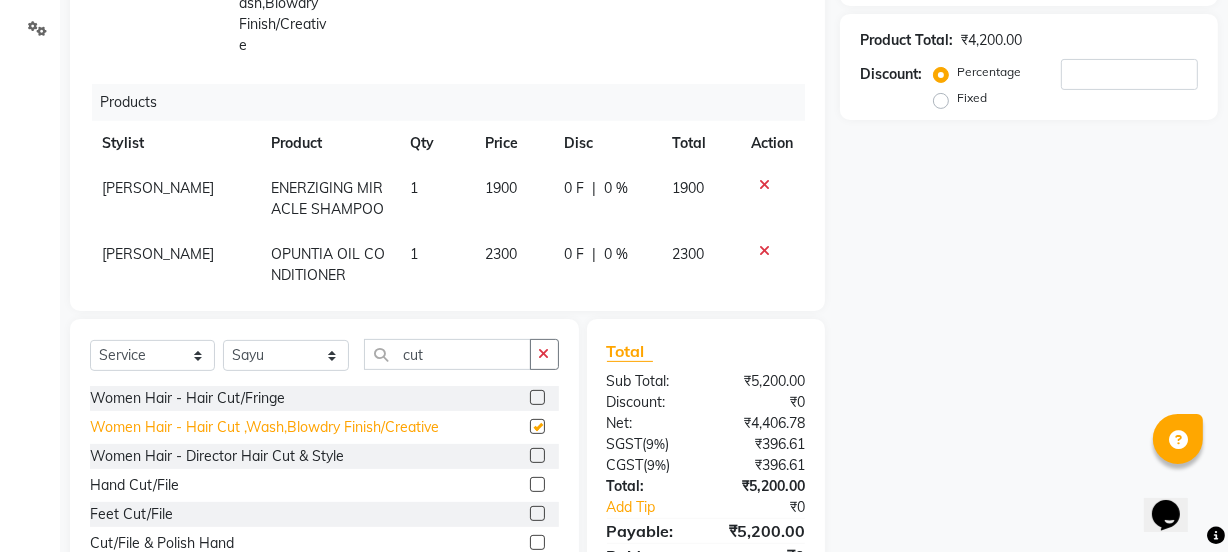 checkbox on "false" 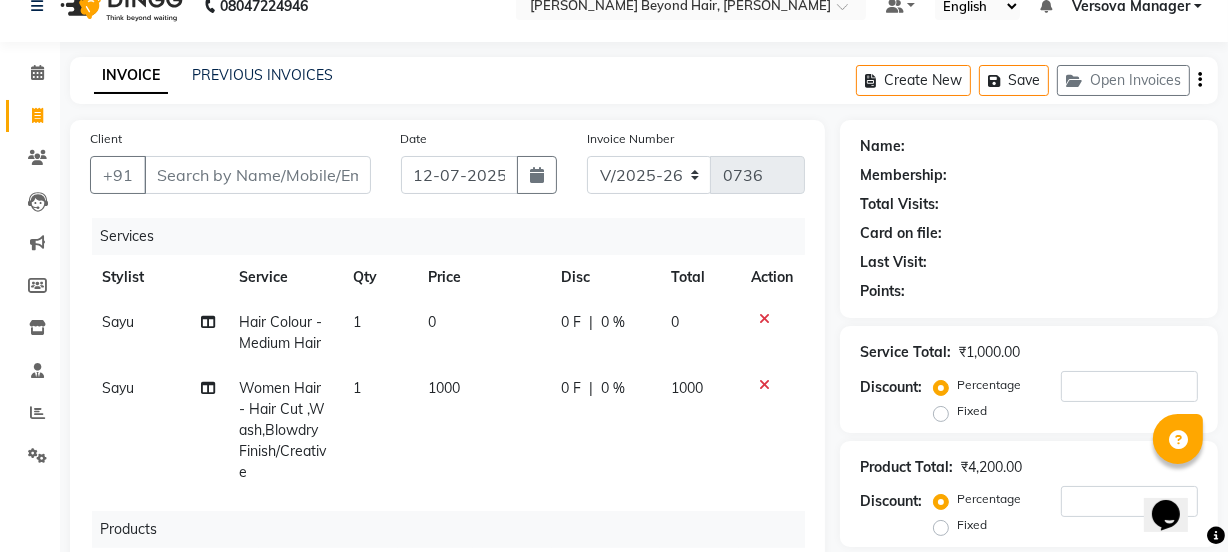 scroll, scrollTop: 2, scrollLeft: 0, axis: vertical 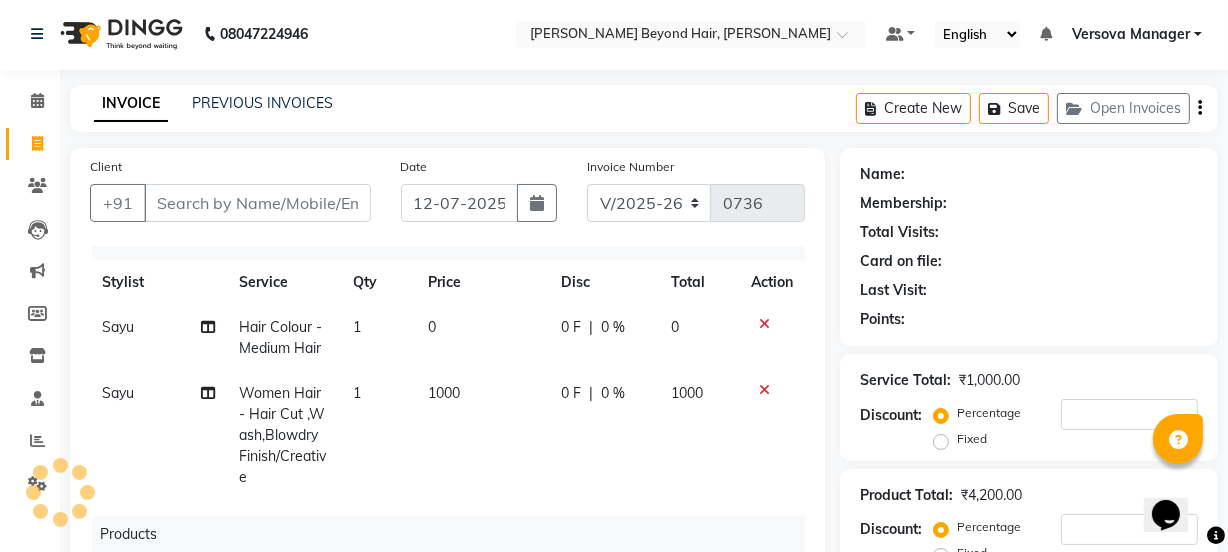 click on "0" 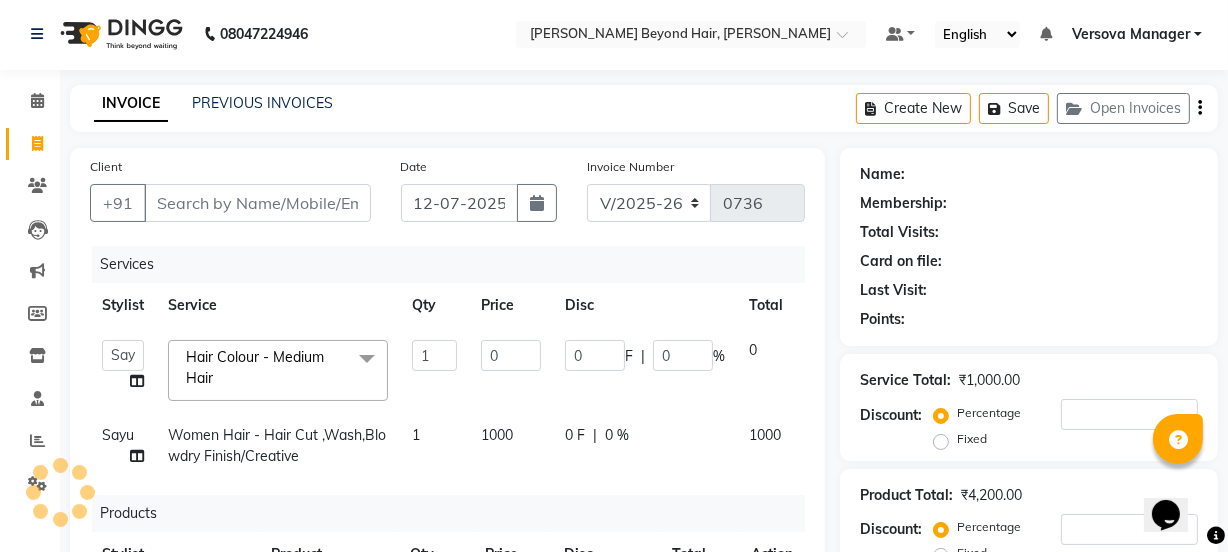 scroll, scrollTop: 0, scrollLeft: 0, axis: both 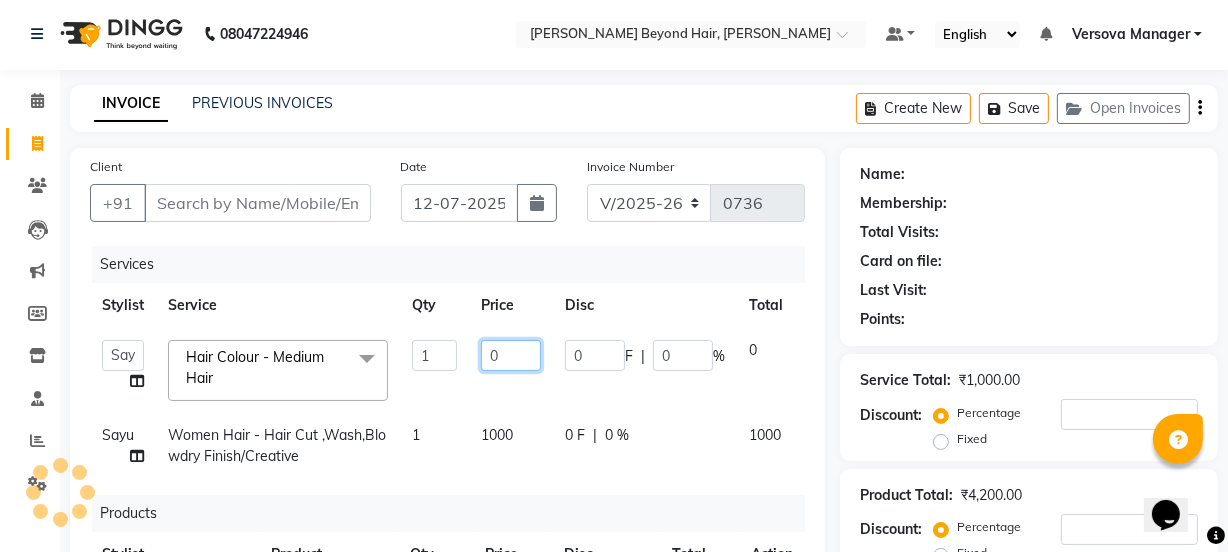 drag, startPoint x: 518, startPoint y: 354, endPoint x: 429, endPoint y: 367, distance: 89.94443 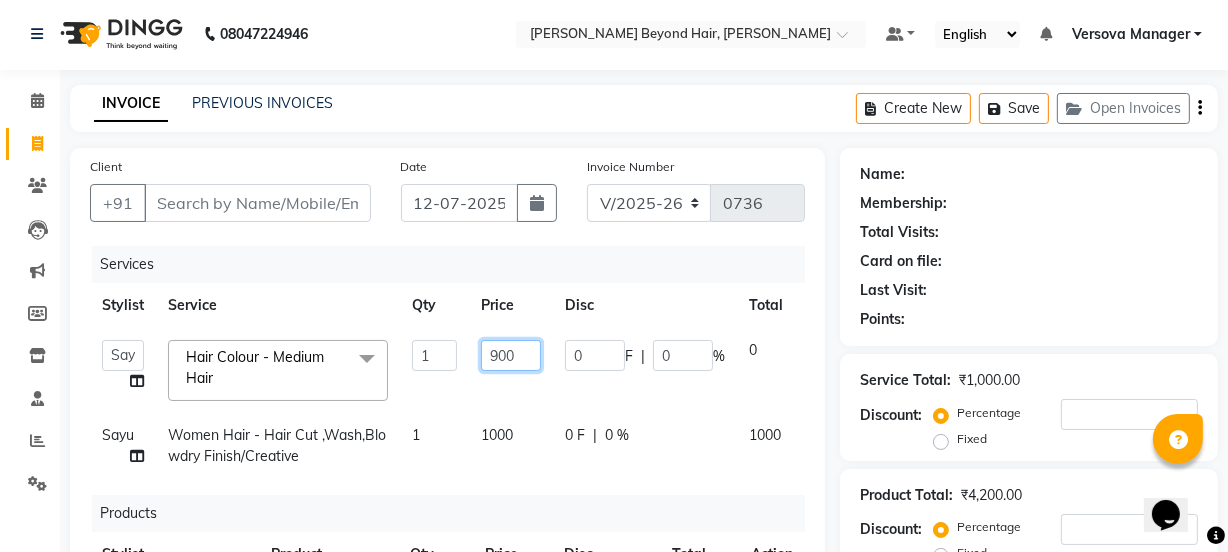 type on "9000" 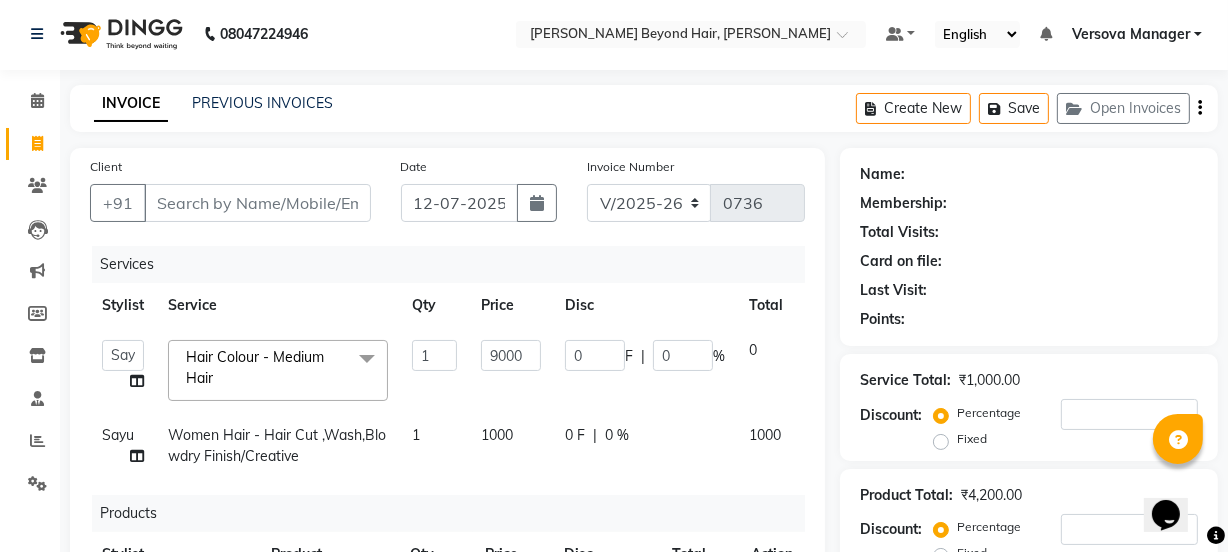 click on "Services Stylist Service Qty Price Disc Total Action  ADMIN   Avesh   Dhara    DIKSHU SHARMA   dipika    Fatima   MUSKAN VAISH   Pratibha   RAHUL KHOKHAR   sameer shah    Saniya    Saurav   Sayu    Sheetal    SIDDHI   Sunny    teju    Versova Manager   Vijay Vishwa  Hair Colour  - Medium Hair  x Women Hair - Hair Cut/Fringe Women Hair - Hair Trim Women Hair - Hair Cut ,Wash,Blowdry  Finish/Creative Women Hair - Director Hair Cut & Style Women Hair - Only Hair Wash Women Hair - Paddle Dry Hair Wash Straight Blowdry - Medium Hair Straight Blowdry - Long Hair Straight Blowdry - Extra Long Hair Curls Blowdry - Medium Hair Curls Blowdry - Long Hair Curls Blowdry - Extra Long Hair Ironing - Short To Shoulder Hair Ironing - Long Hair Ironing - Extra Long Hair Iron Curls & Tongs - Medium Hair Iron Curls & Tongs - Long Hair Iron Curls & Tongs - Extra Long Hair Iron Curls & Tongs - Up Style Hair Colour  - Root Touch Up 1 Inch Hair Colour  - Short Hair Hair Colour  - Medium Hair Hair Colour  - Long Hair Nail - Press On" 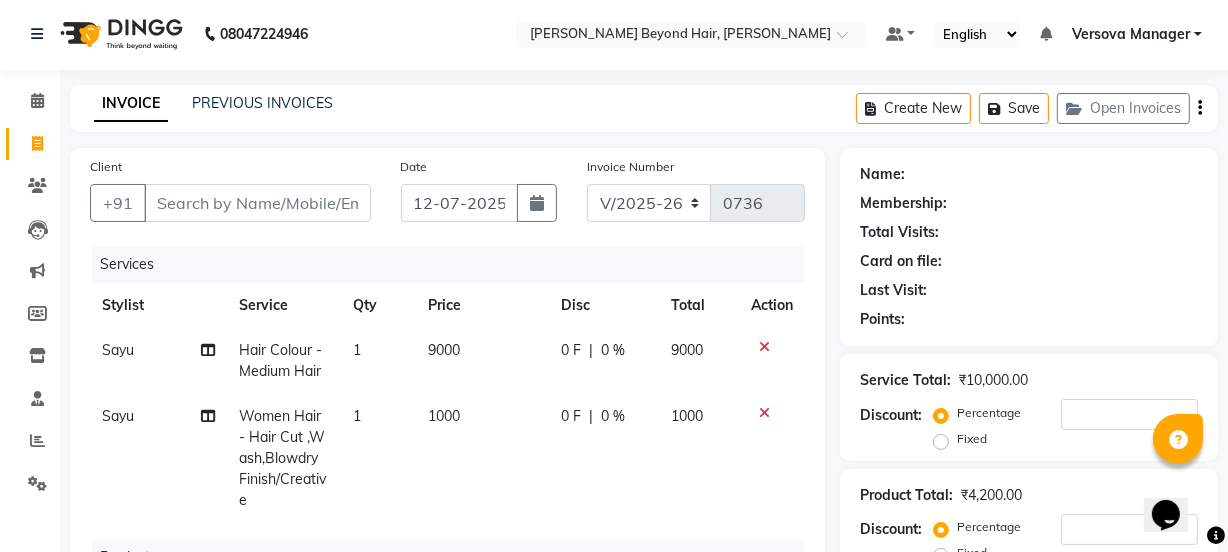 scroll, scrollTop: 36, scrollLeft: 0, axis: vertical 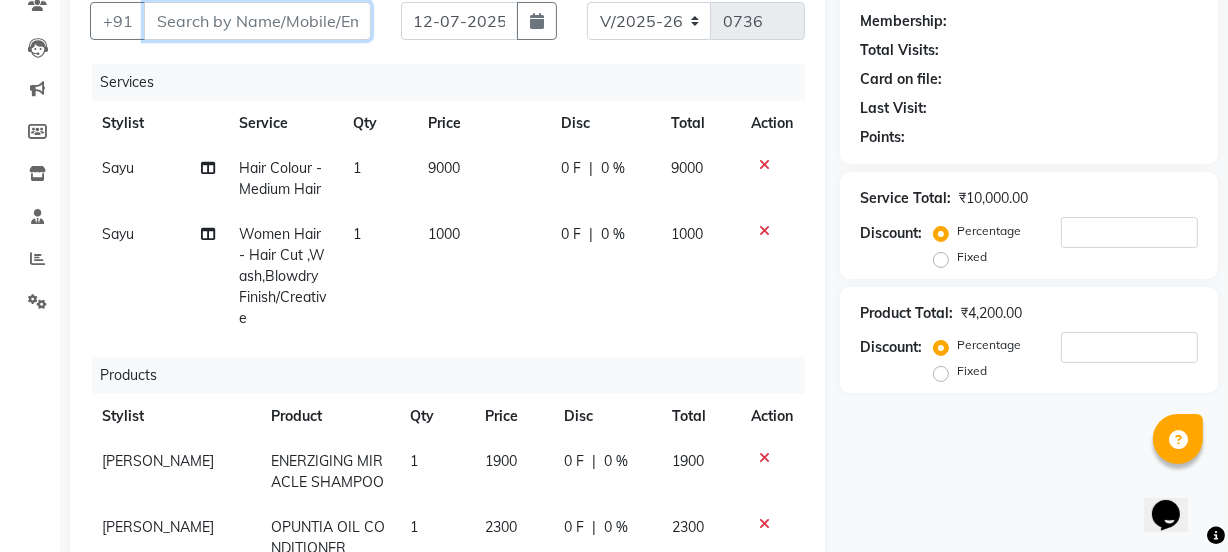 click on "Client" at bounding box center (257, 21) 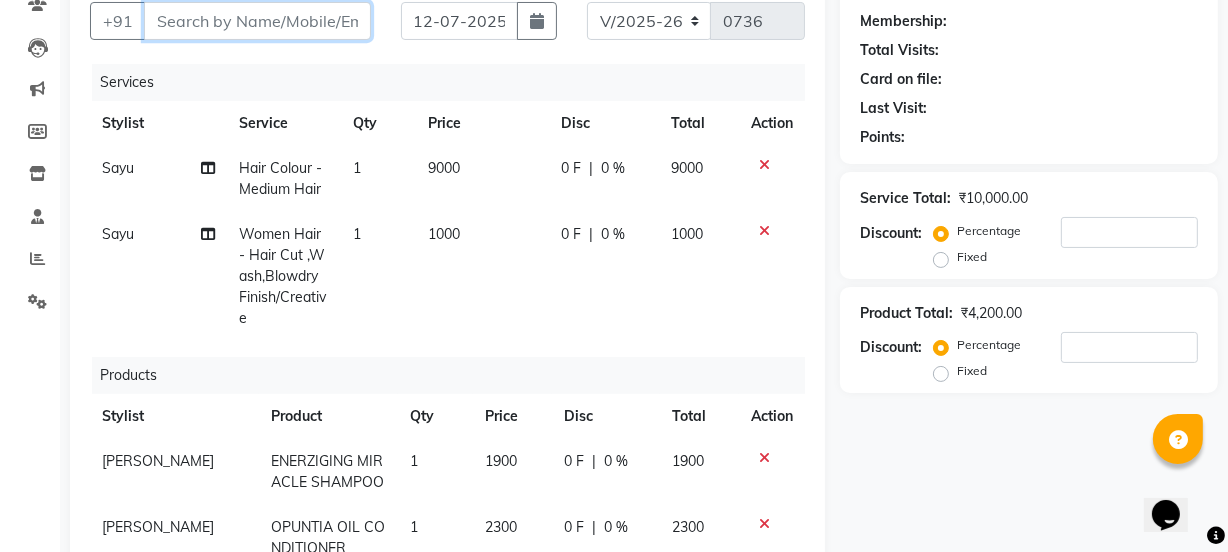 click on "Client" at bounding box center (257, 21) 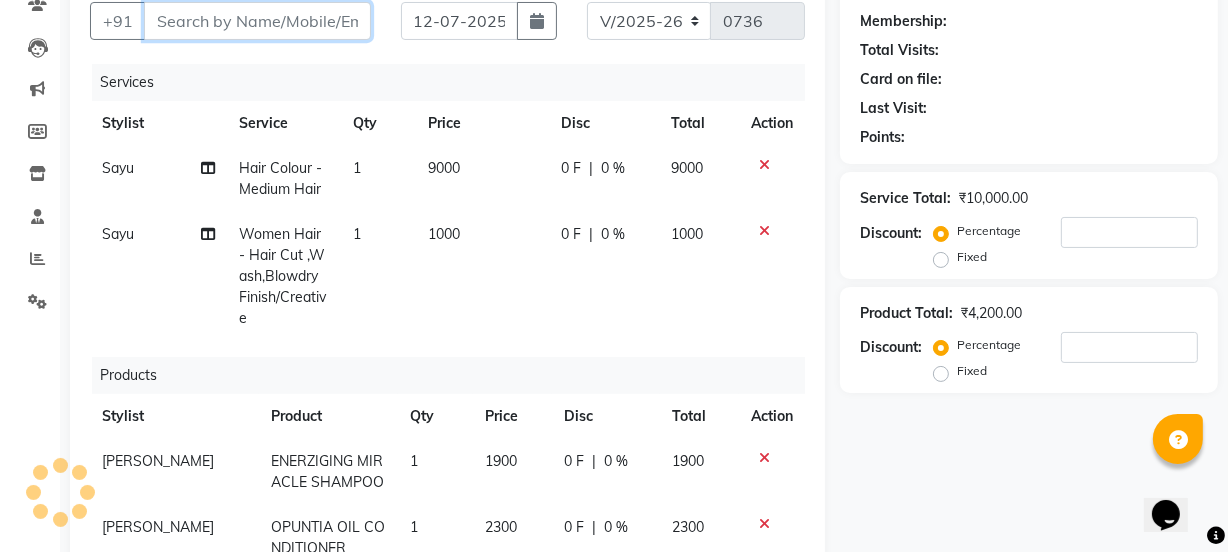 click on "Client" at bounding box center (257, 21) 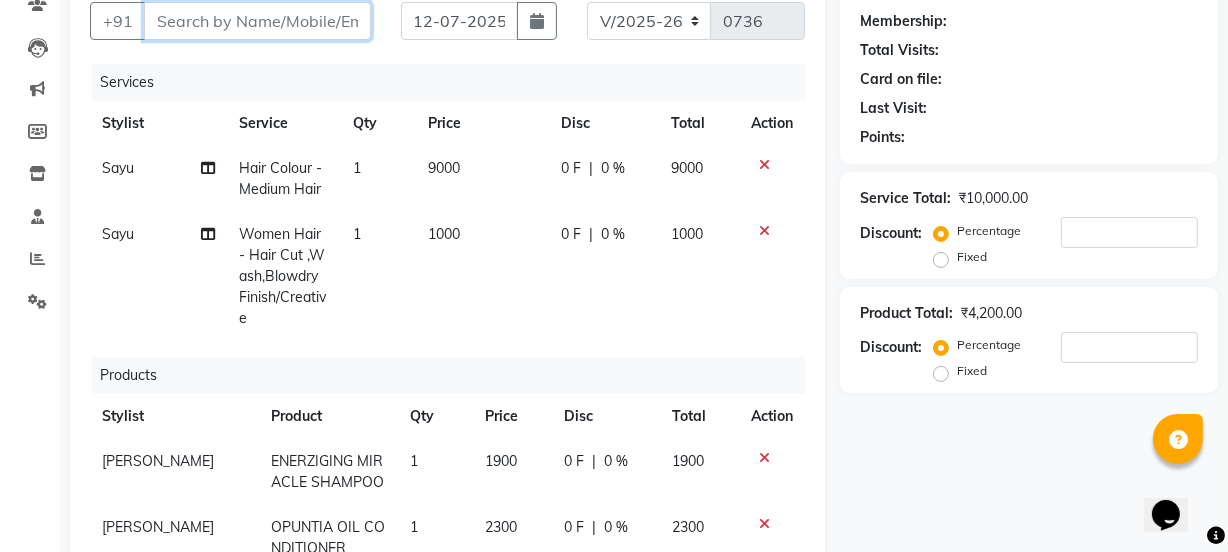 type on "9" 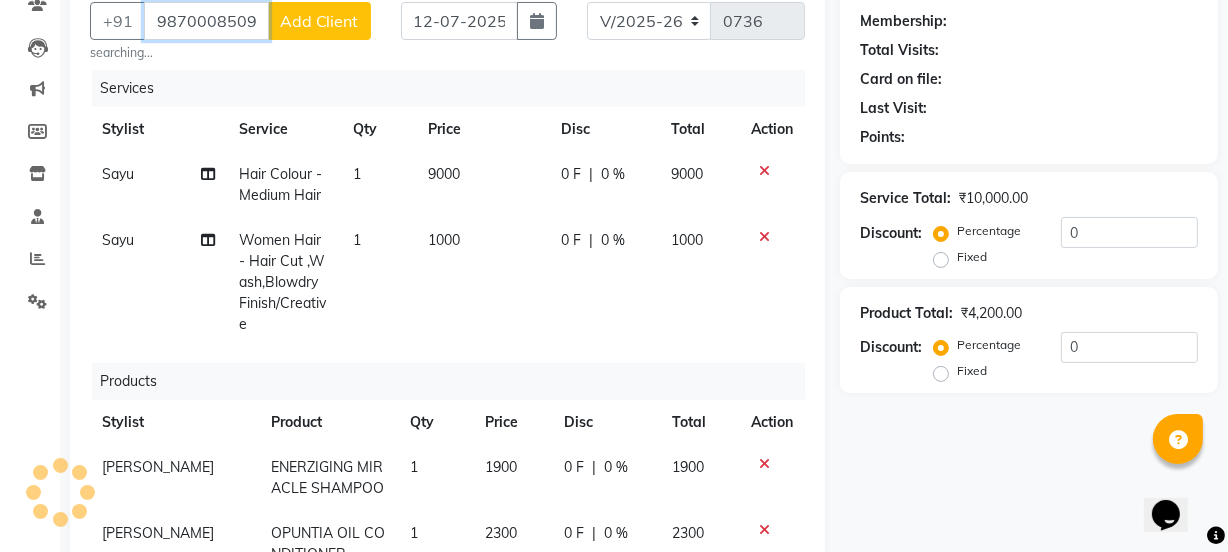 type on "9870008509" 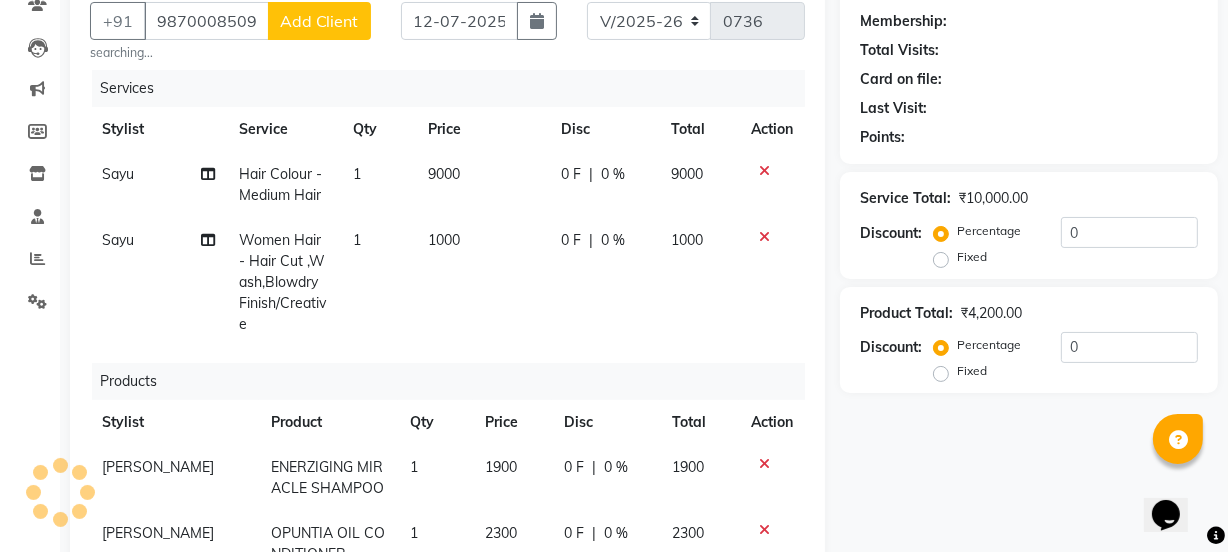 click on "Add Client" 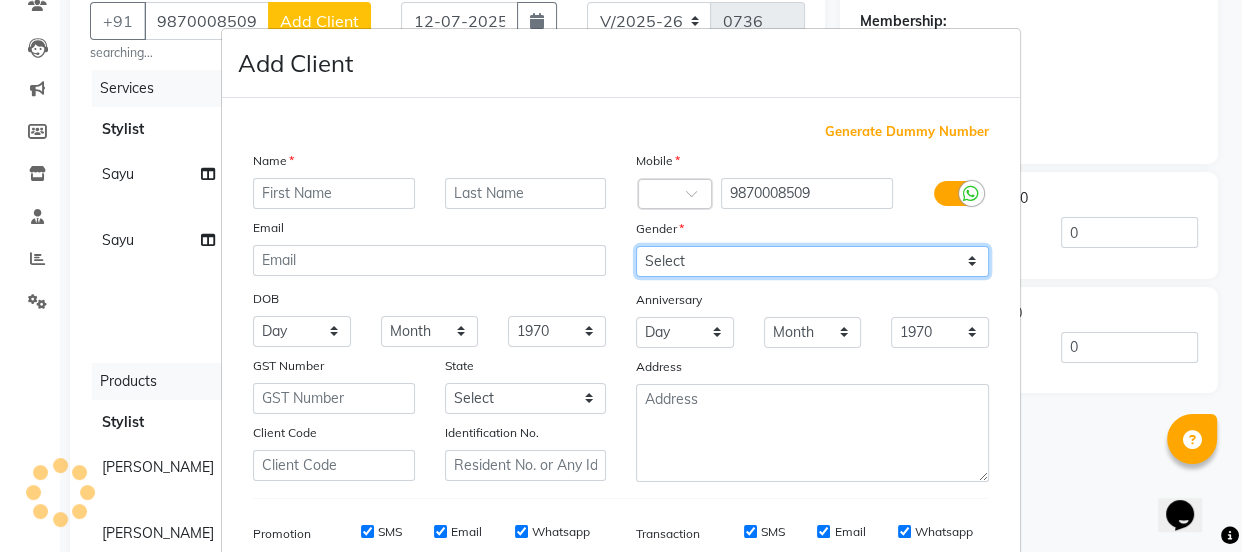 click on "Select Male Female Other Prefer Not To Say" at bounding box center (812, 261) 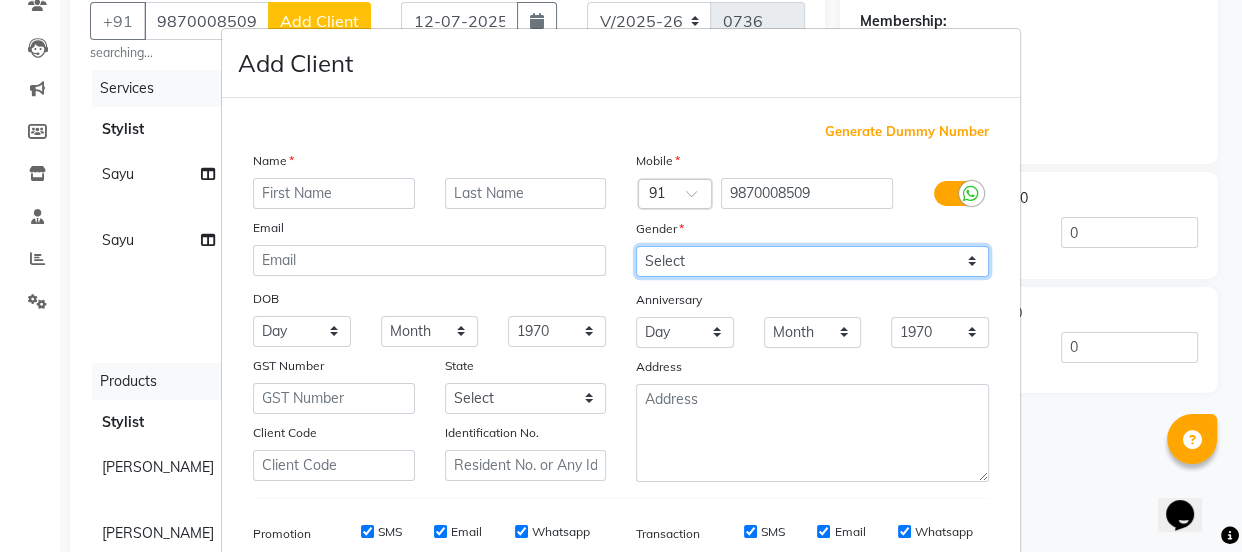 select on "female" 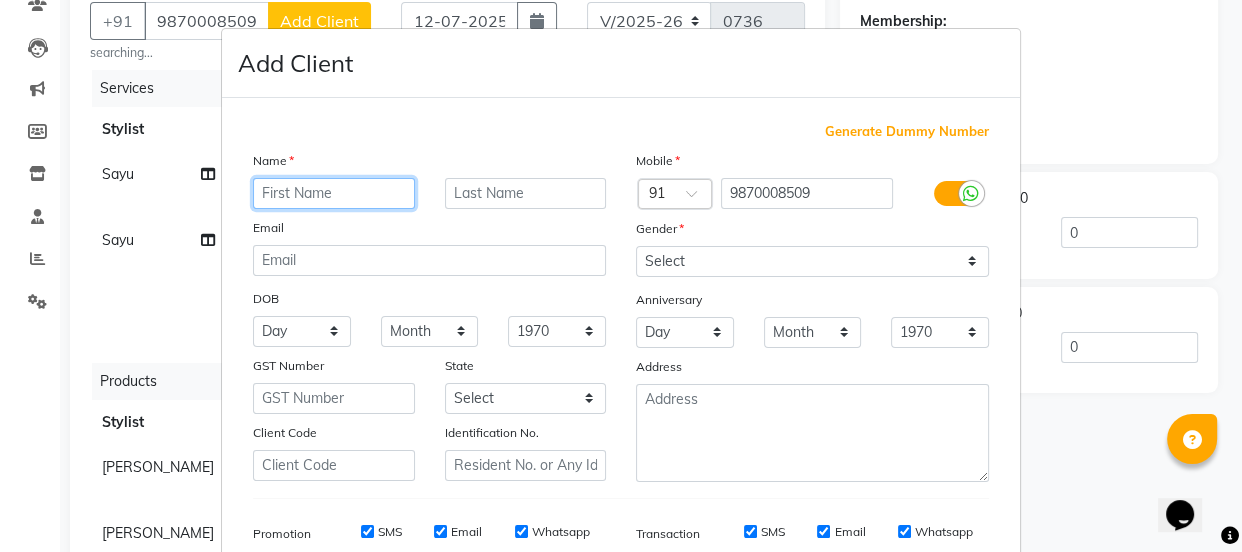 click at bounding box center [334, 193] 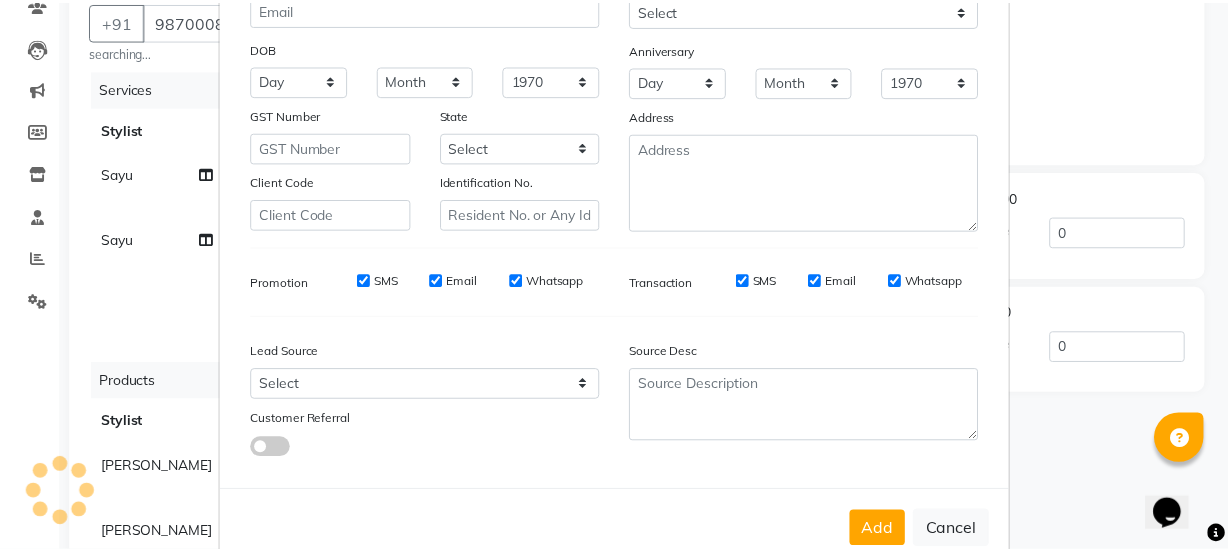 scroll, scrollTop: 301, scrollLeft: 0, axis: vertical 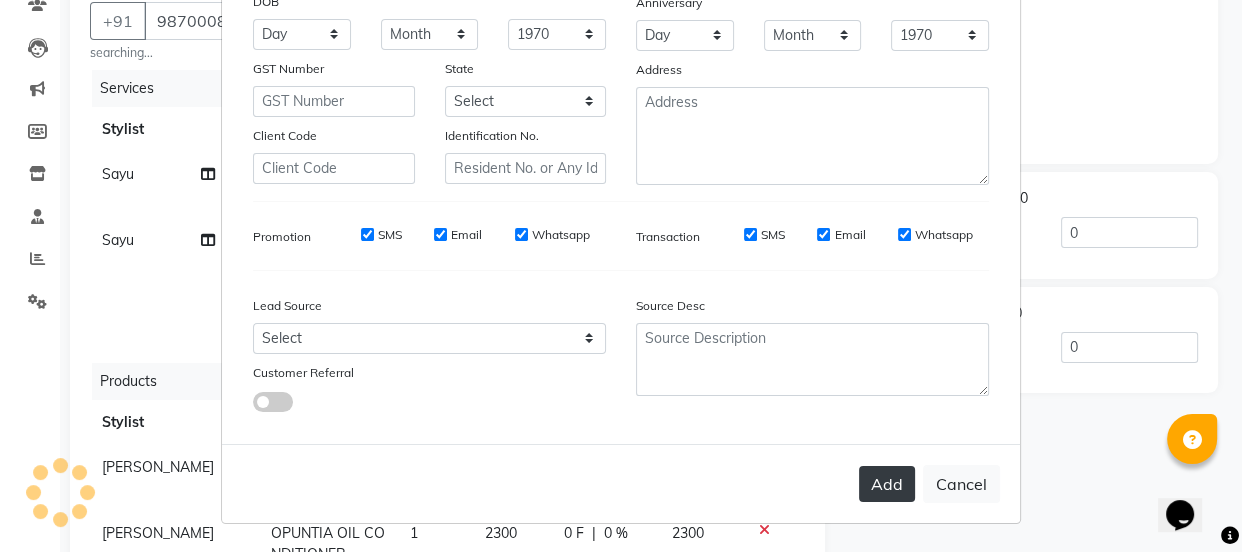 type on "Pooja" 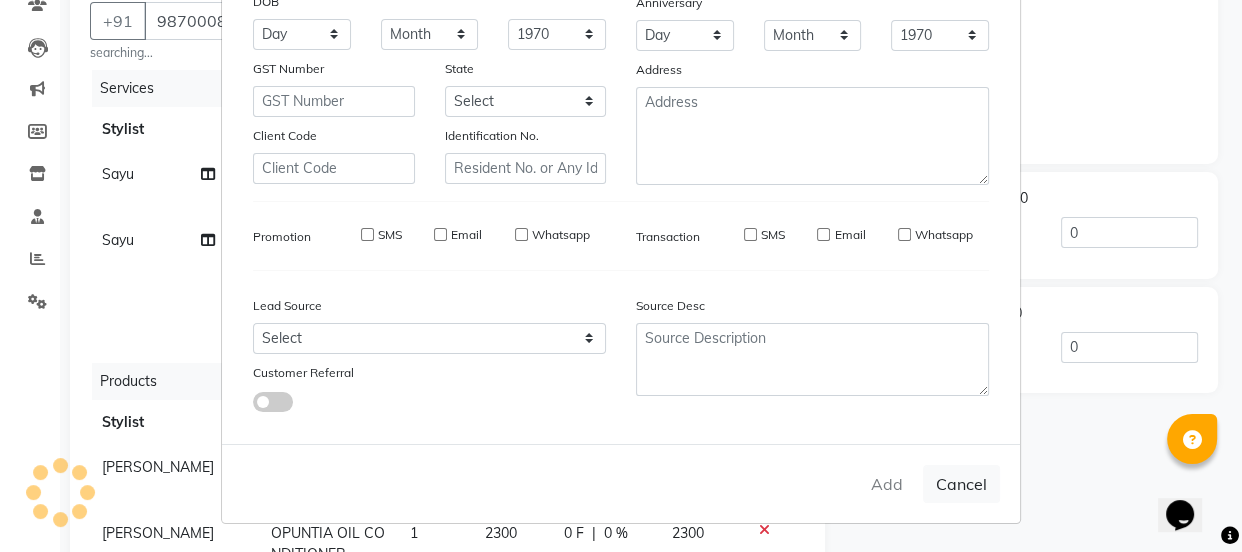 type 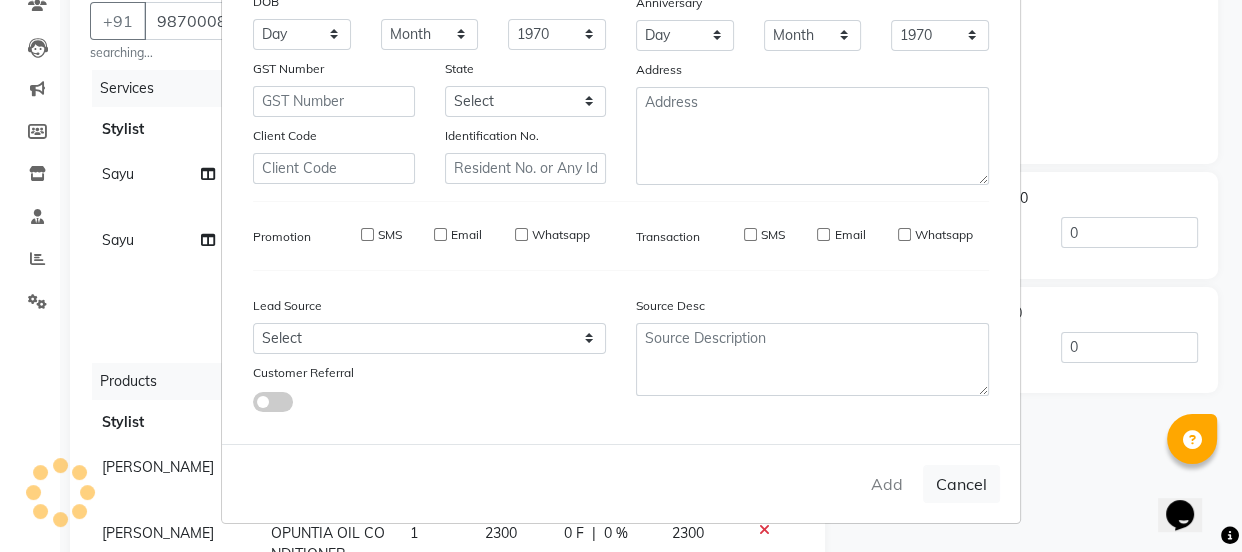 select 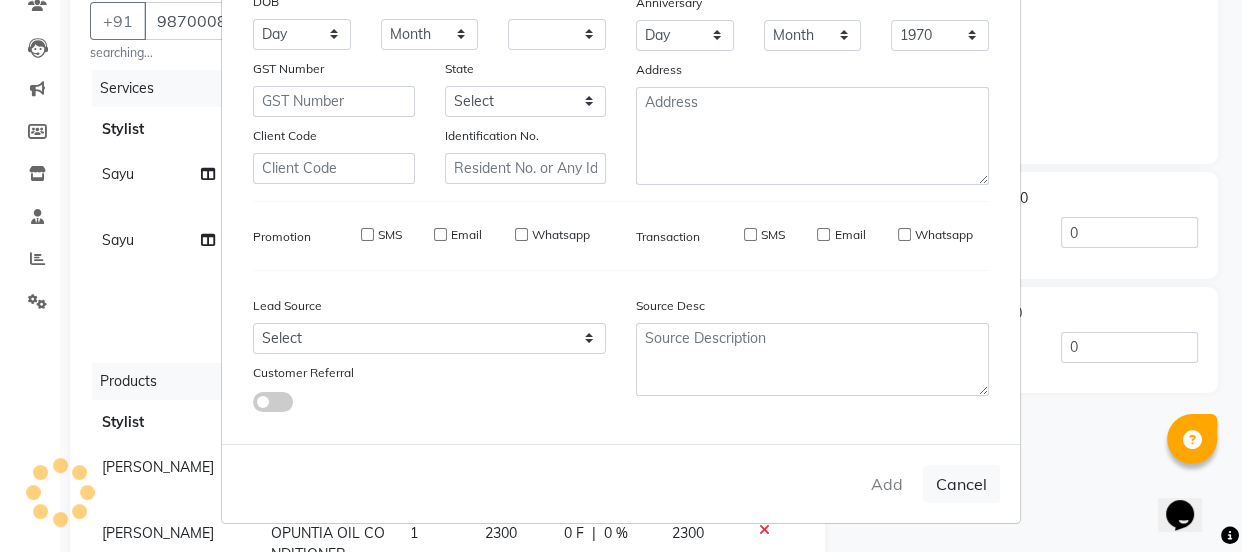 select 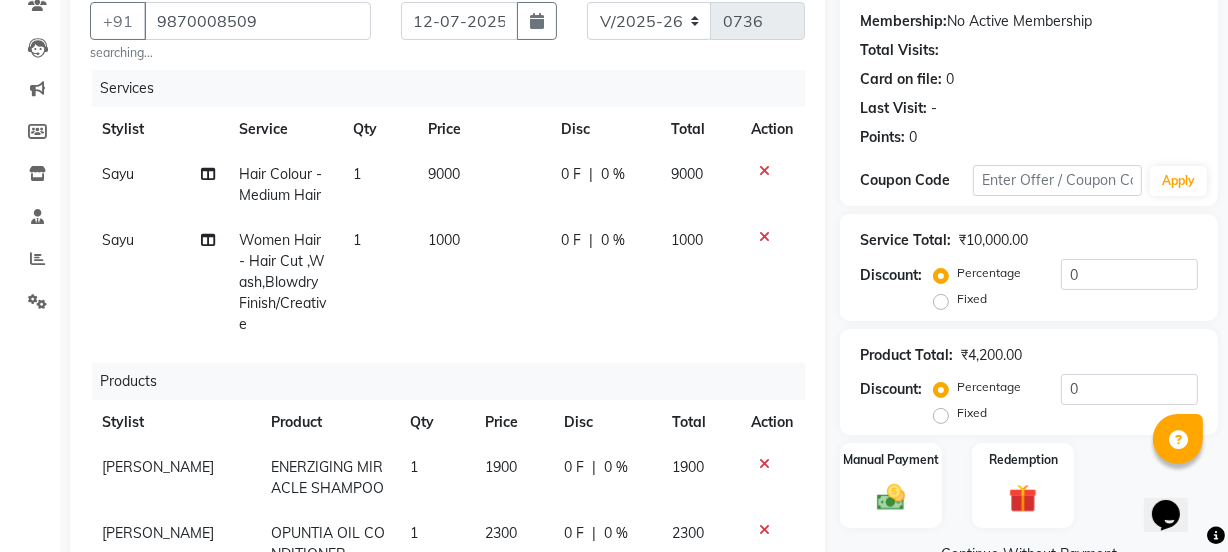 drag, startPoint x: 434, startPoint y: 178, endPoint x: 458, endPoint y: 191, distance: 27.294687 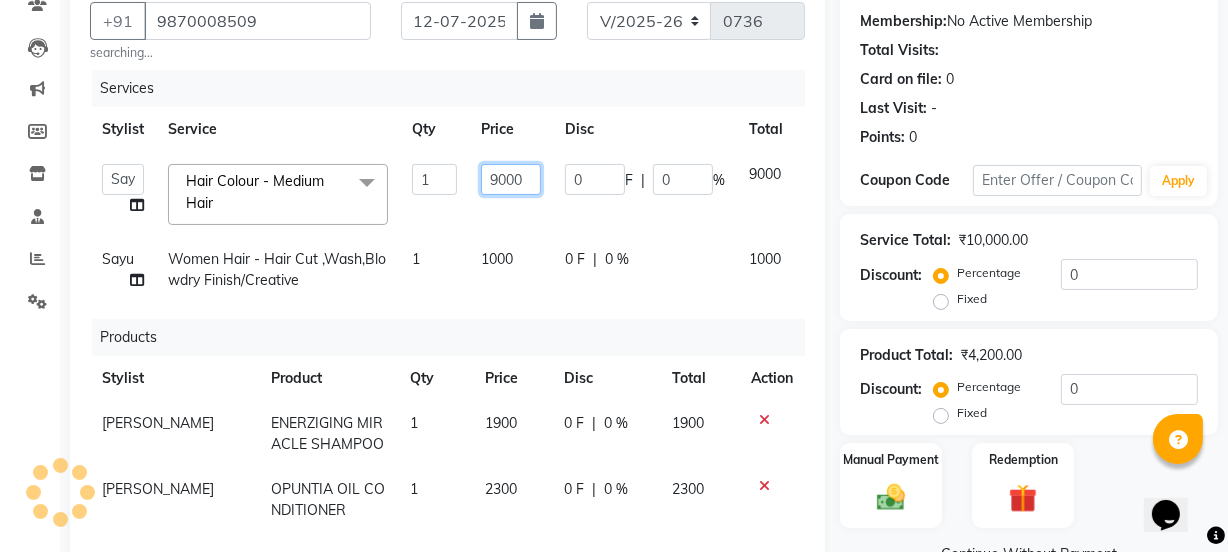 drag, startPoint x: 501, startPoint y: 183, endPoint x: 482, endPoint y: 186, distance: 19.235384 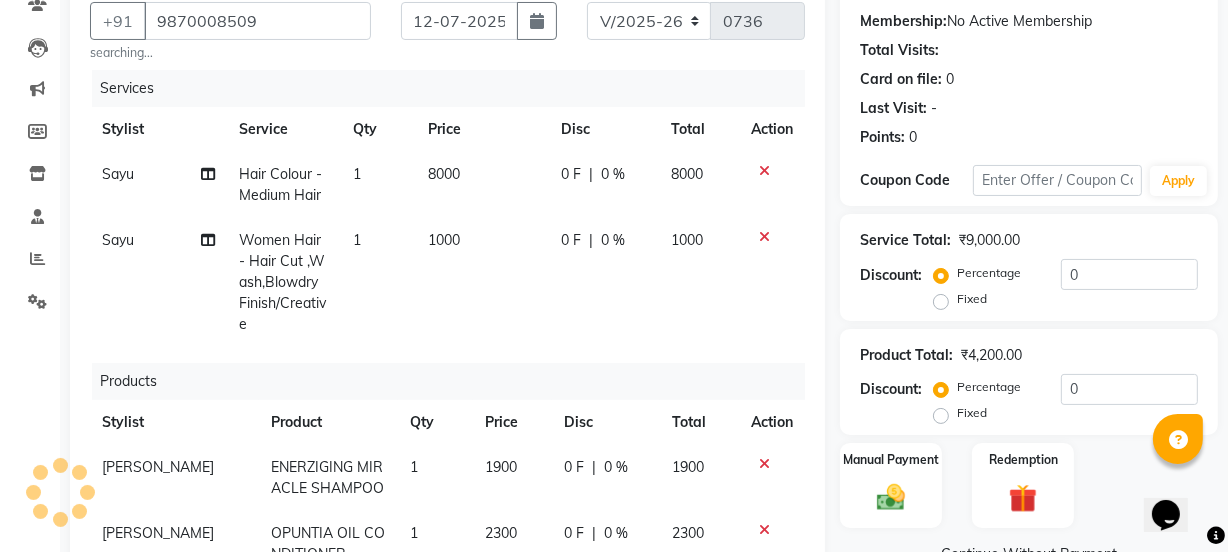 click on "Sayu  Hair Colour  - Medium Hair 1 8000 0 F | 0 % 8000 Sayu  Women Hair - Hair Cut ,Wash,Blowdry  Finish/Creative 1 1000 0 F | 0 % 1000" 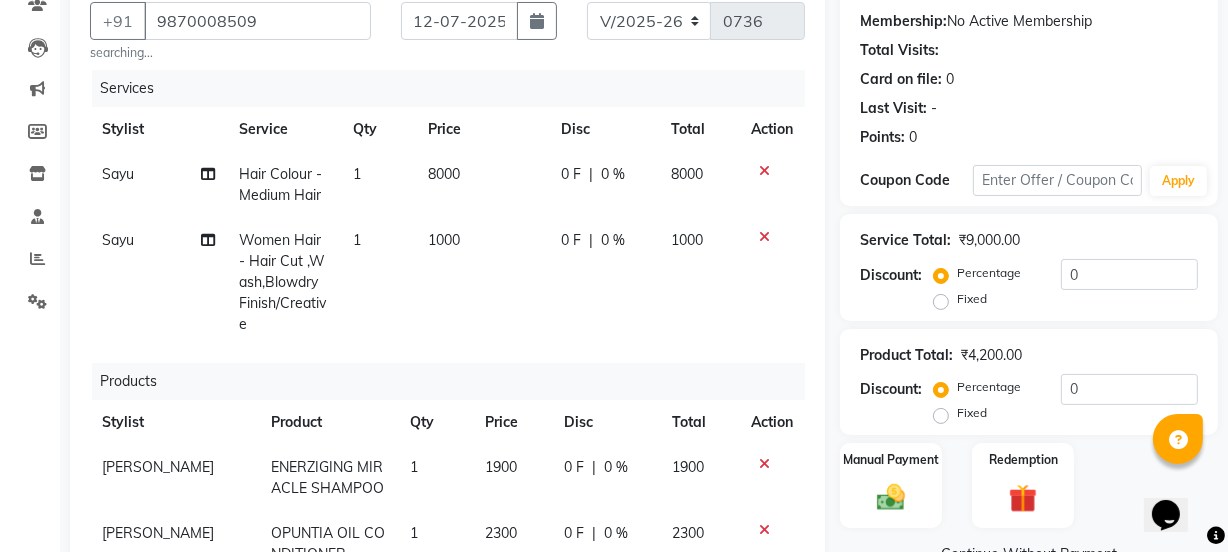 scroll, scrollTop: 36, scrollLeft: 0, axis: vertical 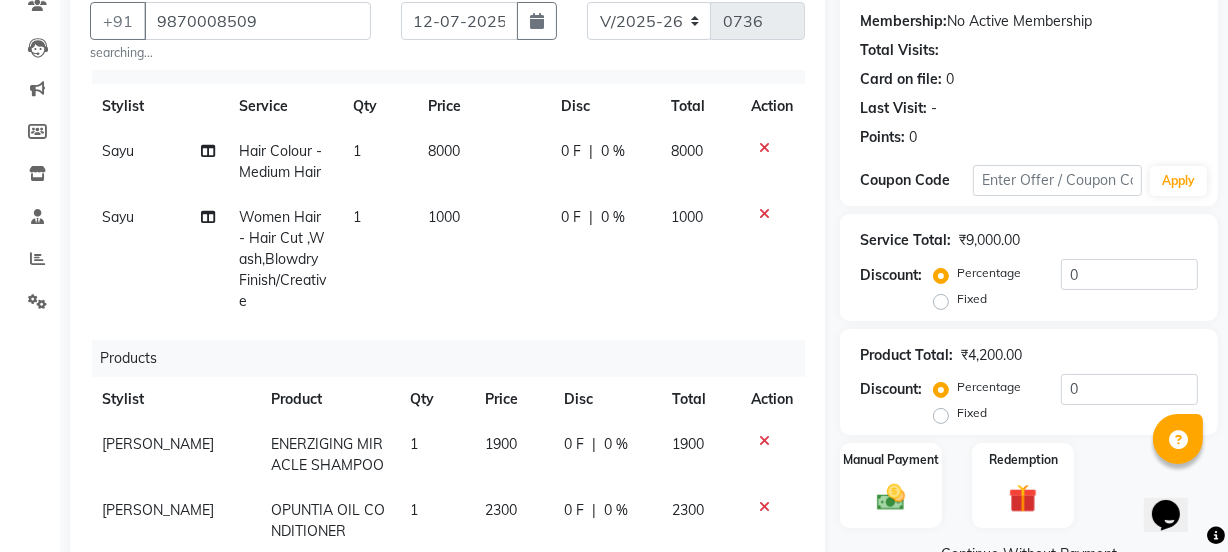 click on "1000" 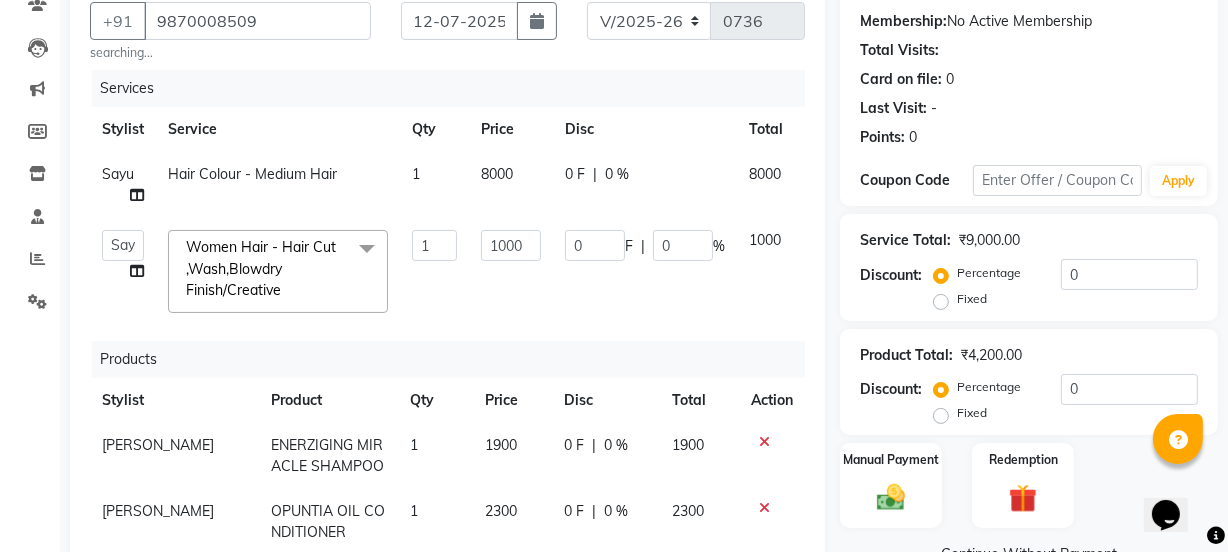 scroll, scrollTop: 13, scrollLeft: 0, axis: vertical 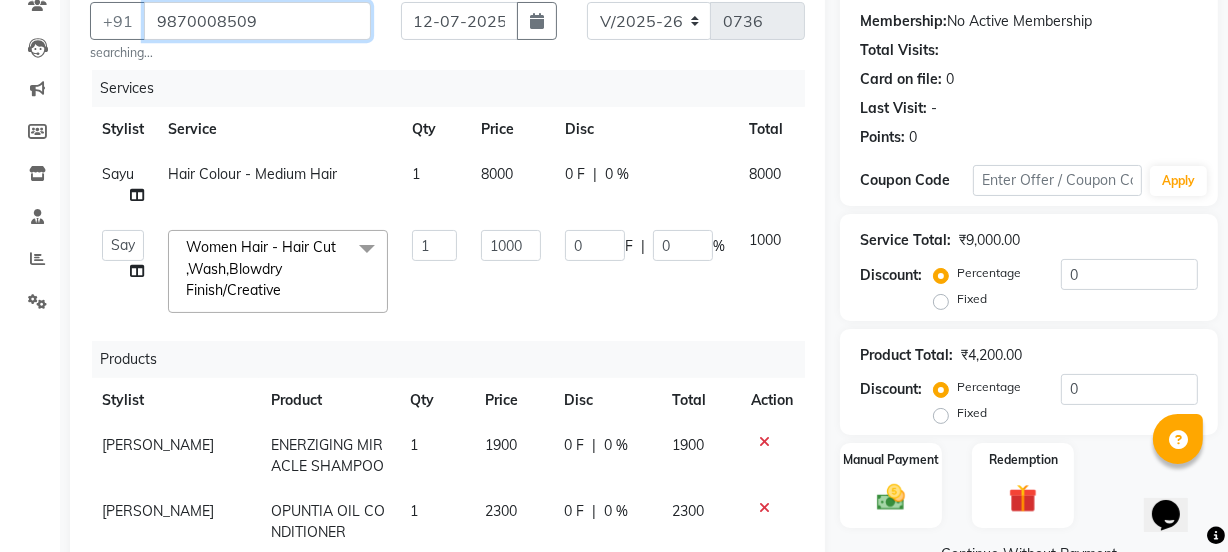 click on "9870008509" at bounding box center (257, 21) 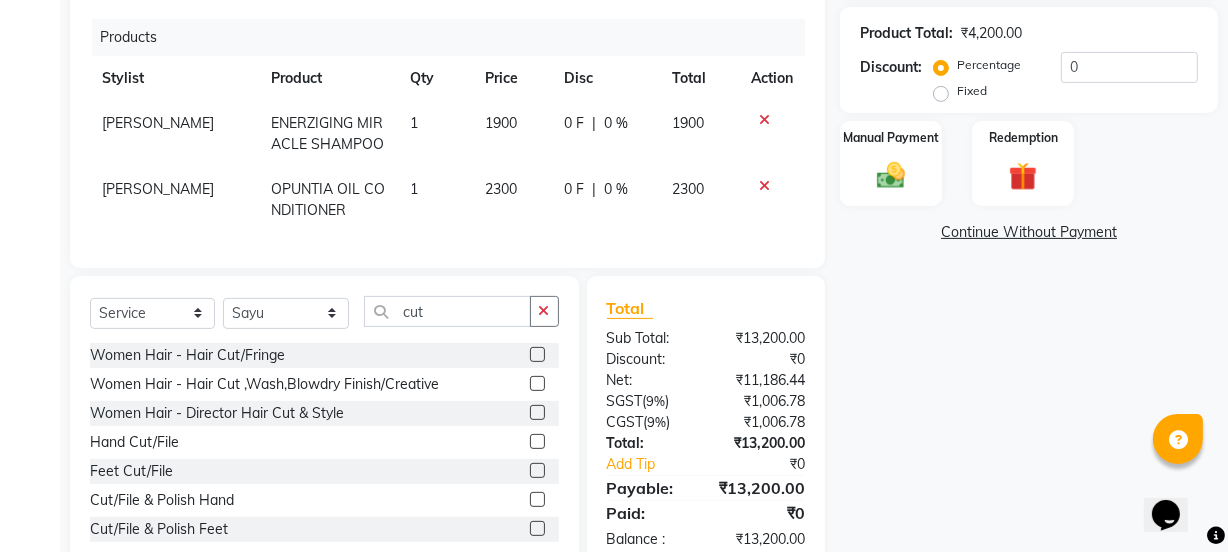 scroll, scrollTop: 548, scrollLeft: 0, axis: vertical 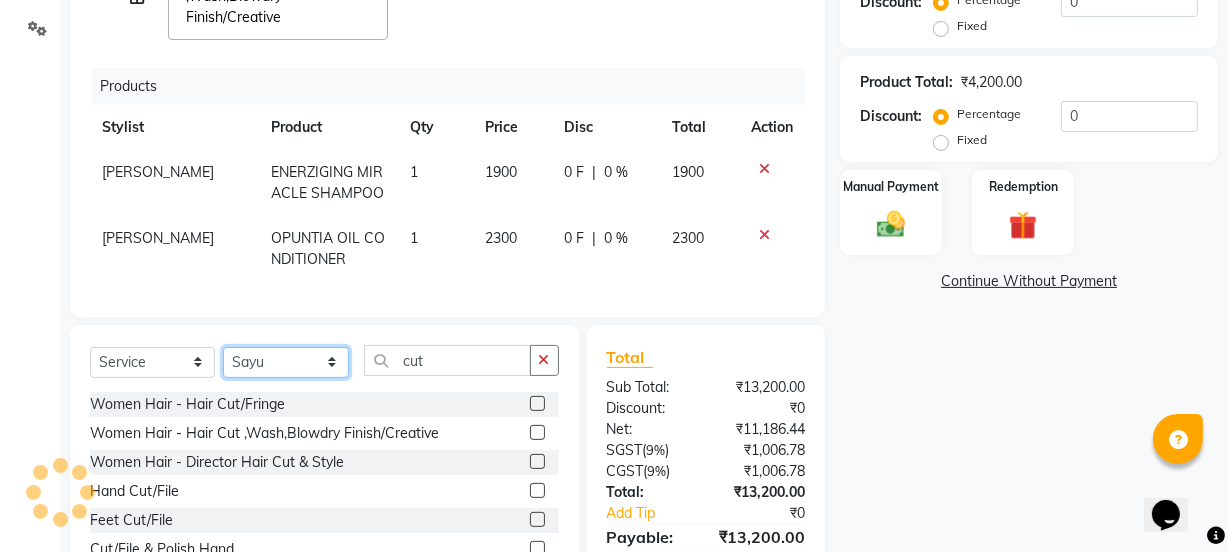 click on "Select Stylist ADMIN Avesh Dhara  DIKSHU SHARMA dipika  Fatima MUSKAN VAISH Pratibha RAHUL KHOKHAR sameer shah  Saniya  Saurav Sayu  Sheetal  SIDDHI Sunny  teju  Versova Manager Vijay Vishwa" 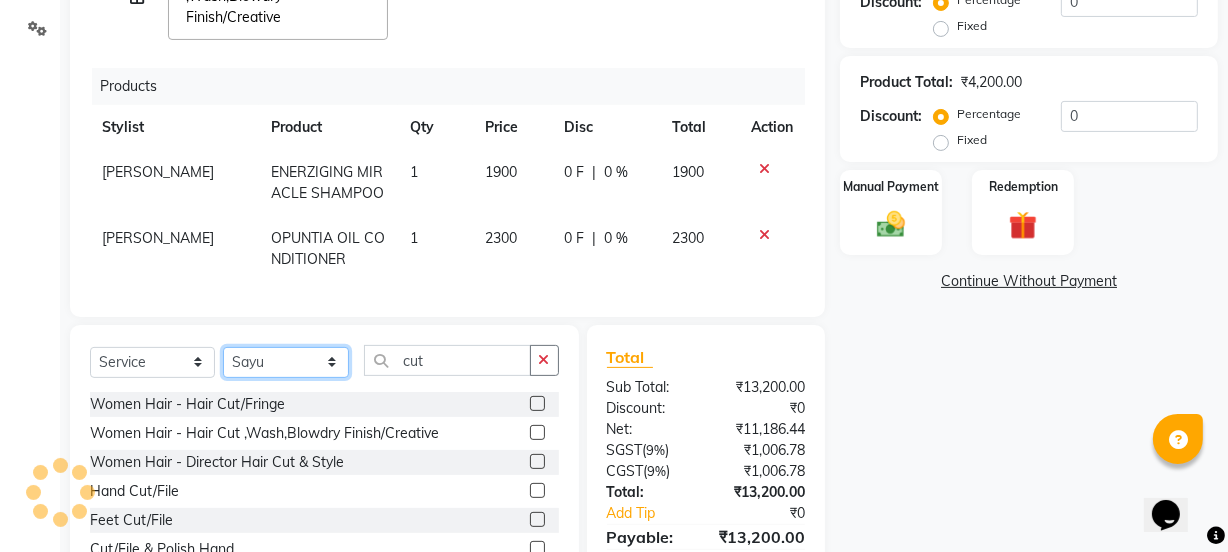 select on "49531" 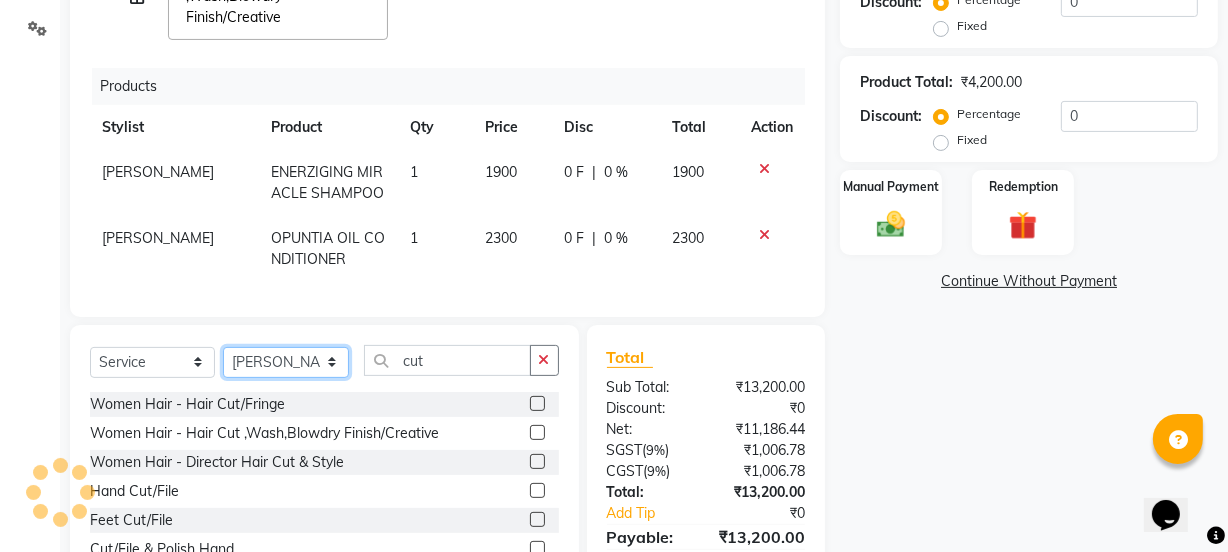 click on "Select Stylist ADMIN Avesh Dhara  DIKSHU SHARMA dipika  Fatima MUSKAN VAISH Pratibha RAHUL KHOKHAR sameer shah  Saniya  Saurav Sayu  Sheetal  SIDDHI Sunny  teju  Versova Manager Vijay Vishwa" 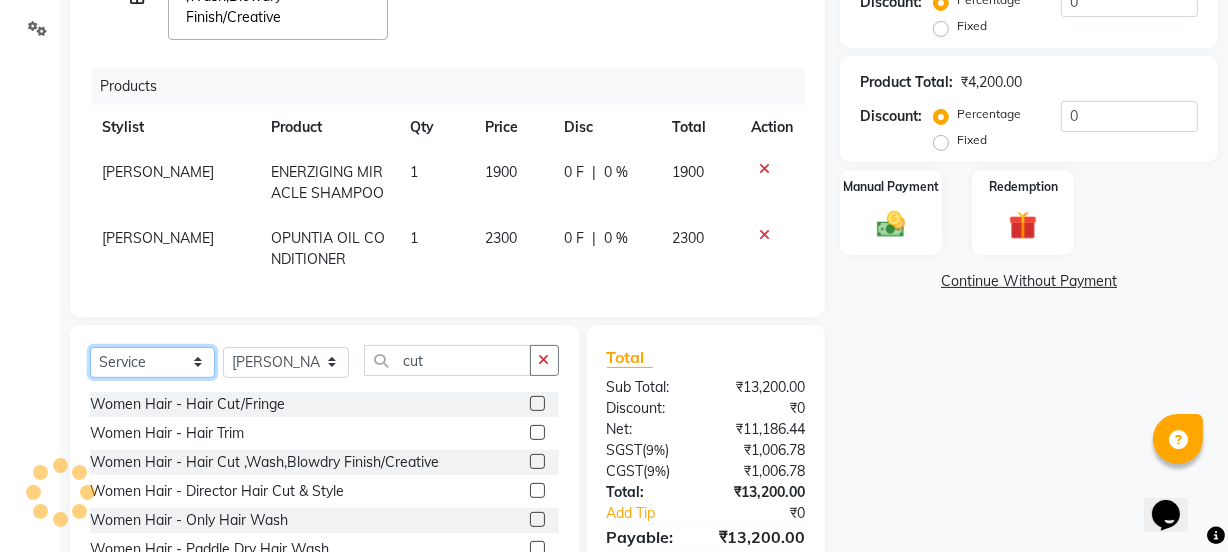 click on "Select  Service  Product  Membership  Package Voucher Prepaid Gift Card" 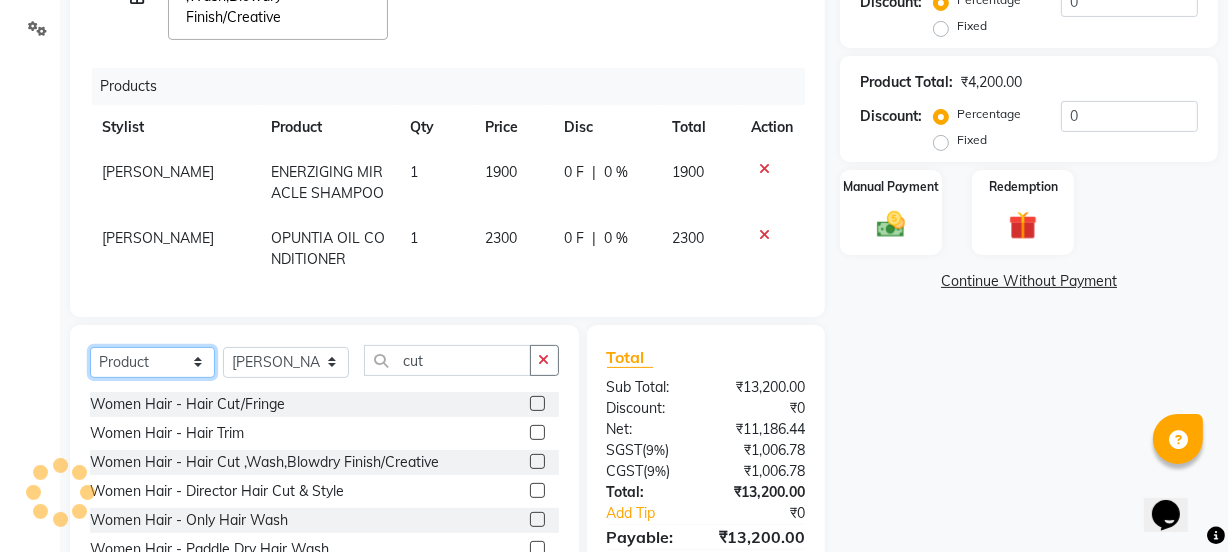 click on "Select  Service  Product  Membership  Package Voucher Prepaid Gift Card" 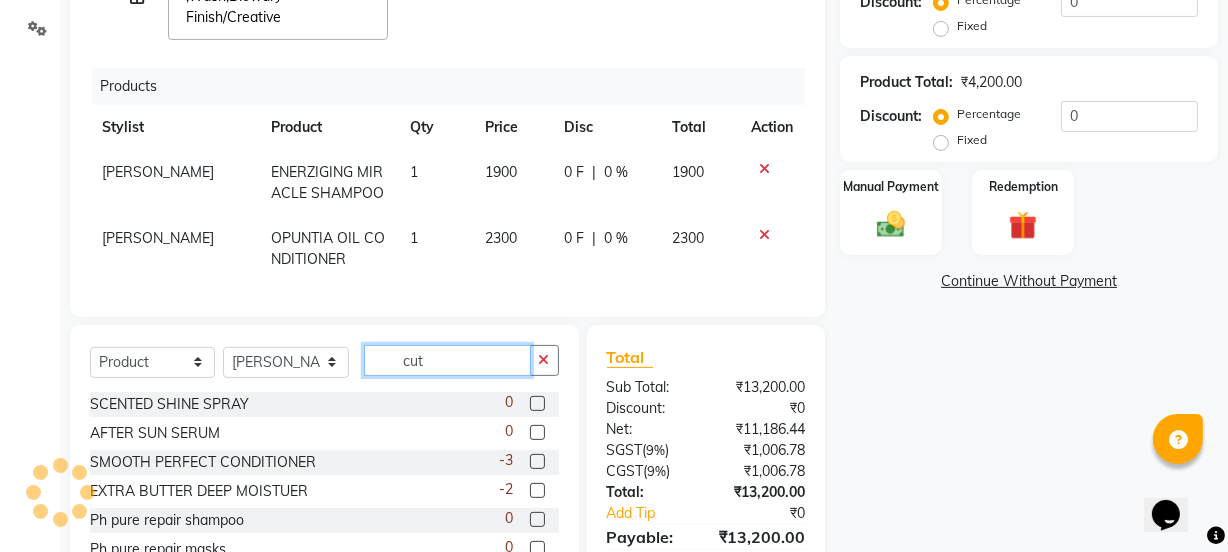 drag, startPoint x: 429, startPoint y: 362, endPoint x: 360, endPoint y: 364, distance: 69.02898 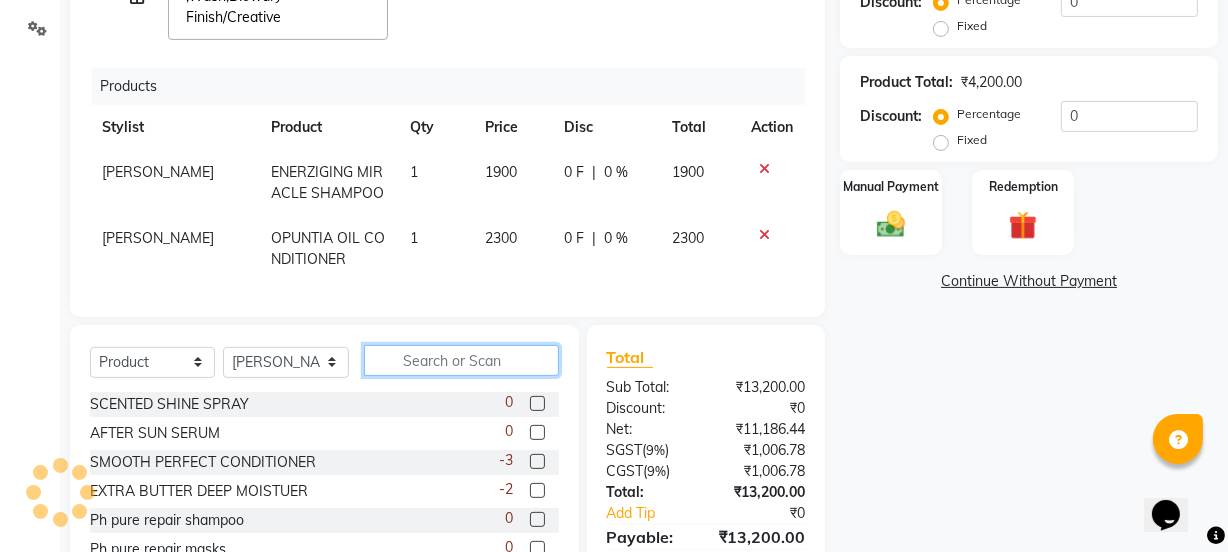click 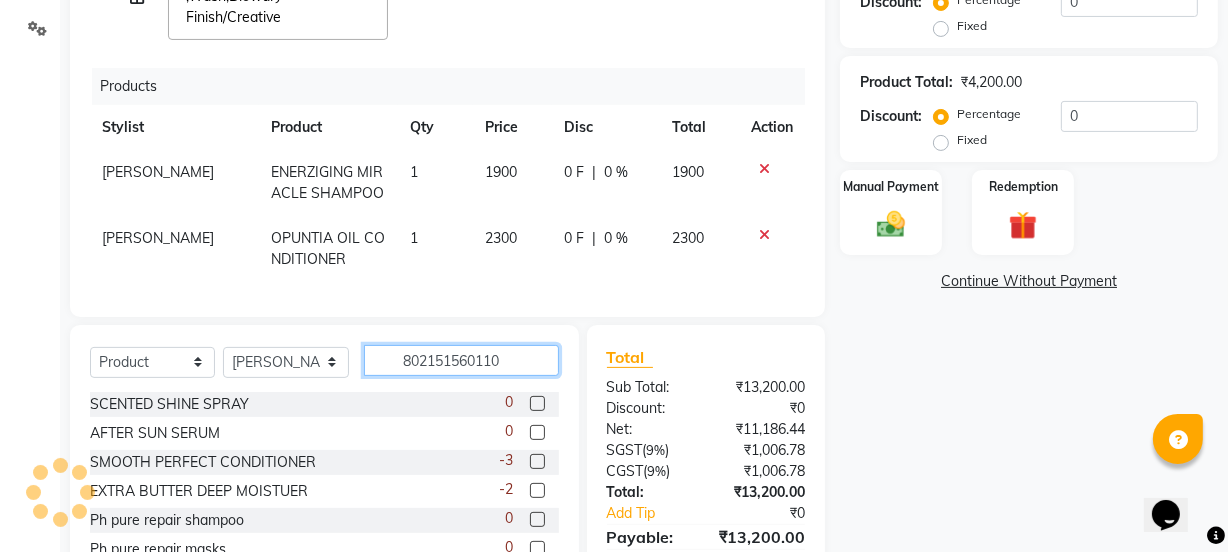 type on "8021515601102" 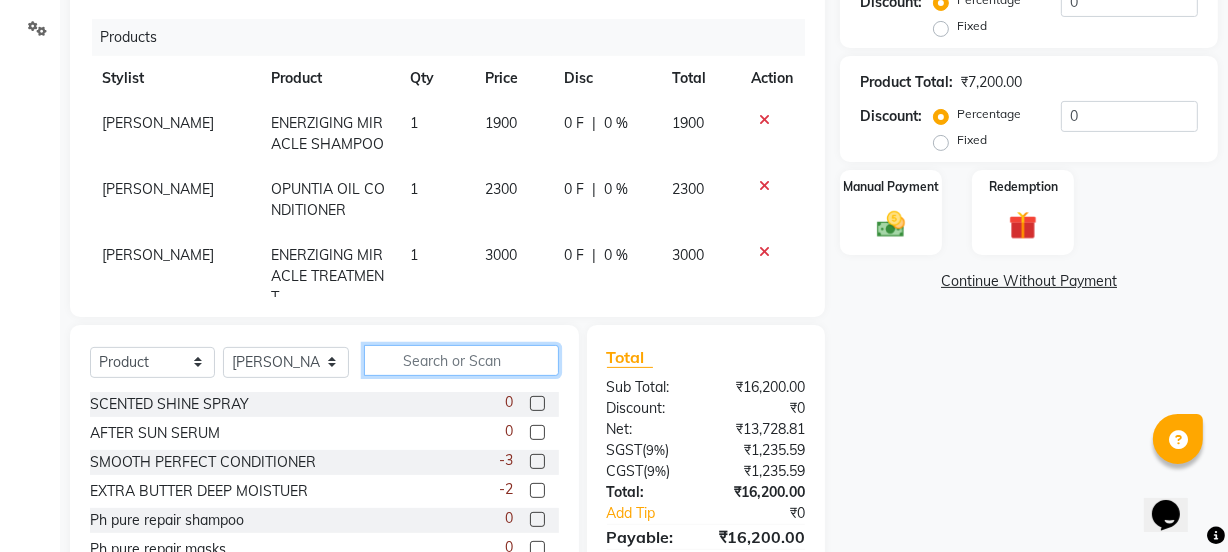scroll, scrollTop: 0, scrollLeft: 0, axis: both 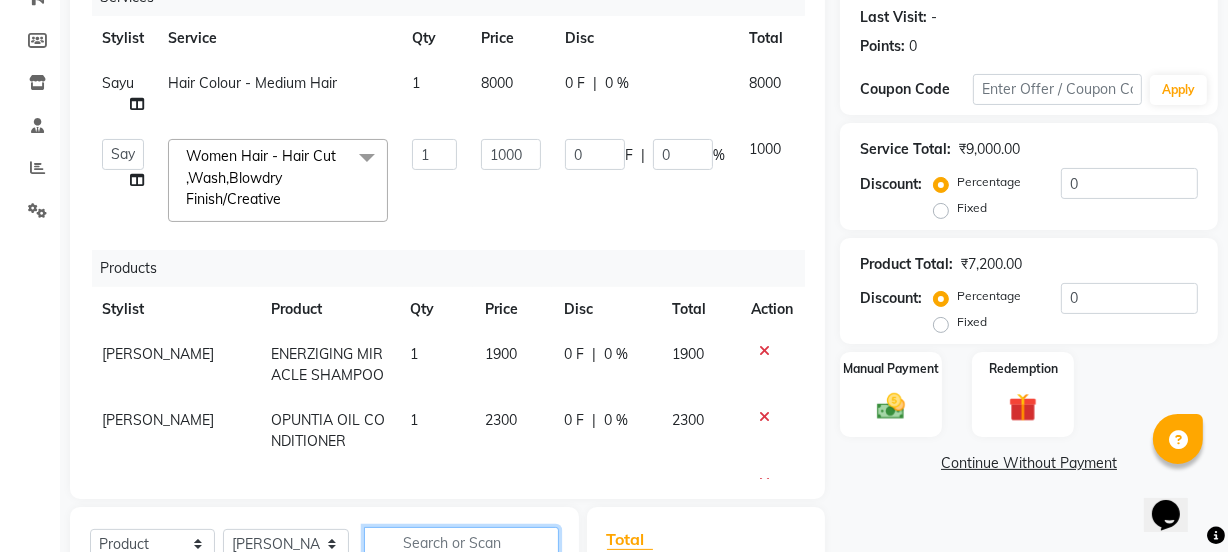 type 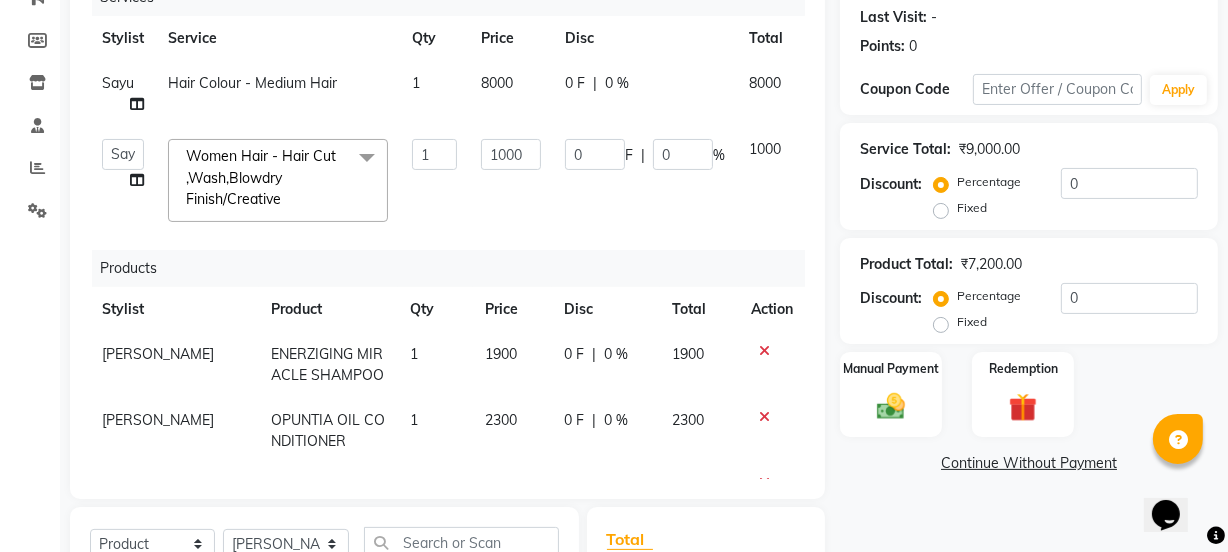 click on "0 F | 0 %" 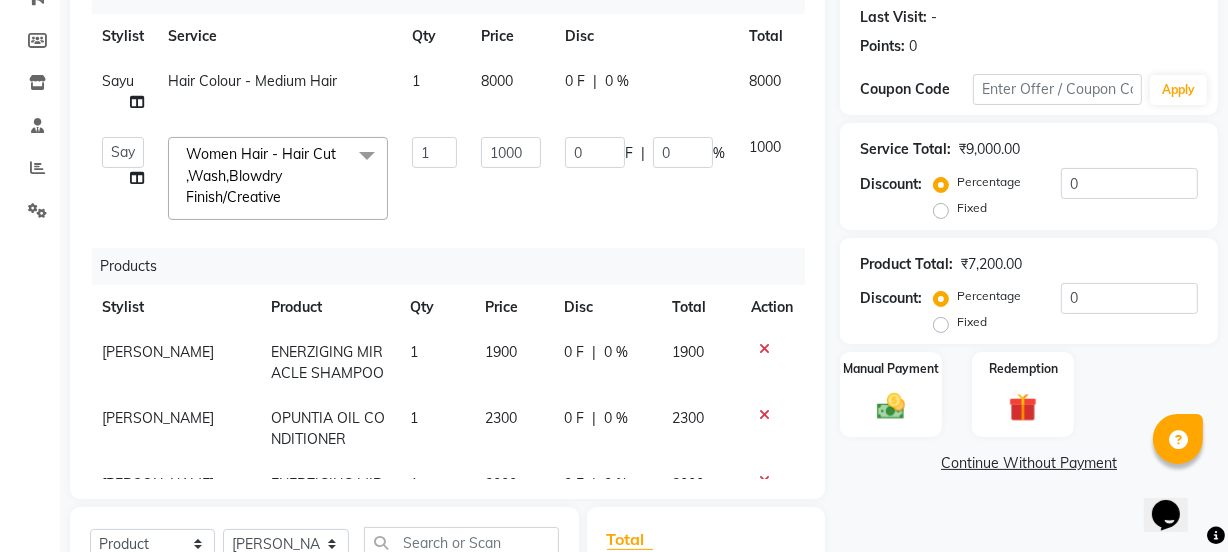 scroll, scrollTop: 0, scrollLeft: 0, axis: both 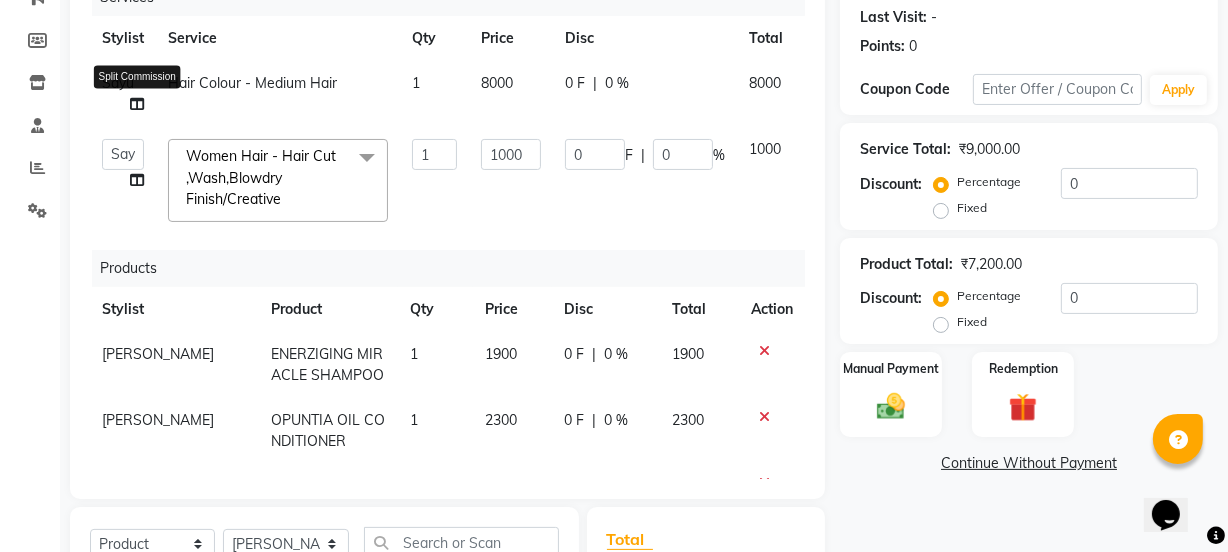 click 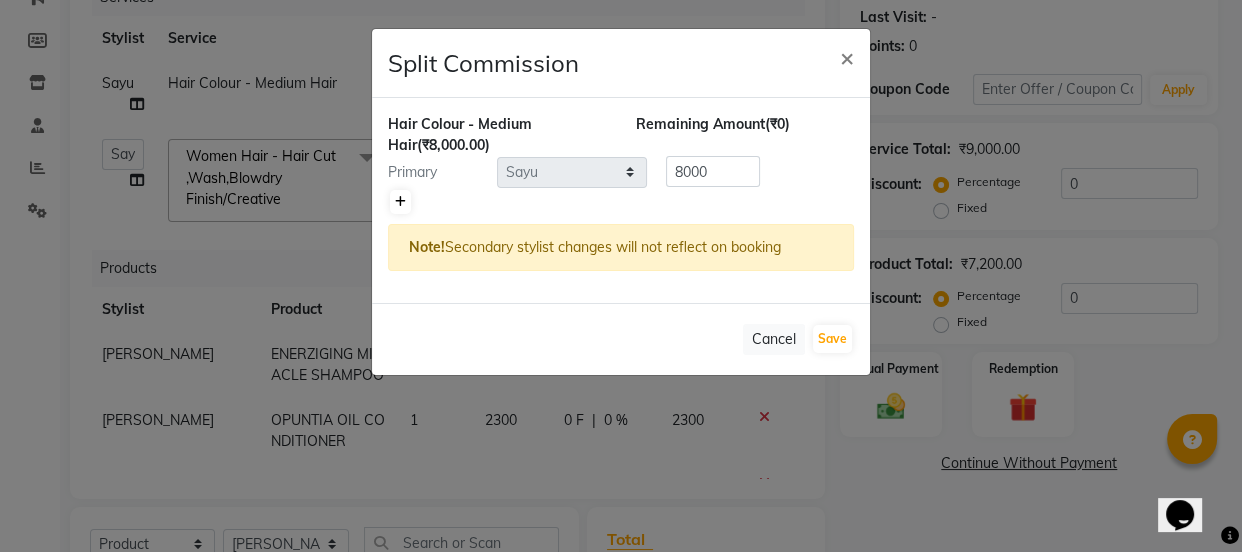 click 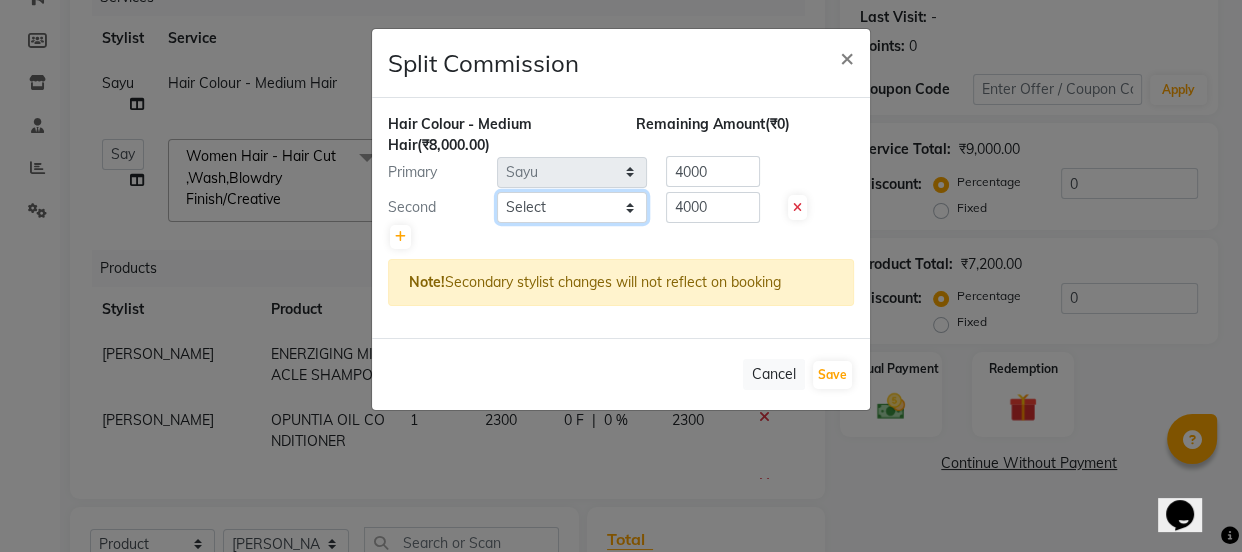 drag, startPoint x: 573, startPoint y: 204, endPoint x: 566, endPoint y: 219, distance: 16.552946 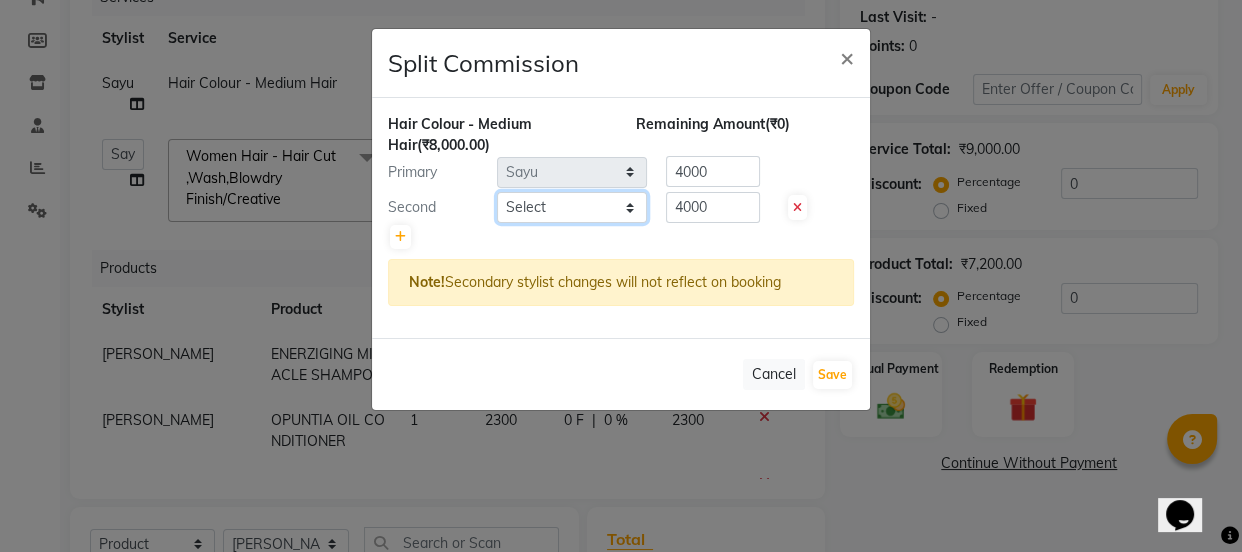 select on "69775" 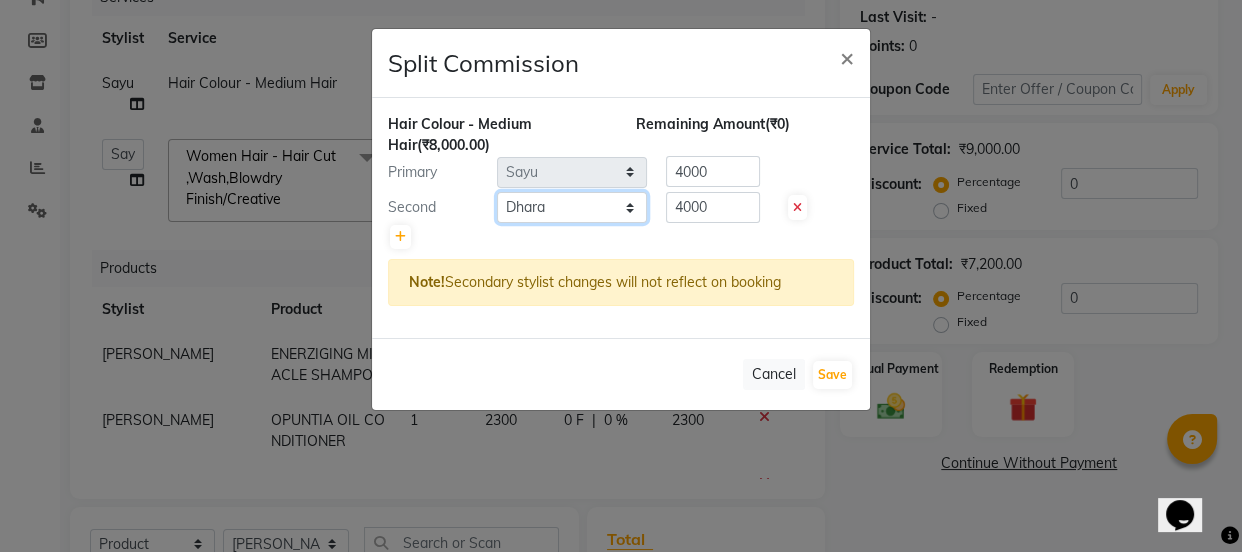 click on "Select  ADMIN   Avesh   Dhara    DIKSHU SHARMA   dipika    Fatima   MUSKAN VAISH   Pratibha   RAHUL KHOKHAR   sameer shah    Saniya    Saurav   Sayu    Sheetal    SIDDHI   Sunny    teju    Versova Manager   Vijay Vishwa" 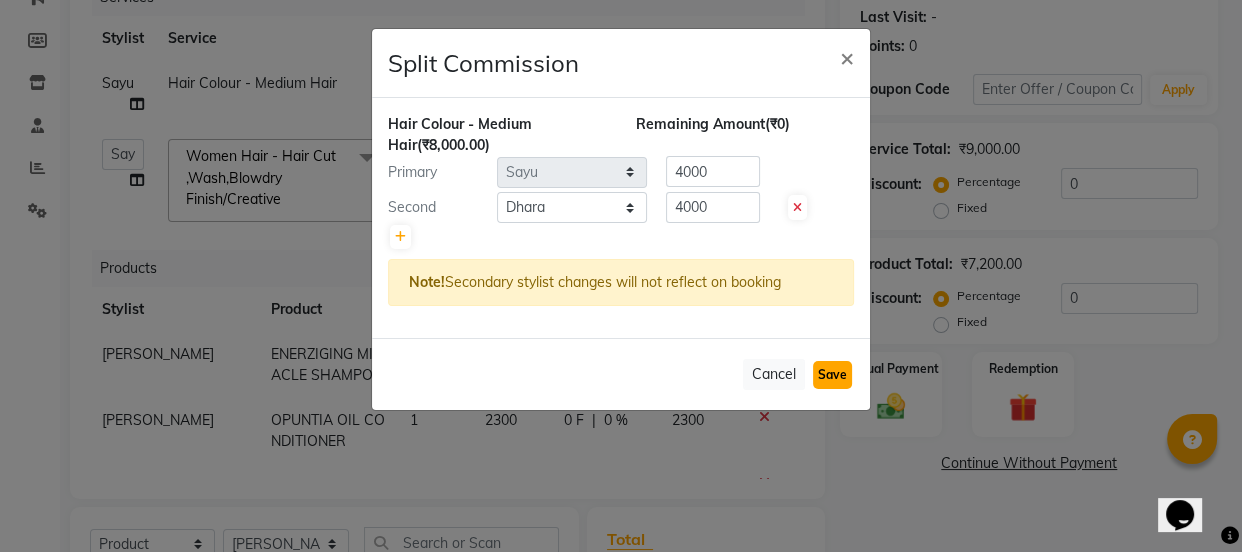 click on "Save" 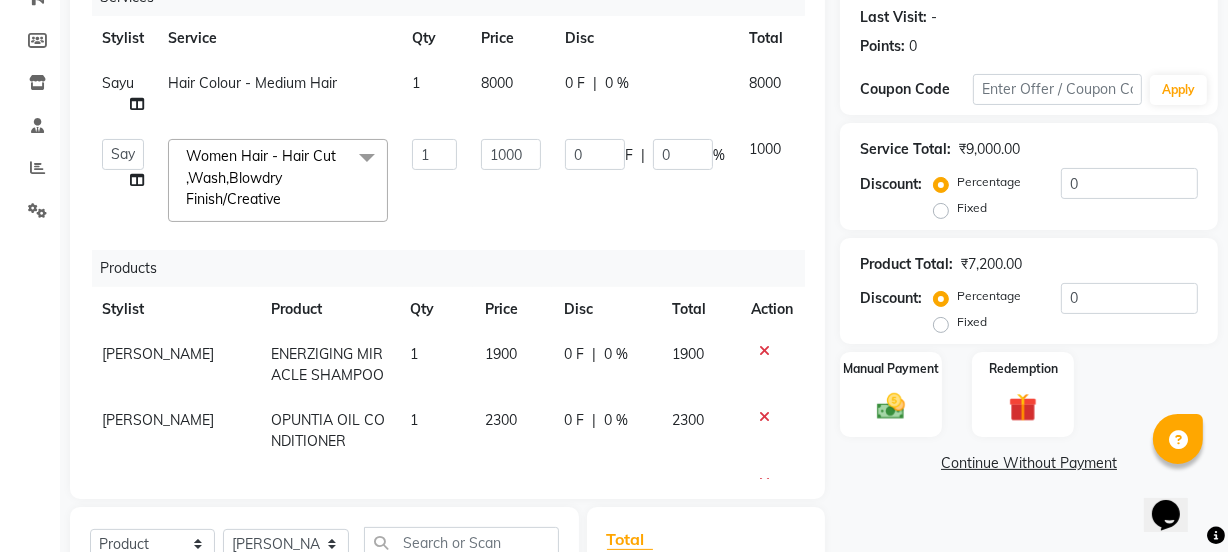 click on "0 F | 0 %" 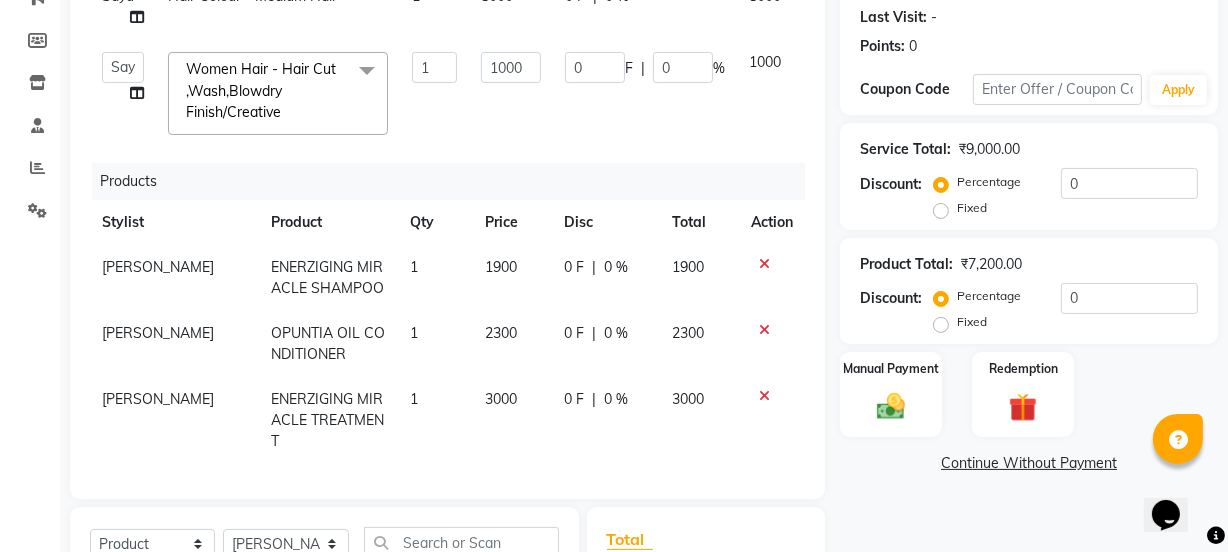 scroll, scrollTop: 100, scrollLeft: 0, axis: vertical 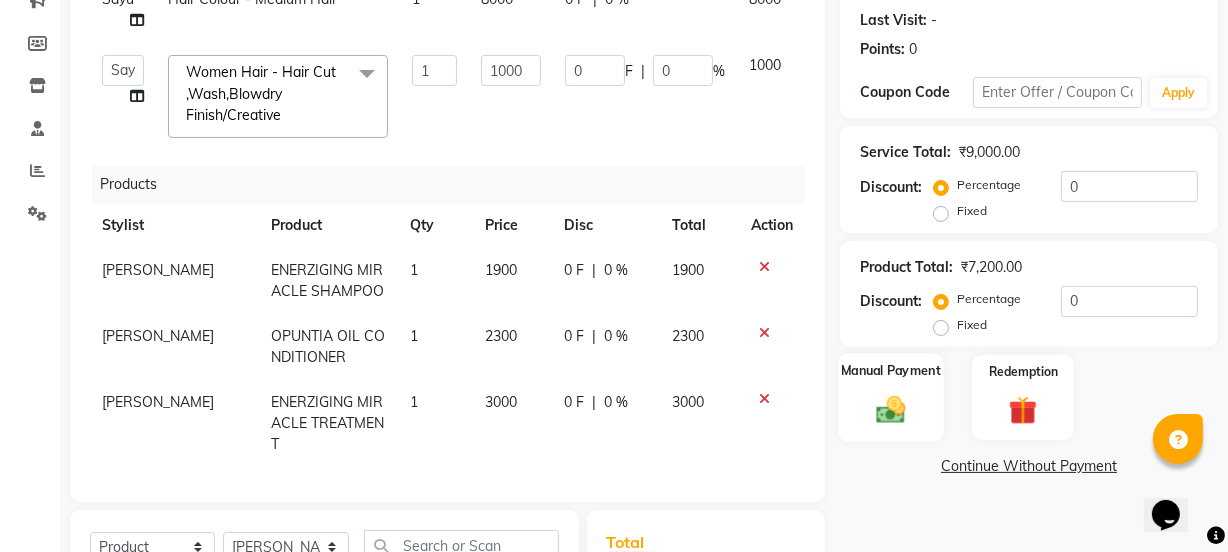 click 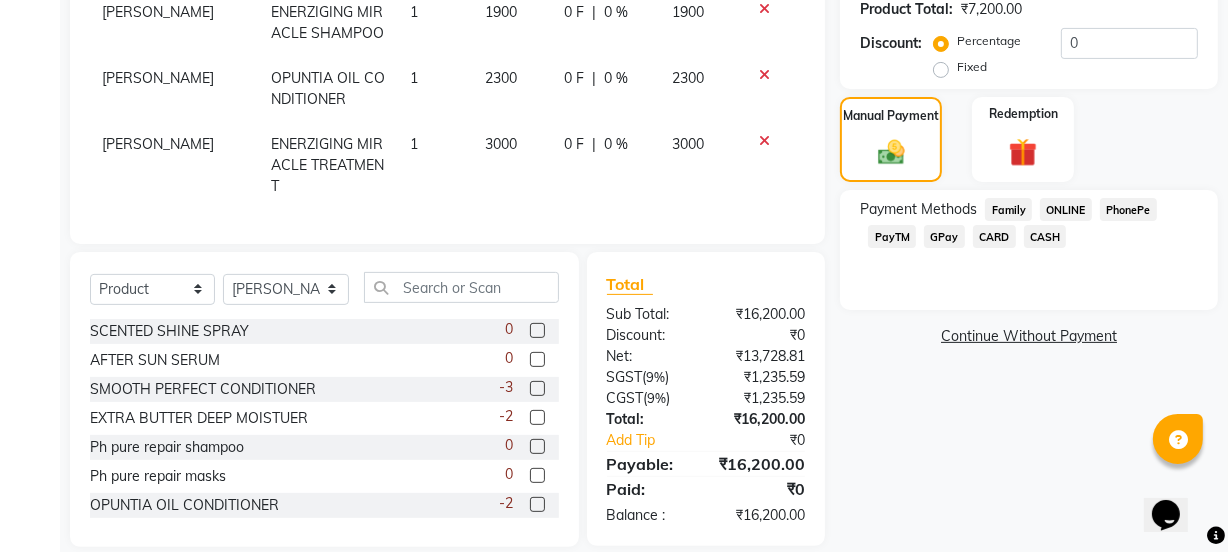 scroll, scrollTop: 556, scrollLeft: 0, axis: vertical 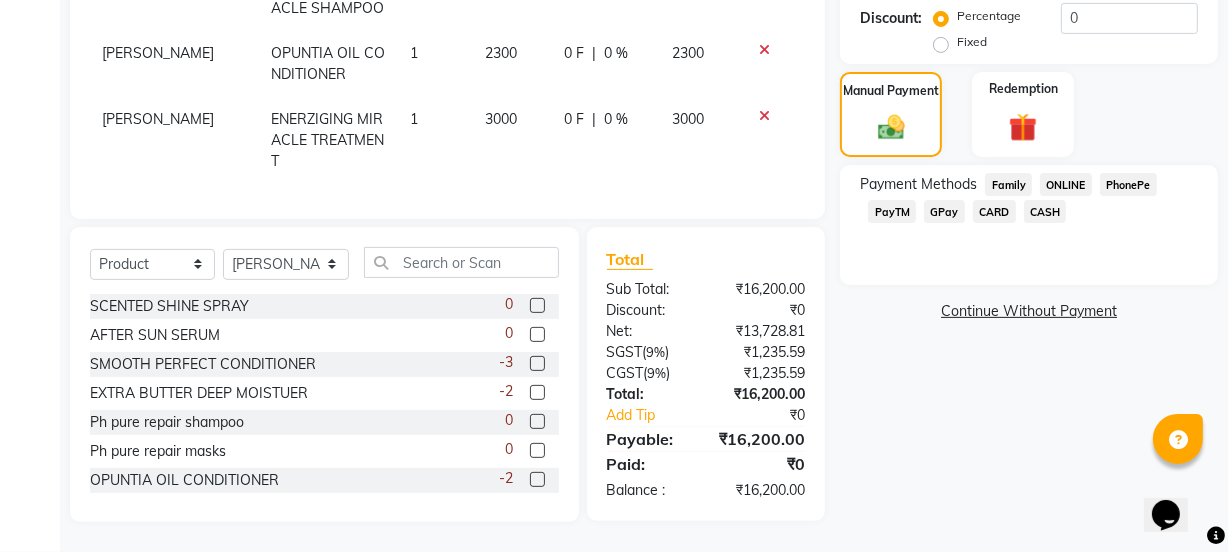click on "CARD" 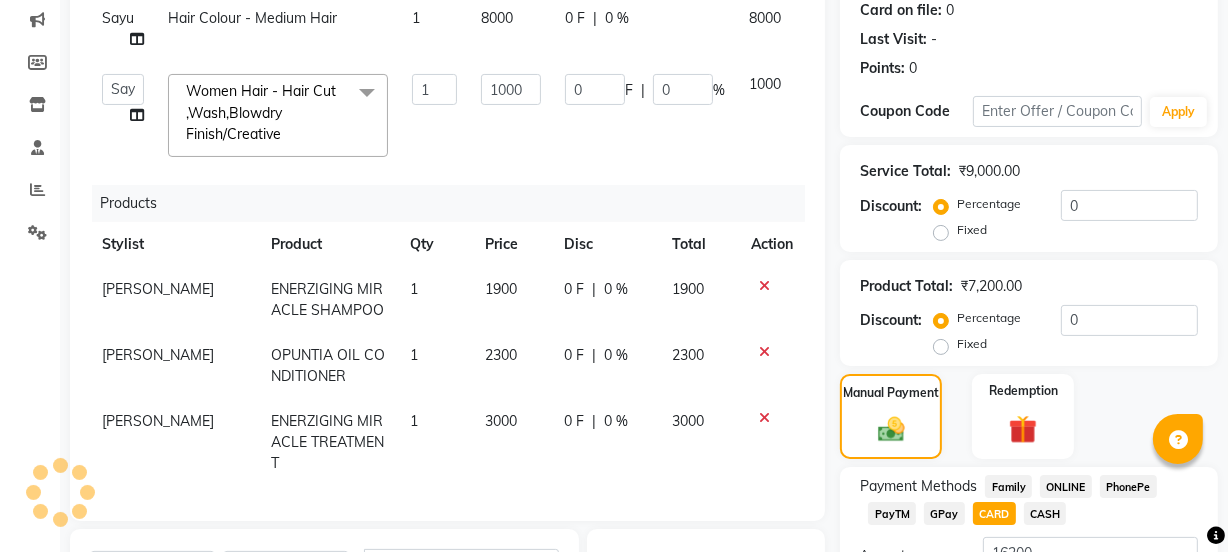 scroll, scrollTop: 465, scrollLeft: 0, axis: vertical 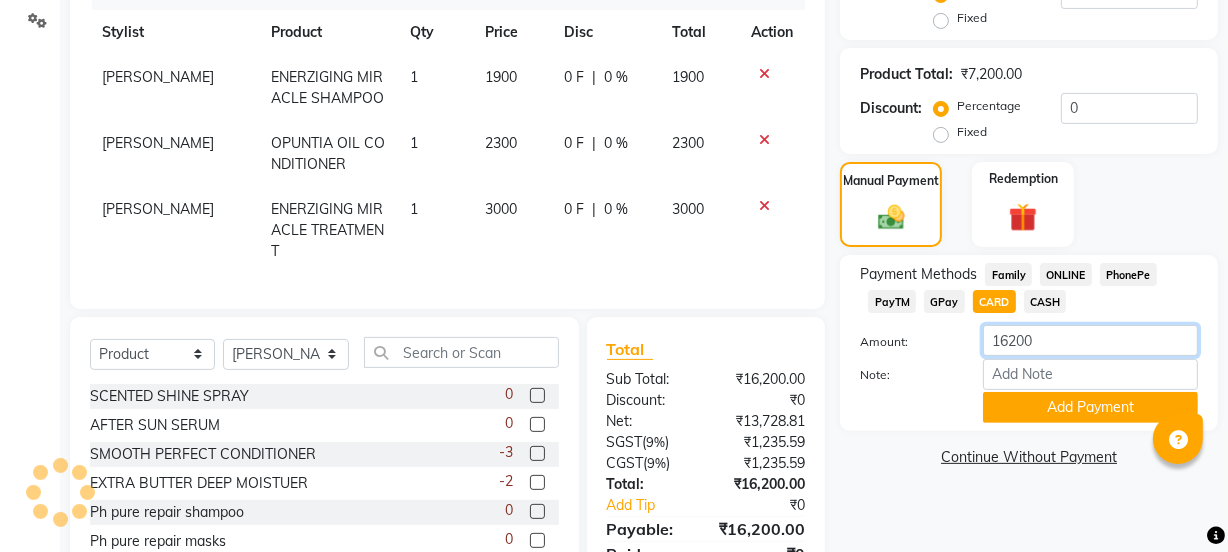 drag, startPoint x: 1037, startPoint y: 355, endPoint x: 980, endPoint y: 370, distance: 58.940647 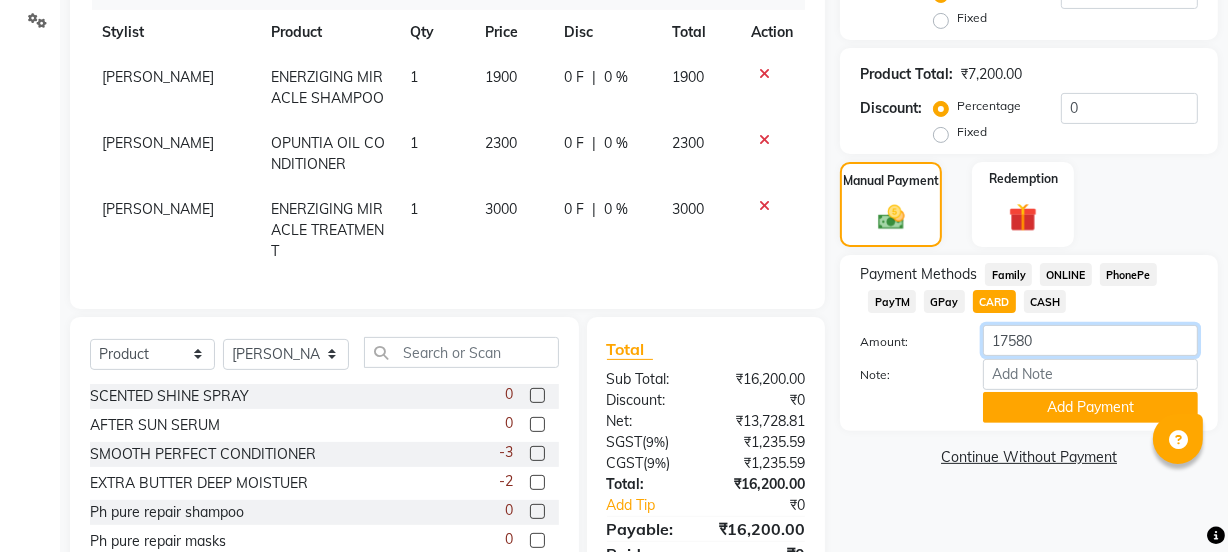 type on "17580" 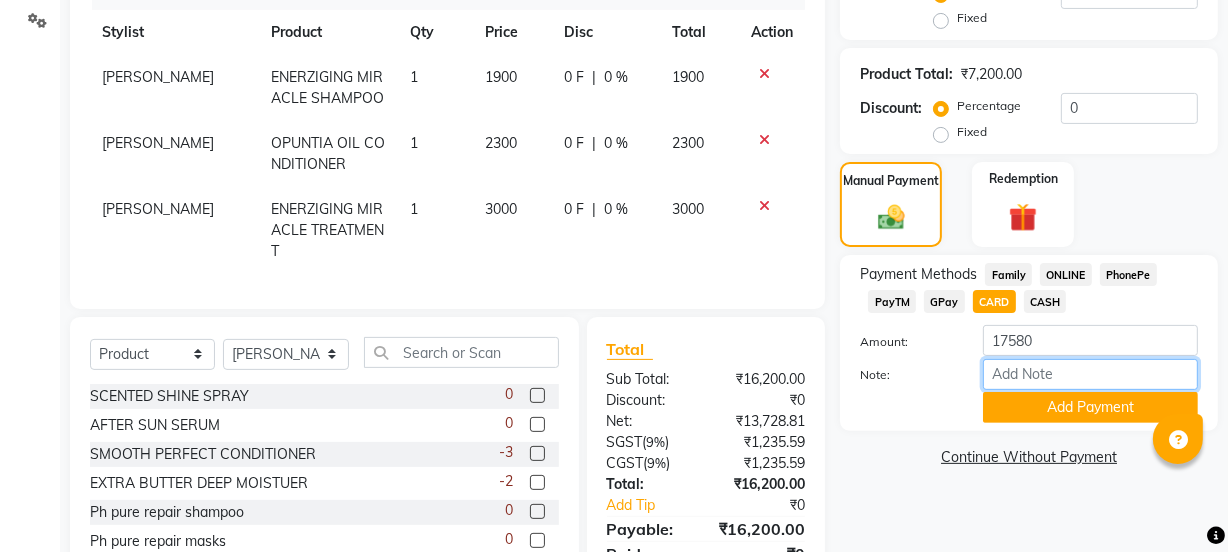 click on "Note:" at bounding box center [1090, 374] 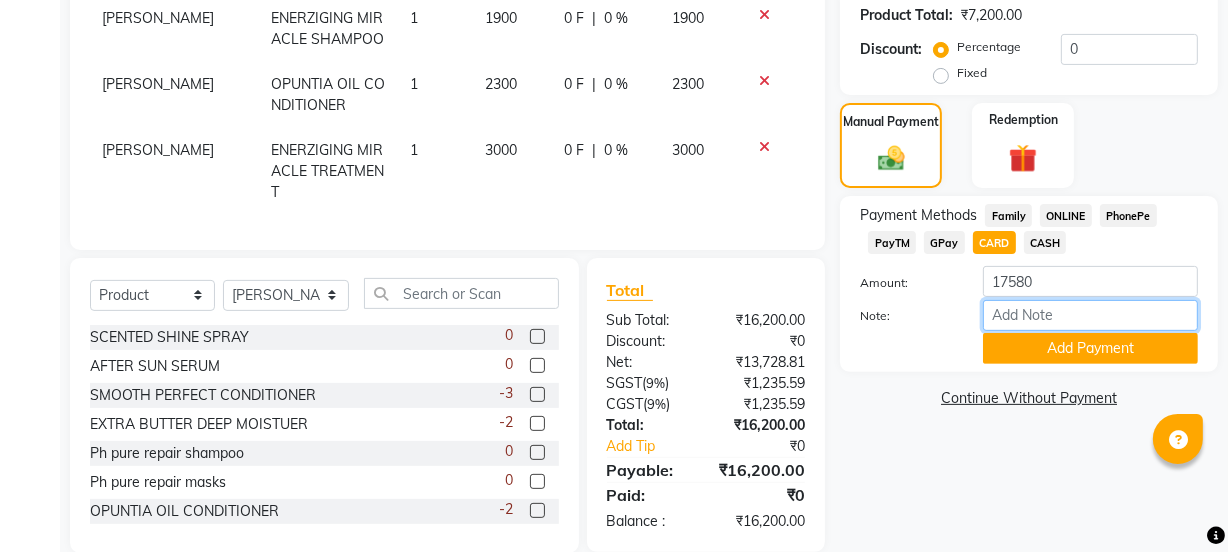 scroll, scrollTop: 556, scrollLeft: 0, axis: vertical 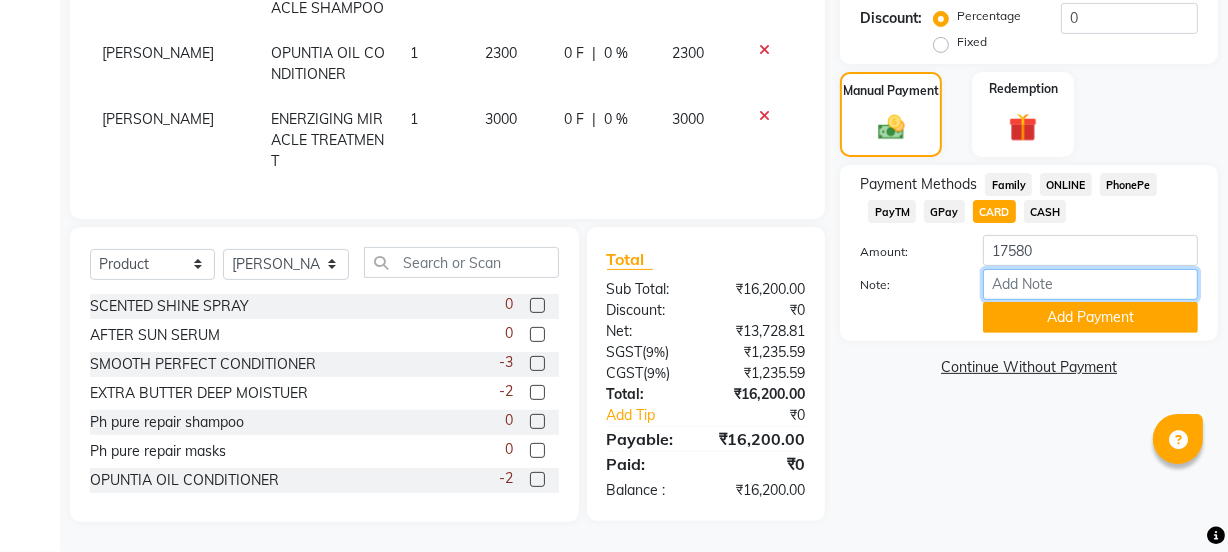 click on "Note:" at bounding box center (1090, 284) 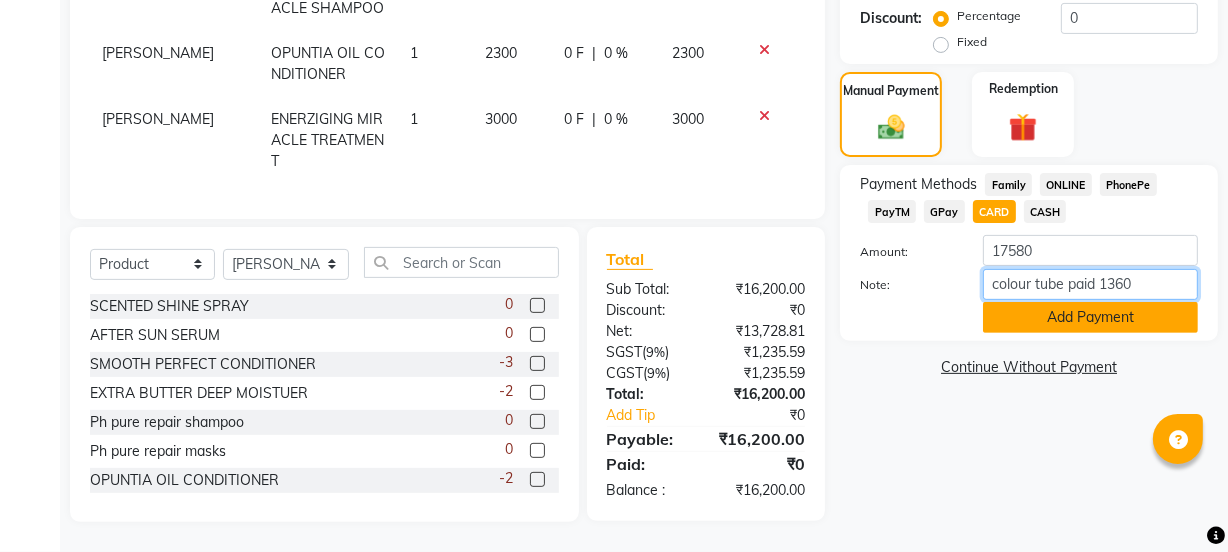 type on "colour tube paid 1360" 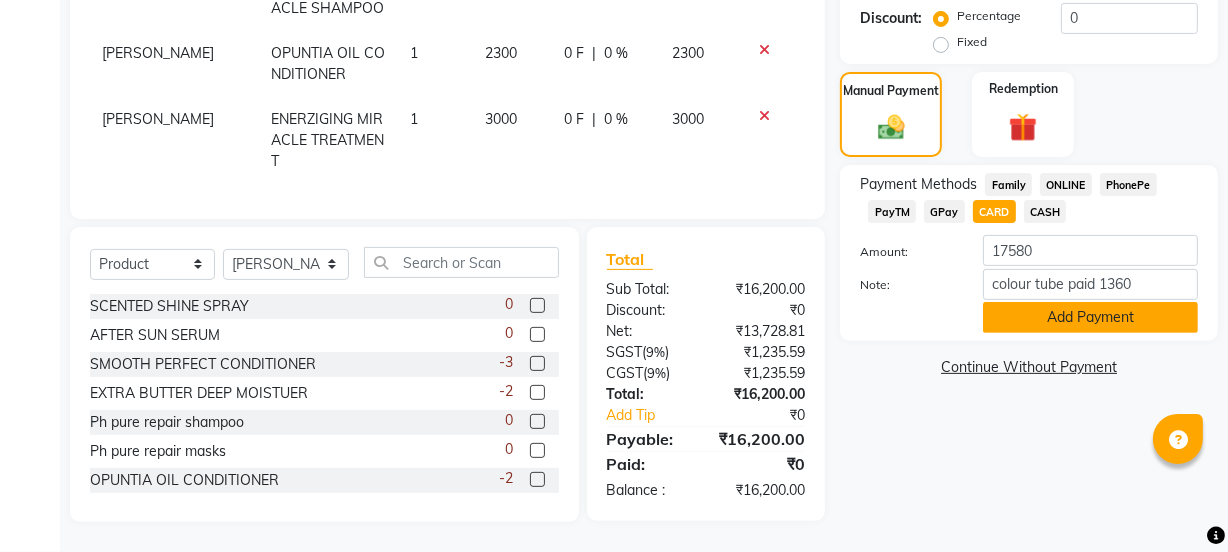 click on "Add Payment" 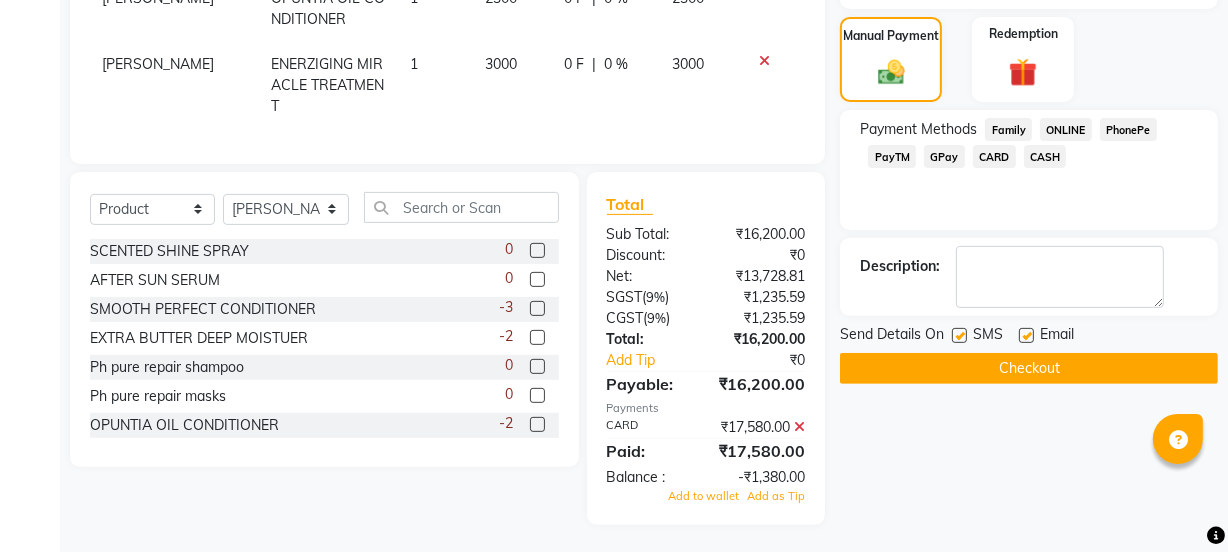 scroll, scrollTop: 635, scrollLeft: 0, axis: vertical 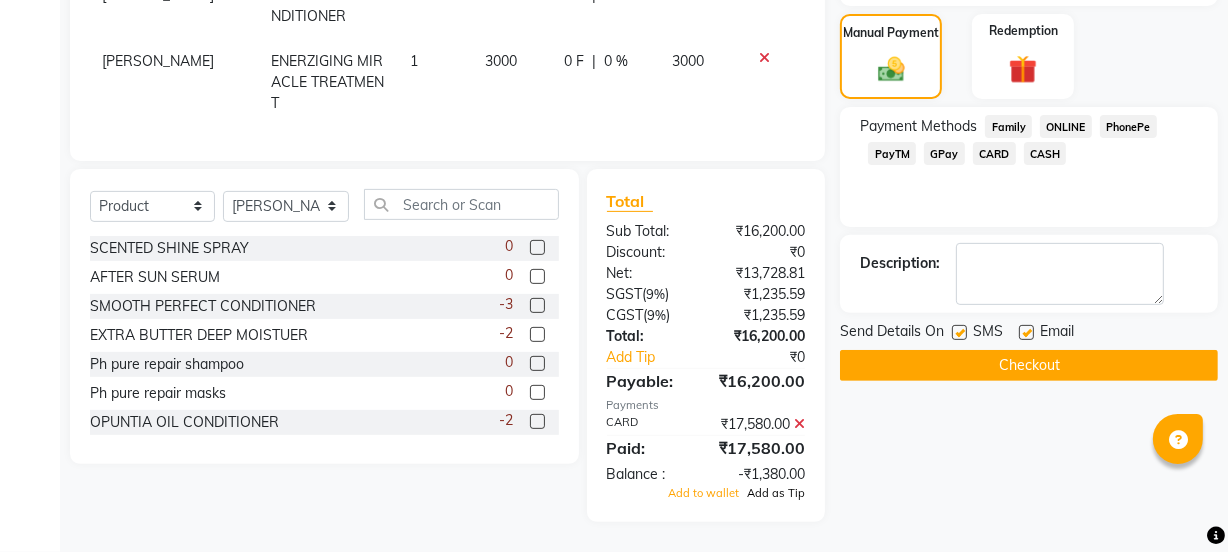 click on "Add as Tip" 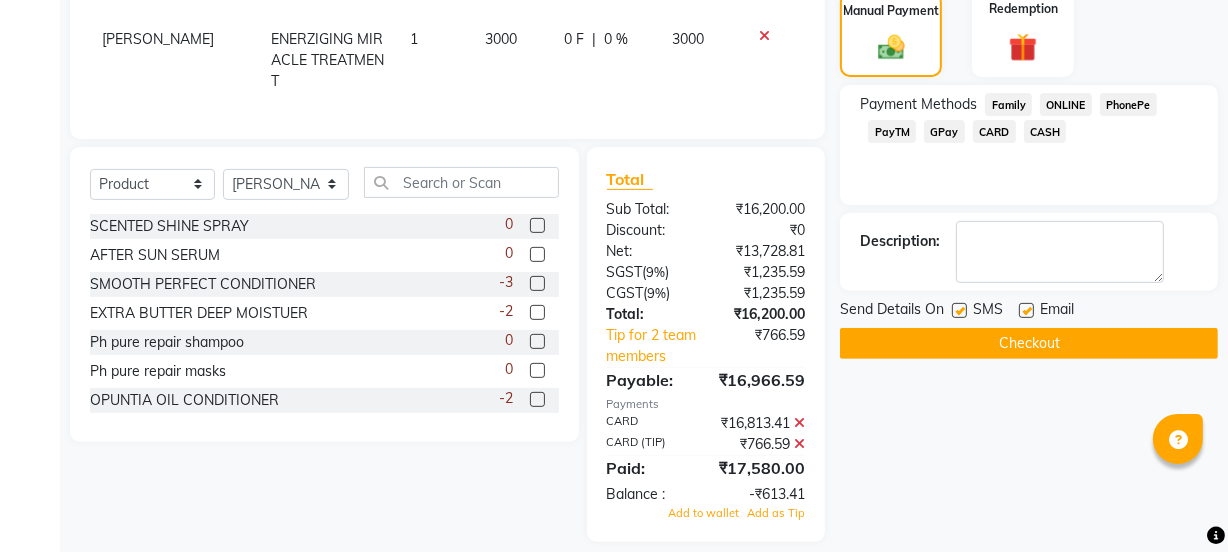 scroll, scrollTop: 677, scrollLeft: 0, axis: vertical 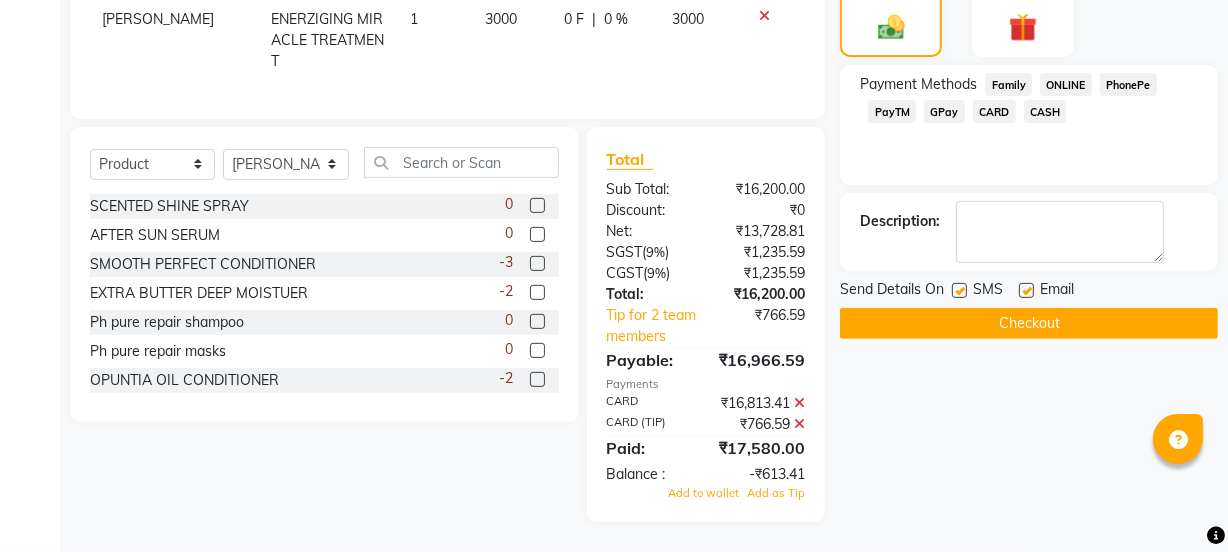 click 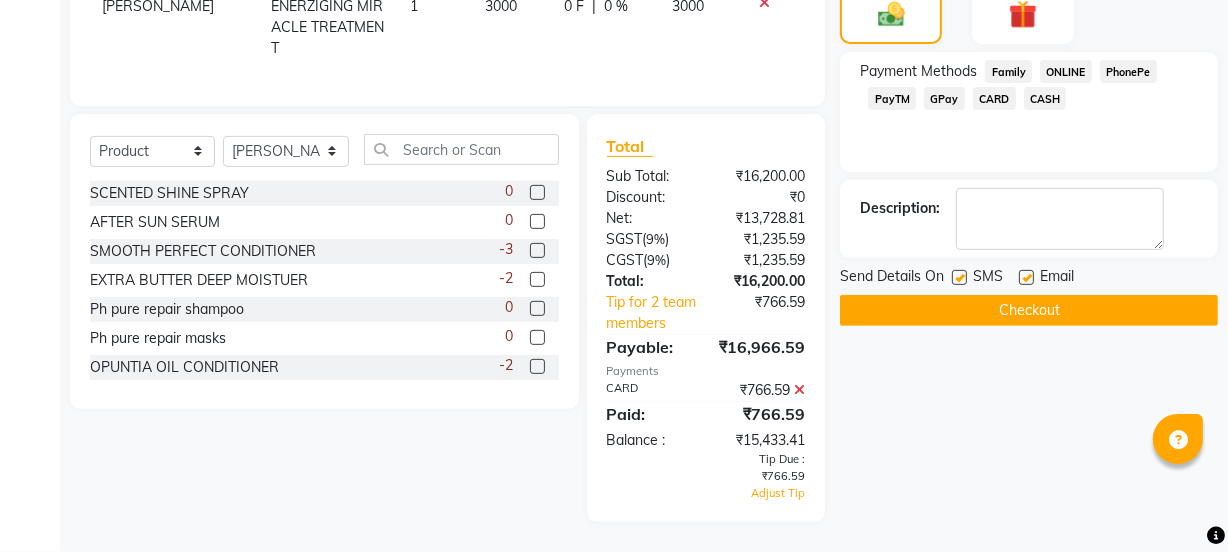 click 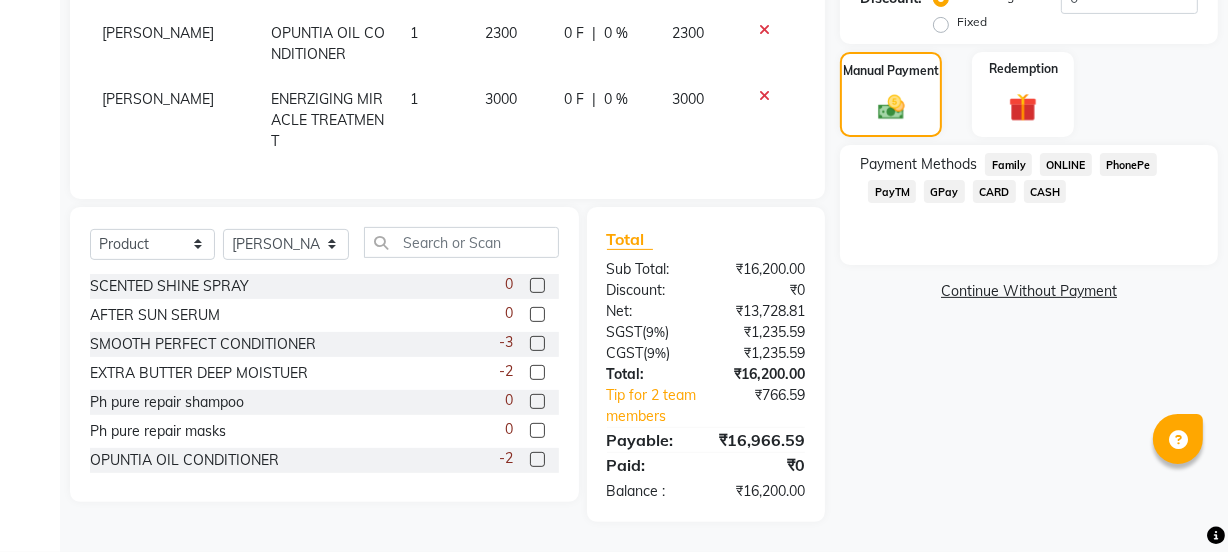 click on "CARD" 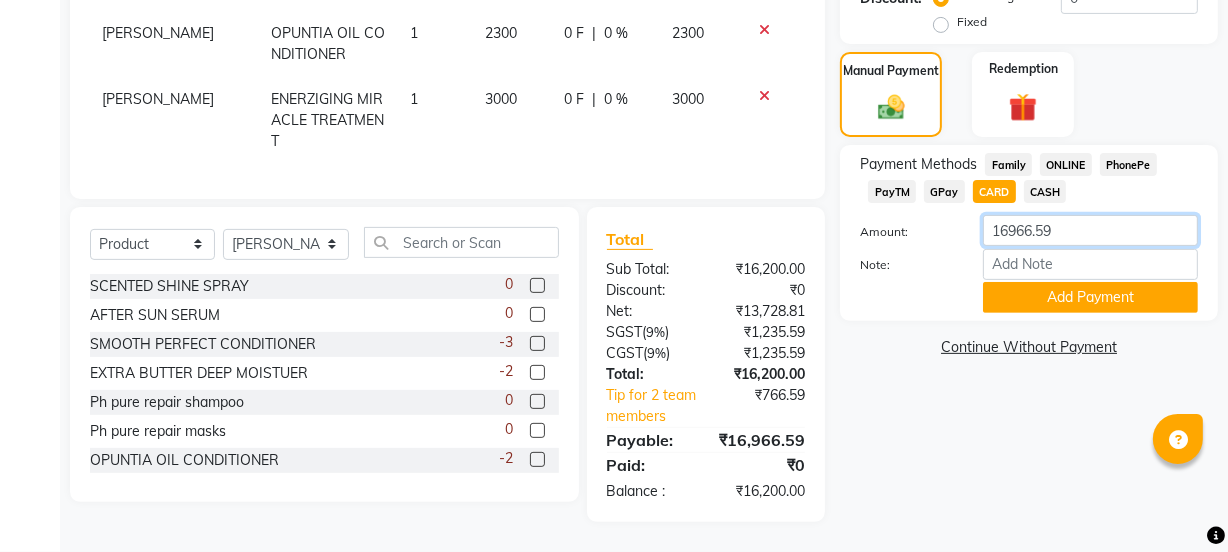 drag, startPoint x: 1065, startPoint y: 236, endPoint x: 940, endPoint y: 228, distance: 125.25574 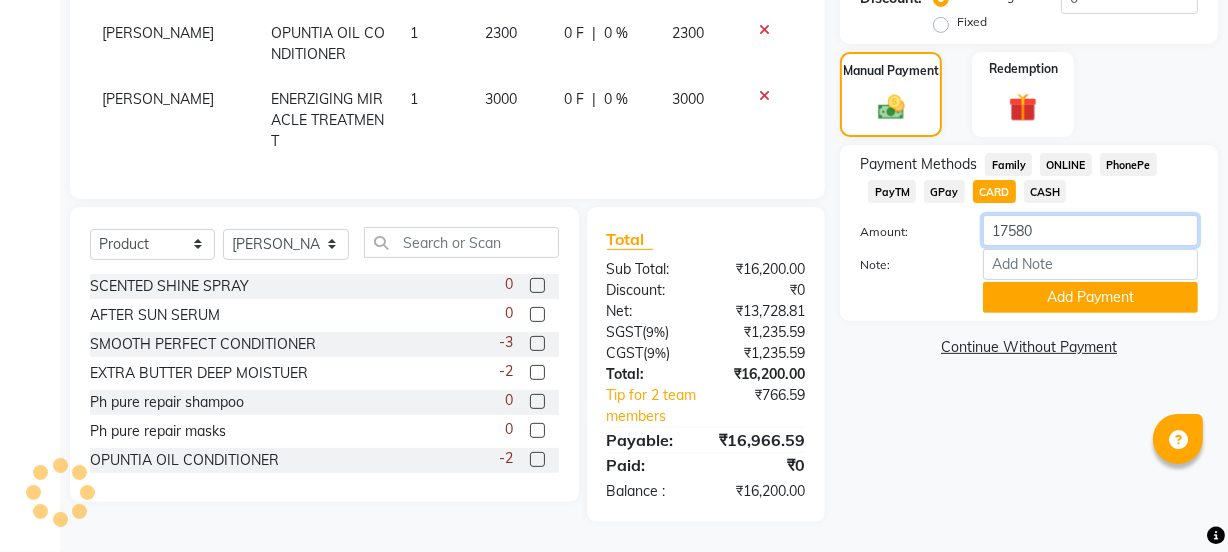 scroll, scrollTop: 485, scrollLeft: 0, axis: vertical 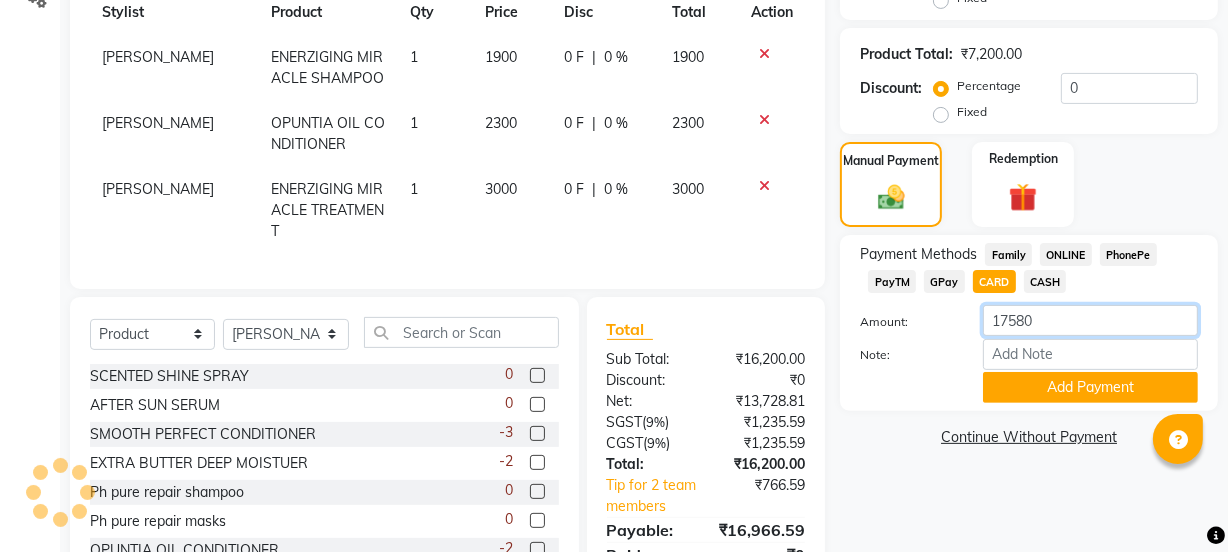 type on "17580" 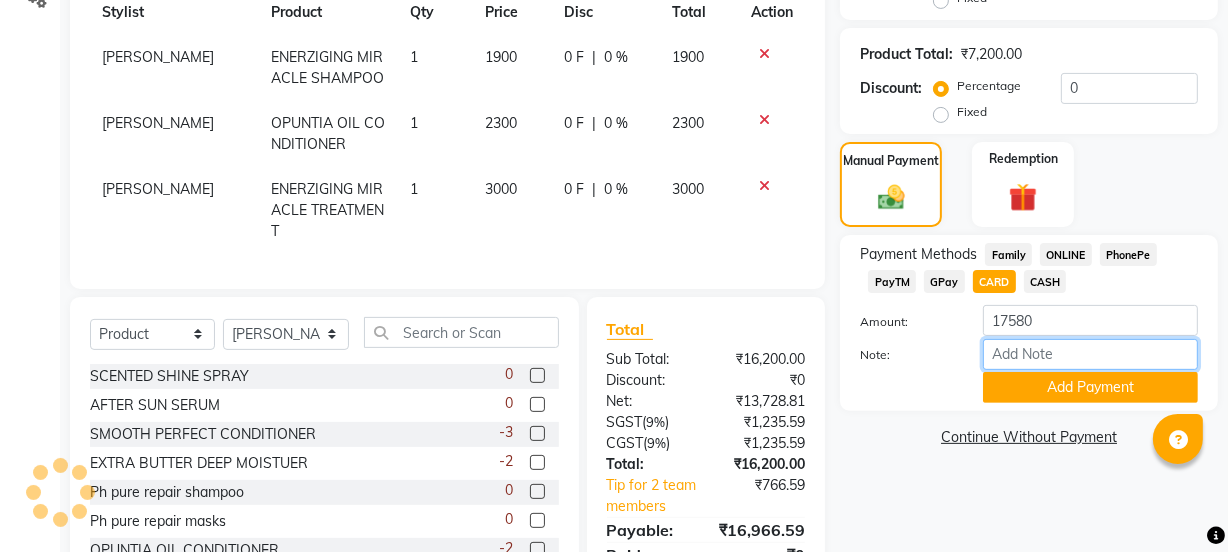 click on "Note:" at bounding box center [1090, 354] 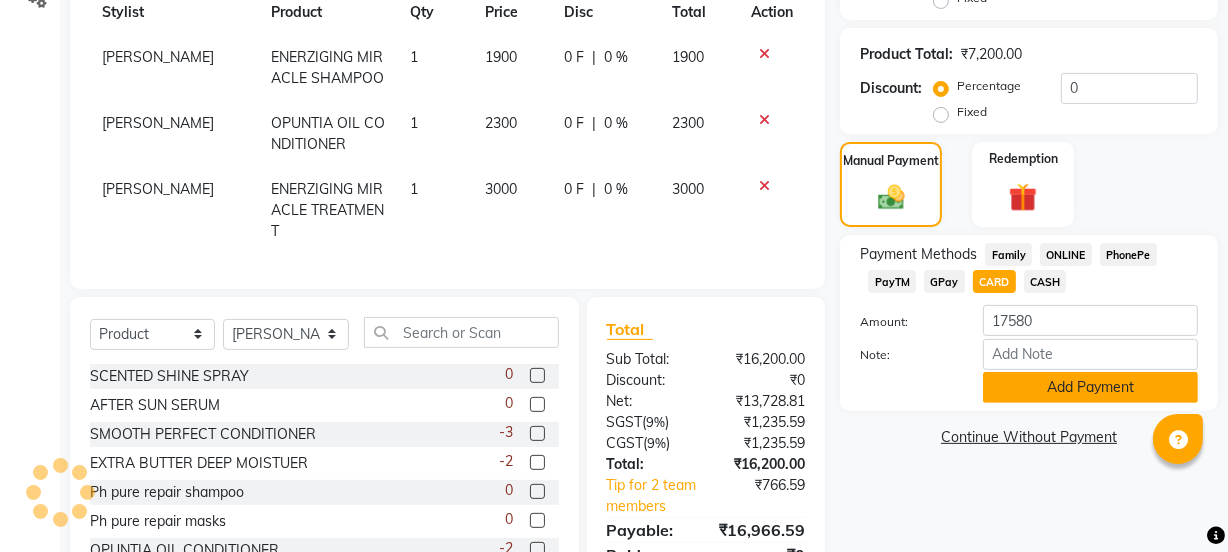click on "Add Payment" 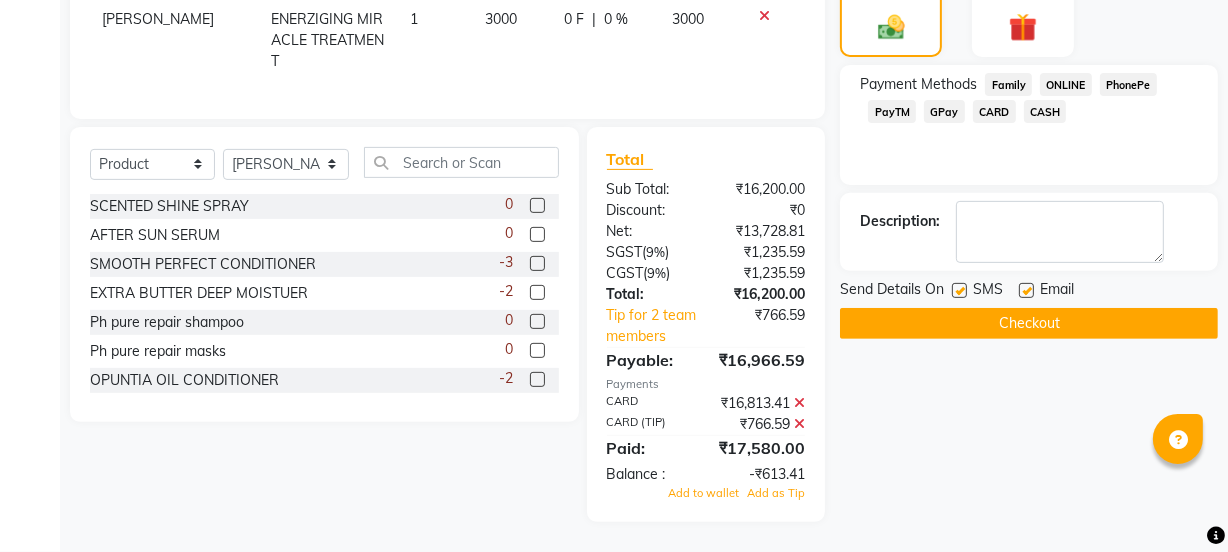 scroll, scrollTop: 677, scrollLeft: 0, axis: vertical 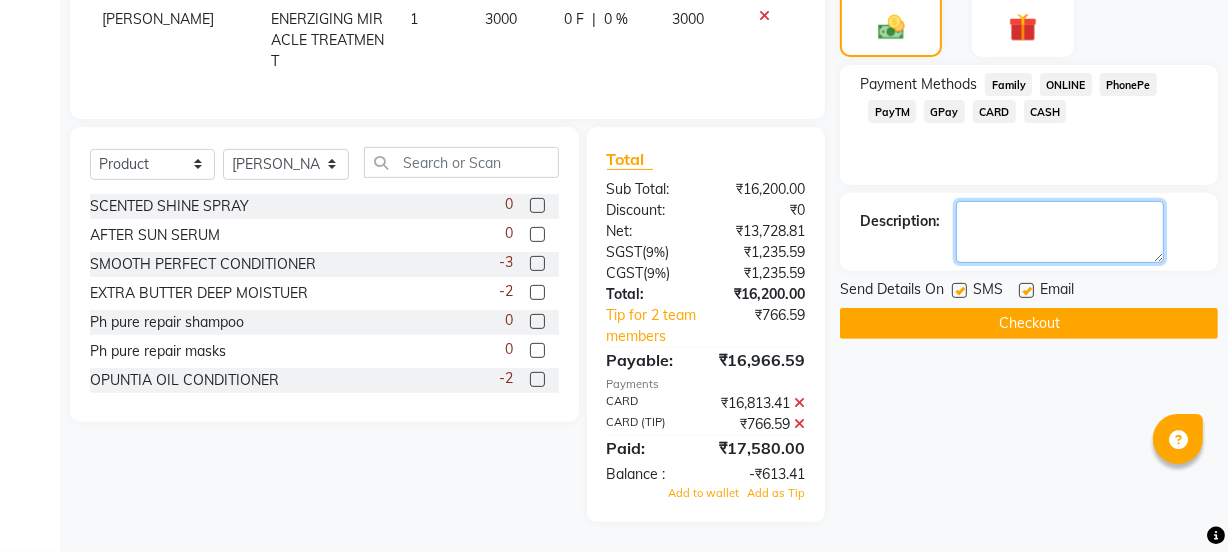 click 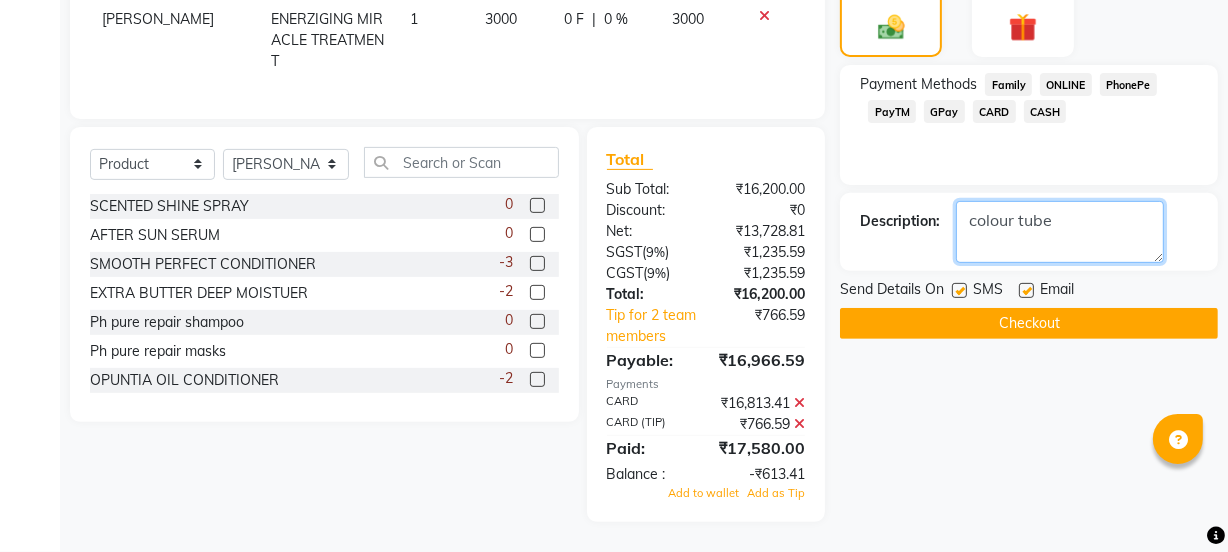 click 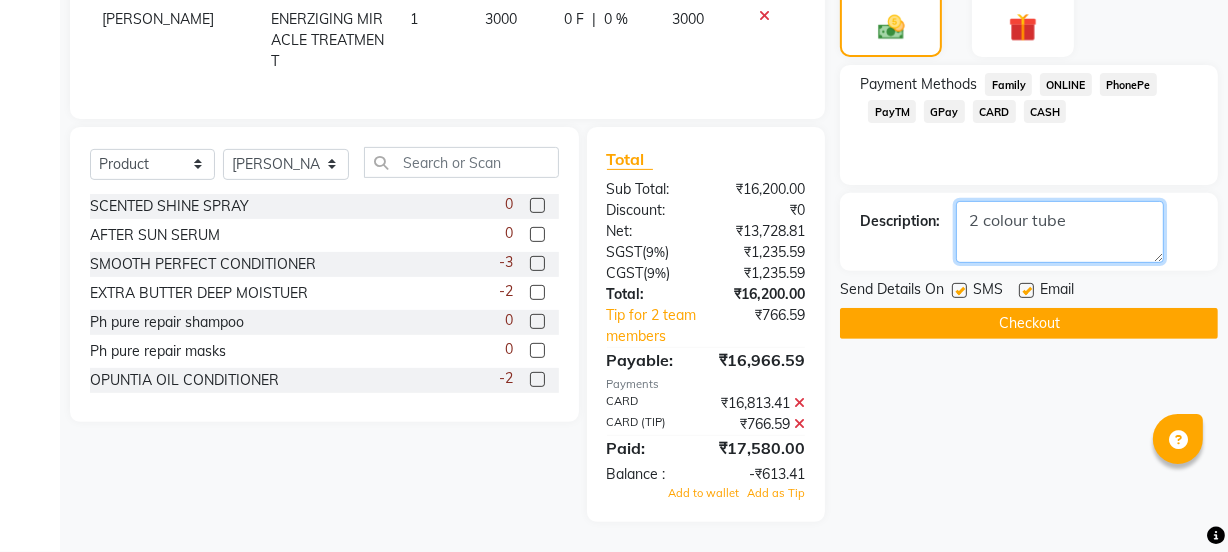 click 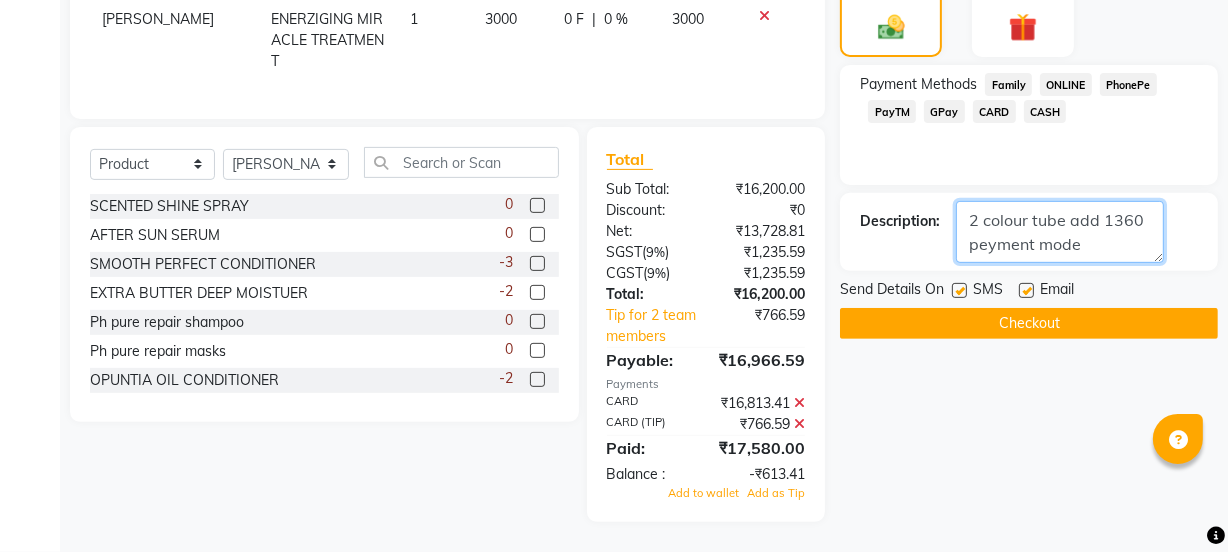 click 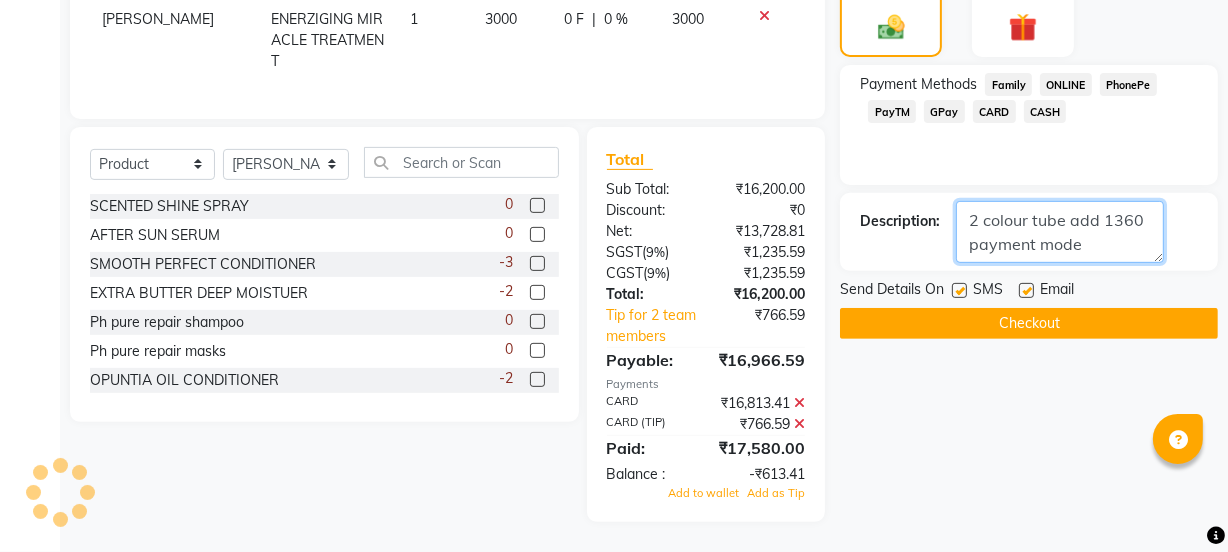 click 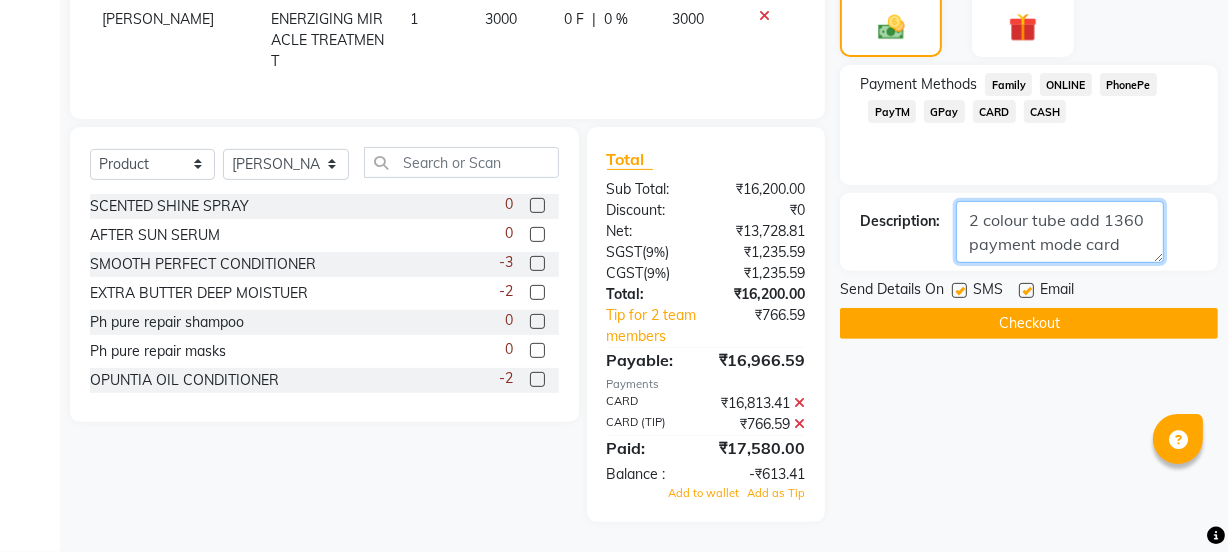 type on "2 colour tube add 1360 payment mode card" 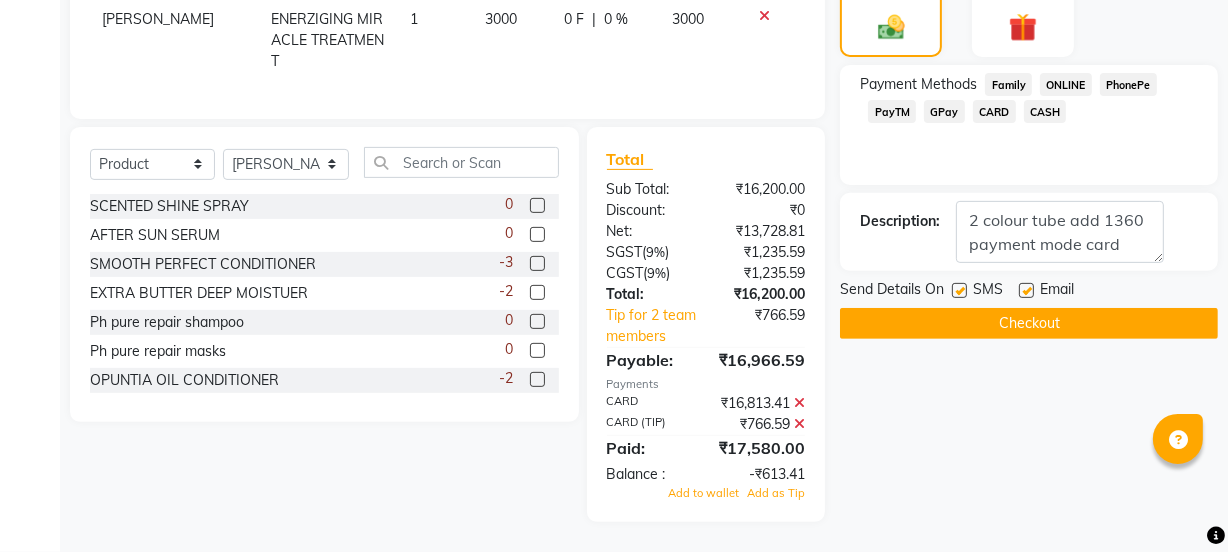 click 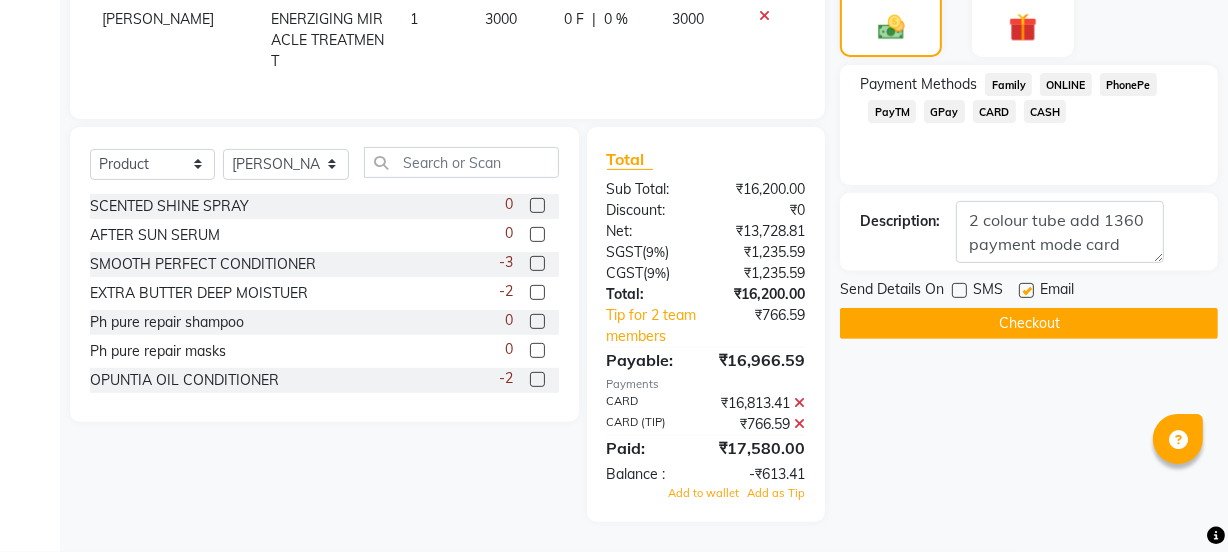 click on "Checkout" 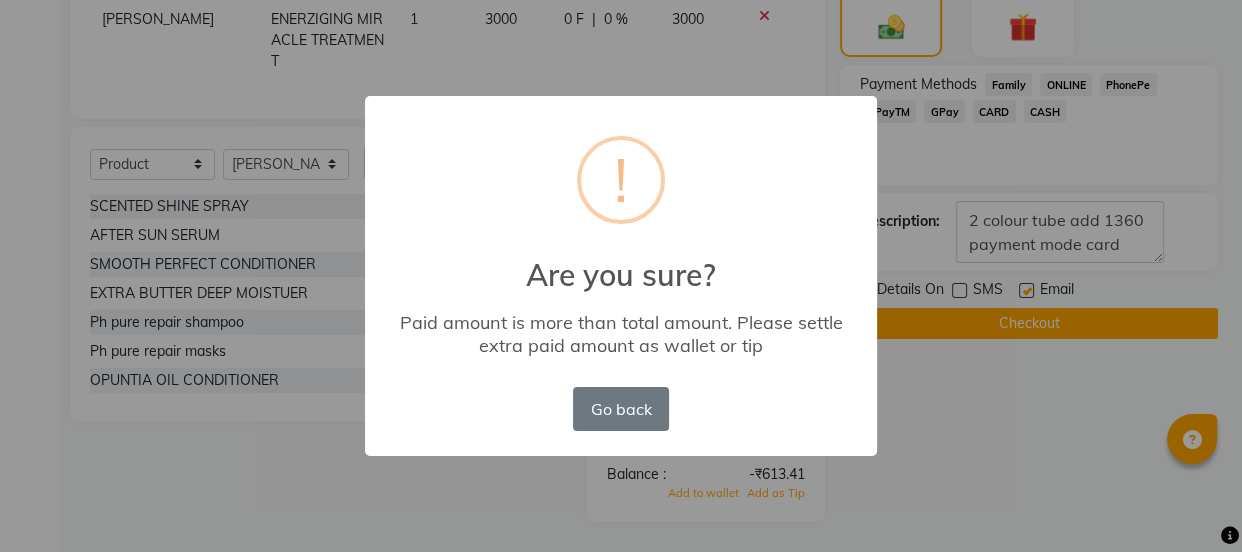 click on "× ! Are you sure? Paid amount is more than total amount. Please settle extra paid amount as wallet or tip Go back No OK" at bounding box center [621, 276] 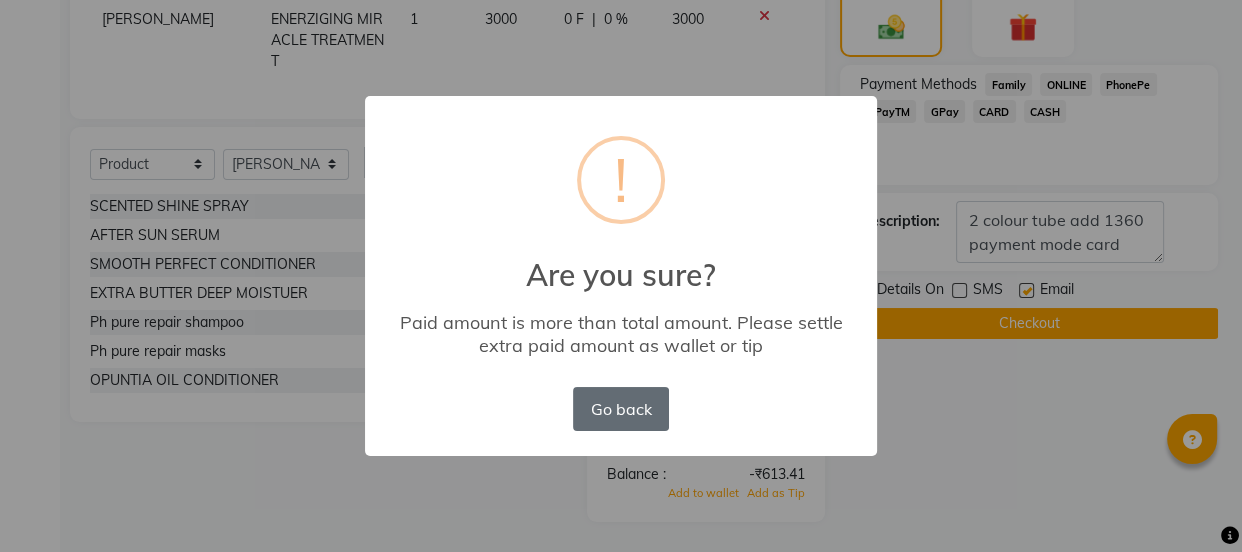 click on "Go back" at bounding box center [621, 409] 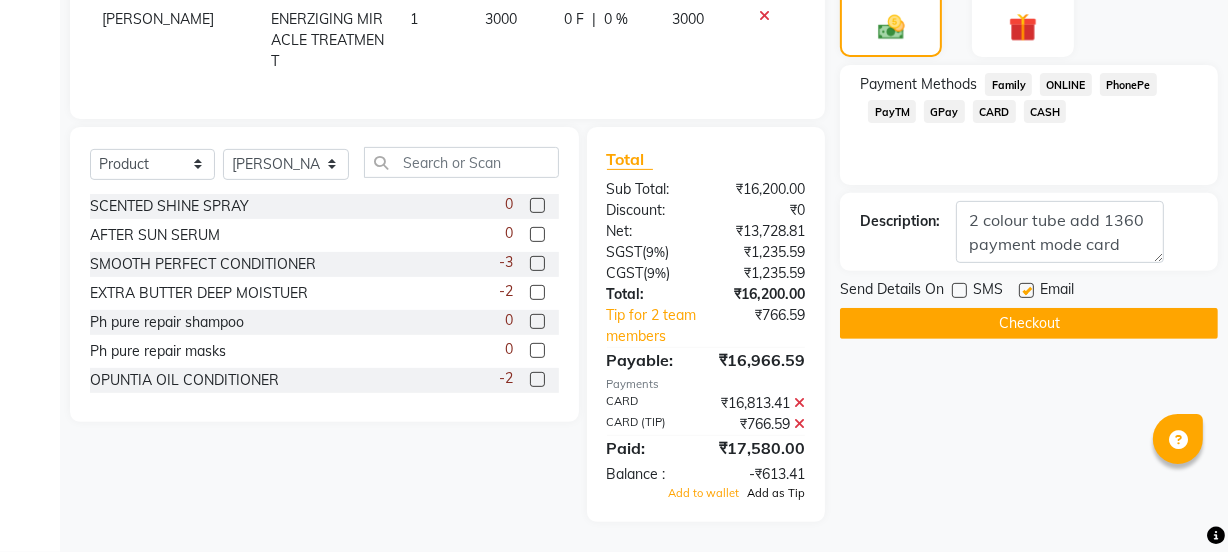 click on "Add as Tip" 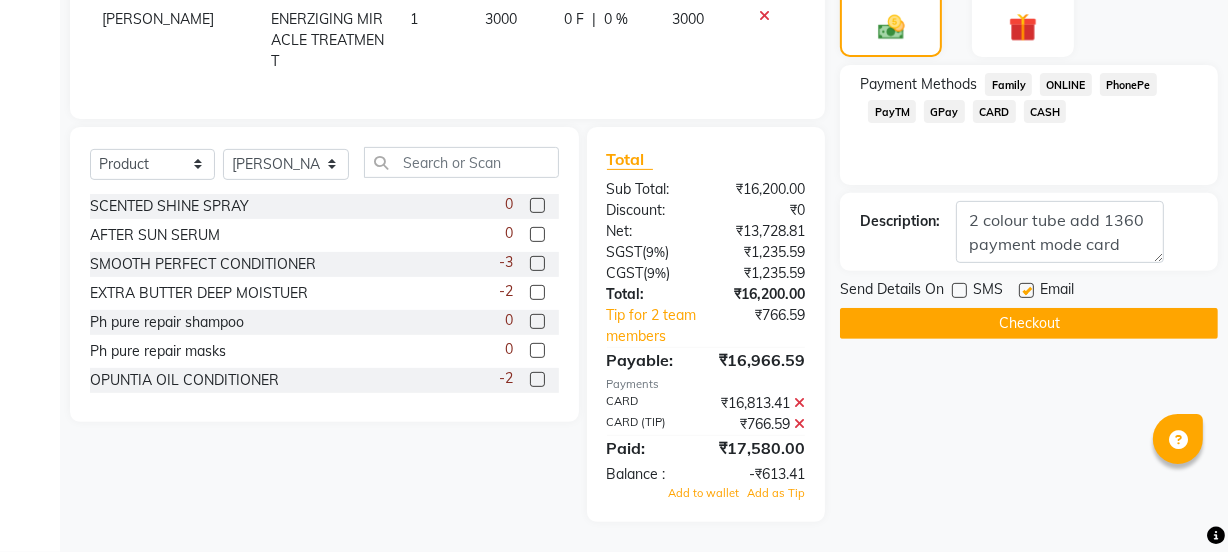 scroll, scrollTop: 660, scrollLeft: 0, axis: vertical 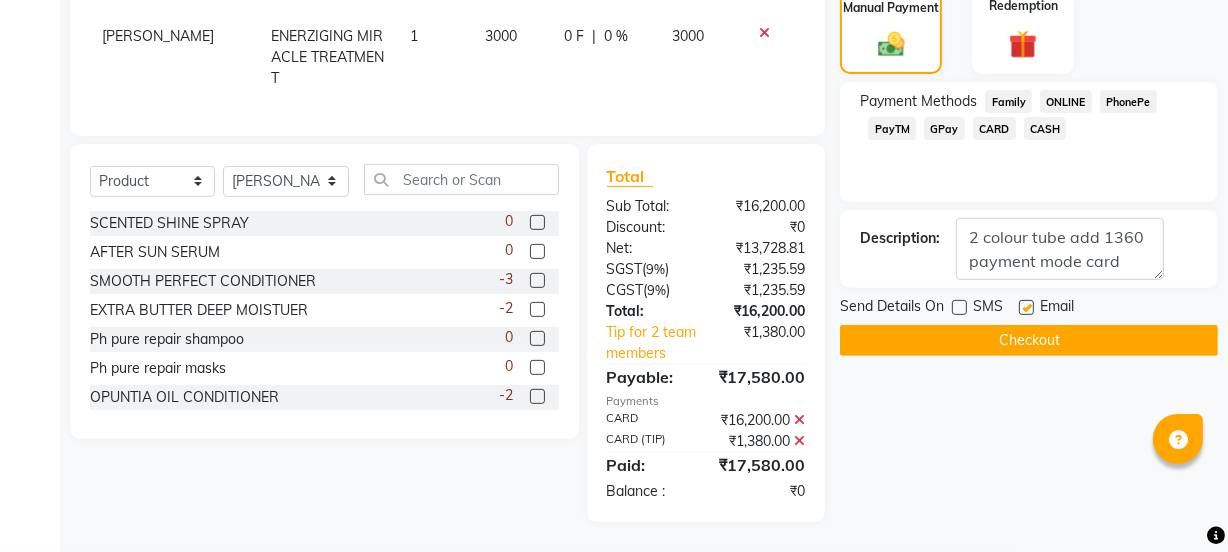 click on "Checkout" 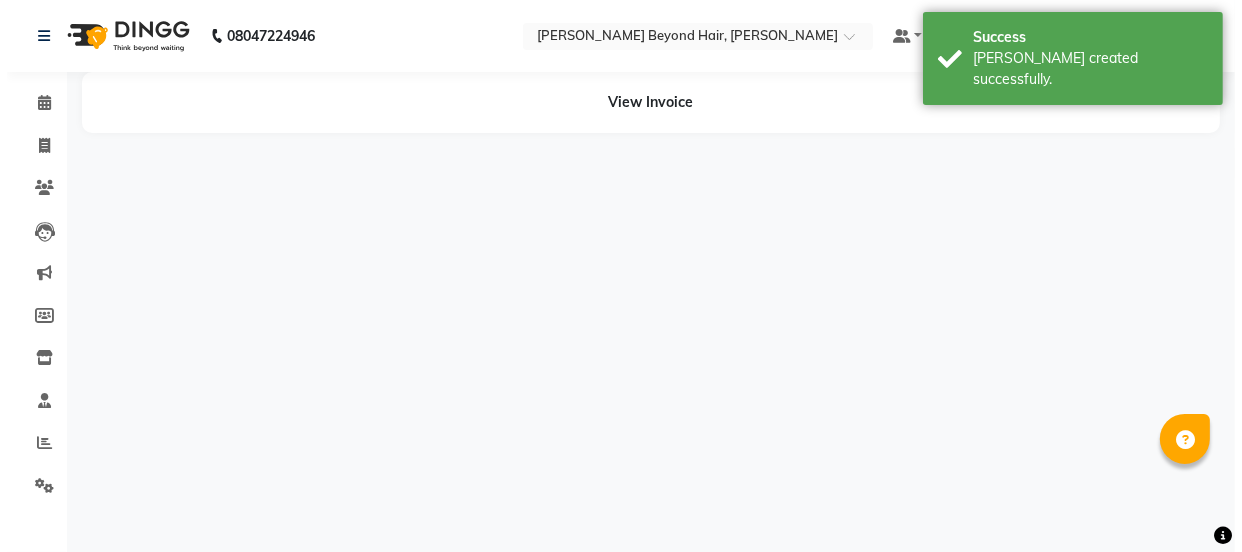 scroll, scrollTop: 0, scrollLeft: 0, axis: both 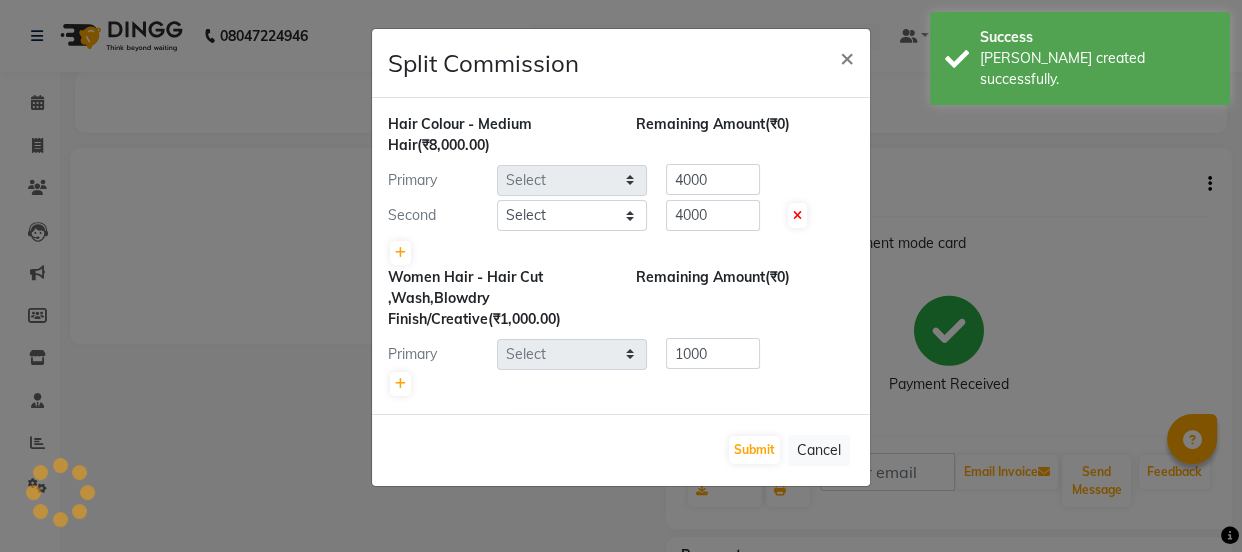 select on "47583" 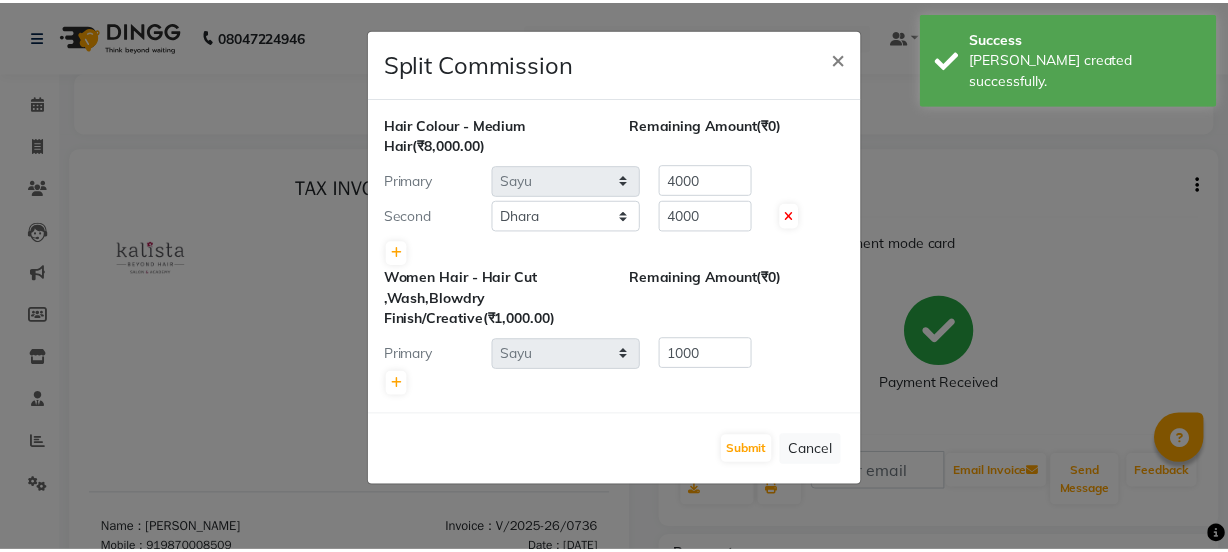 scroll, scrollTop: 0, scrollLeft: 0, axis: both 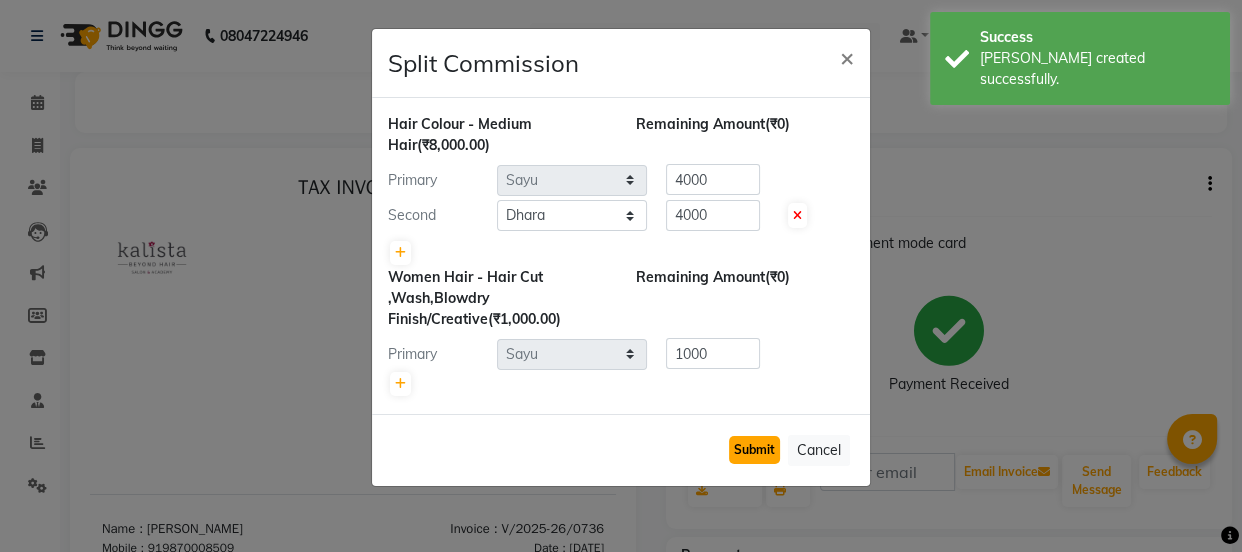 click on "Submit" 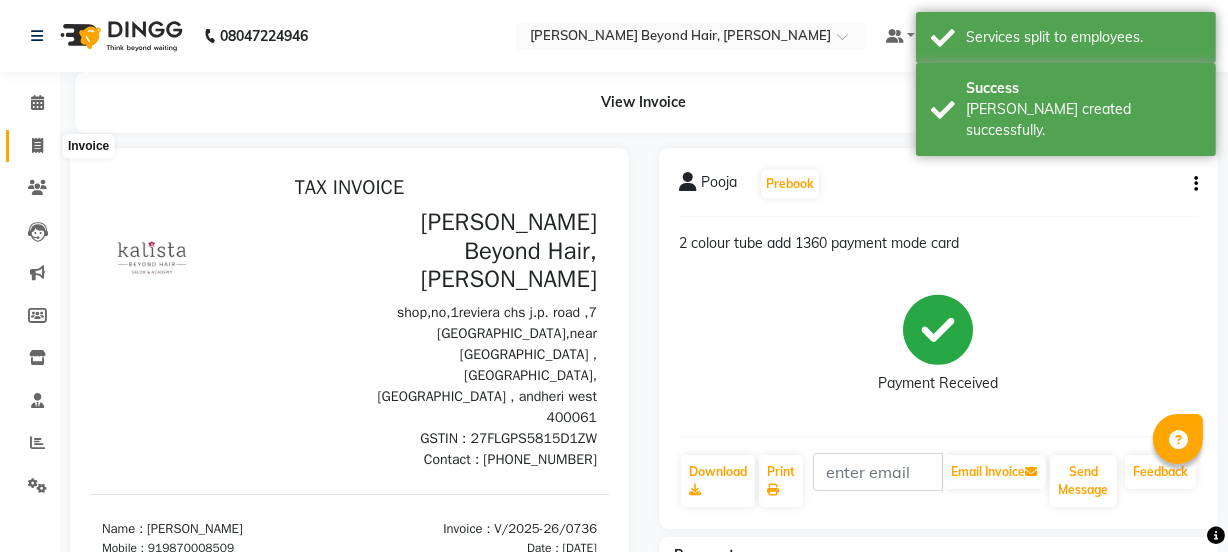 click 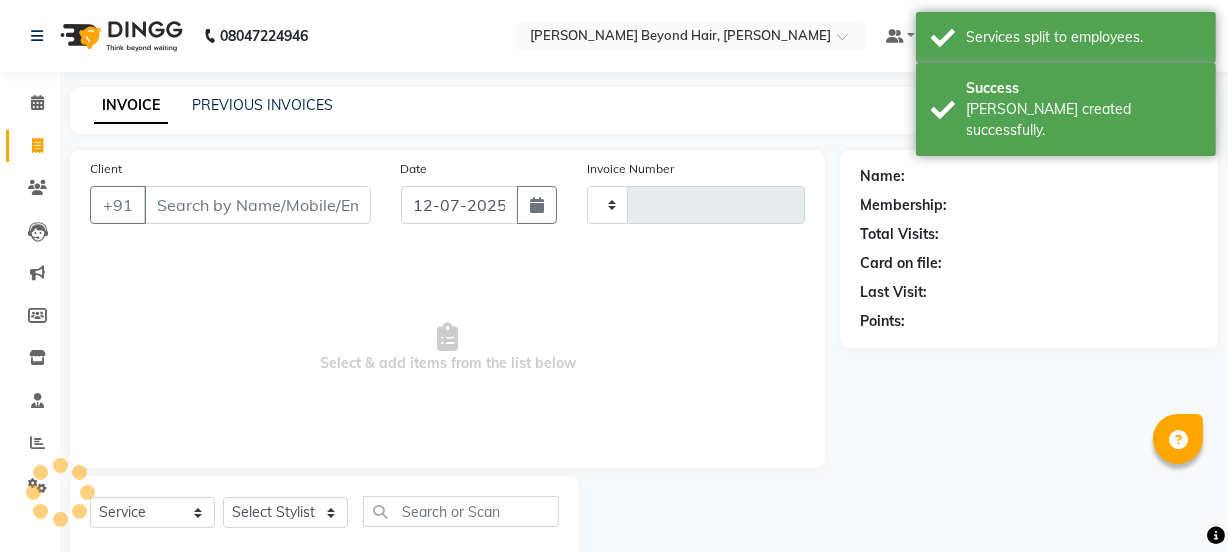scroll, scrollTop: 50, scrollLeft: 0, axis: vertical 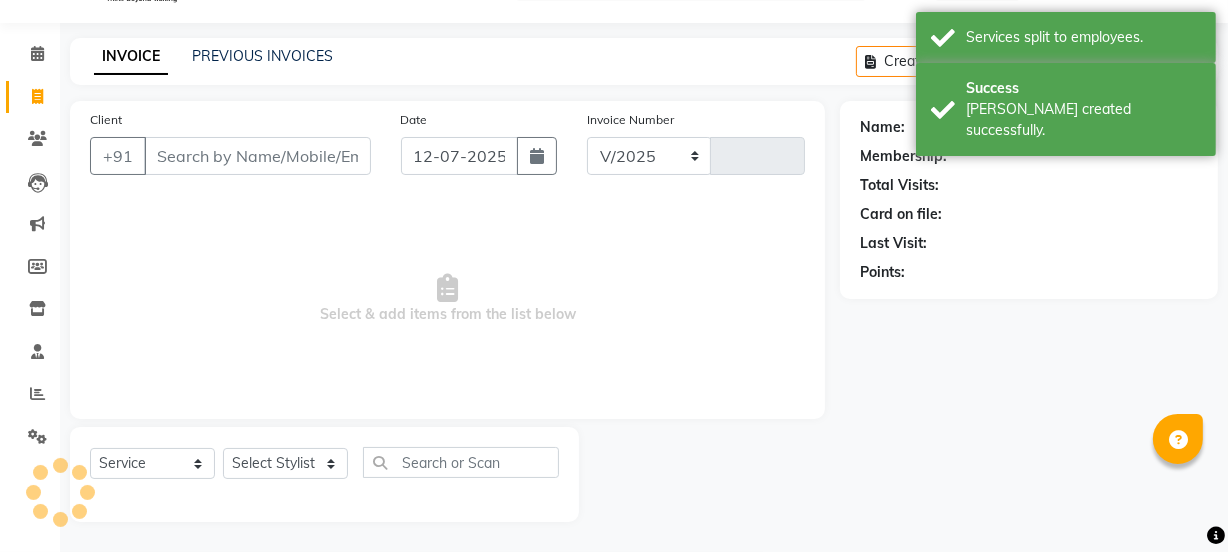 select on "6352" 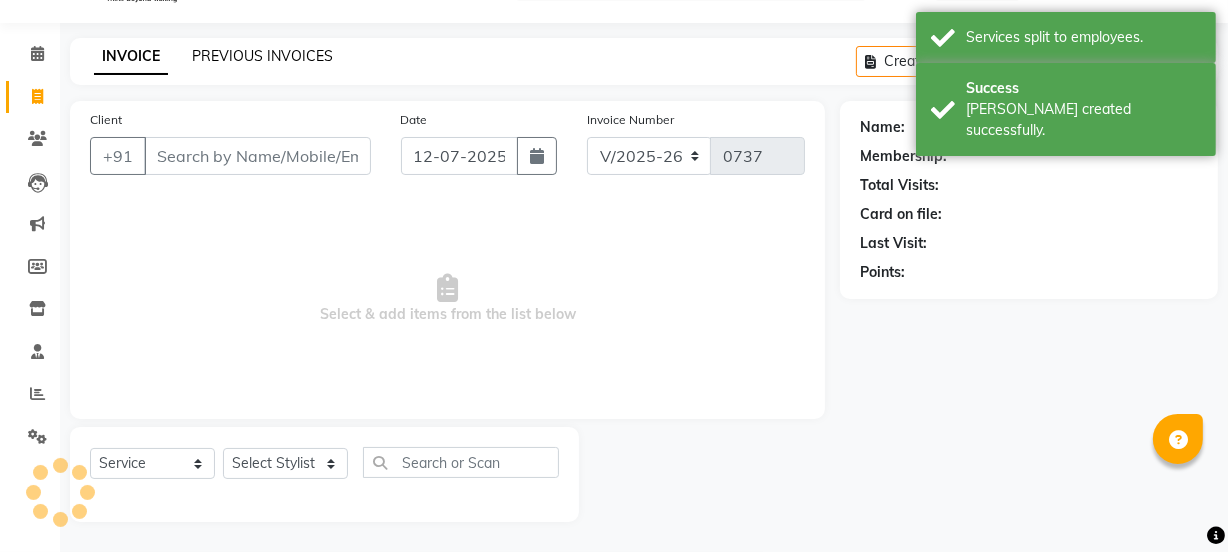 click on "PREVIOUS INVOICES" 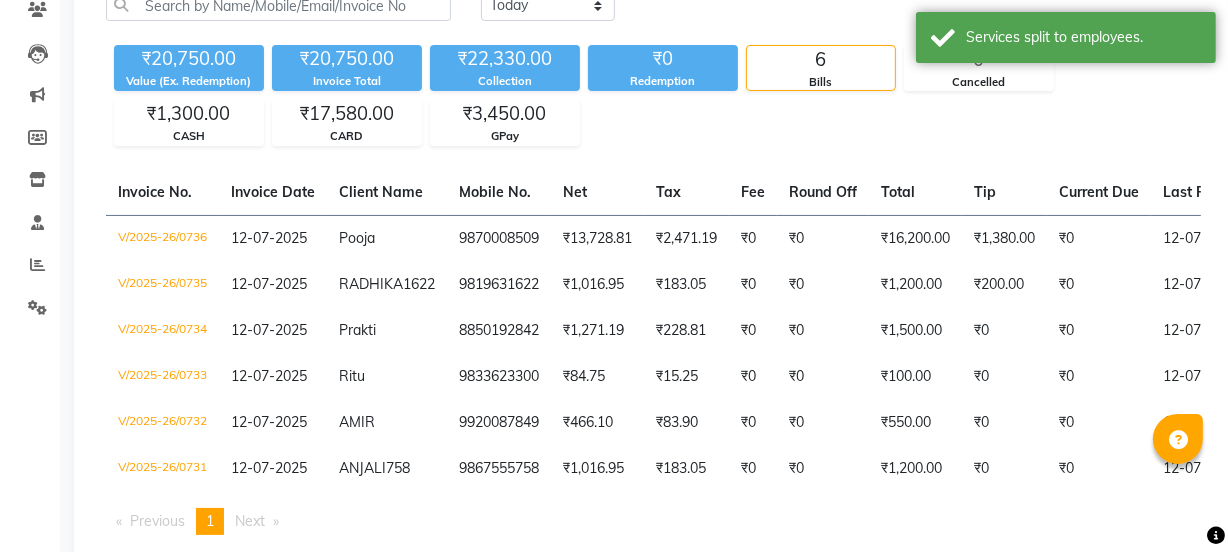 scroll, scrollTop: 181, scrollLeft: 0, axis: vertical 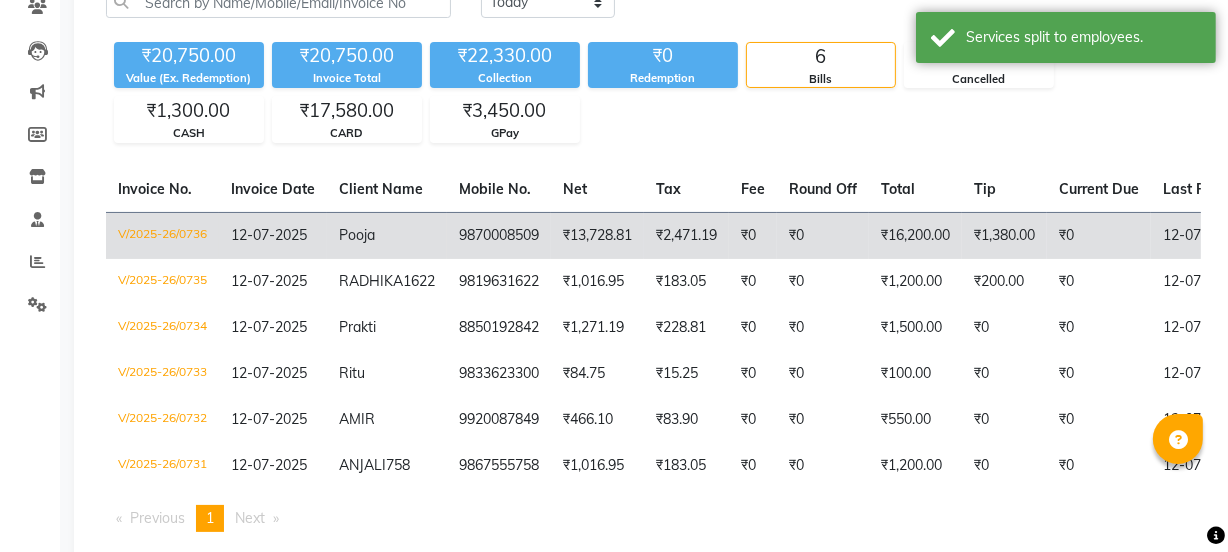 click on "9870008509" 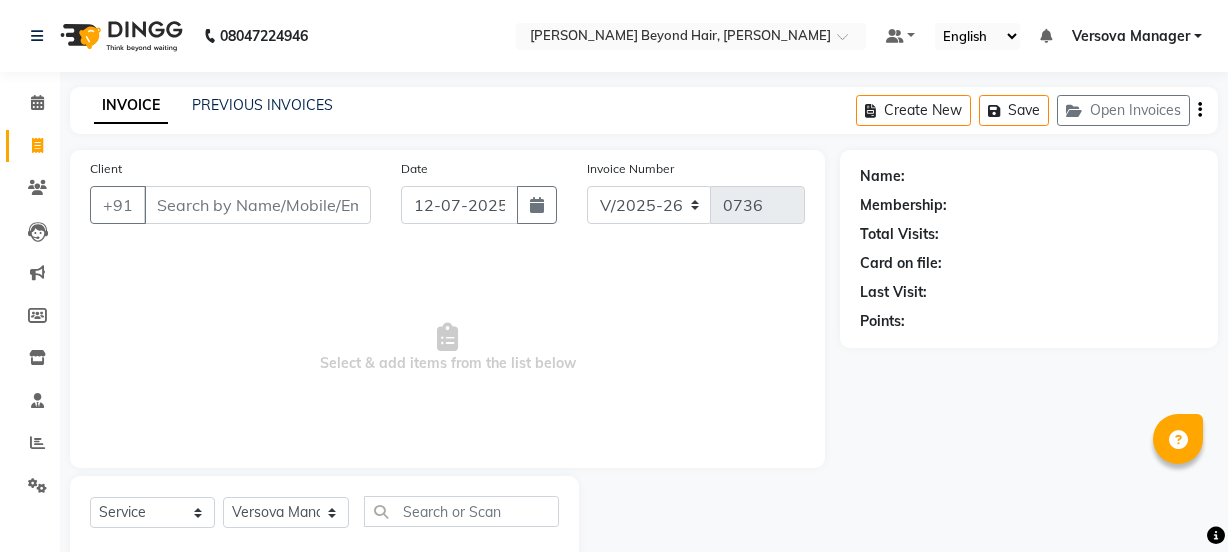 select on "6352" 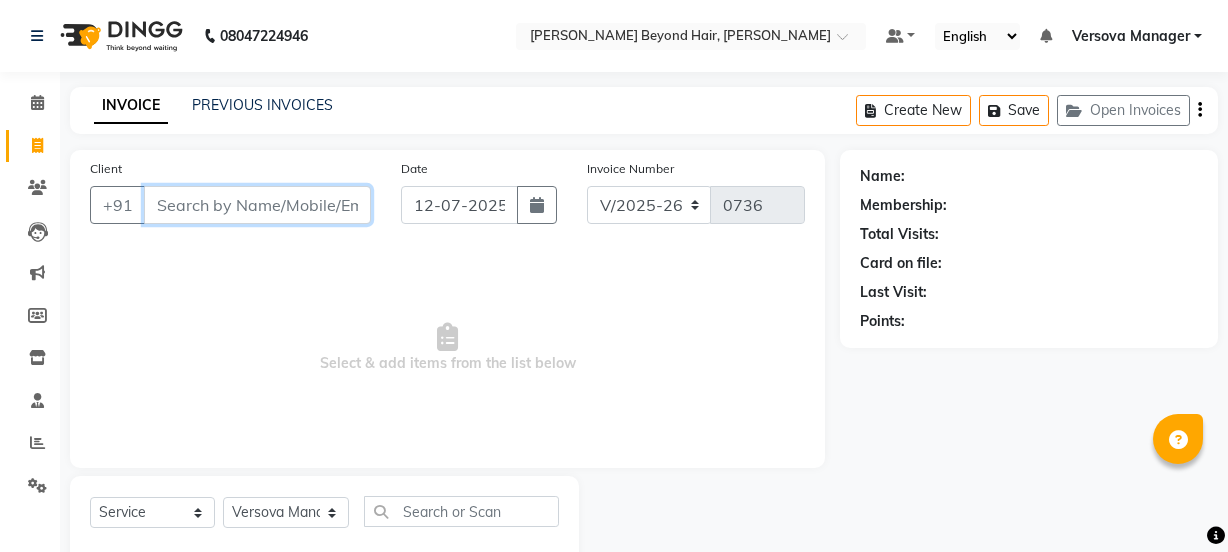 scroll, scrollTop: 0, scrollLeft: 0, axis: both 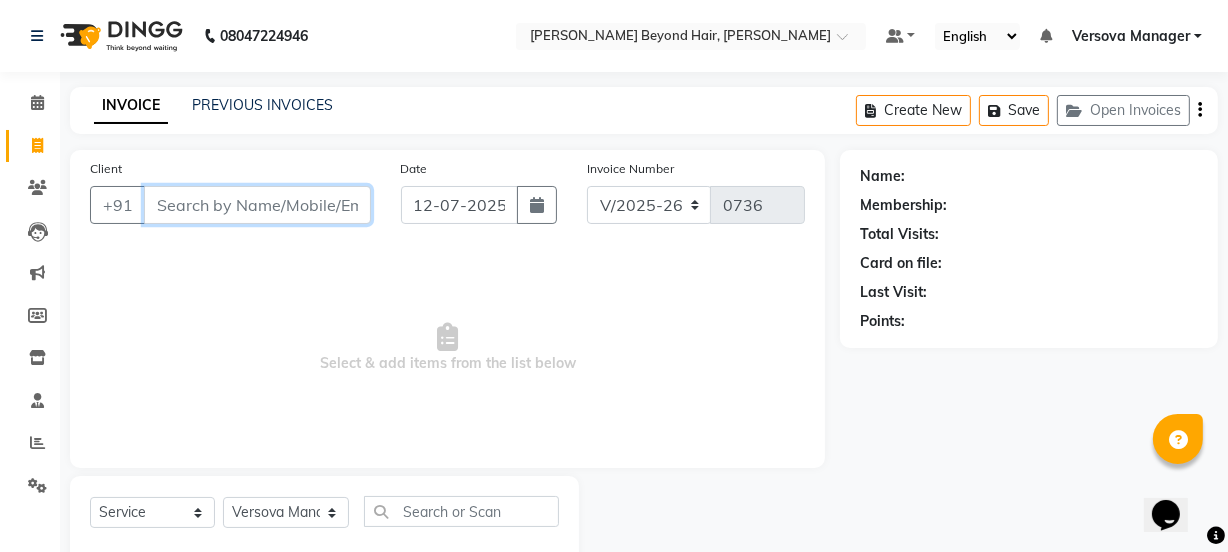 click on "Client" at bounding box center (257, 205) 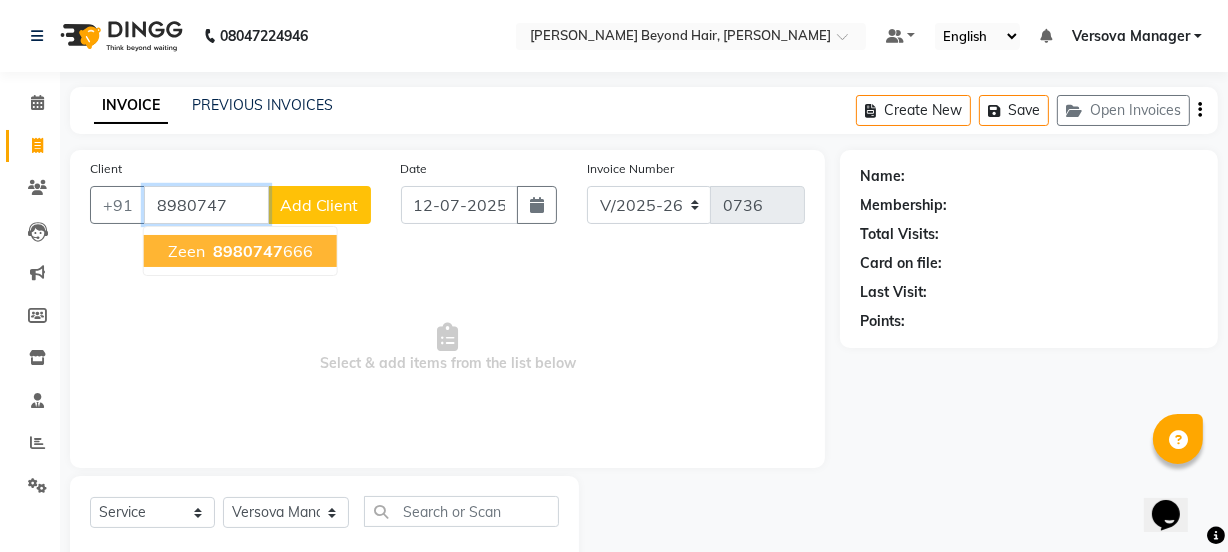 click on "8980747" at bounding box center [248, 251] 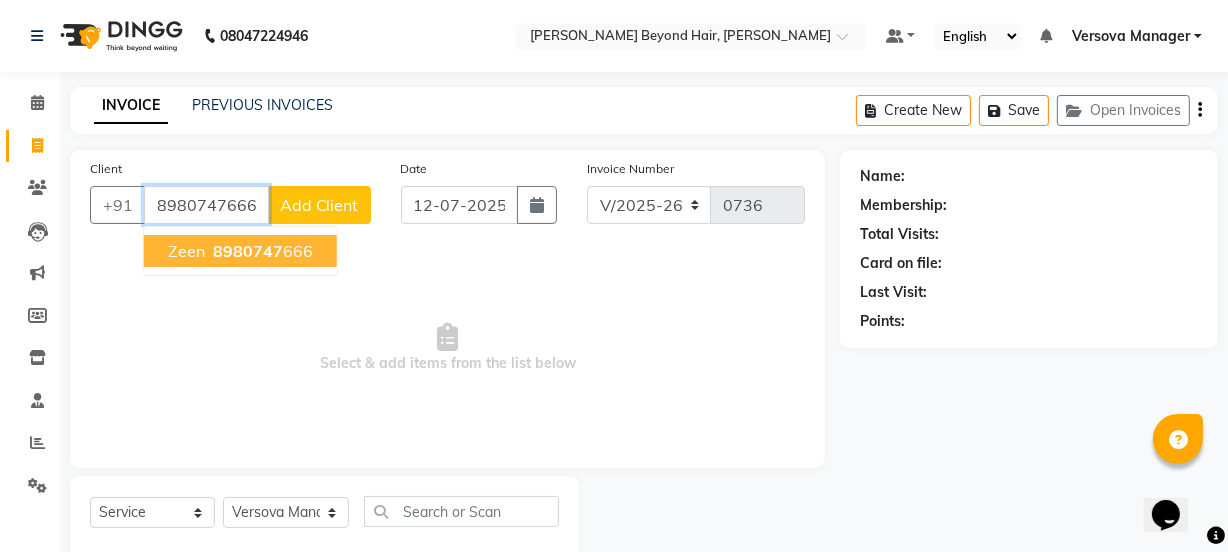type on "8980747666" 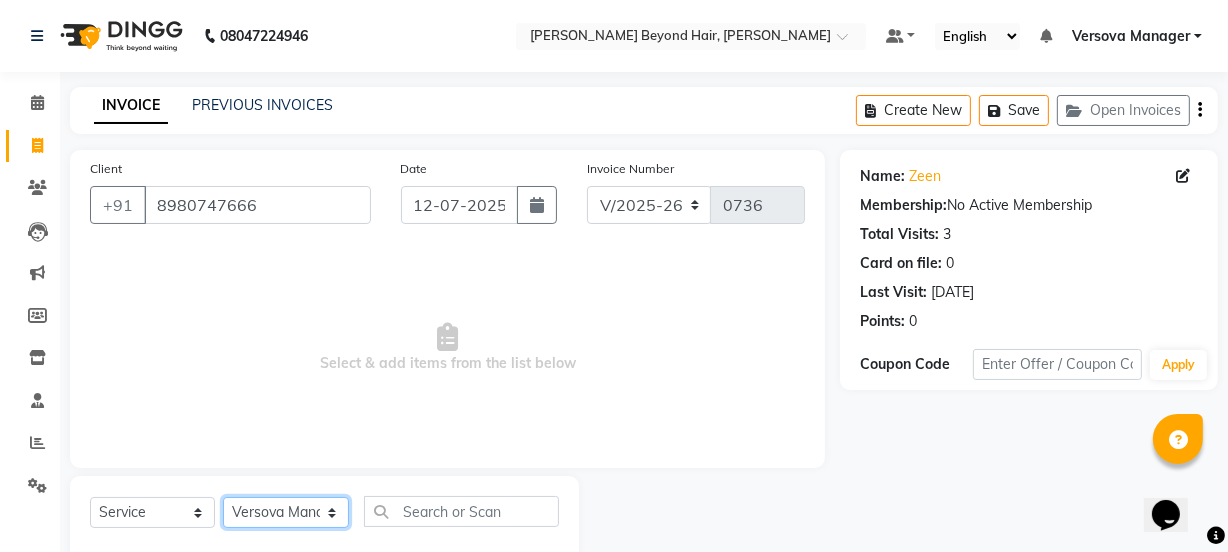 click on "Select Stylist ADMIN Avesh Dhara  DIKSHU SHARMA dipika  Fatima MUSKAN VAISH Pratibha RAHUL KHOKHAR sameer shah  Saniya  Saurav Sayu  Sheetal  SIDDHI Sunny  teju  Versova Manager Vijay Vishwa" 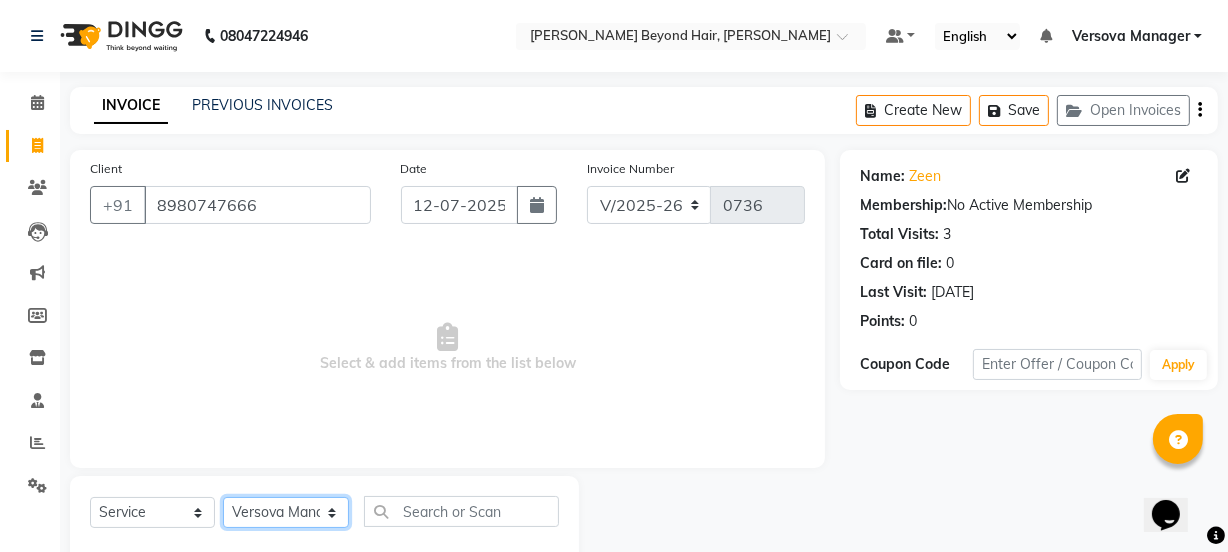 select on "59529" 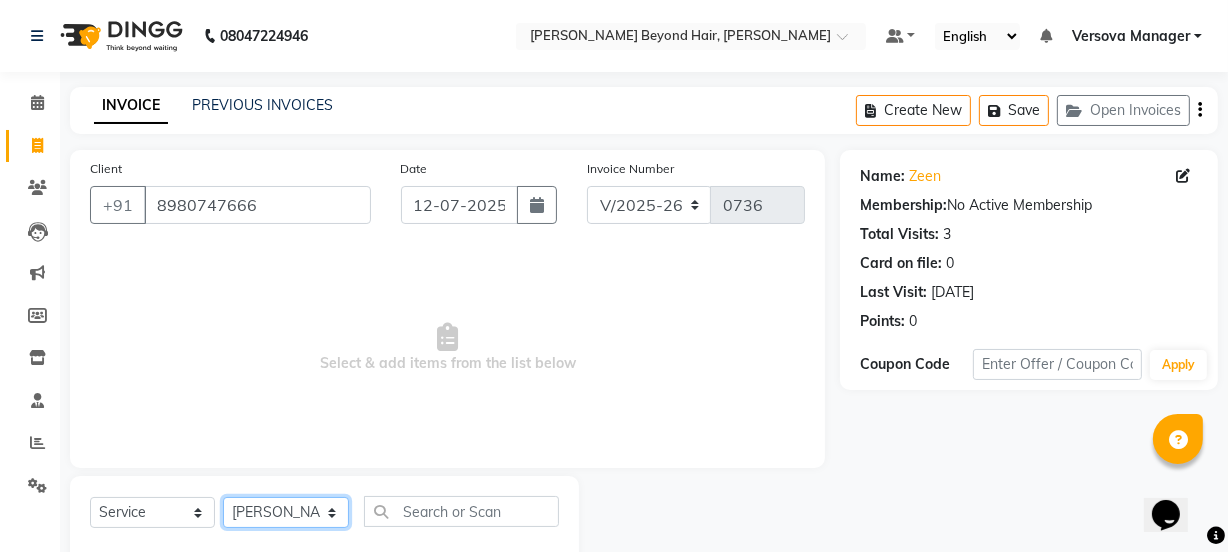 click on "Select Stylist ADMIN Avesh Dhara  DIKSHU SHARMA dipika  Fatima MUSKAN VAISH Pratibha RAHUL KHOKHAR sameer shah  Saniya  Saurav Sayu  Sheetal  SIDDHI Sunny  teju  Versova Manager Vijay Vishwa" 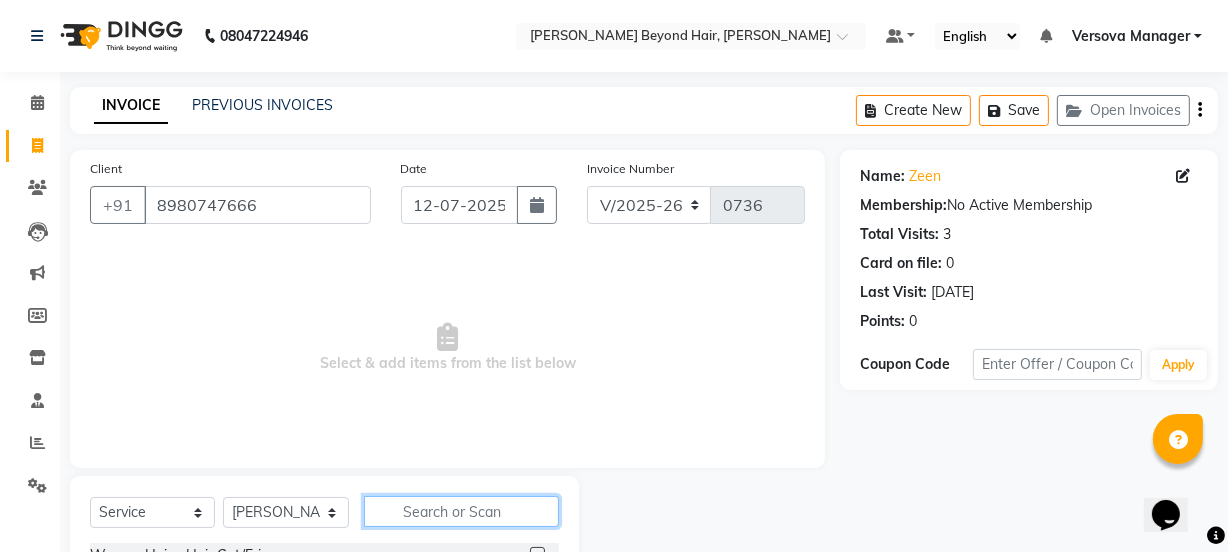 click 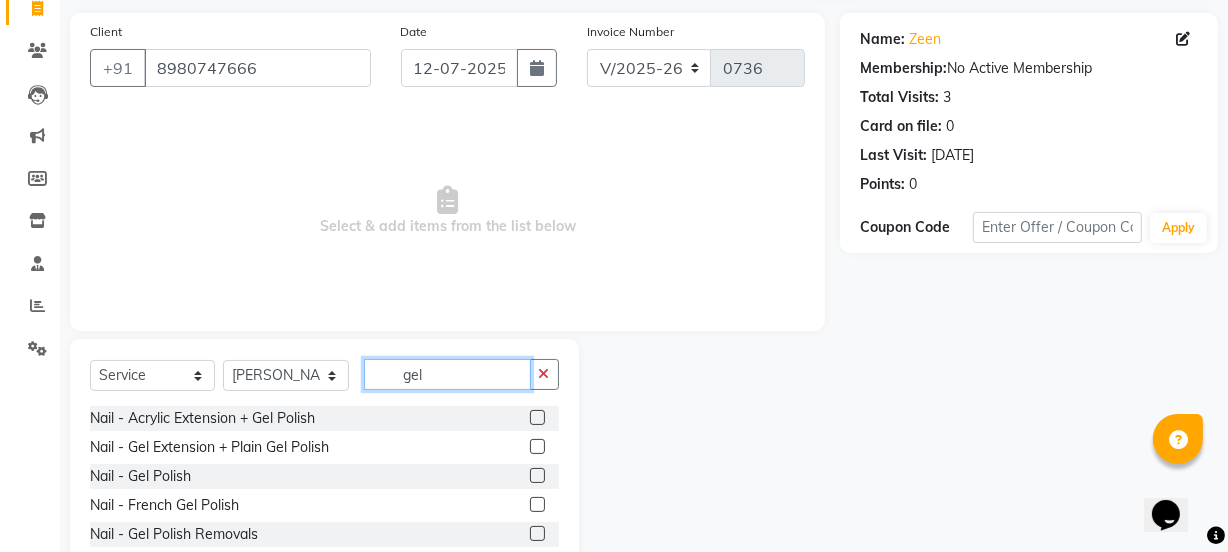 scroll, scrollTop: 250, scrollLeft: 0, axis: vertical 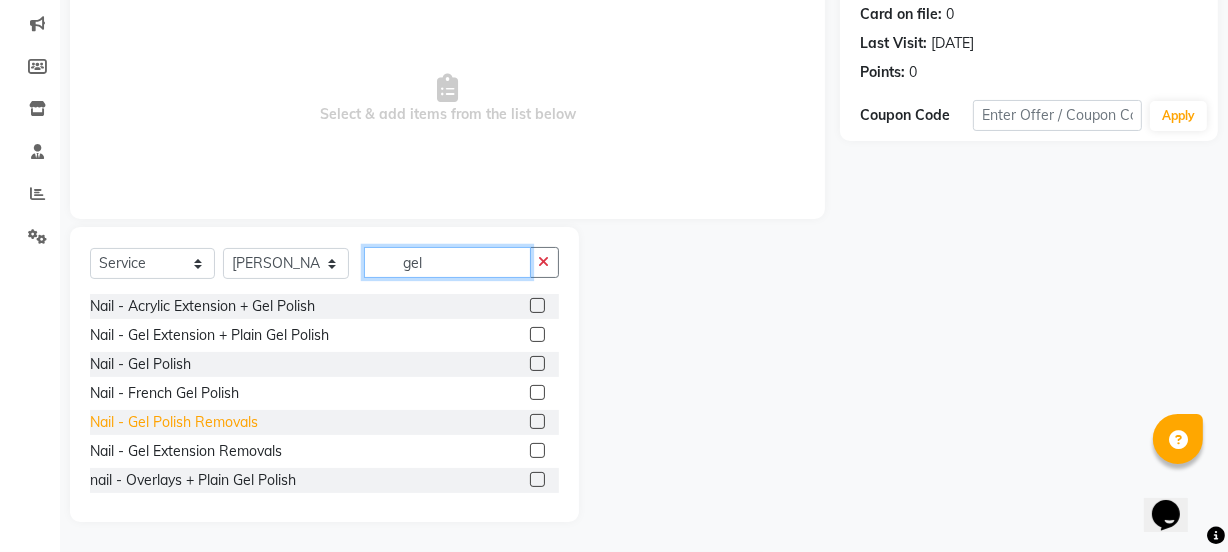 type on "gel" 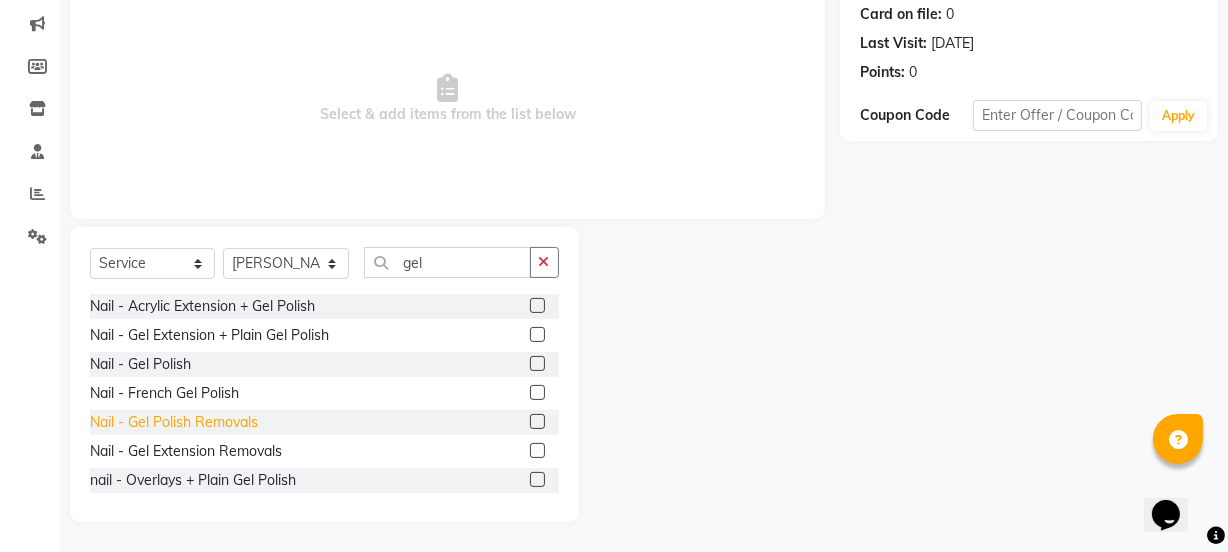 click on "Nail - Gel Polish Removals" 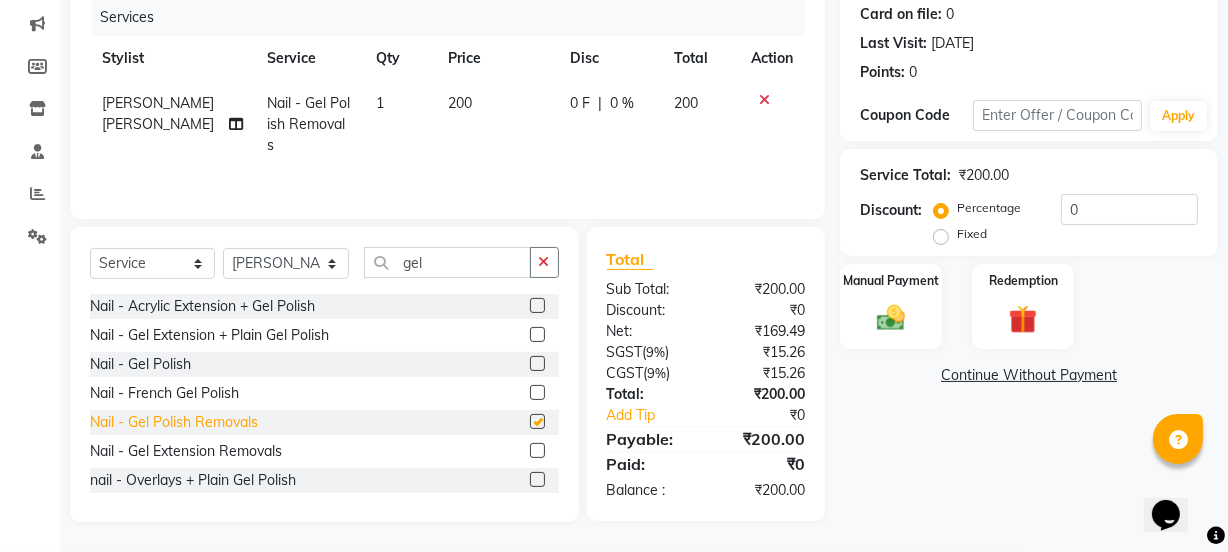 checkbox on "false" 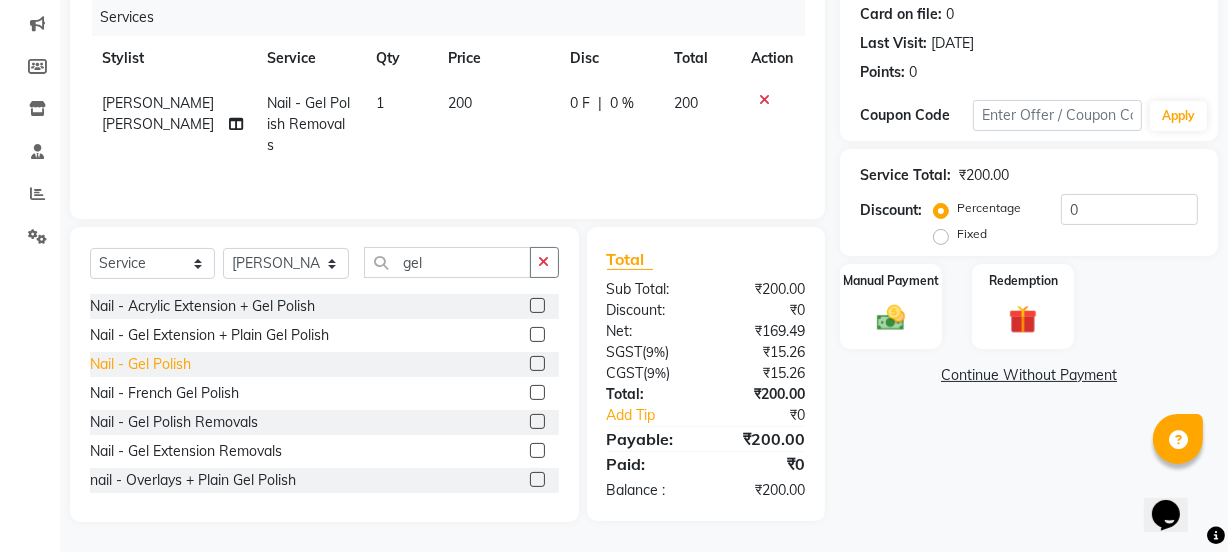 click on "Nail - Gel Polish" 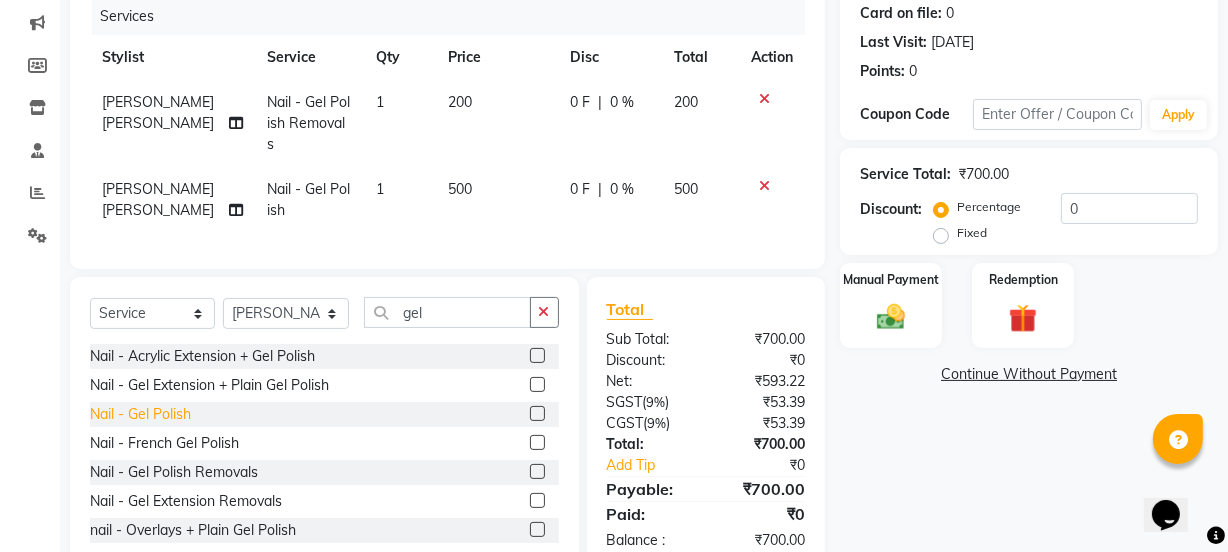 click on "Nail - Gel Polish" 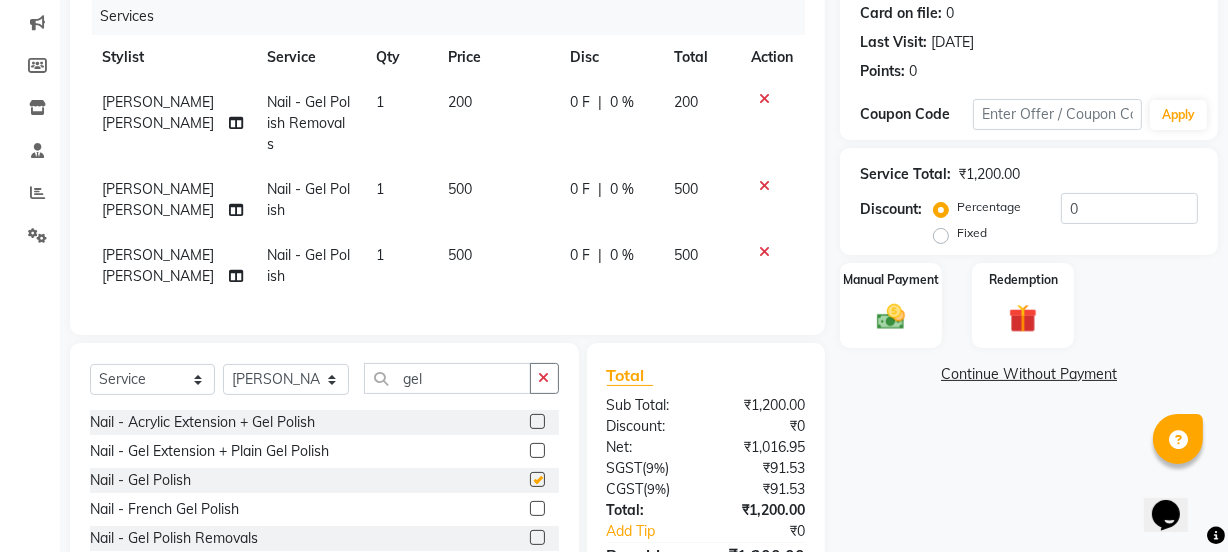 checkbox on "false" 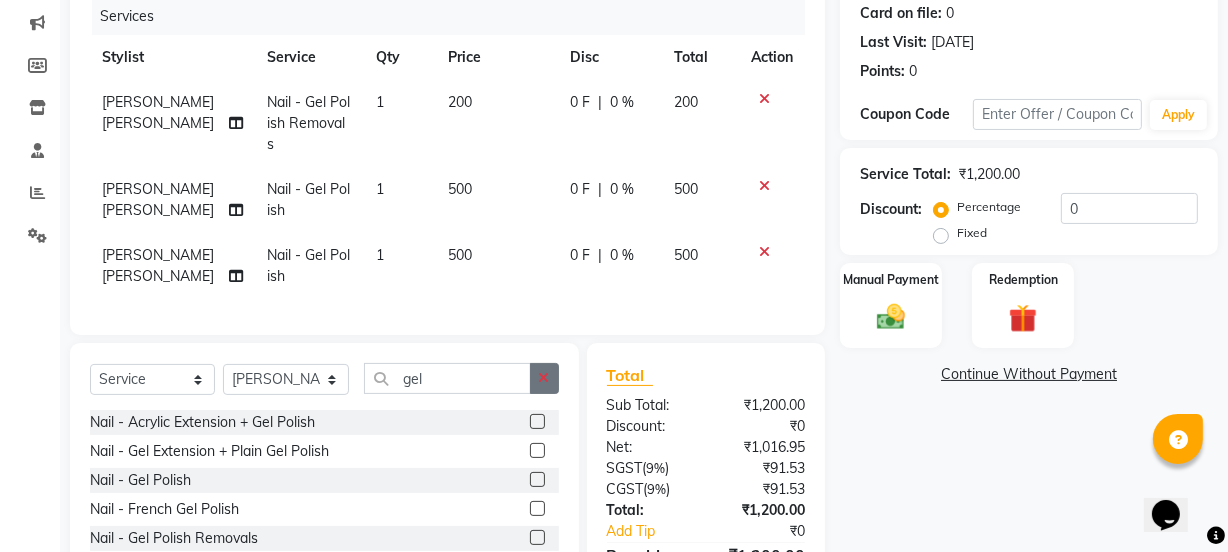 click 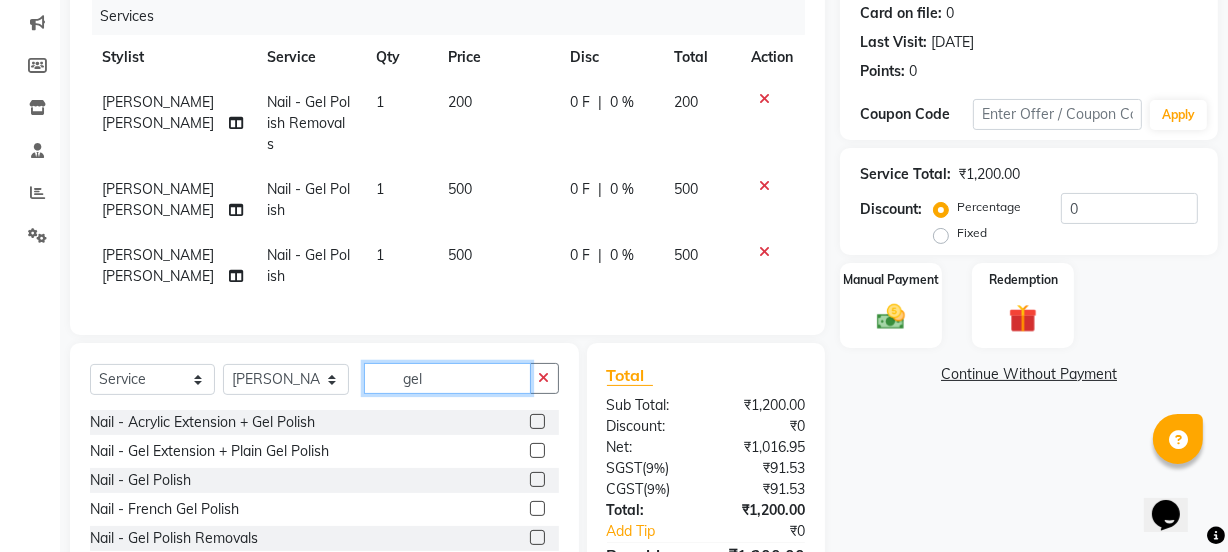 type 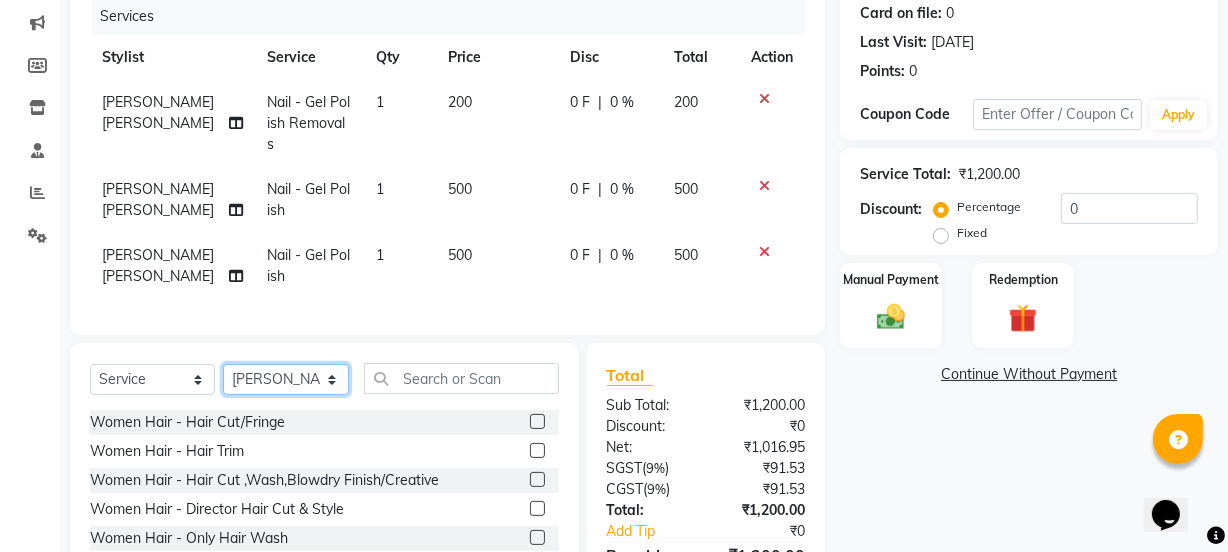 click on "Select Stylist ADMIN Avesh Dhara  DIKSHU SHARMA dipika  Fatima MUSKAN VAISH Pratibha RAHUL KHOKHAR sameer shah  Saniya  Saurav Sayu  Sheetal  SIDDHI Sunny  teju  Versova Manager Vijay Vishwa" 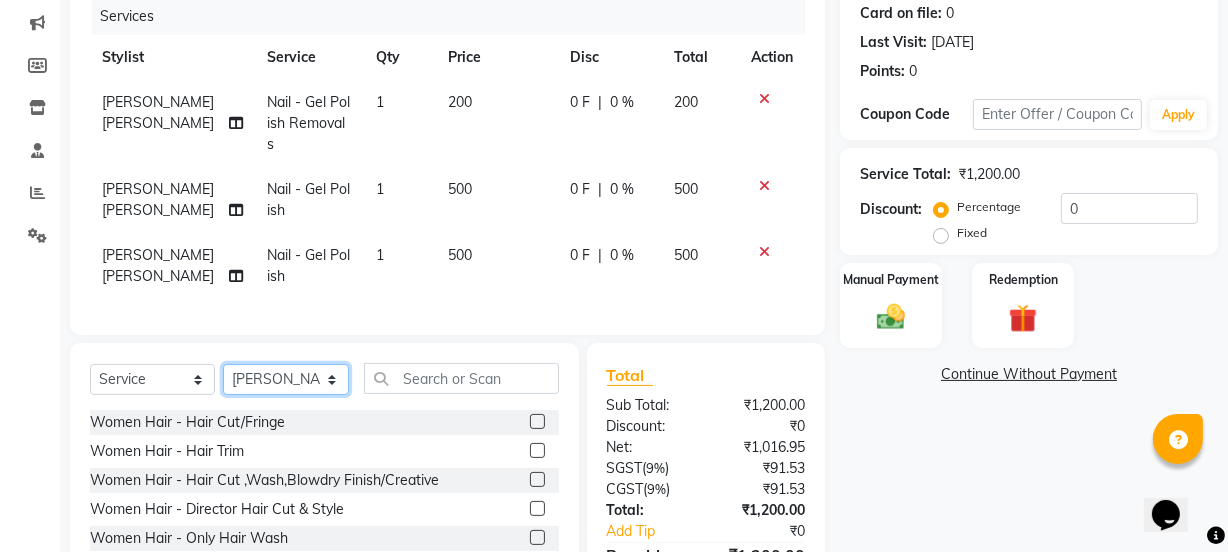 select on "69775" 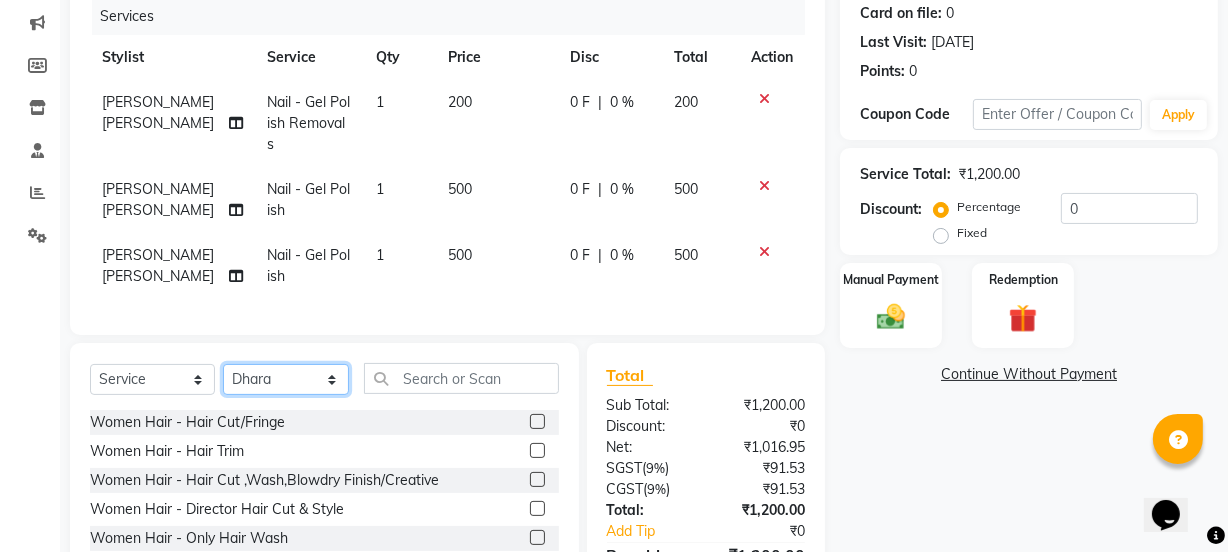 click on "Select Stylist ADMIN Avesh Dhara  DIKSHU SHARMA dipika  Fatima MUSKAN VAISH Pratibha RAHUL KHOKHAR sameer shah  Saniya  Saurav Sayu  Sheetal  SIDDHI Sunny  teju  Versova Manager Vijay Vishwa" 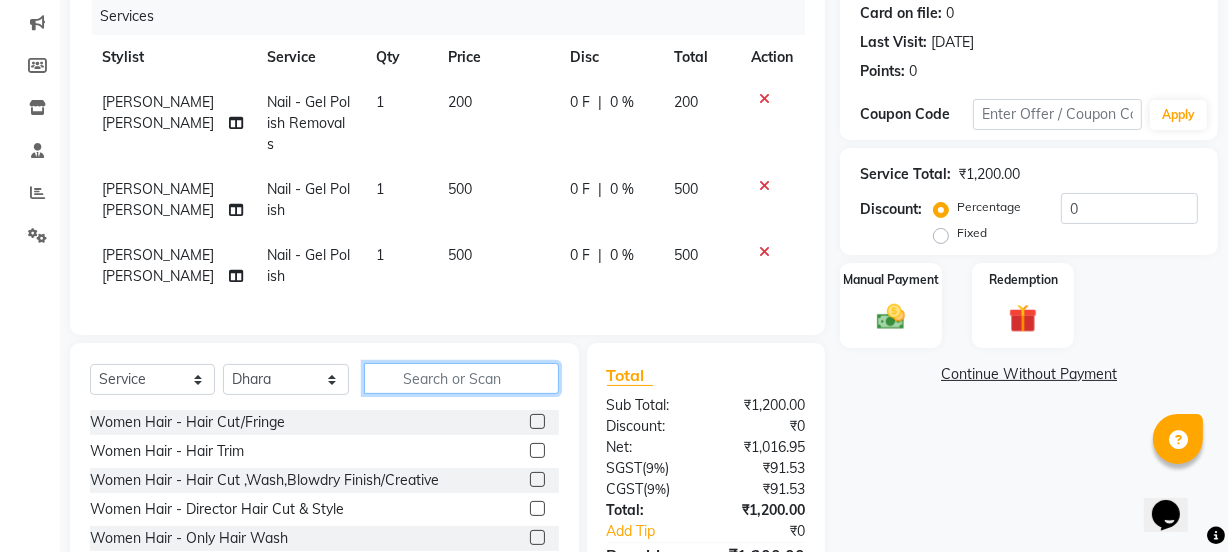click 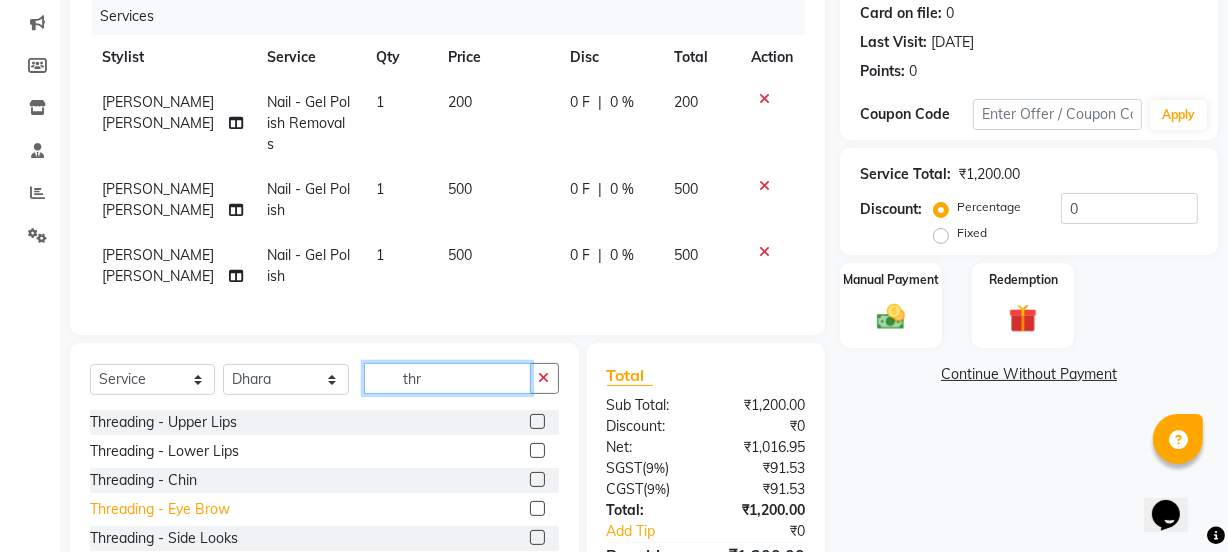 type on "thr" 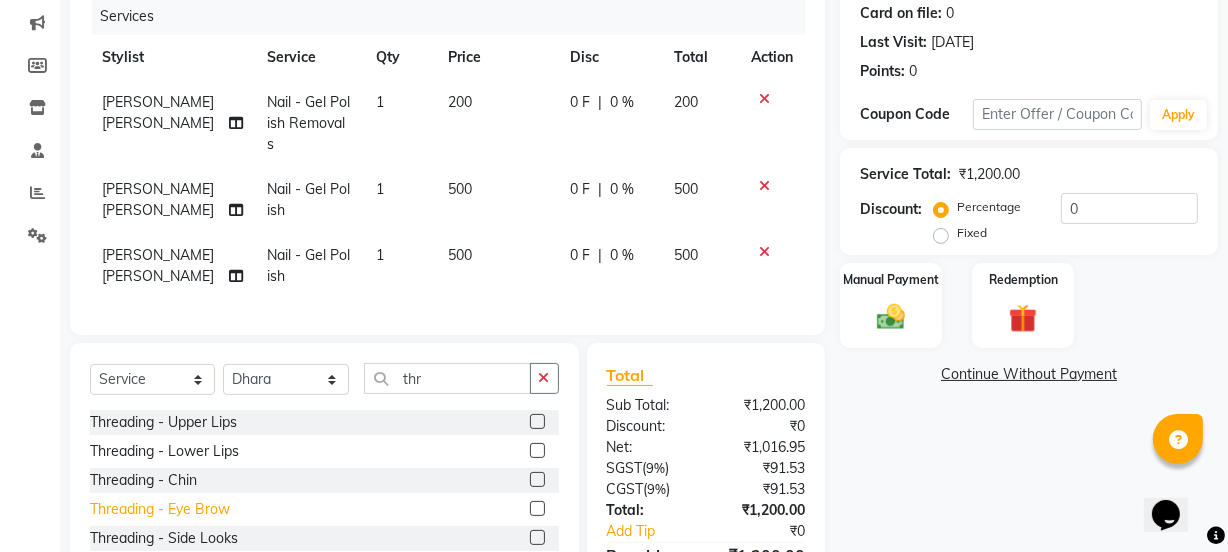 click on "Threading  - Eye Brow" 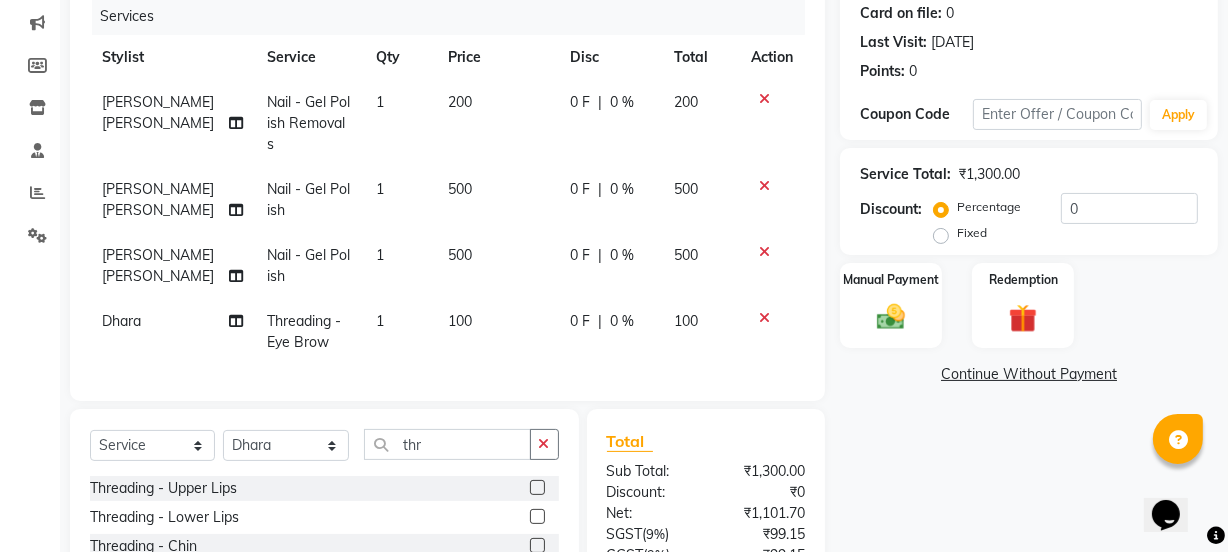 checkbox on "false" 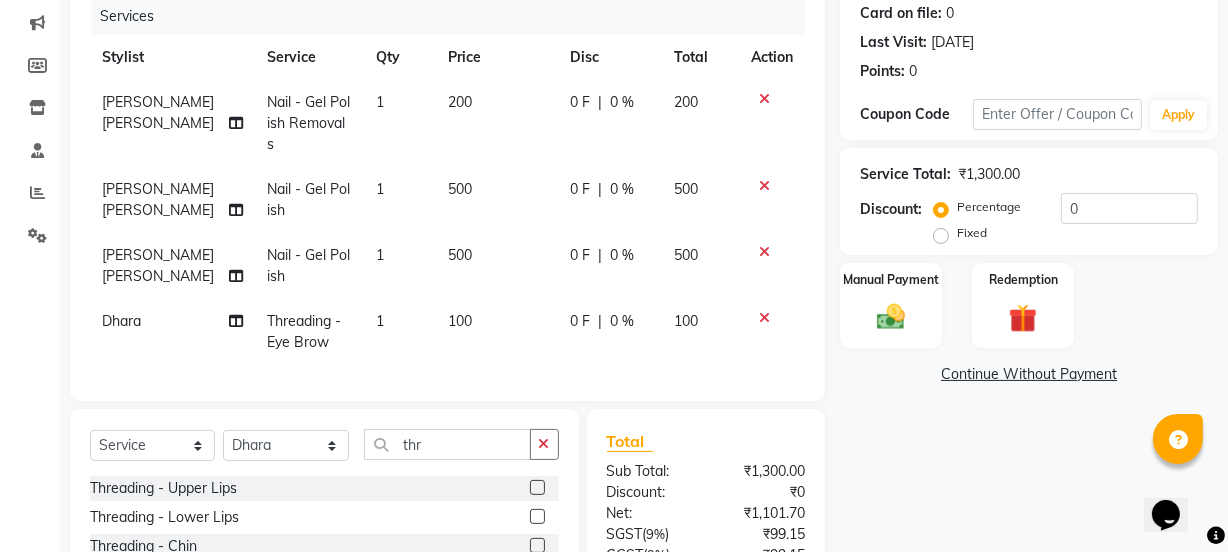 click on "Vijay Vishwa" 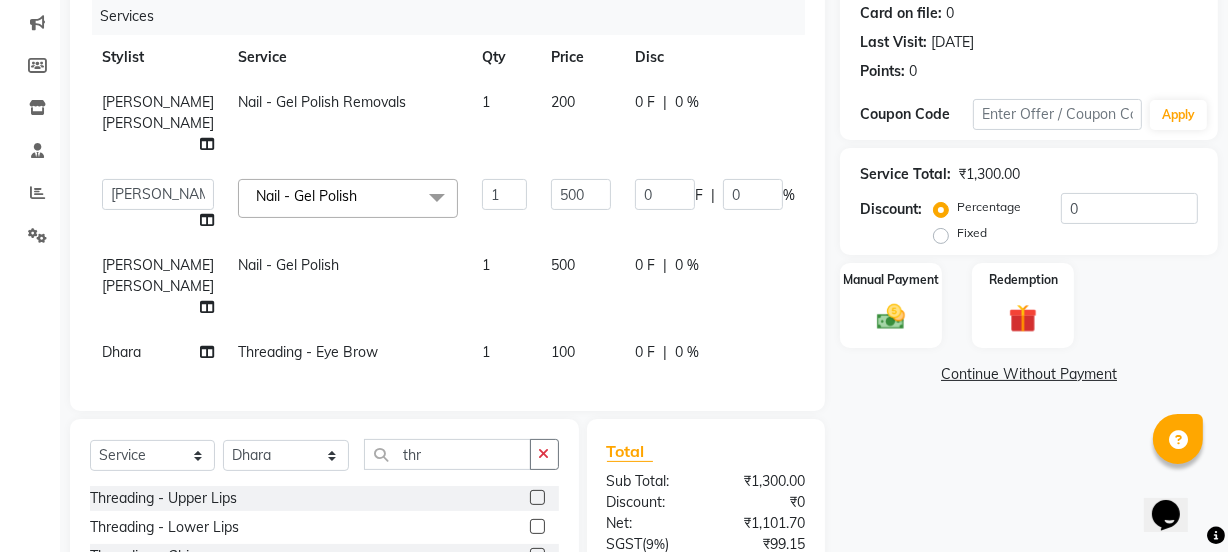 click on "ADMIN   Avesh   Dhara    DIKSHU SHARMA   dipika    Fatima   MUSKAN VAISH   Pratibha   RAHUL KHOKHAR   sameer shah    Saniya    Saurav   Sayu    Sheetal    SIDDHI   Sunny    teju    Versova Manager   Vijay Vishwa" 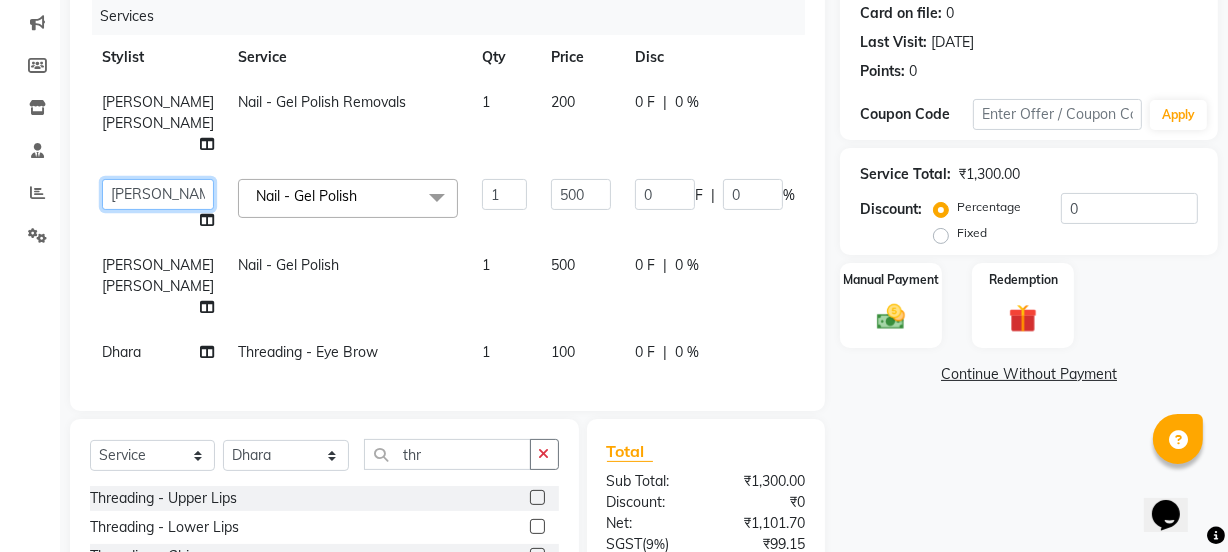 click on "ADMIN   Avesh   Dhara    DIKSHU SHARMA   dipika    Fatima   MUSKAN VAISH   Pratibha   RAHUL KHOKHAR   sameer shah    Saniya    Saurav   Sayu    Sheetal    SIDDHI   Sunny    teju    Versova Manager   Vijay Vishwa" 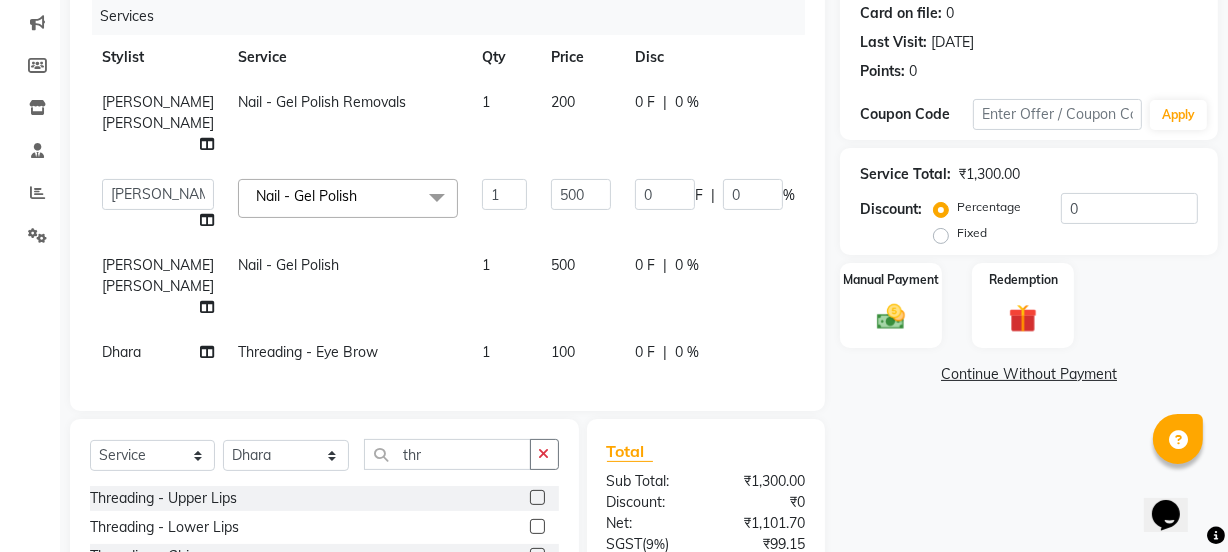 select on "54579" 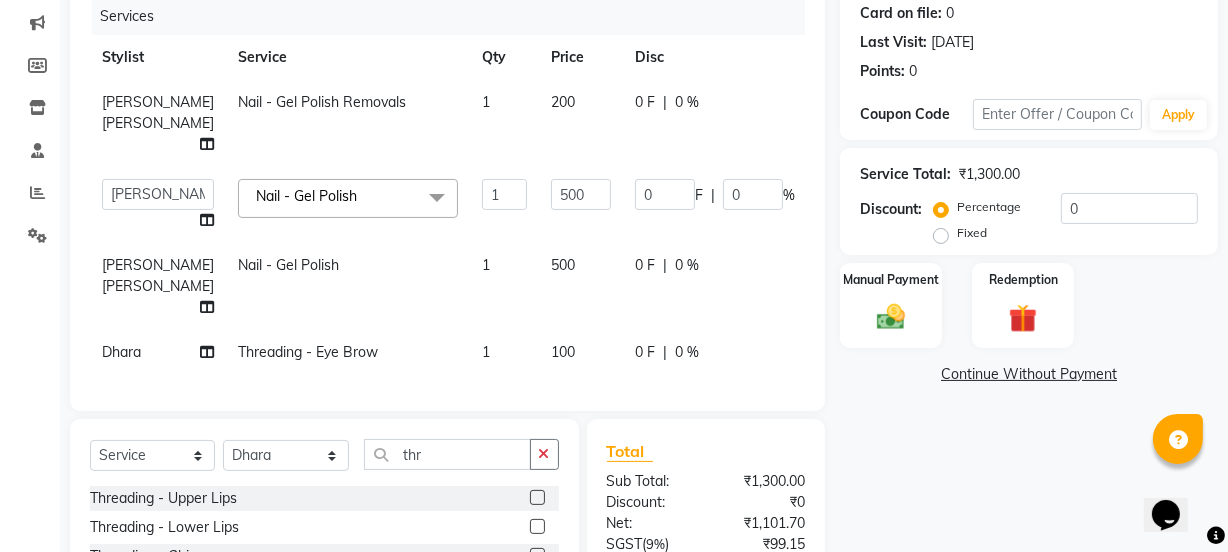 click on "Nail - Gel Polish" 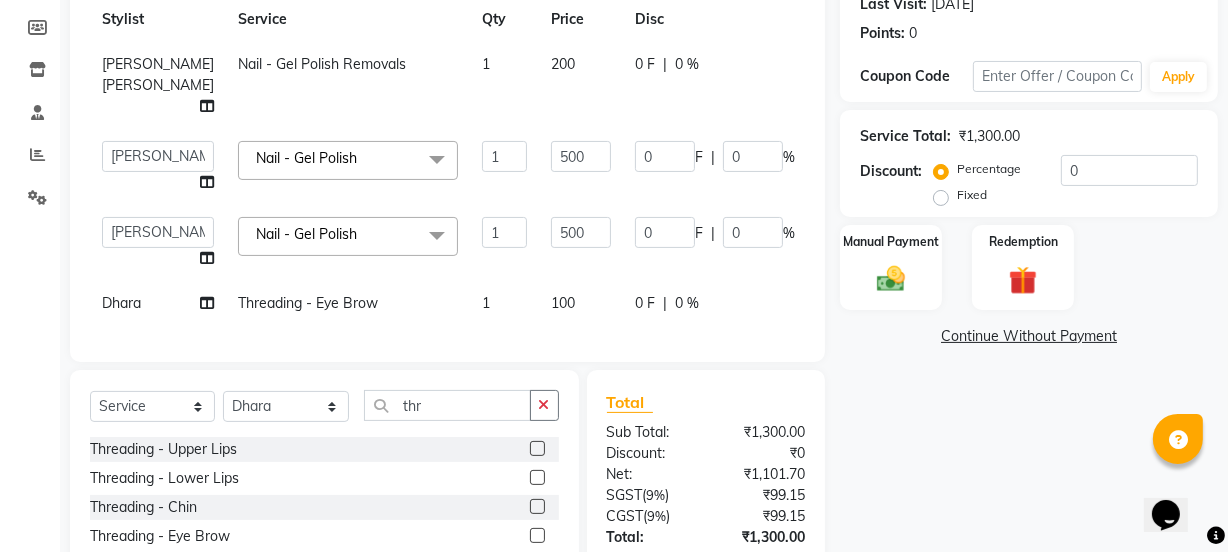 scroll, scrollTop: 102, scrollLeft: 0, axis: vertical 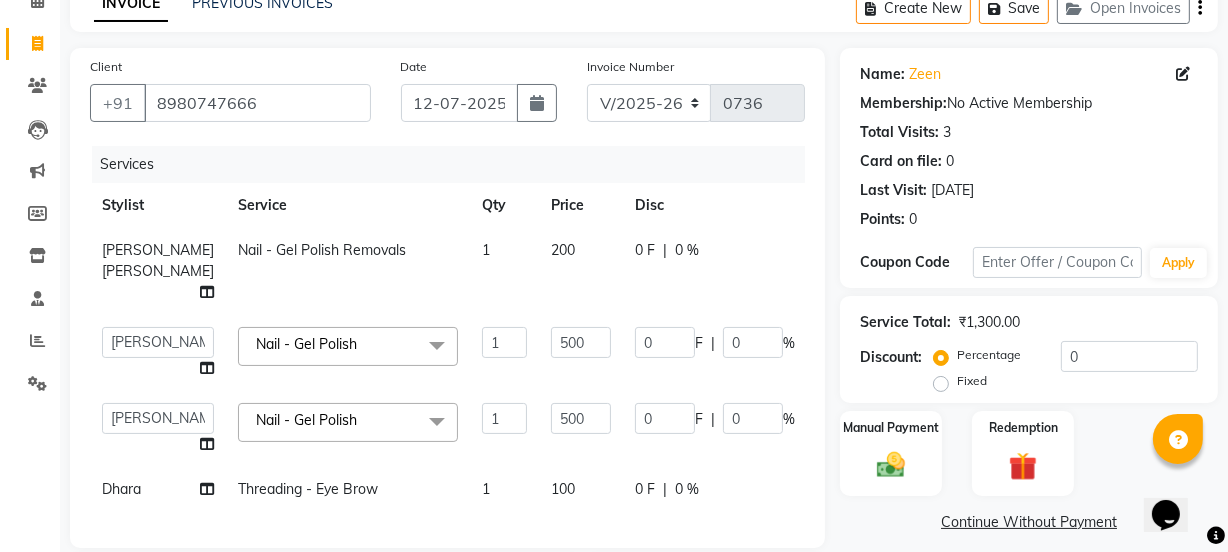 click on "0 F | 0 %" 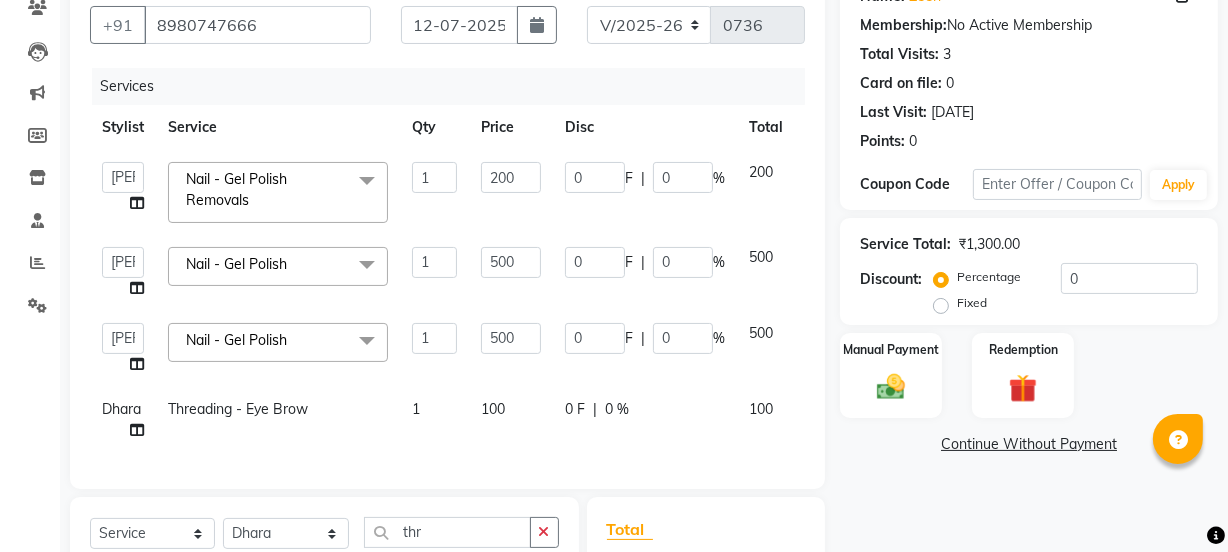 scroll, scrollTop: 454, scrollLeft: 0, axis: vertical 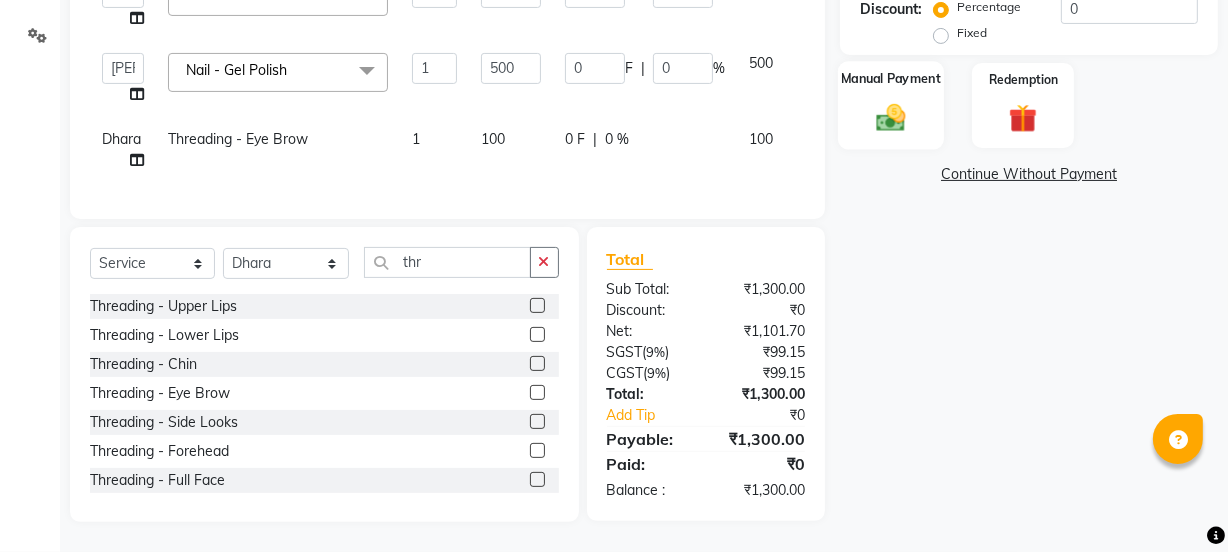 click on "Manual Payment" 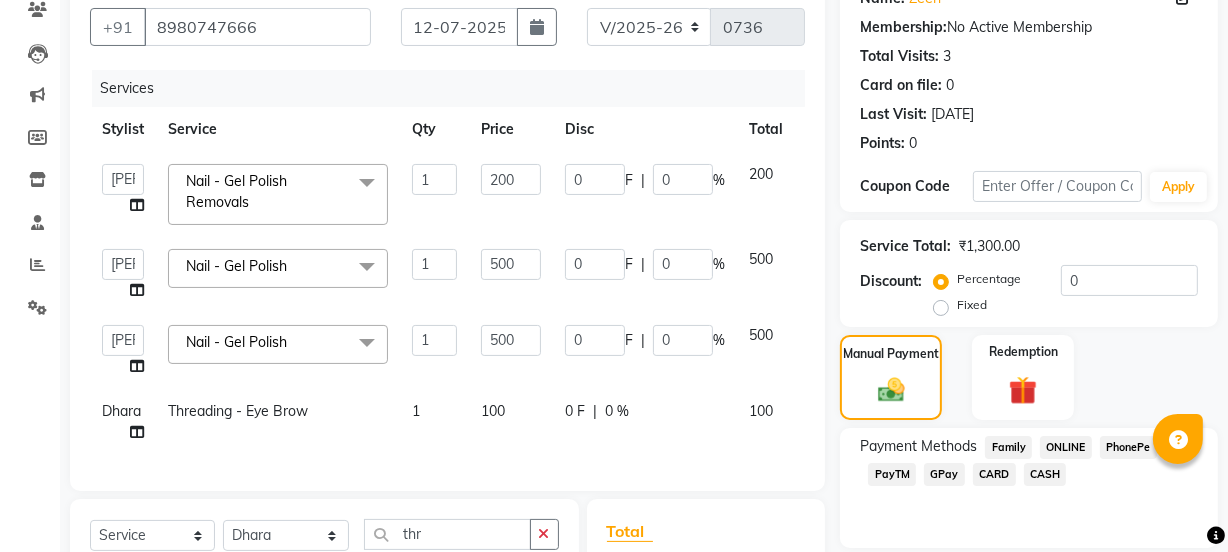 scroll, scrollTop: 363, scrollLeft: 0, axis: vertical 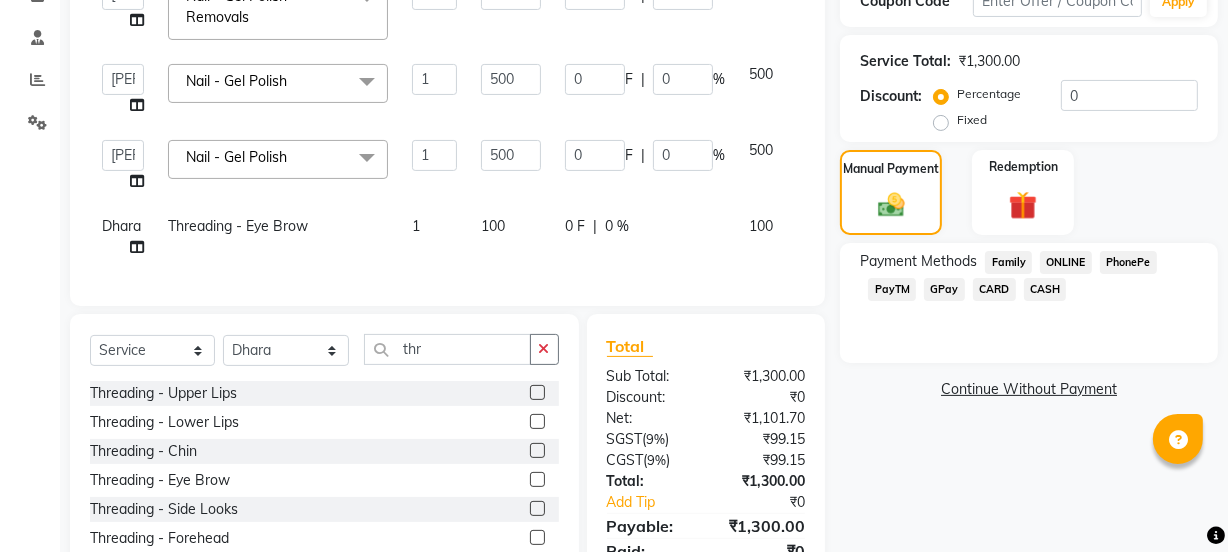 click on "CARD" 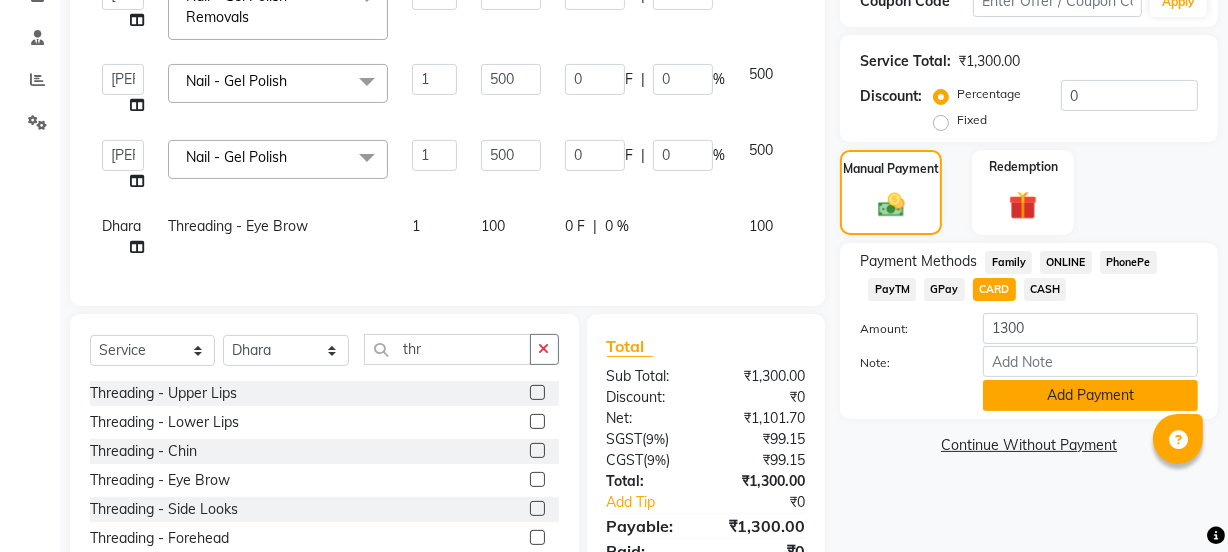 click on "Add Payment" 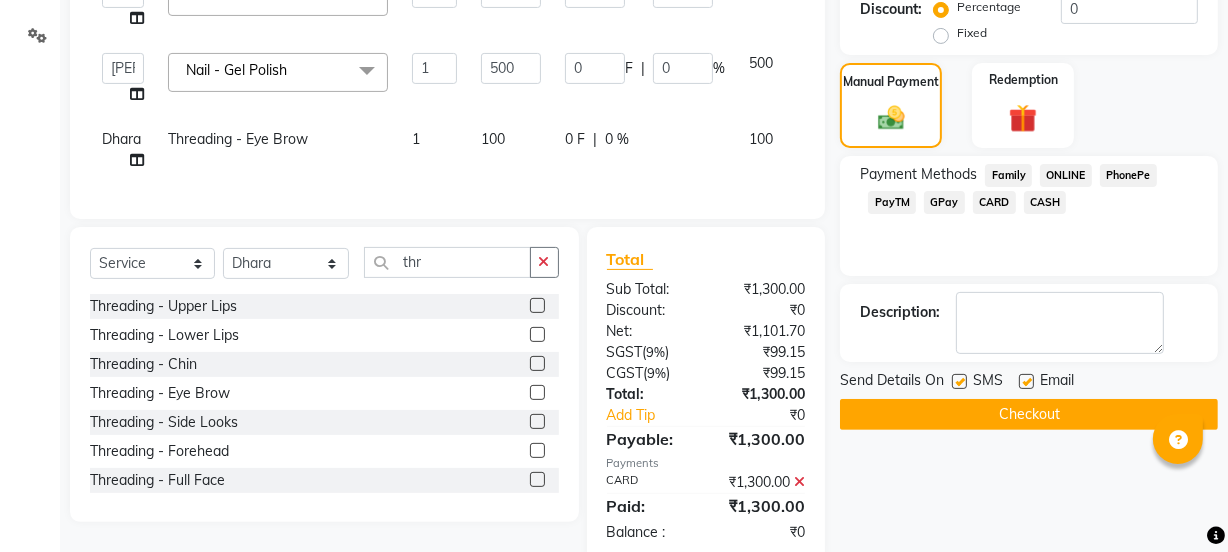 scroll, scrollTop: 505, scrollLeft: 0, axis: vertical 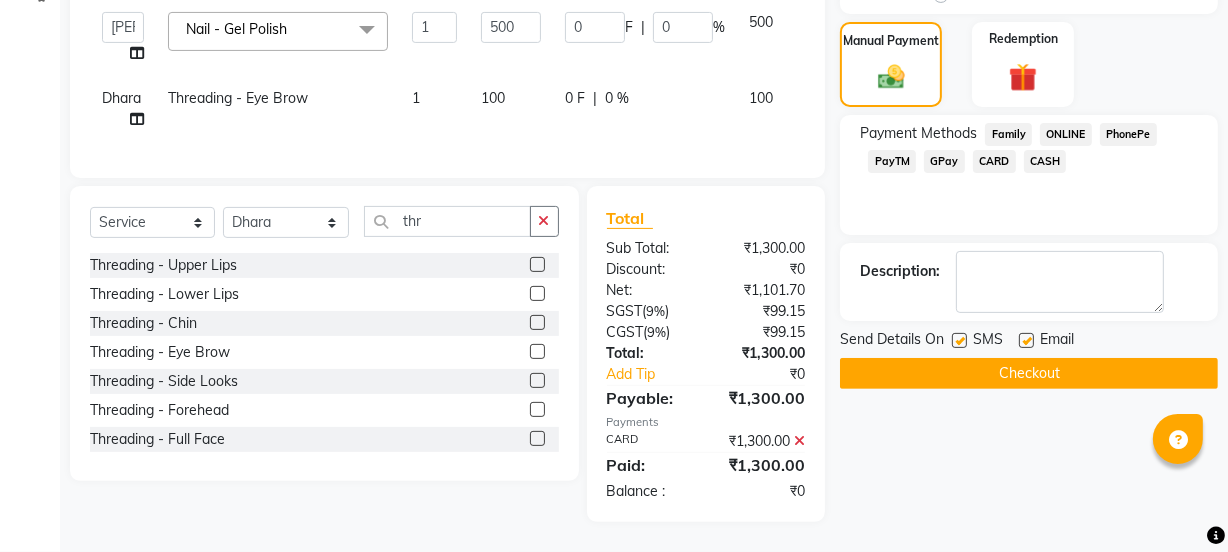 click 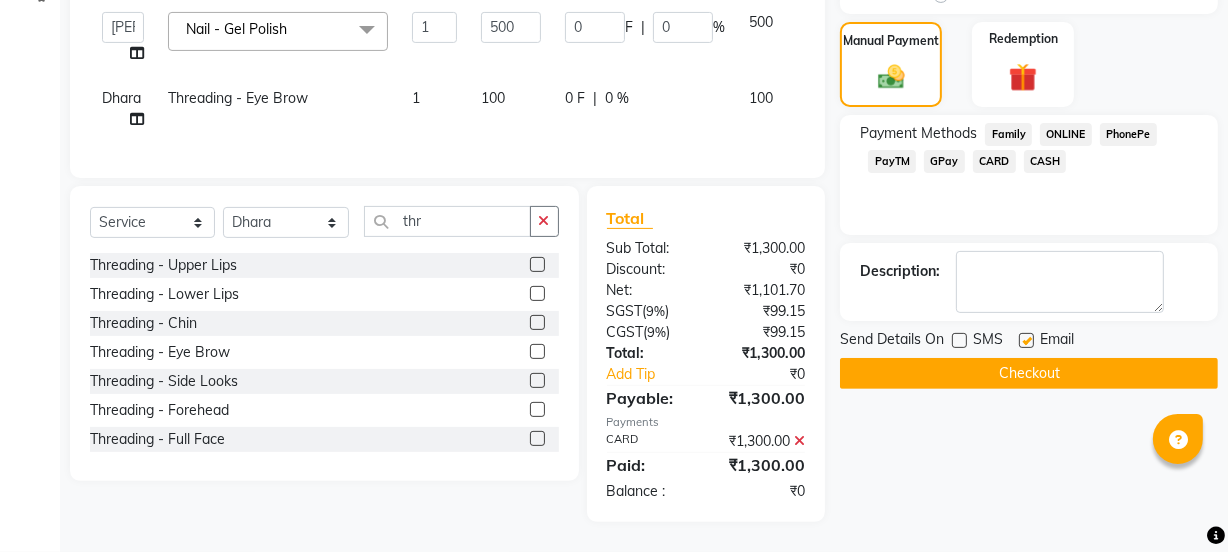 click on "Checkout" 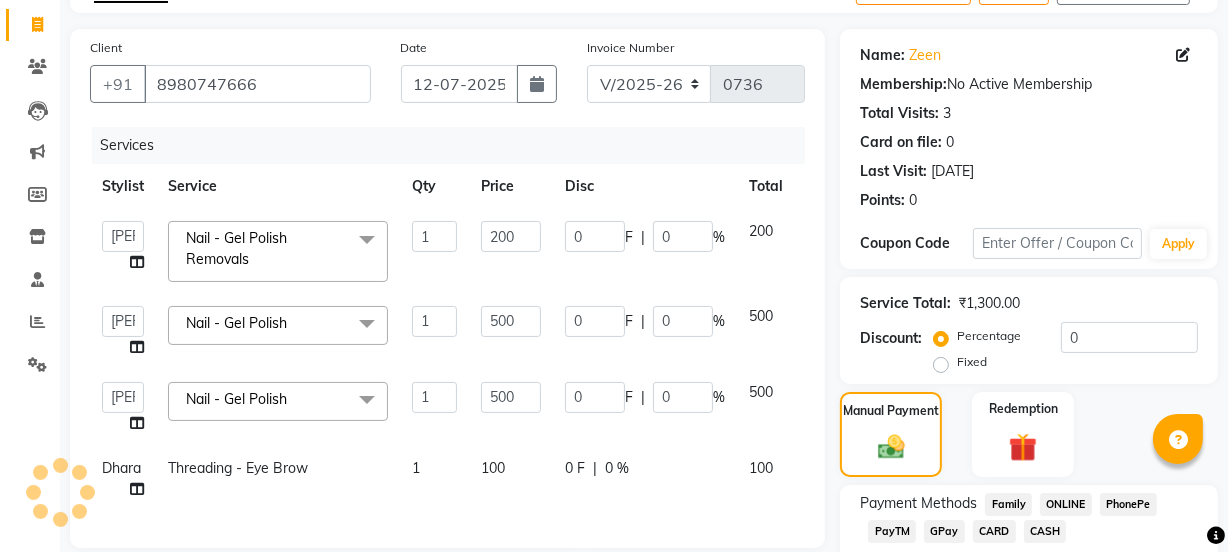 scroll, scrollTop: 50, scrollLeft: 0, axis: vertical 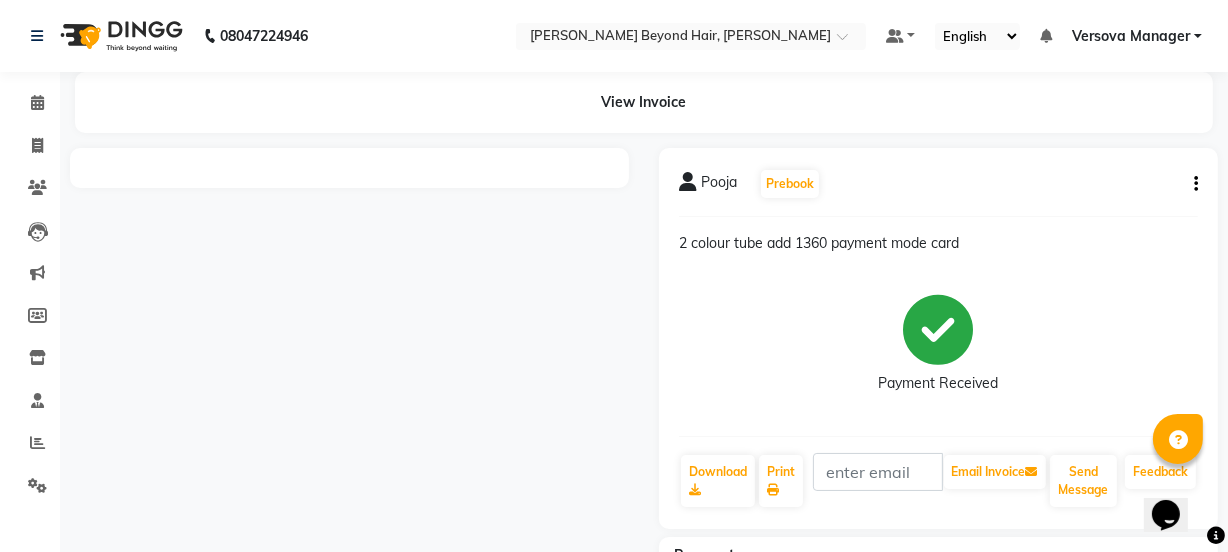 click on "Pooja" 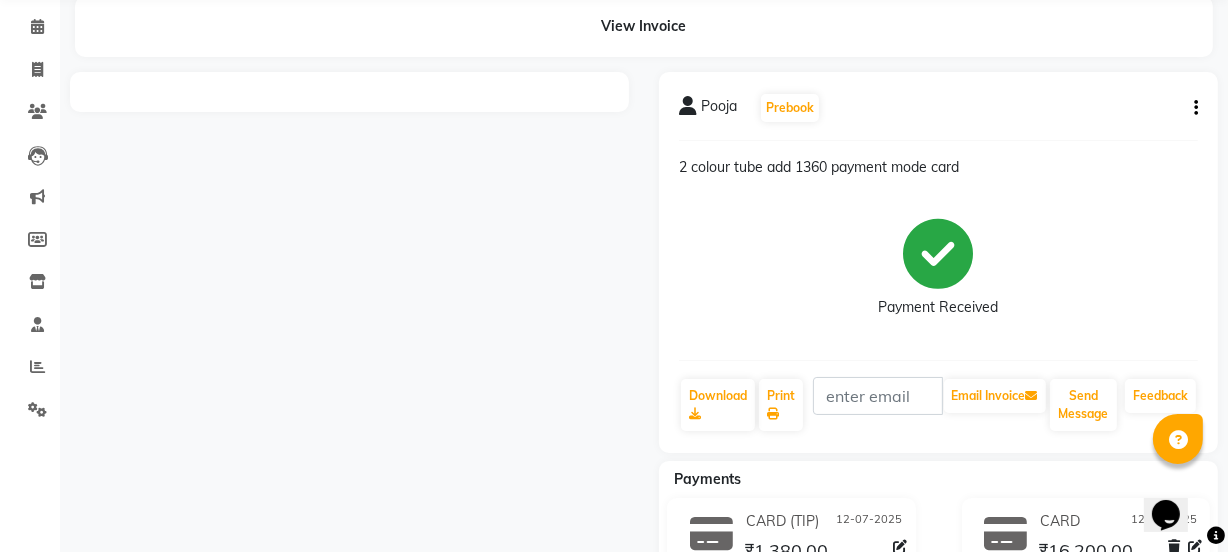 scroll, scrollTop: 0, scrollLeft: 0, axis: both 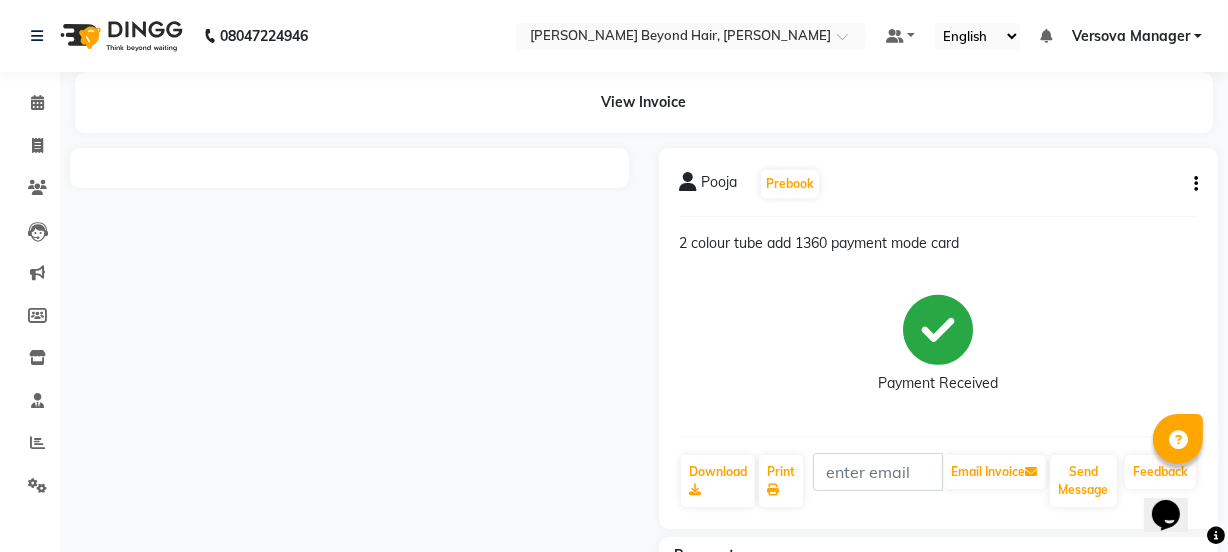 click on "Pooja" 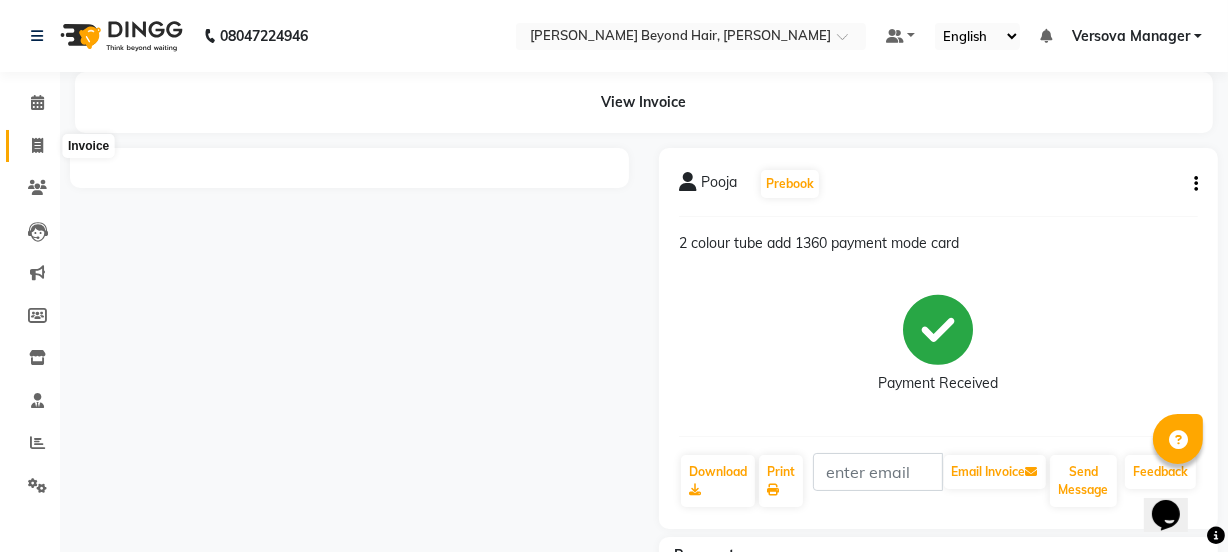 click 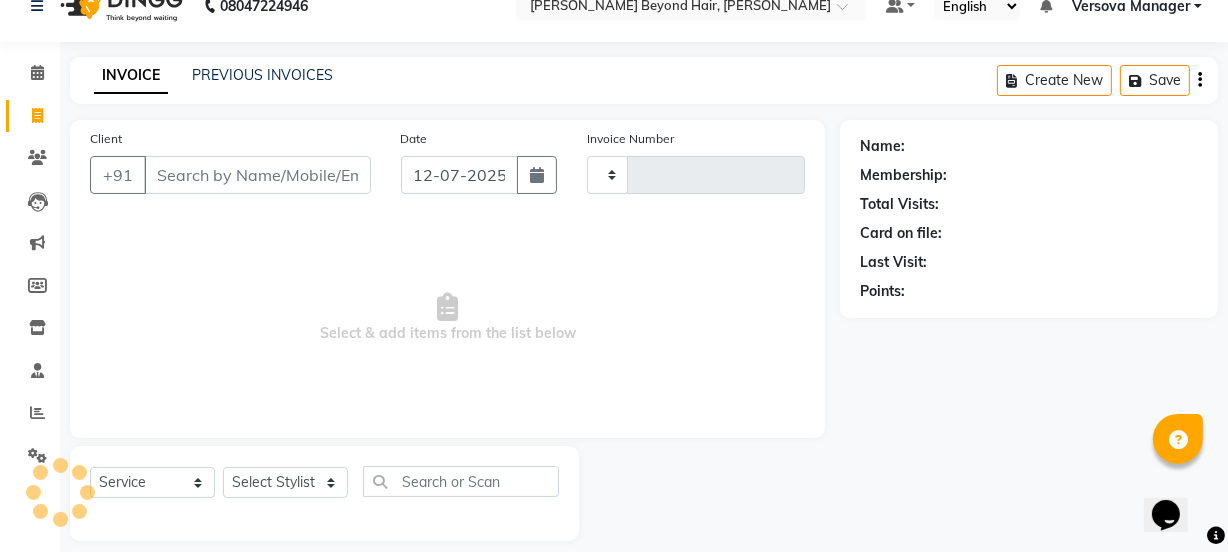 scroll, scrollTop: 50, scrollLeft: 0, axis: vertical 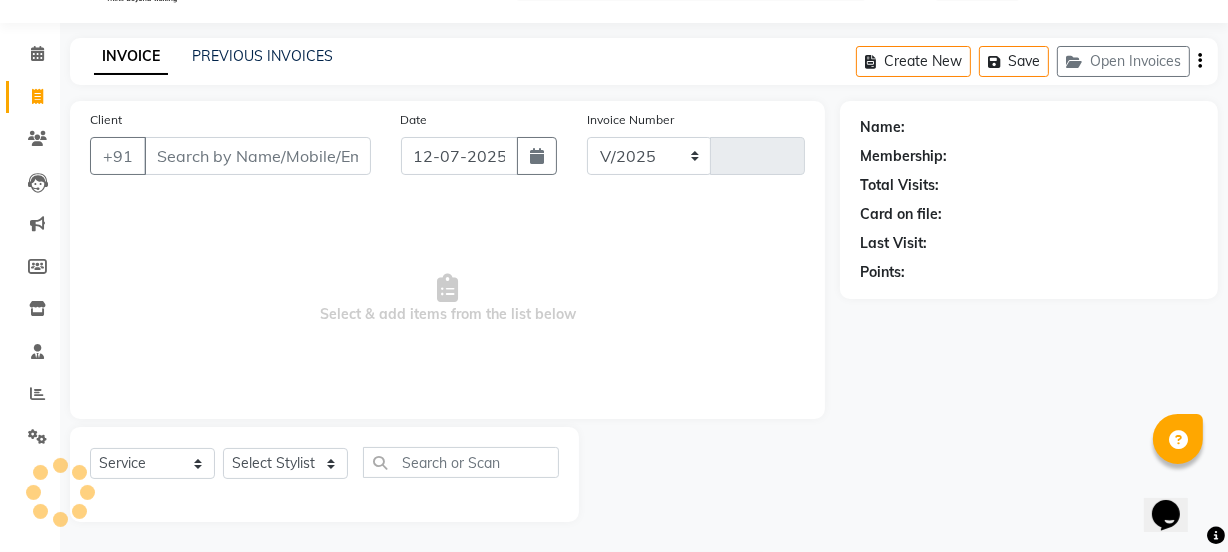 select on "6352" 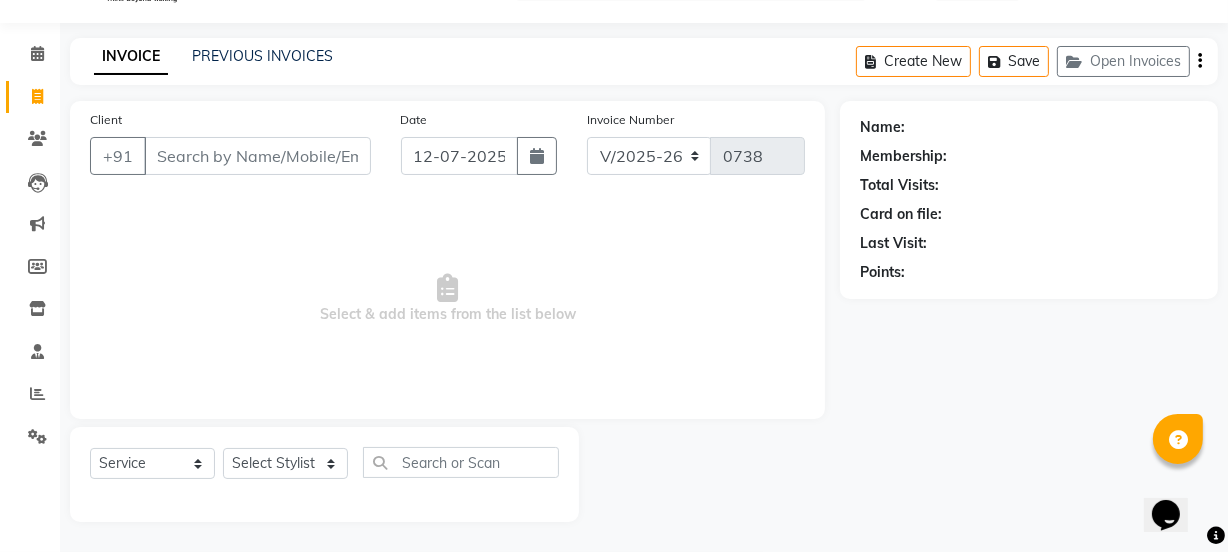 select on "48071" 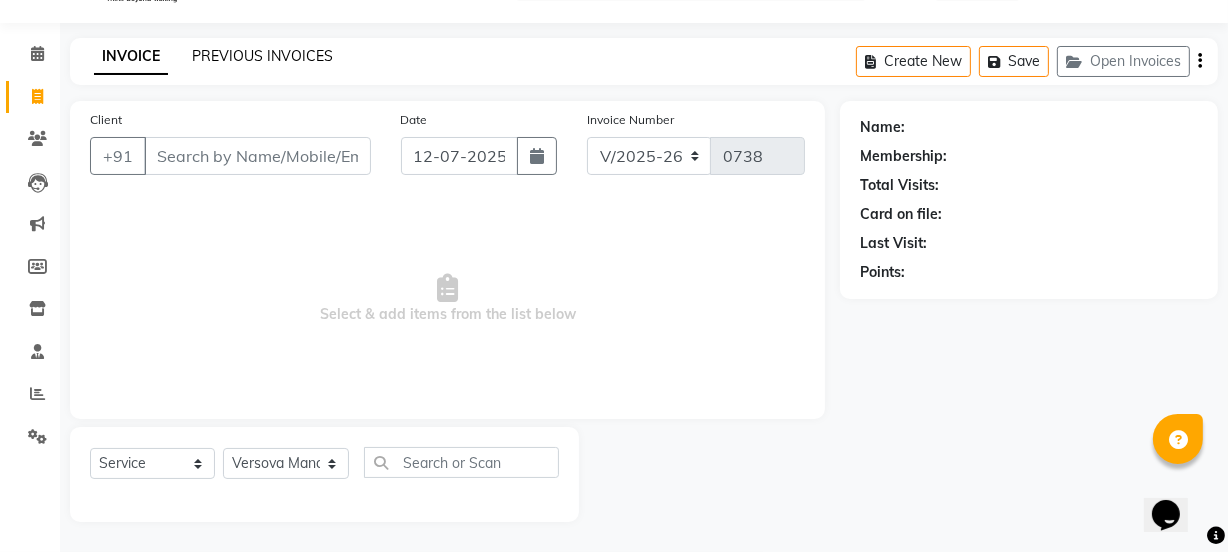 click on "PREVIOUS INVOICES" 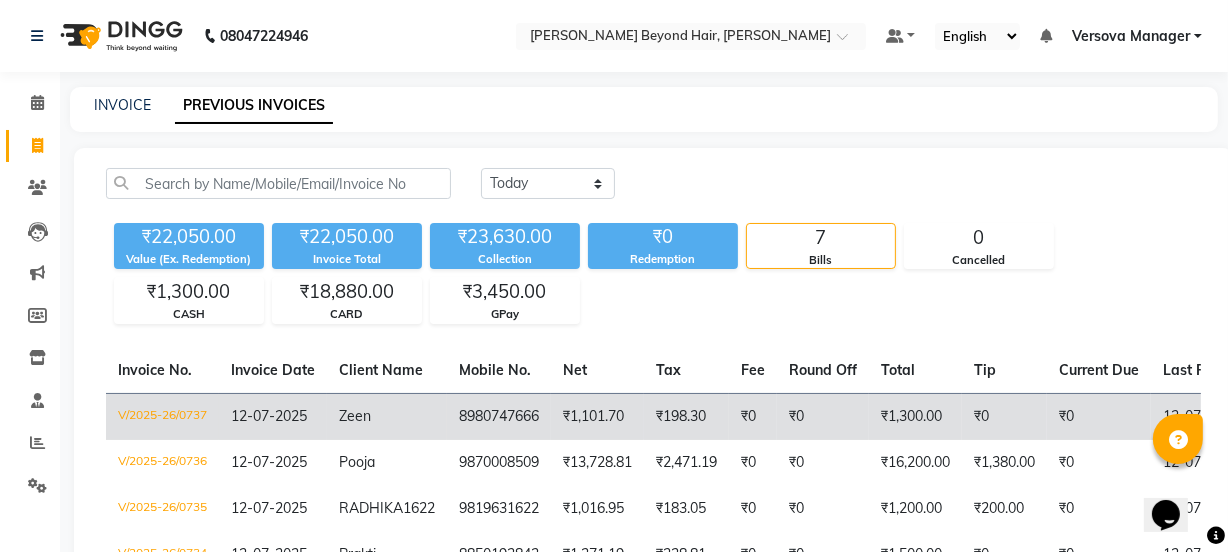 click on "₹198.30" 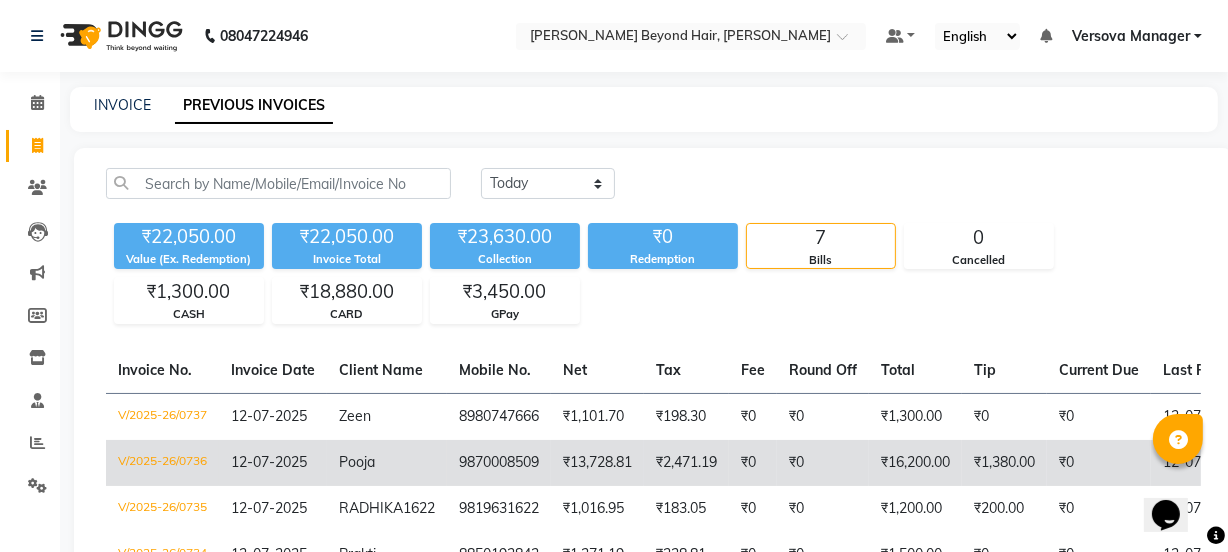 click on "Pooja" 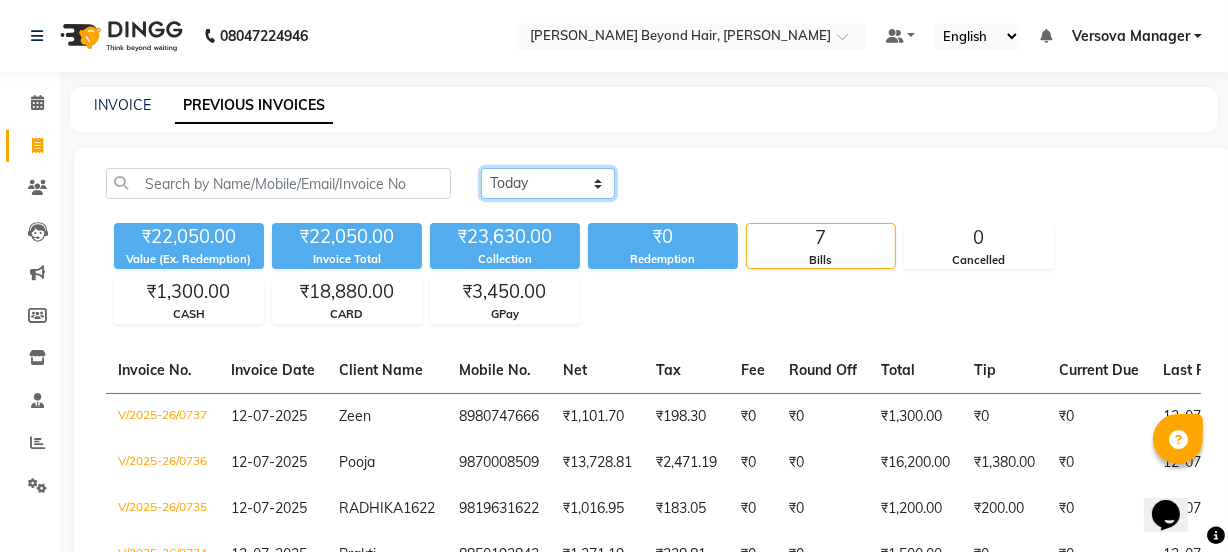 click on "[DATE] [DATE] Custom Range" 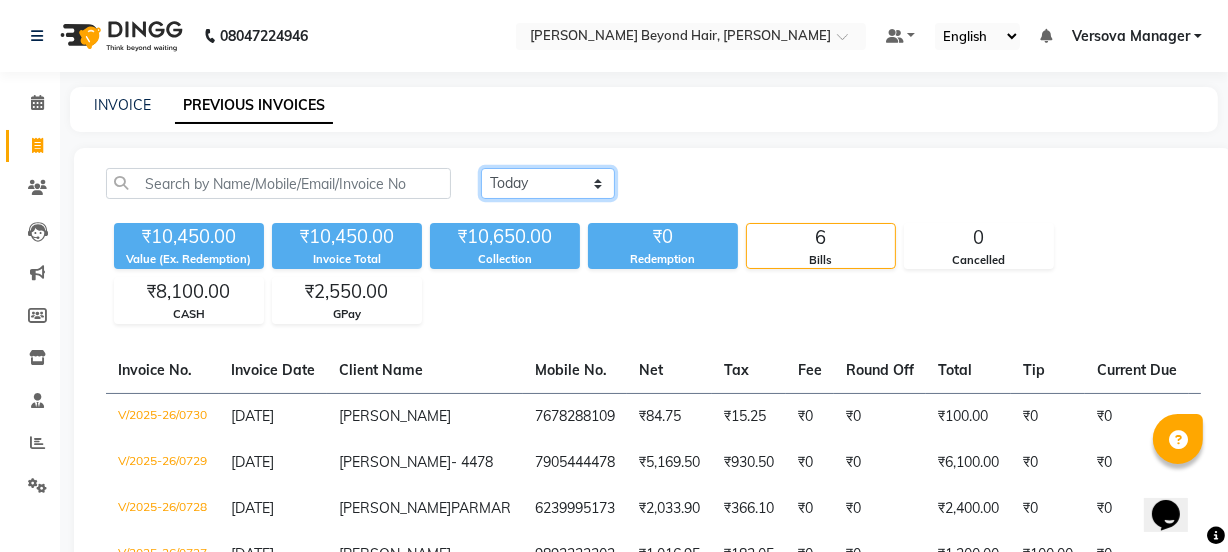 click on "[DATE] [DATE] Custom Range" 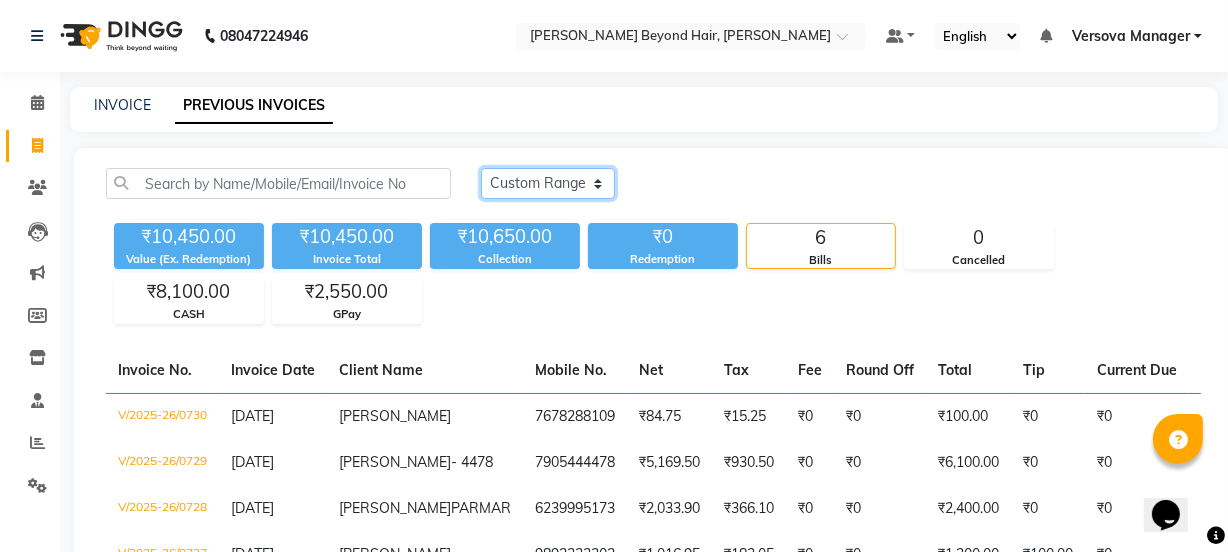 click on "[DATE] [DATE] Custom Range" 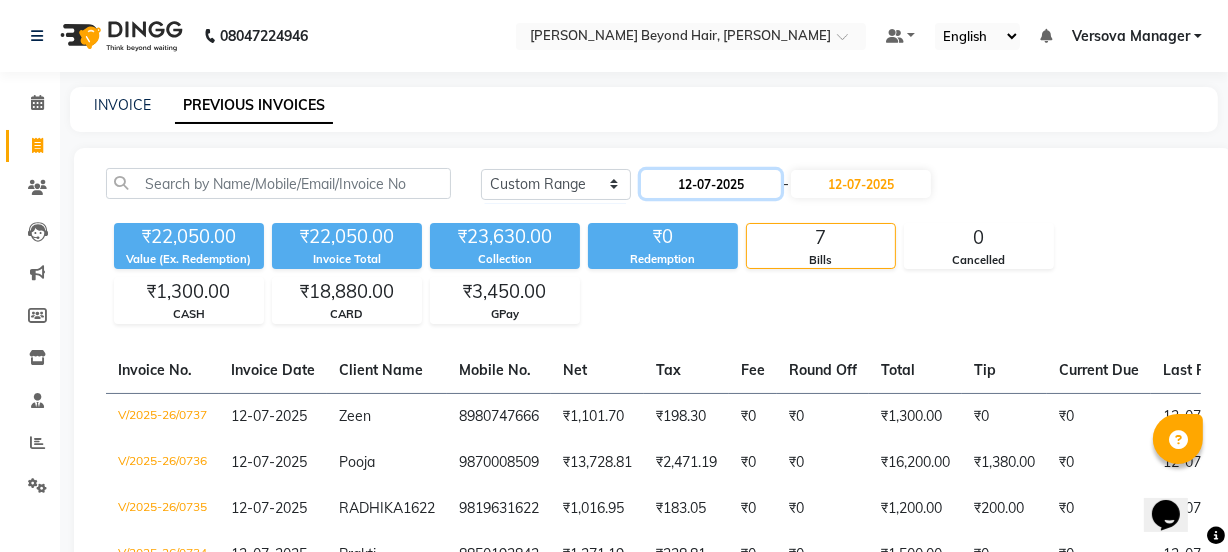 click on "12-07-2025" 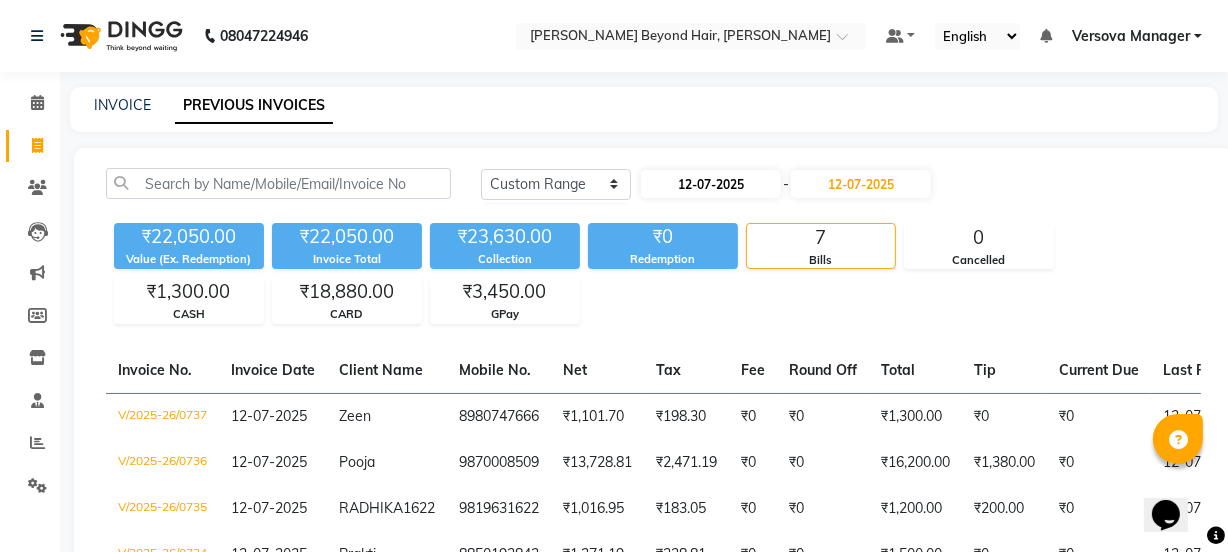 select on "7" 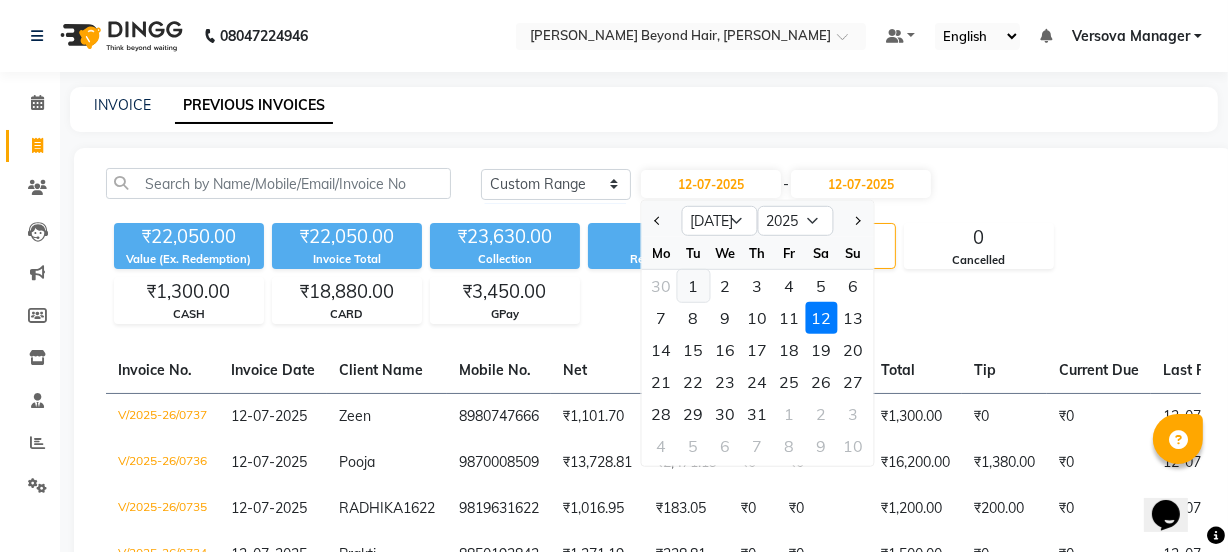click on "1" 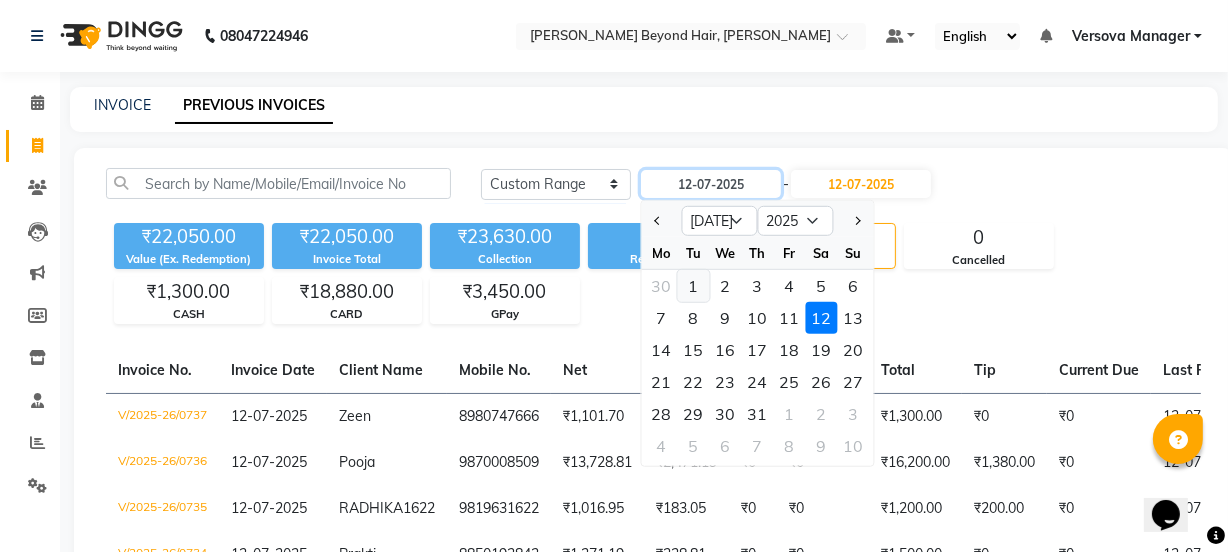 type on "01-07-2025" 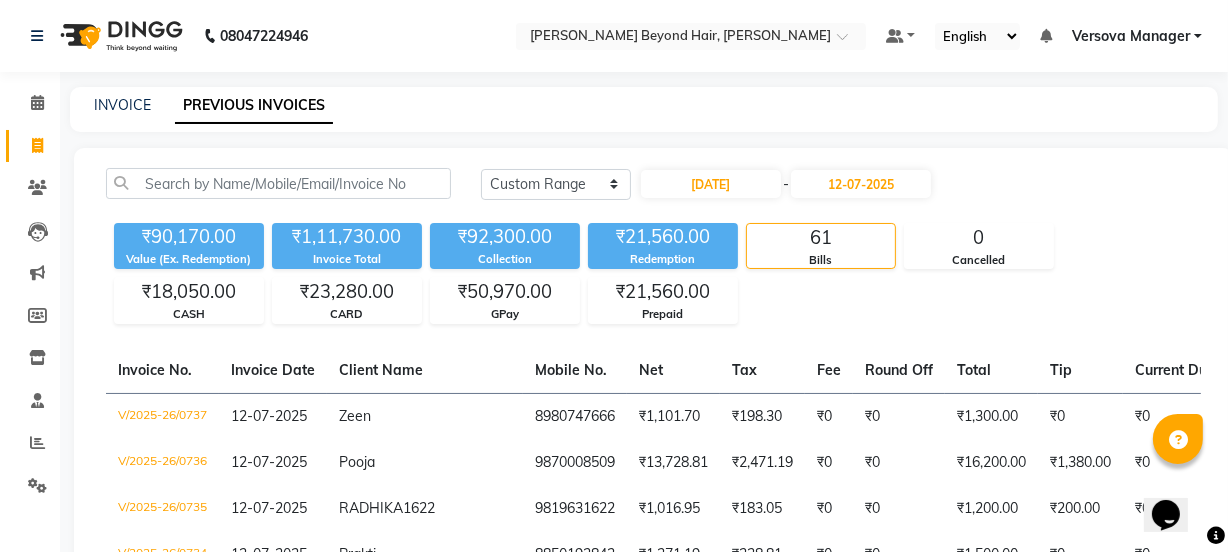 click on "Today Yesterday Custom Range 01-07-2025 - 12-07-2025" 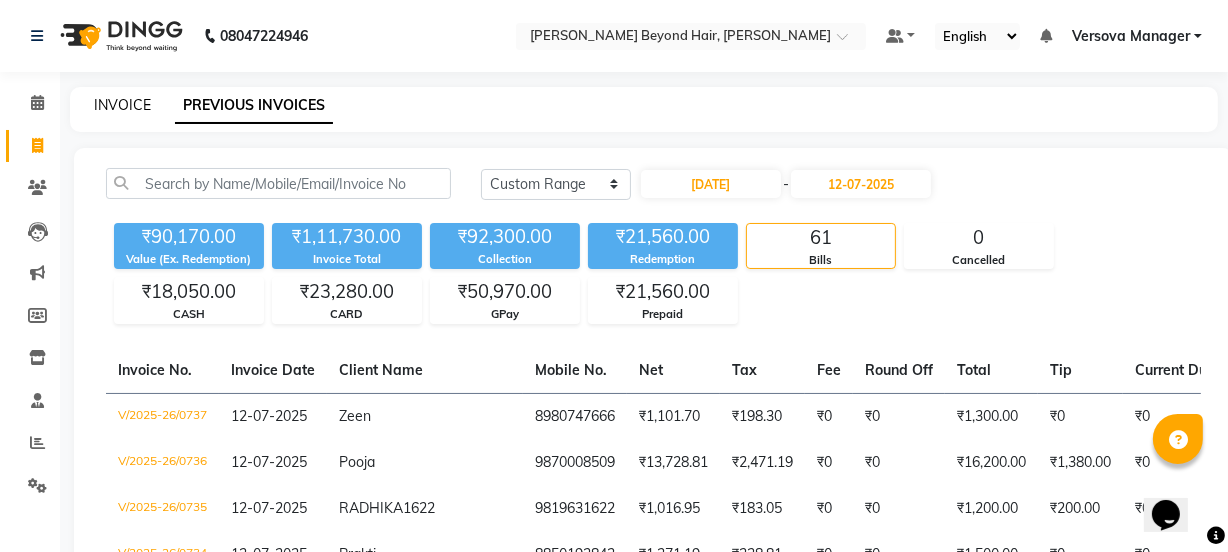 click on "INVOICE" 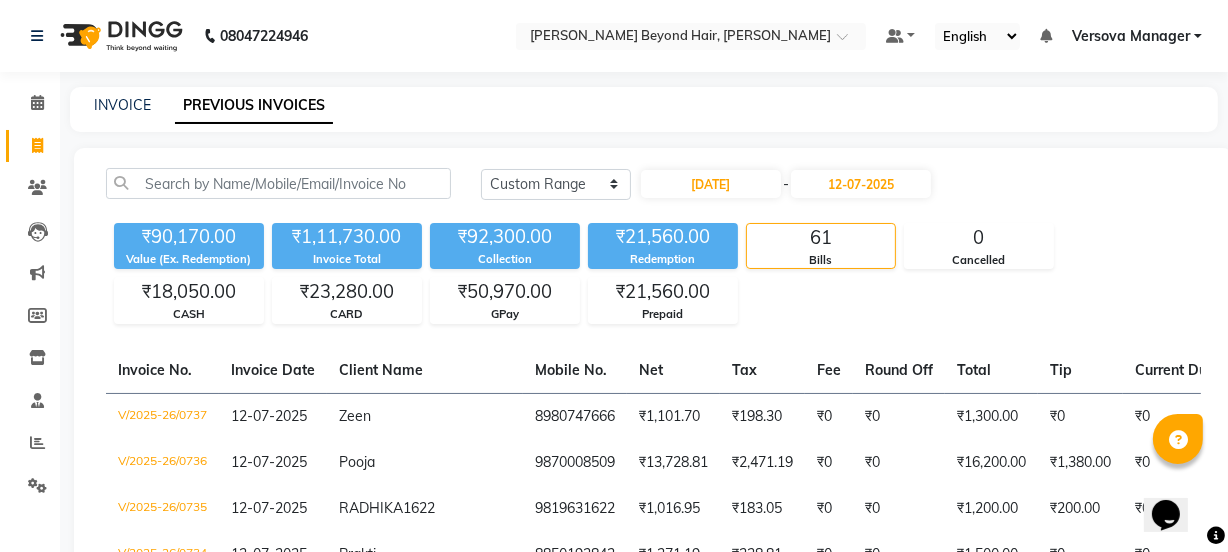 select on "service" 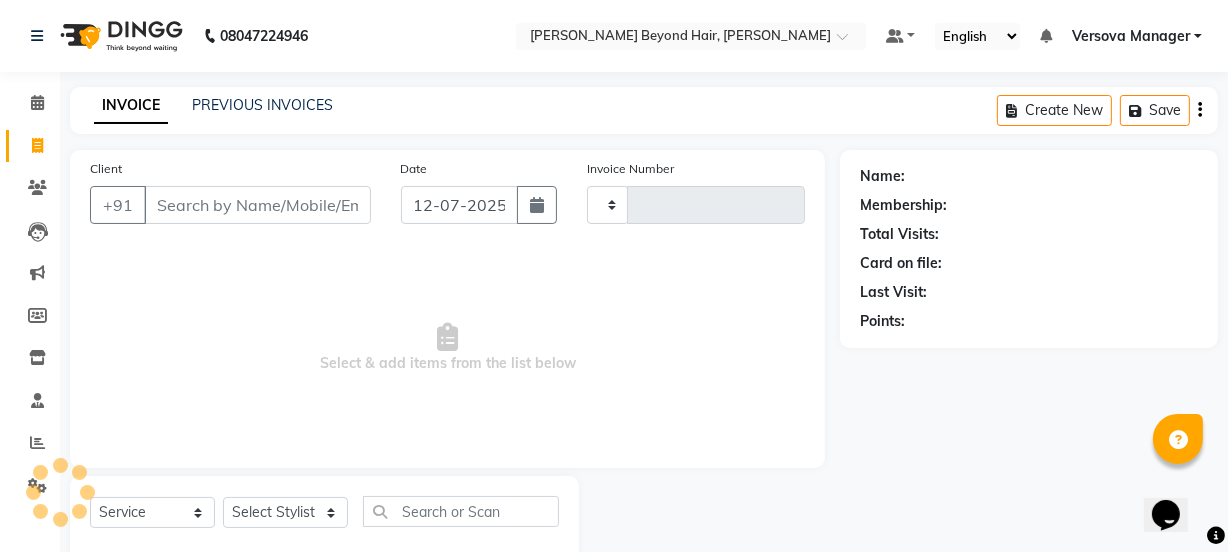 scroll, scrollTop: 50, scrollLeft: 0, axis: vertical 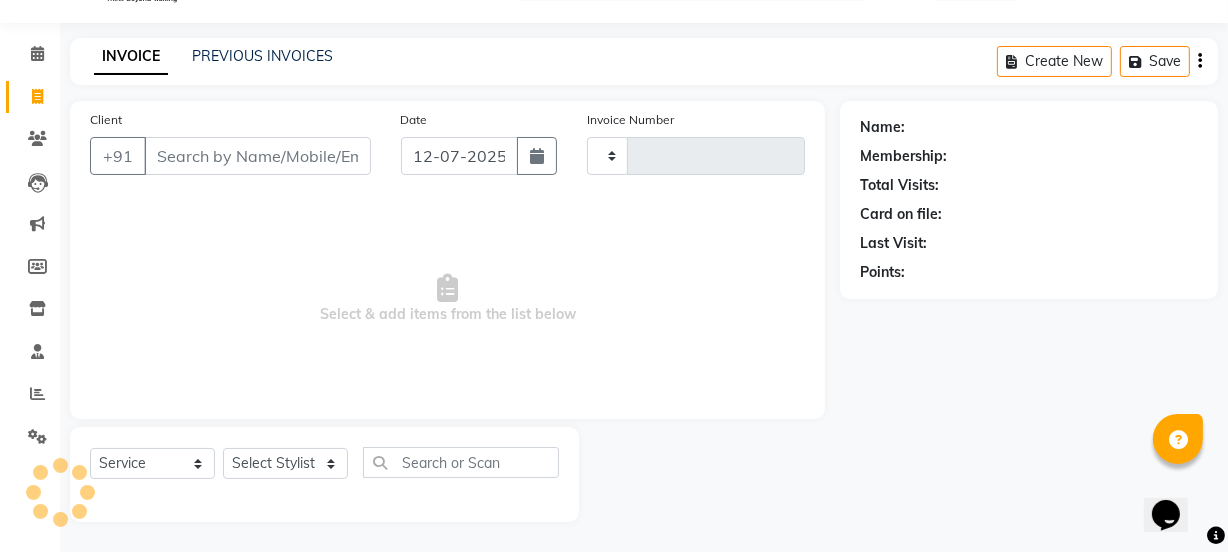 type on "0738" 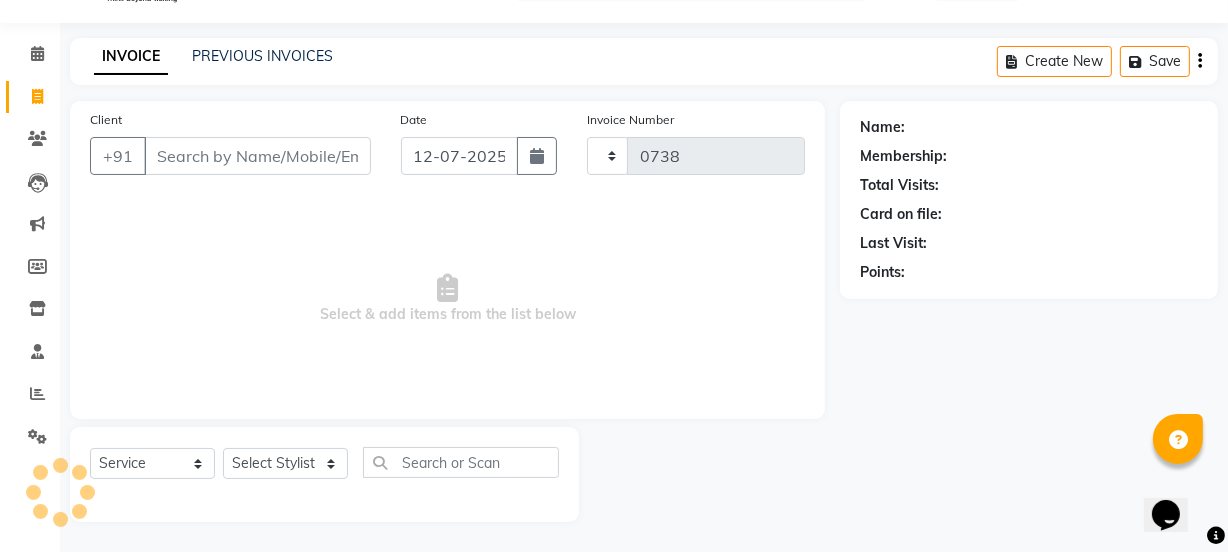 select on "6352" 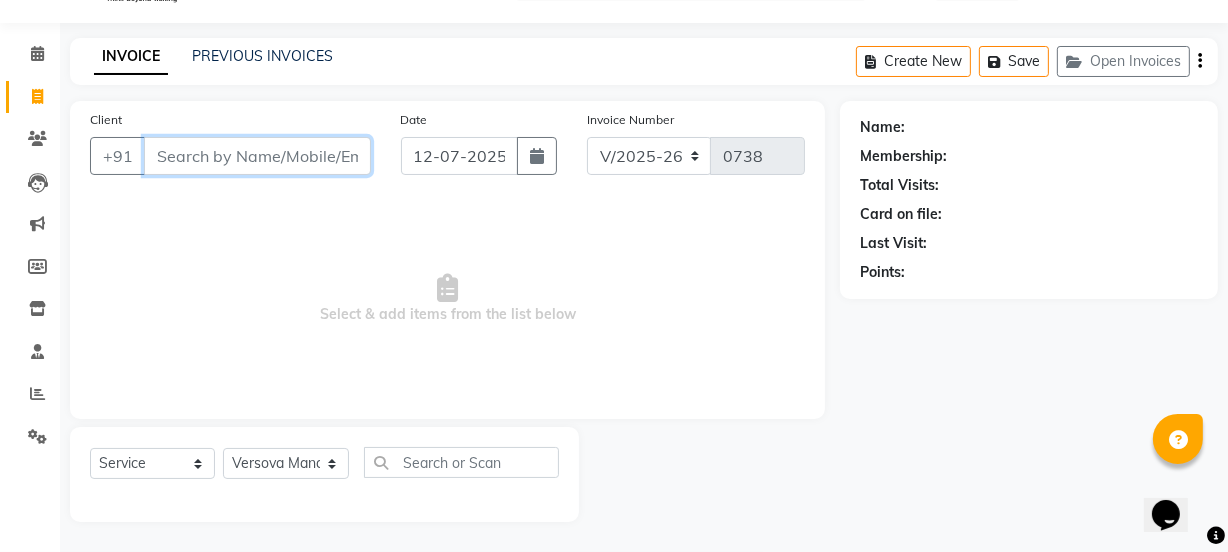 click on "Client" at bounding box center [257, 156] 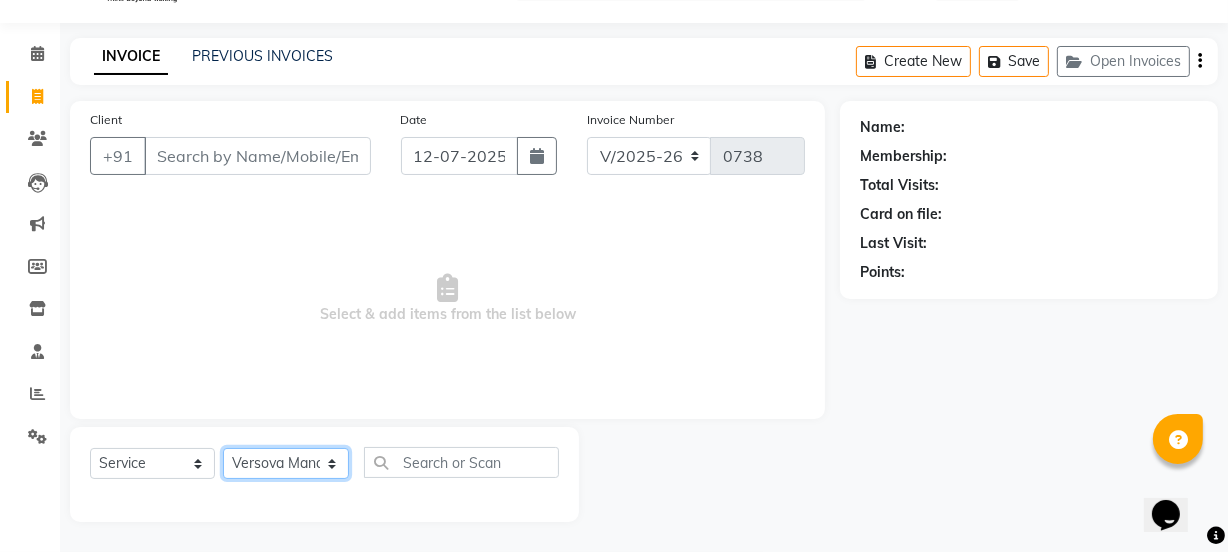 click on "Select Stylist ADMIN Avesh Dhara  DIKSHU SHARMA dipika  Fatima MUSKAN VAISH Pratibha RAHUL KHOKHAR sameer shah  Saniya  Saurav Sayu  Sheetal  SIDDHI Sunny  teju  Versova Manager Vijay Vishwa" 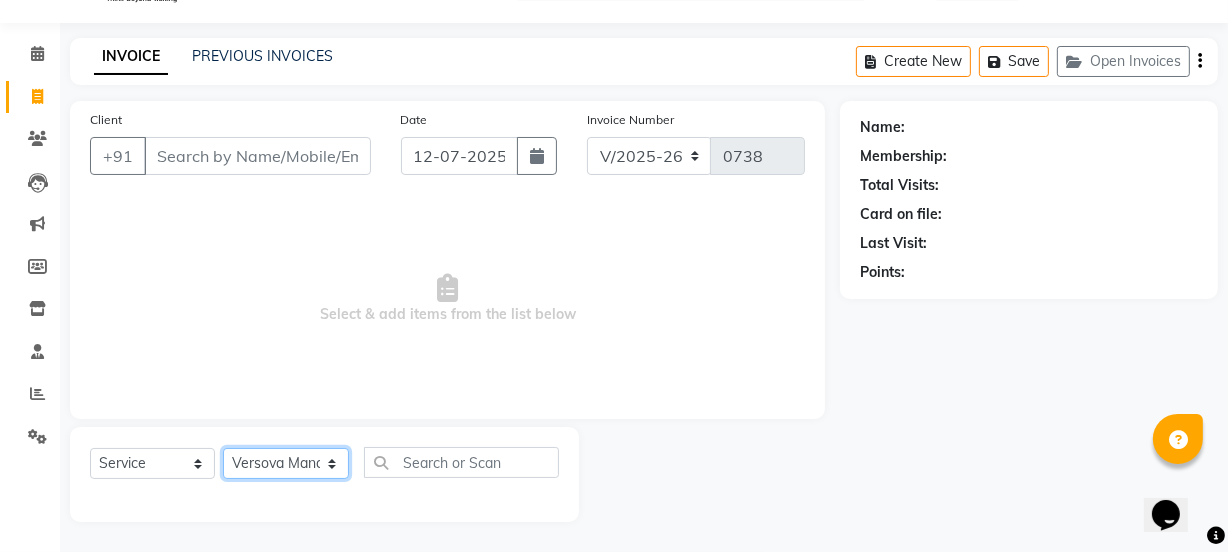 select on "47583" 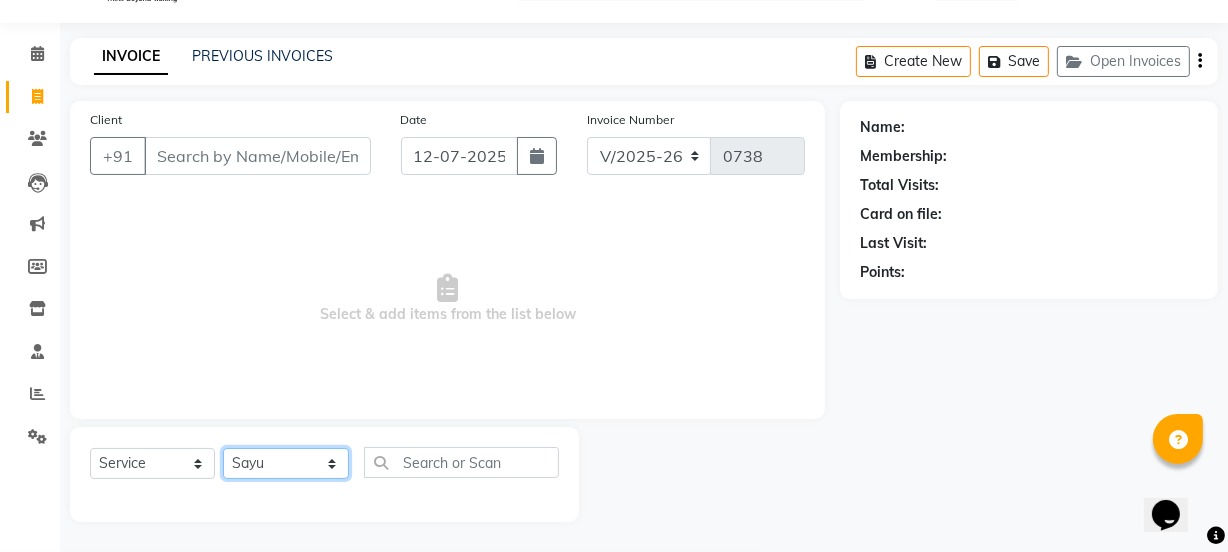 click on "Select Stylist ADMIN Avesh Dhara  DIKSHU SHARMA dipika  Fatima MUSKAN VAISH Pratibha RAHUL KHOKHAR sameer shah  Saniya  Saurav Sayu  Sheetal  SIDDHI Sunny  teju  Versova Manager Vijay Vishwa" 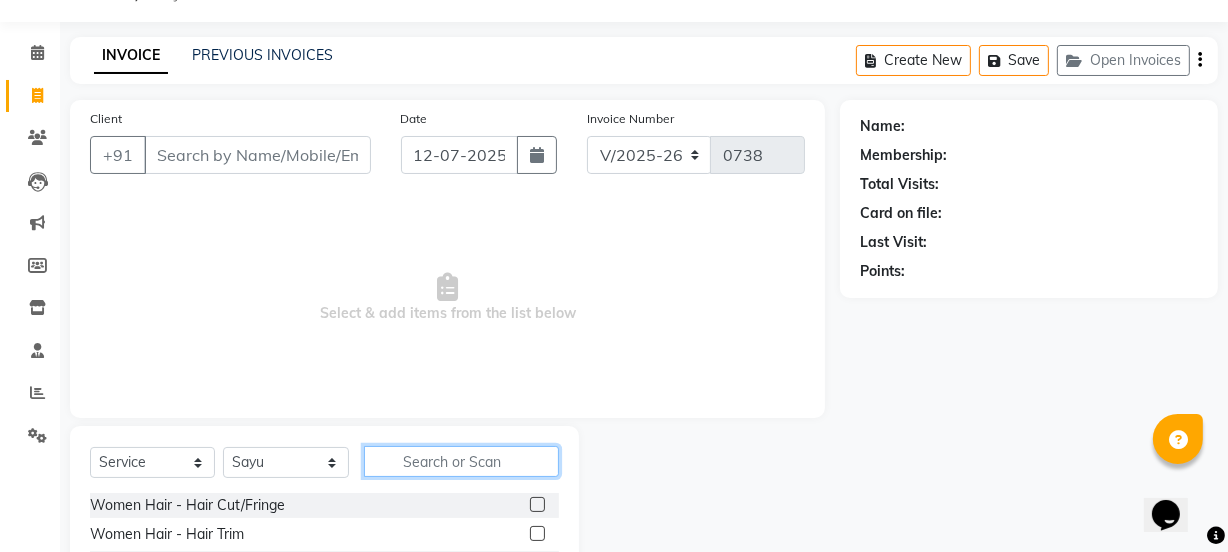 click 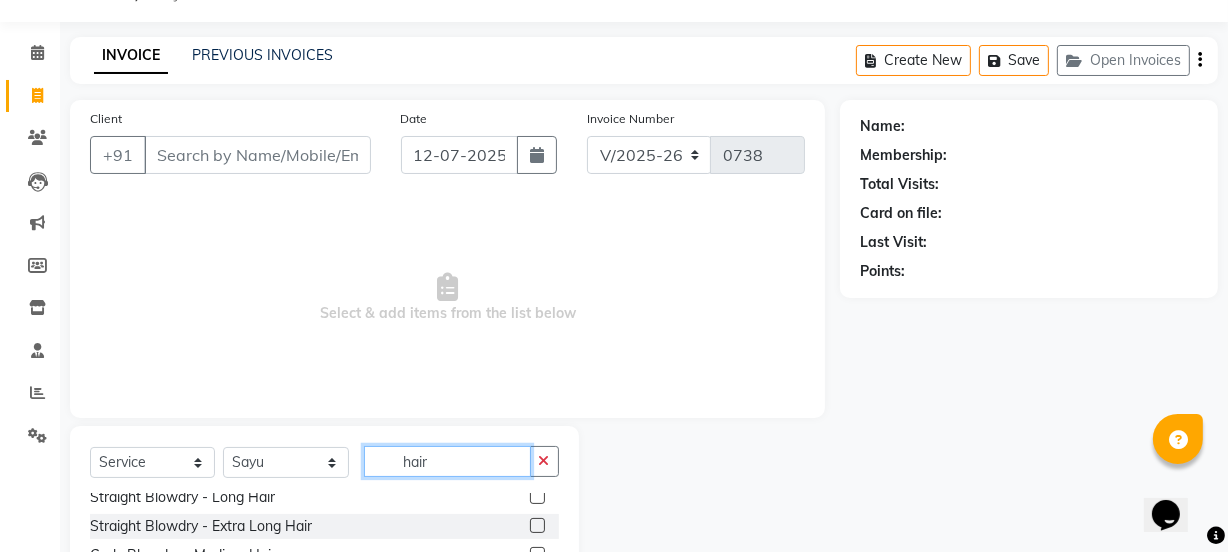 scroll, scrollTop: 272, scrollLeft: 0, axis: vertical 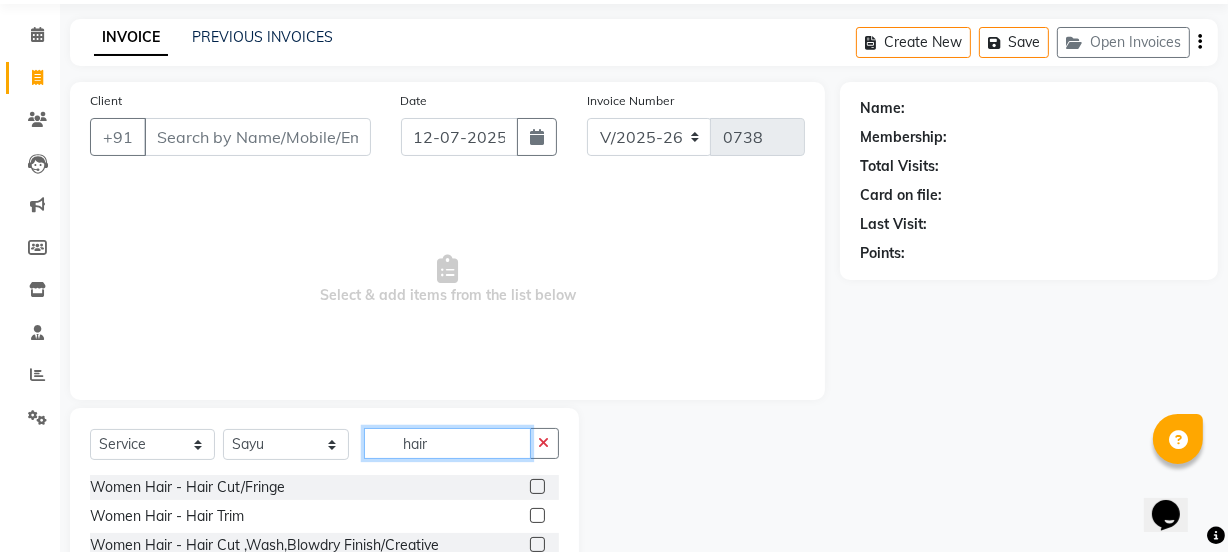 type on "hair" 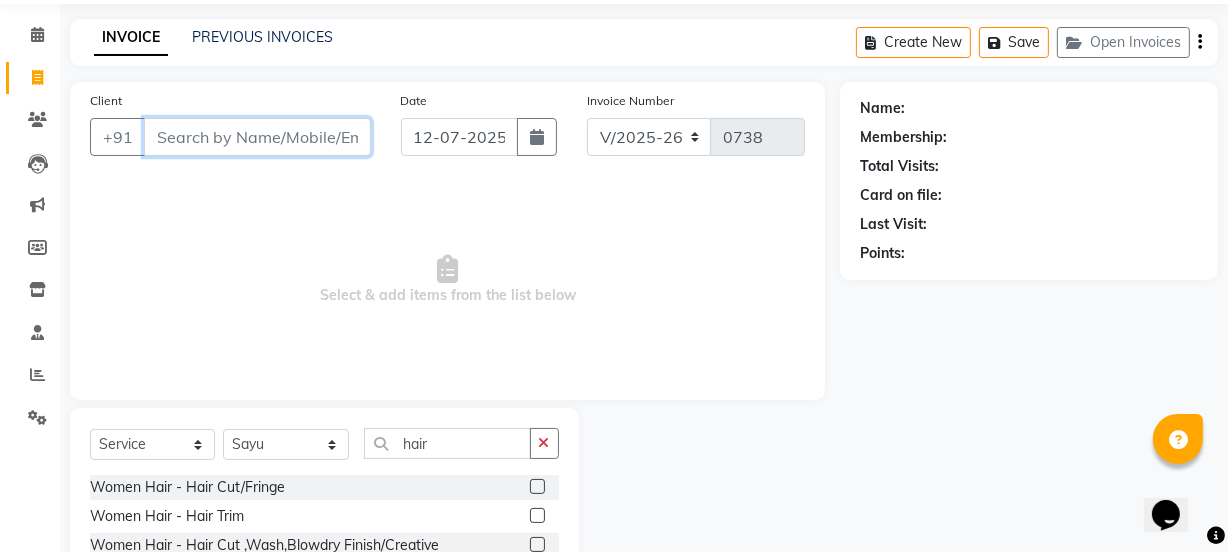 click on "Client" at bounding box center [257, 137] 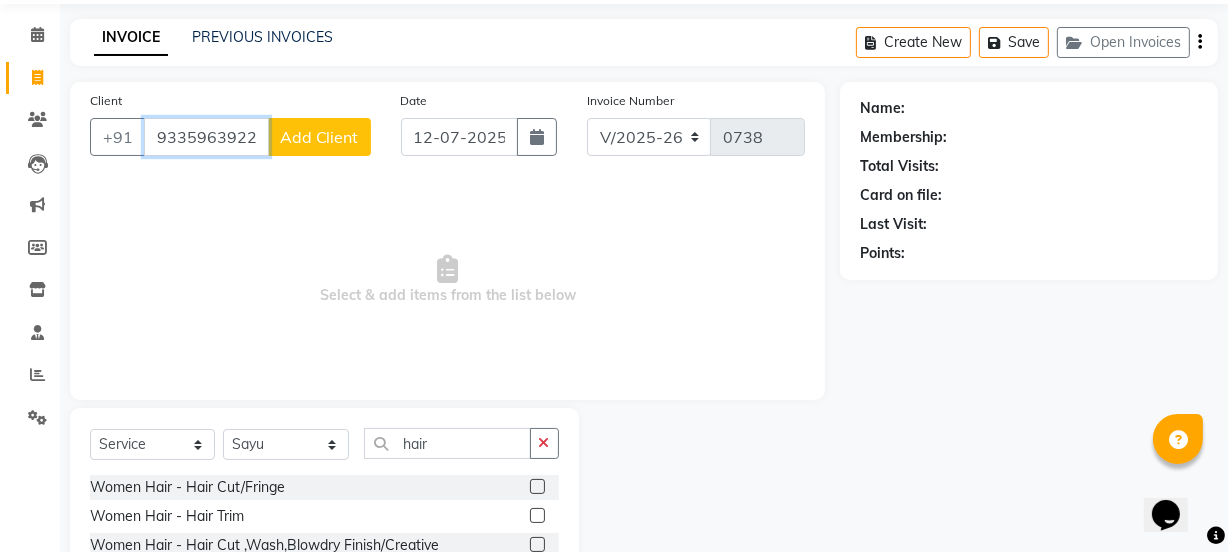type on "9335963922" 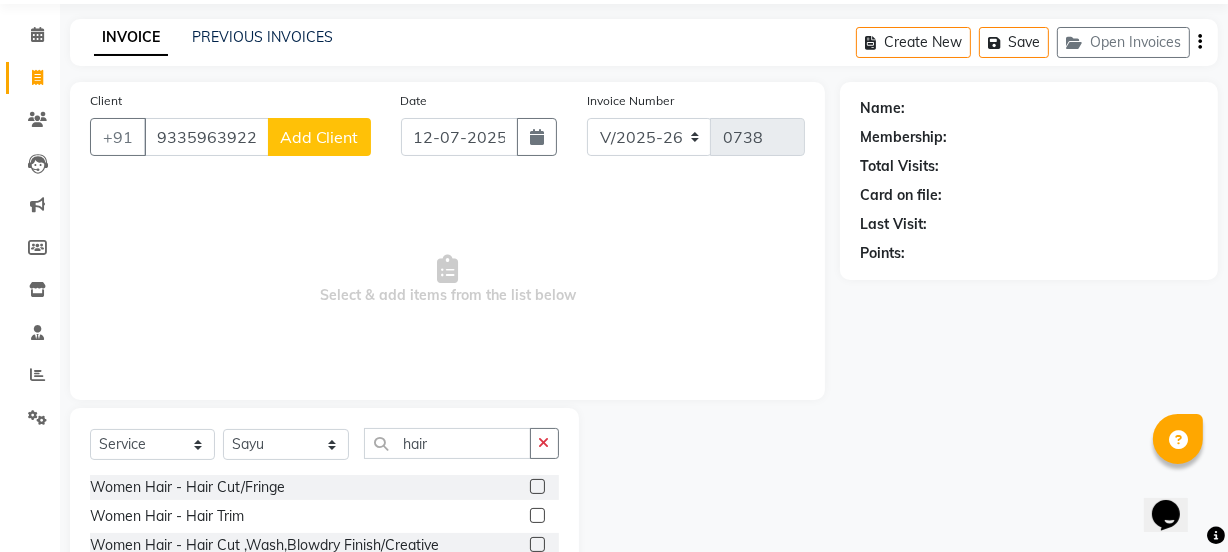click on "Add Client" 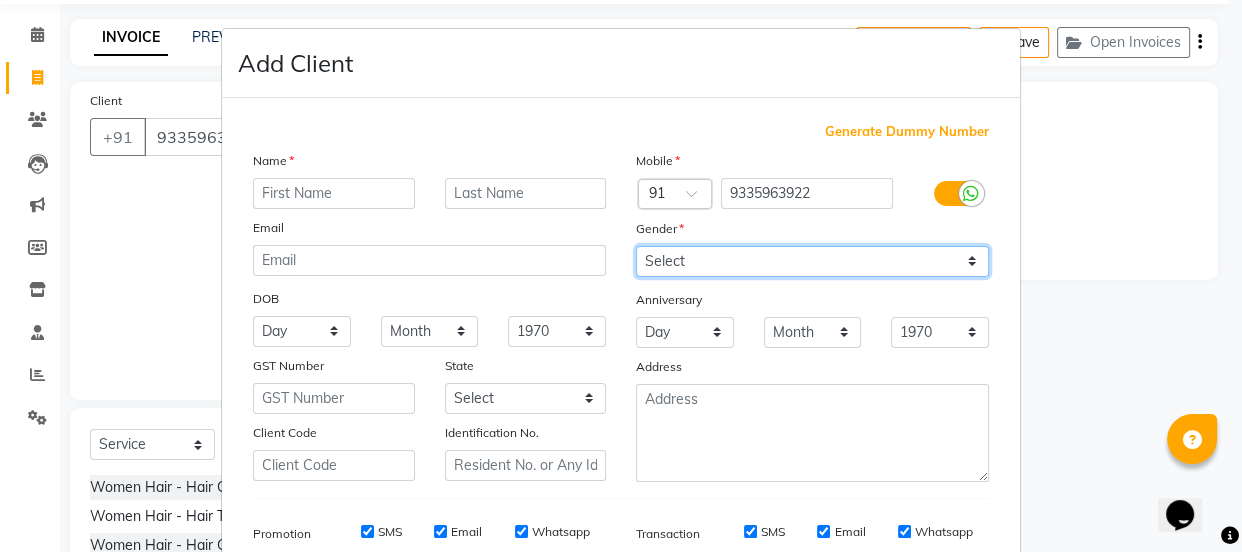 click on "Select Male Female Other Prefer Not To Say" at bounding box center [812, 261] 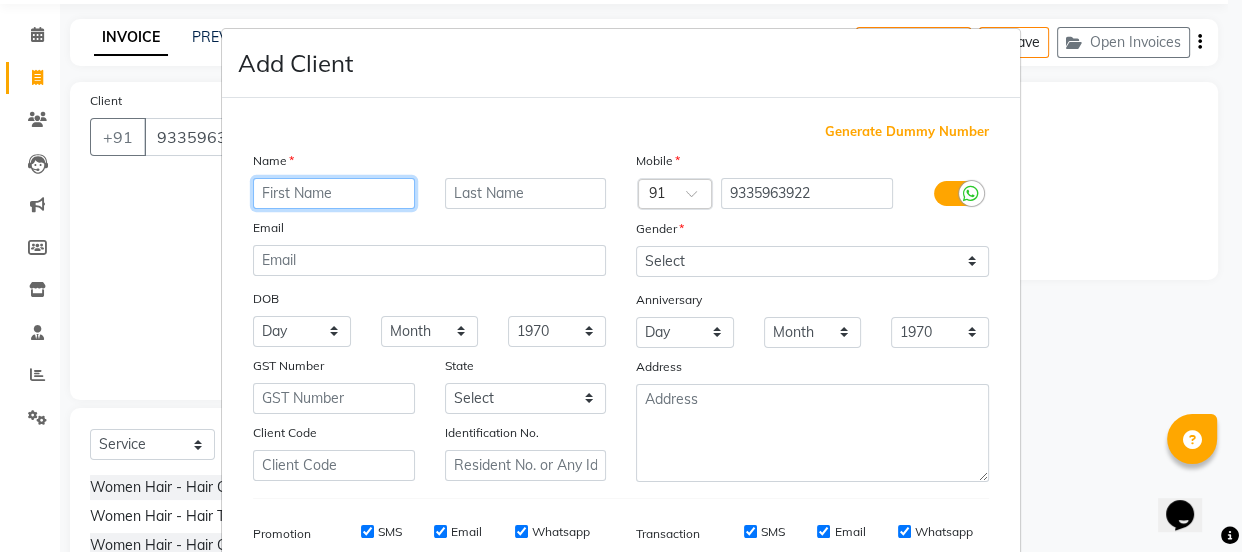 click at bounding box center [334, 193] 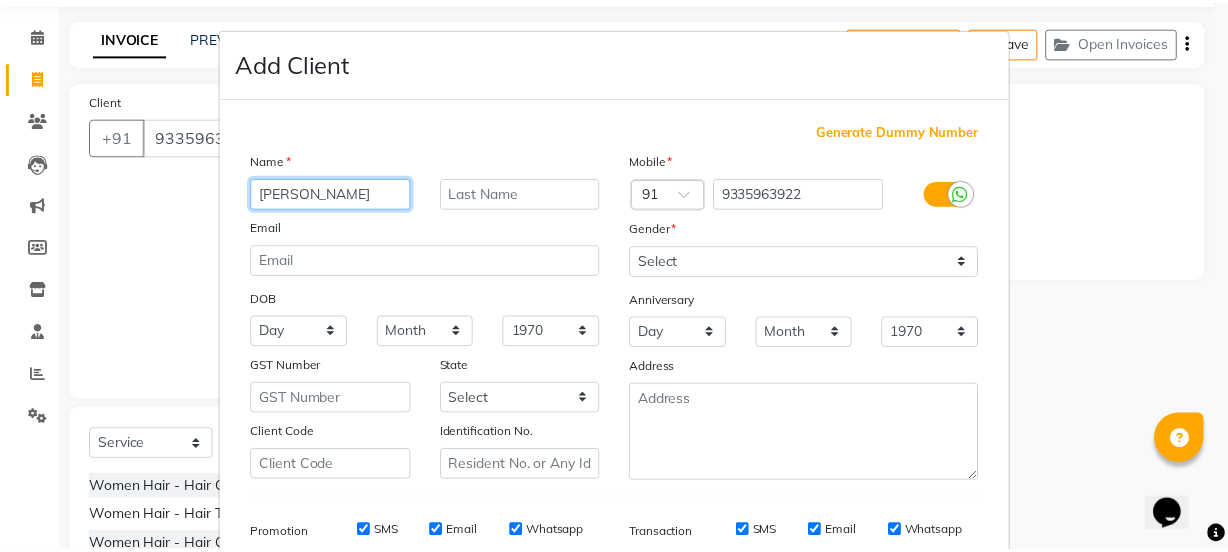 scroll, scrollTop: 301, scrollLeft: 0, axis: vertical 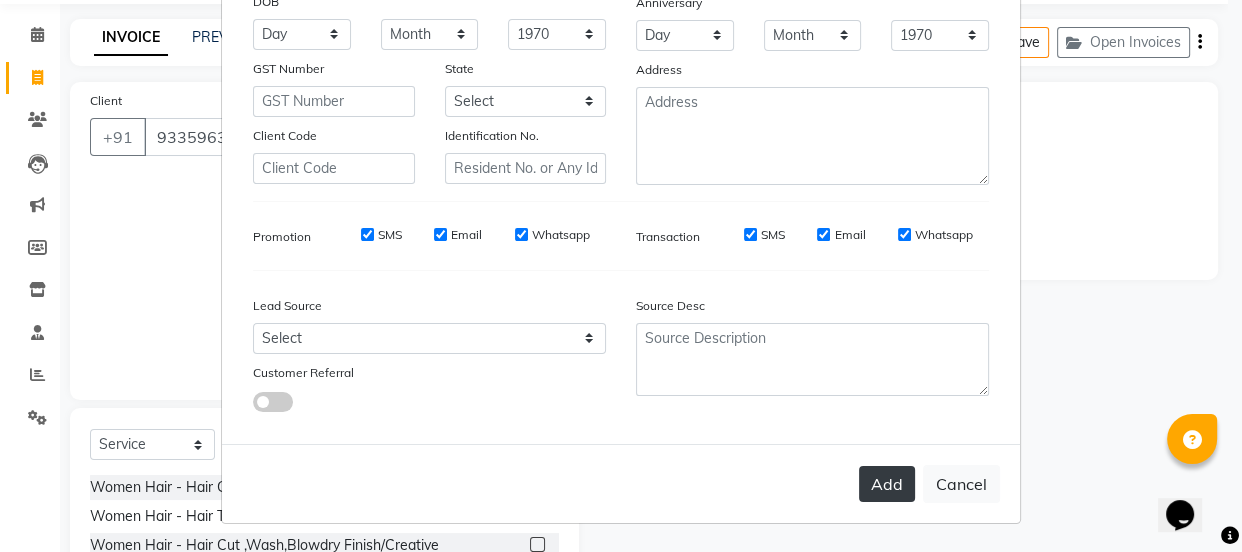 type on "[PERSON_NAME]" 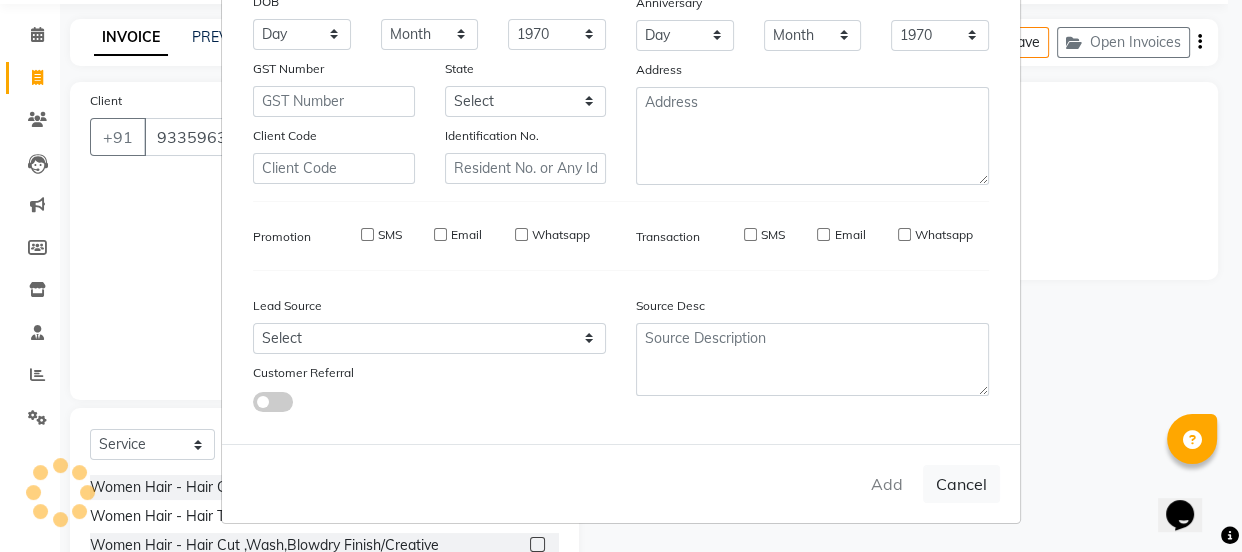 type 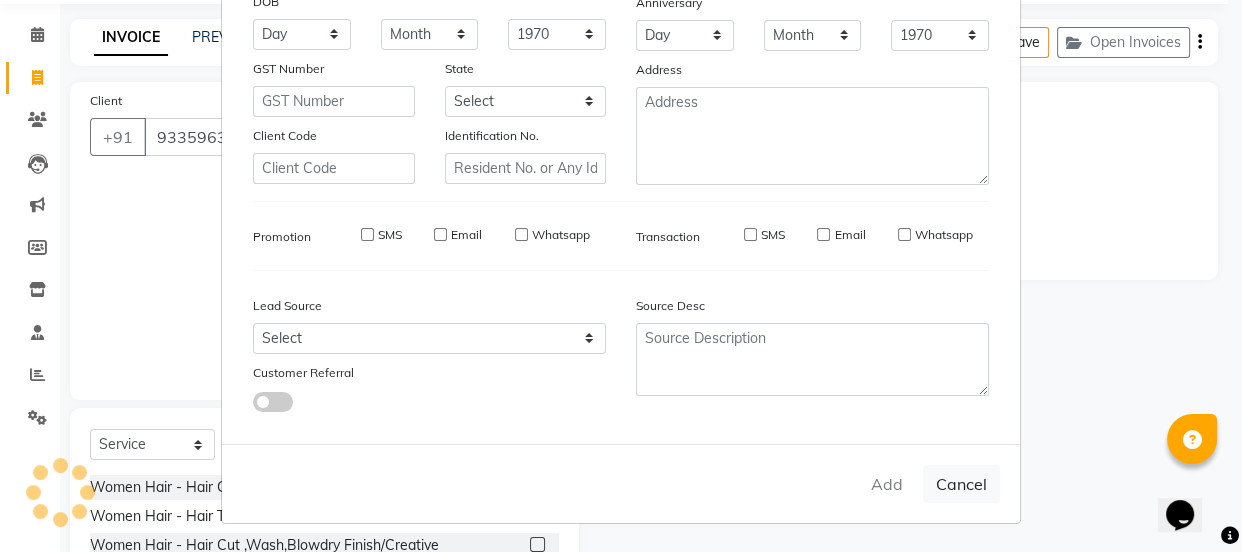 select 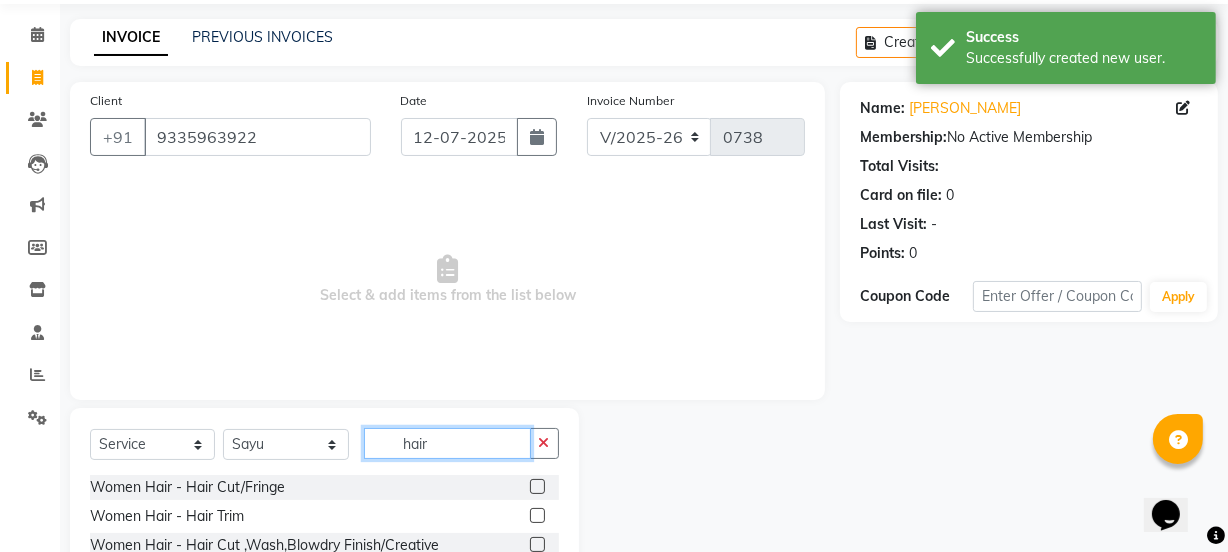 drag, startPoint x: 472, startPoint y: 439, endPoint x: 255, endPoint y: 459, distance: 217.91971 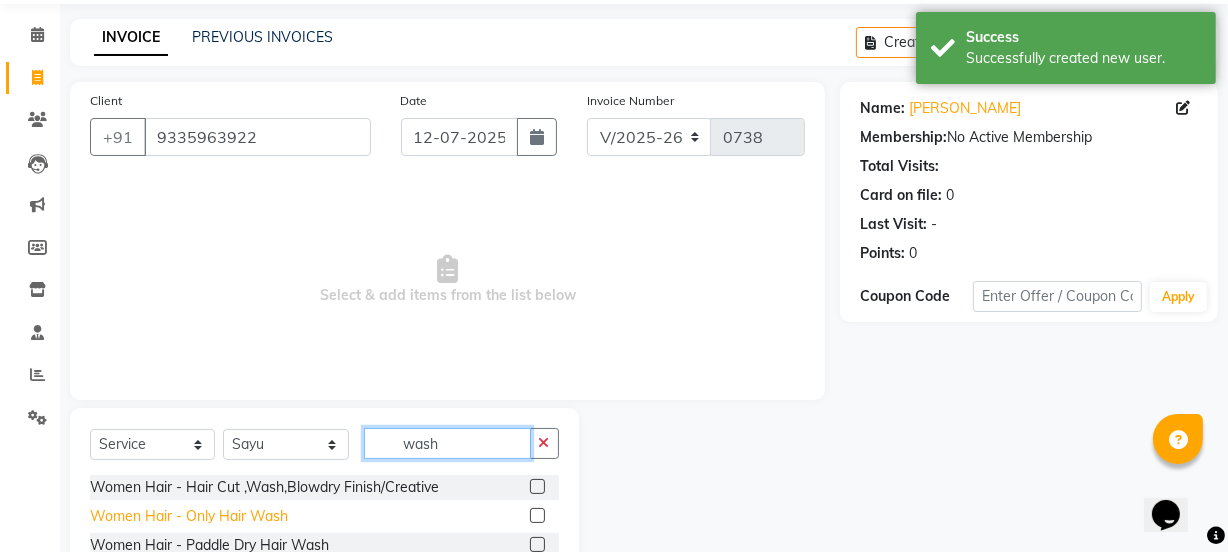 type on "wash" 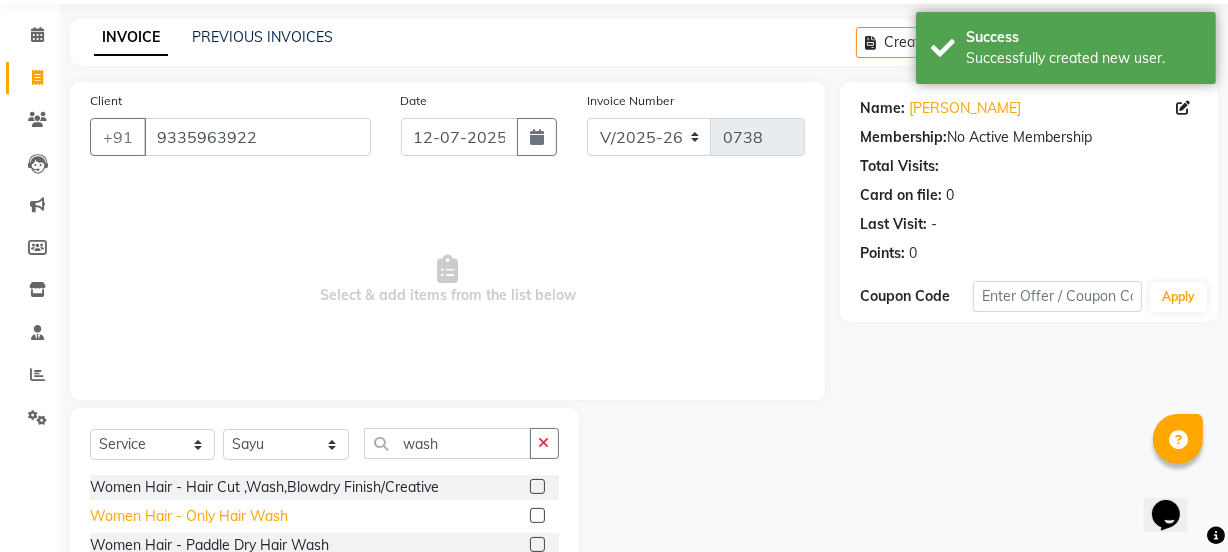 click on "Women Hair - Only Hair Wash" 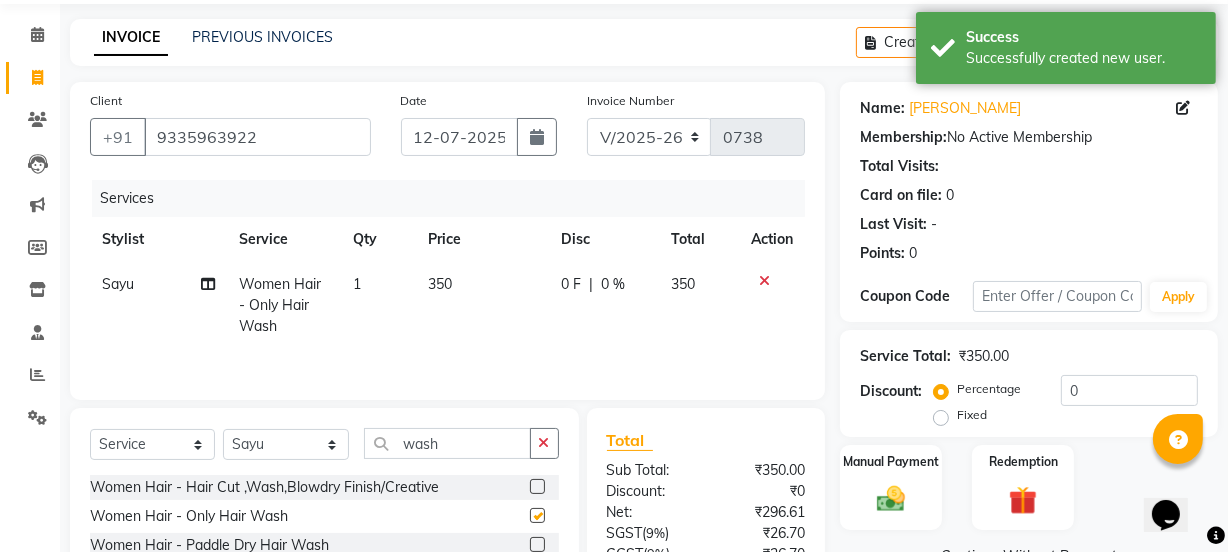 checkbox on "false" 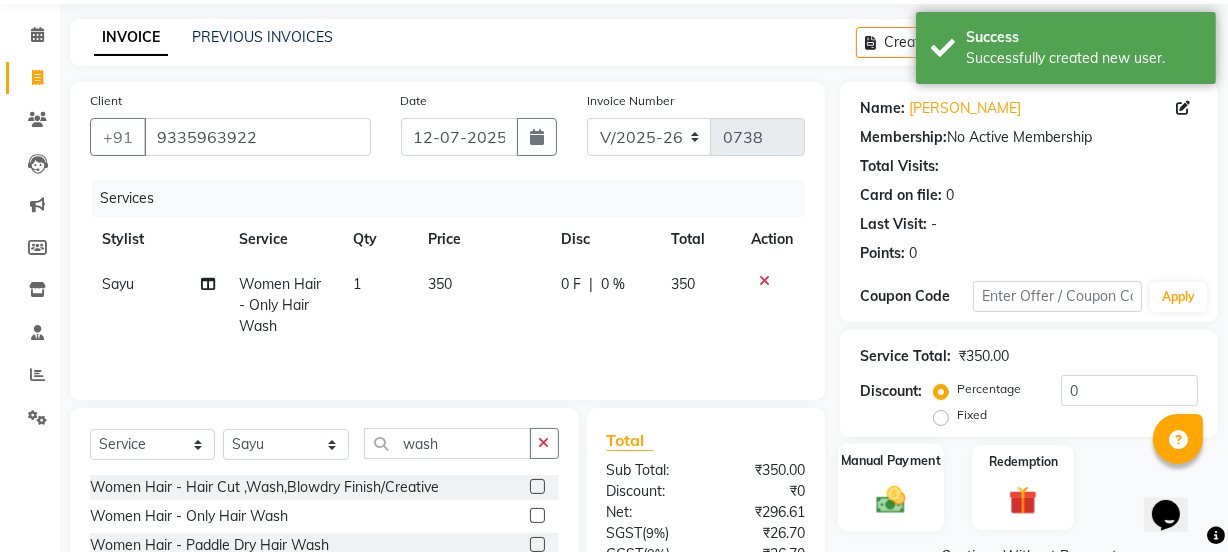 click 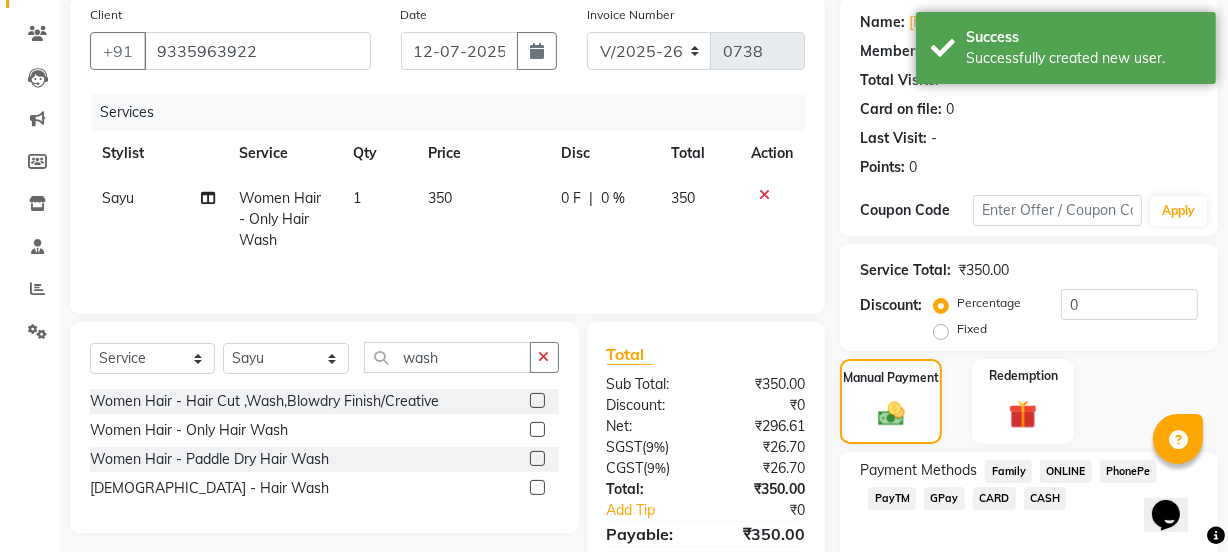 scroll, scrollTop: 249, scrollLeft: 0, axis: vertical 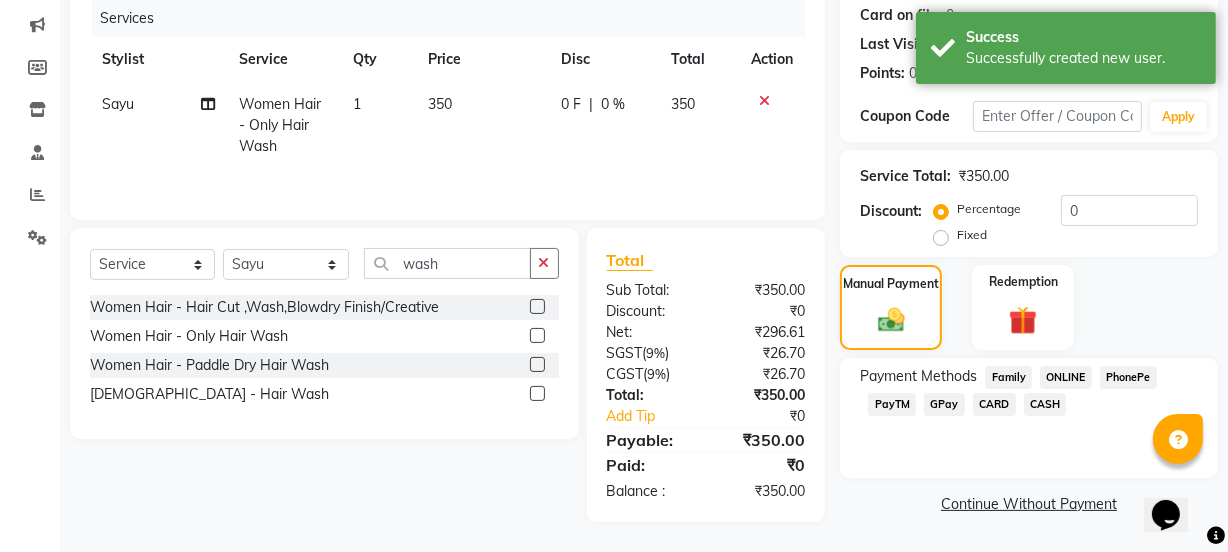 click on "GPay" 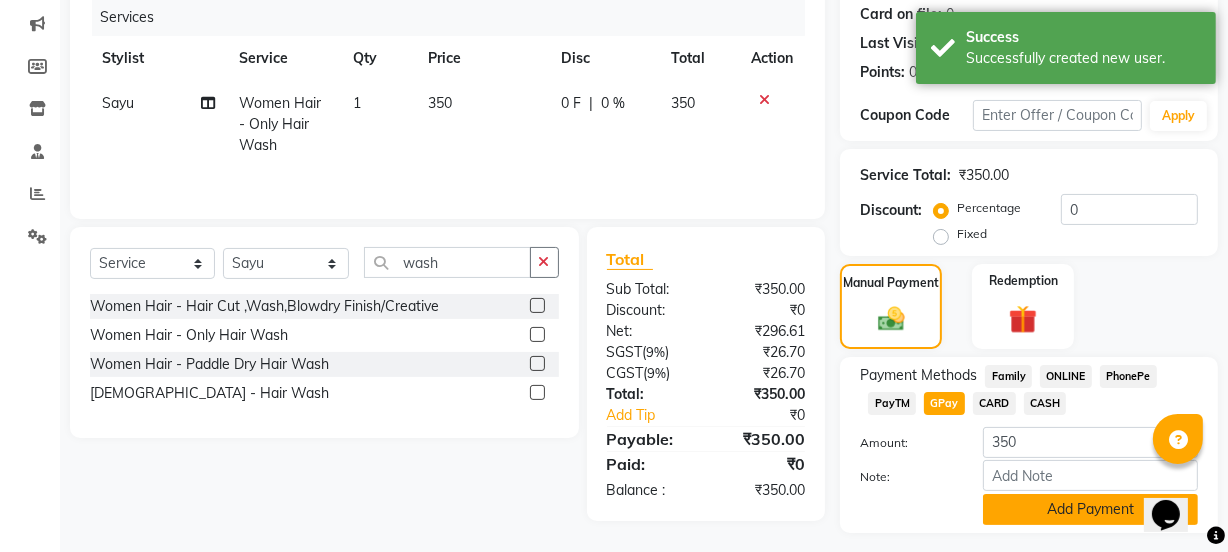 click on "Add Payment" 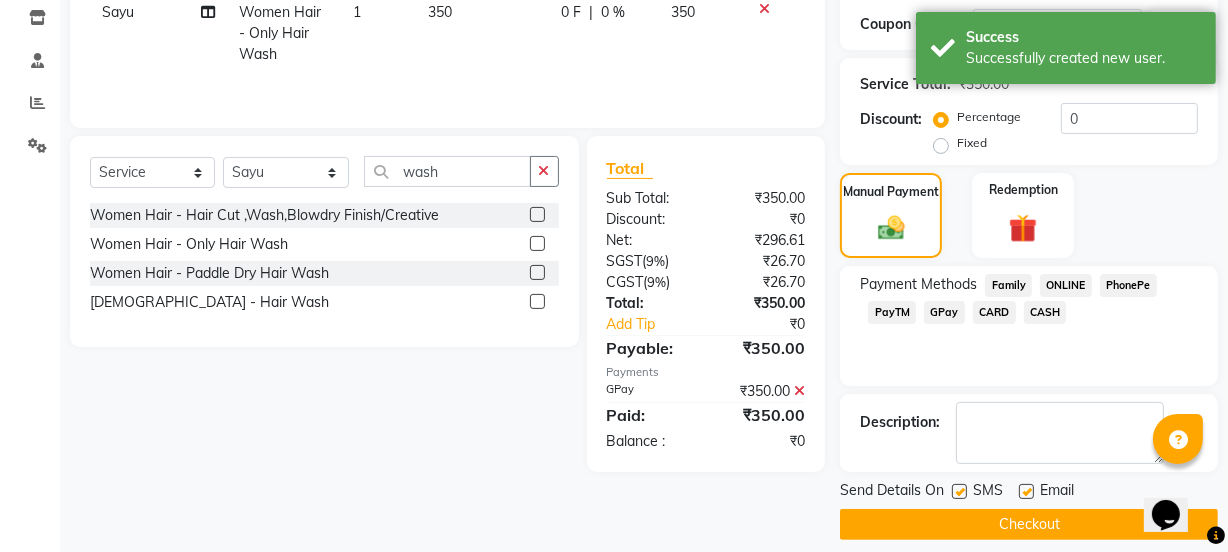 scroll, scrollTop: 357, scrollLeft: 0, axis: vertical 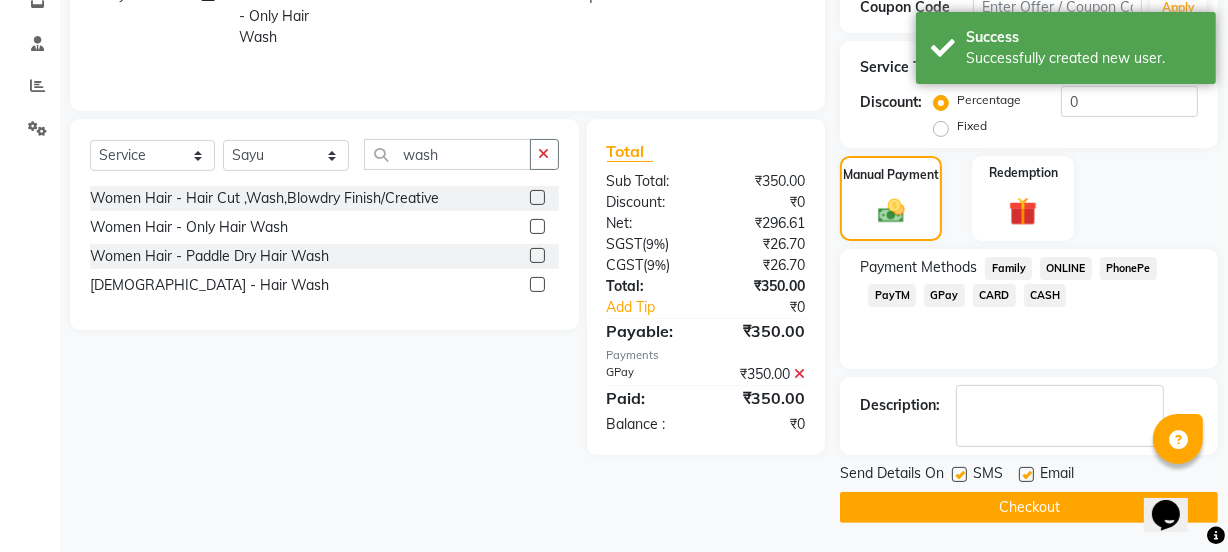 click 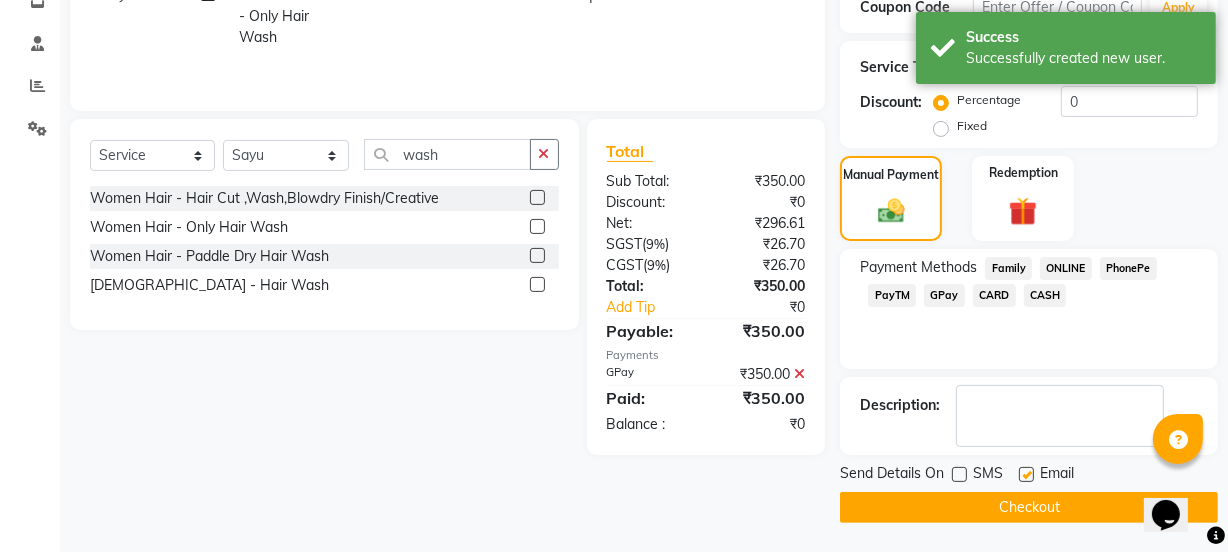 click on "Checkout" 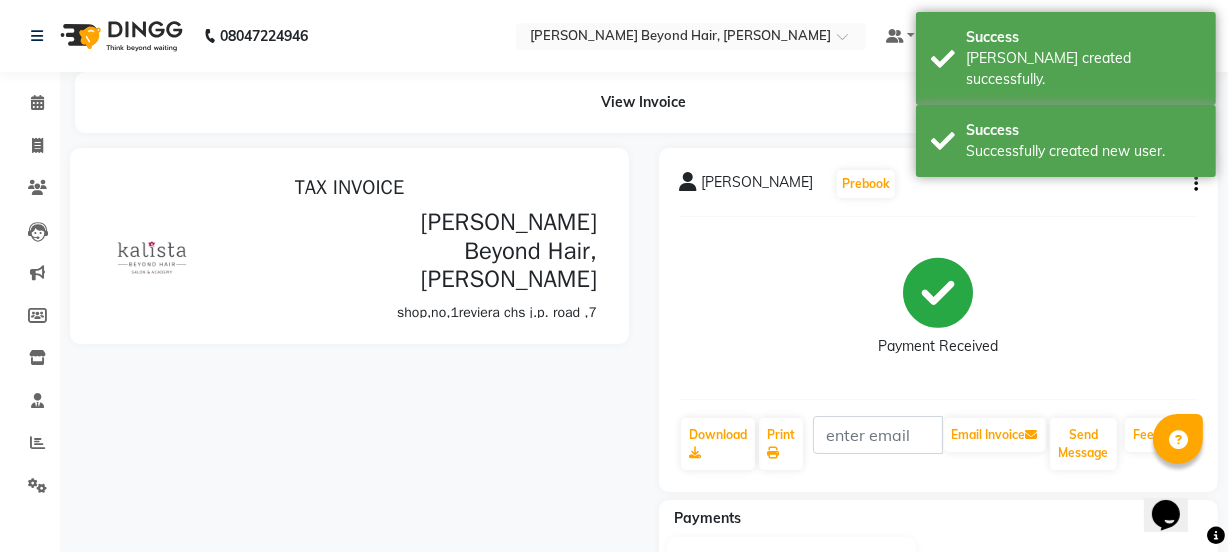 scroll, scrollTop: 0, scrollLeft: 0, axis: both 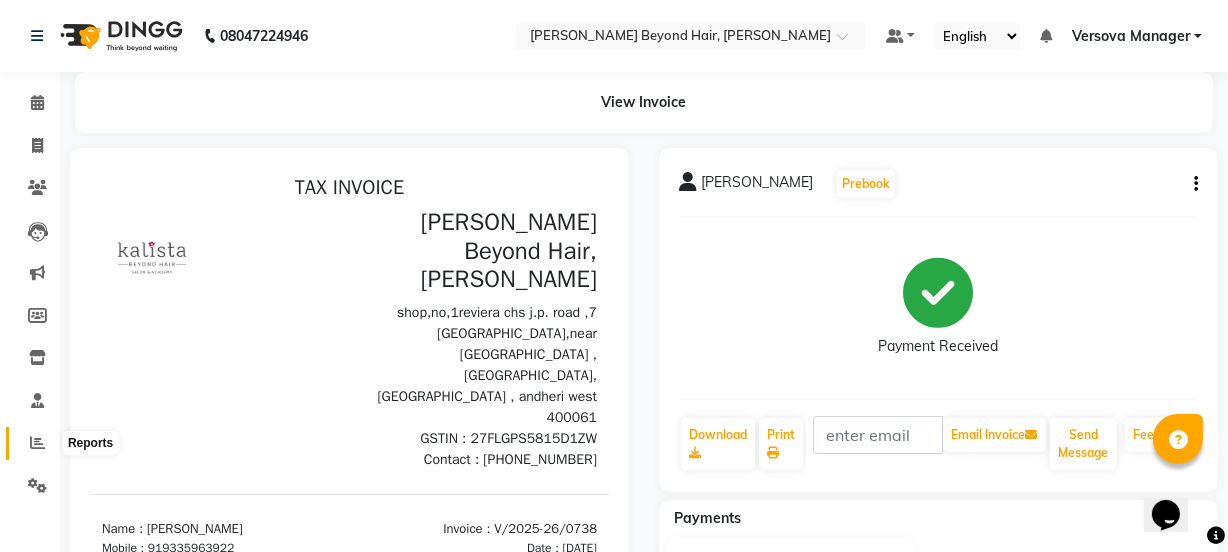 click 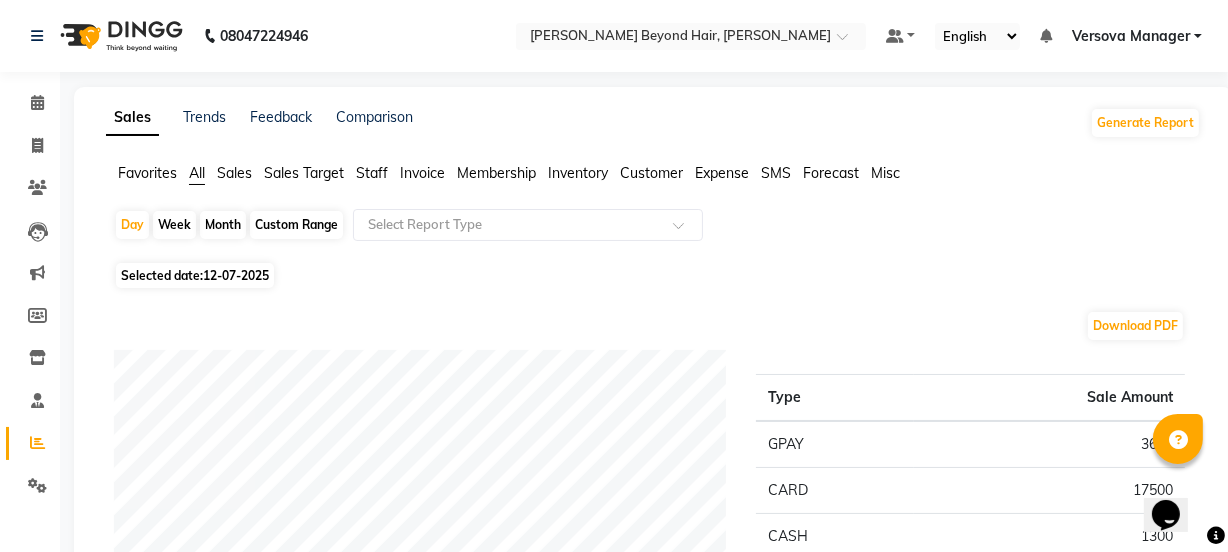 click on "Staff" 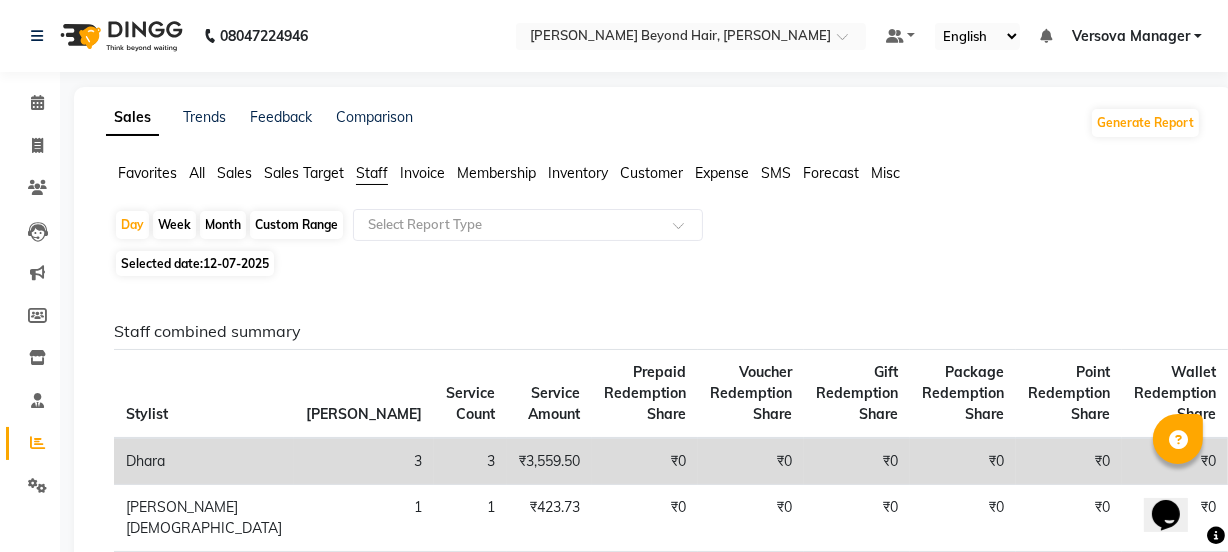 click on "Month" 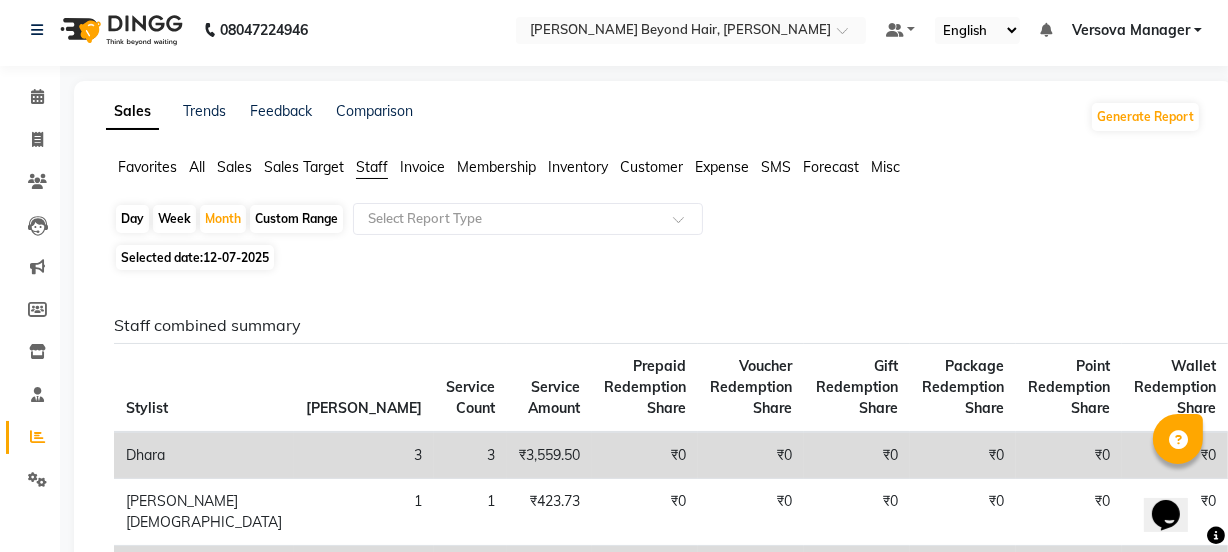 scroll, scrollTop: 0, scrollLeft: 0, axis: both 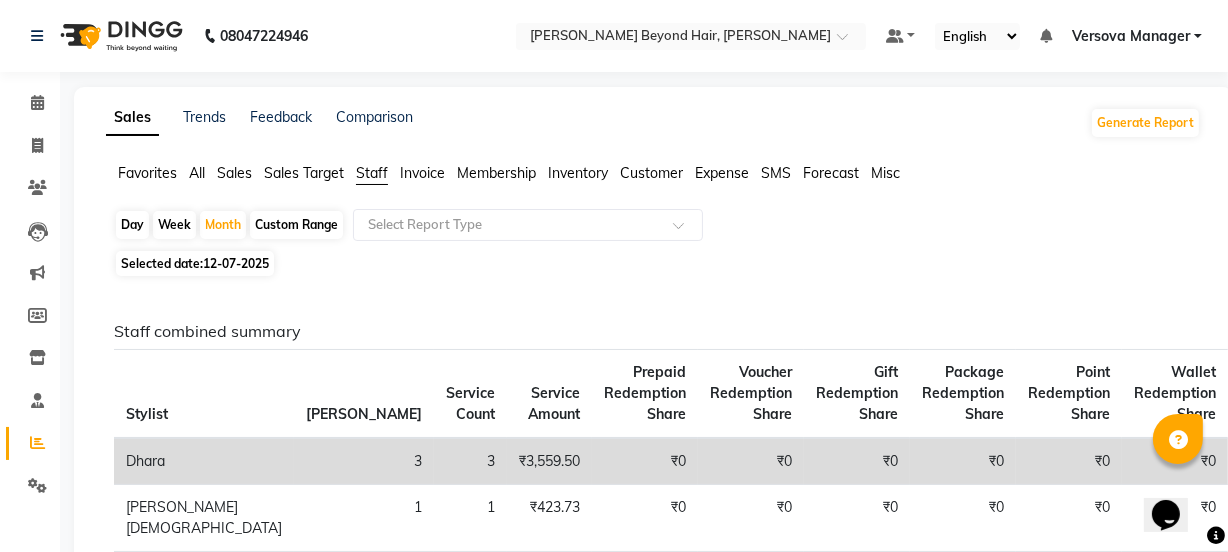 click on "12-07-2025" 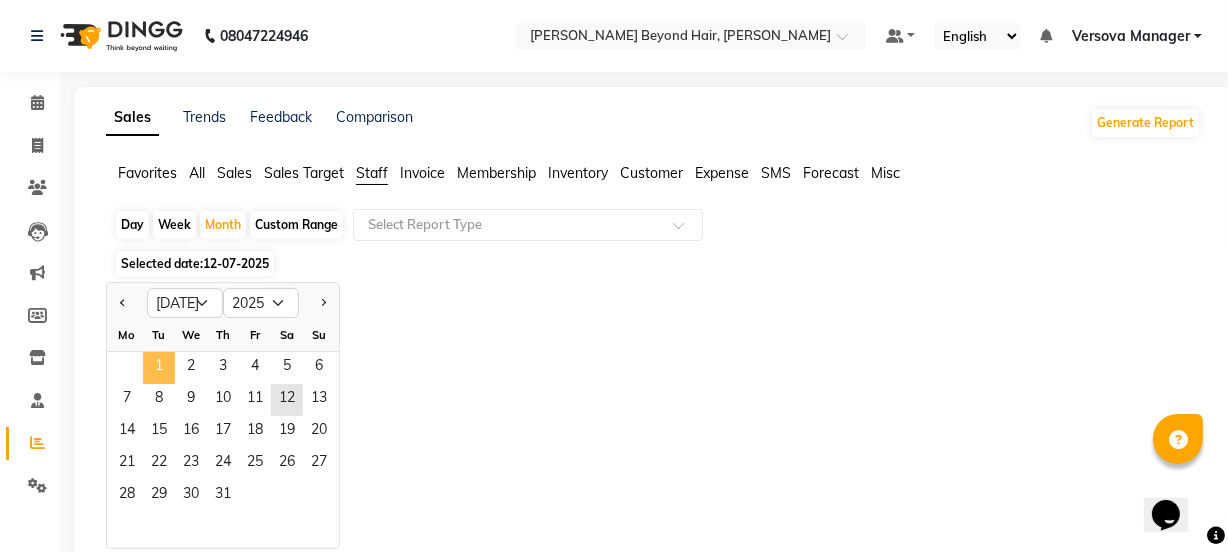 click on "1" 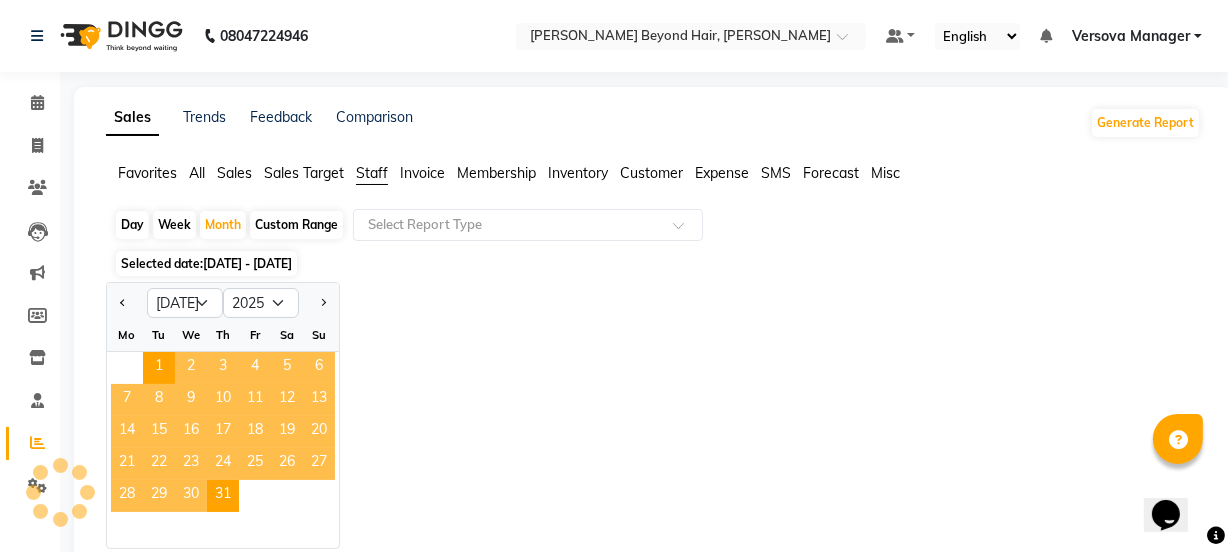 click on "Jan Feb Mar Apr May Jun Jul Aug Sep Oct Nov Dec 2015 2016 2017 2018 2019 2020 2021 2022 2023 2024 2025 2026 2027 2028 2029 2030 2031 2032 2033 2034 2035 Mo Tu We Th Fr Sa Su  1   2   3   4   5   6   7   8   9   10   11   12   13   14   15   16   17   18   19   20   21   22   23   24   25   26   27   28   29   30   31" 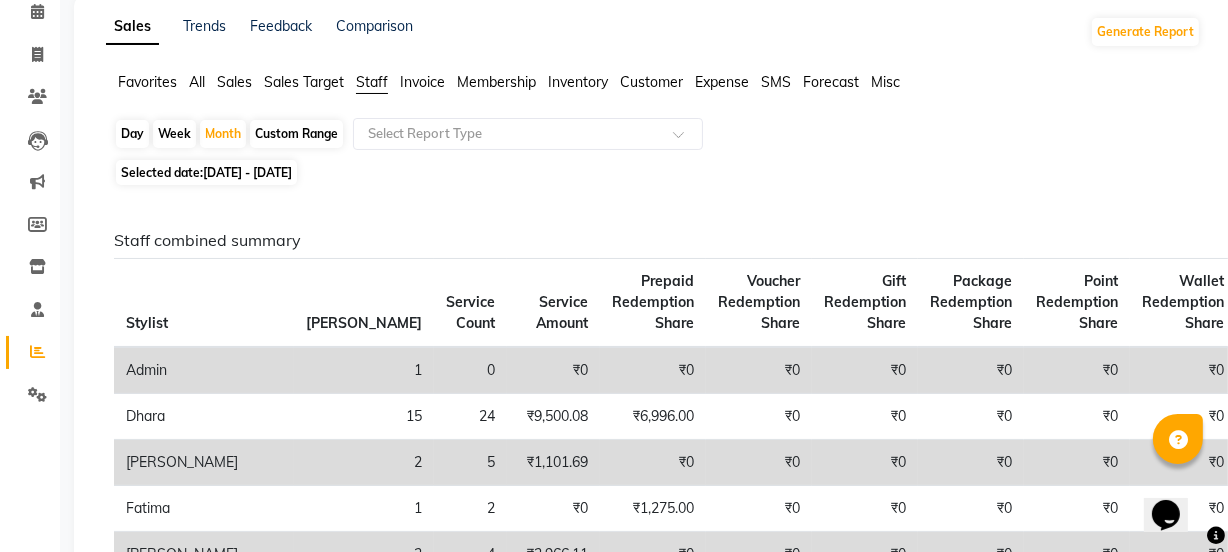 scroll, scrollTop: 90, scrollLeft: 0, axis: vertical 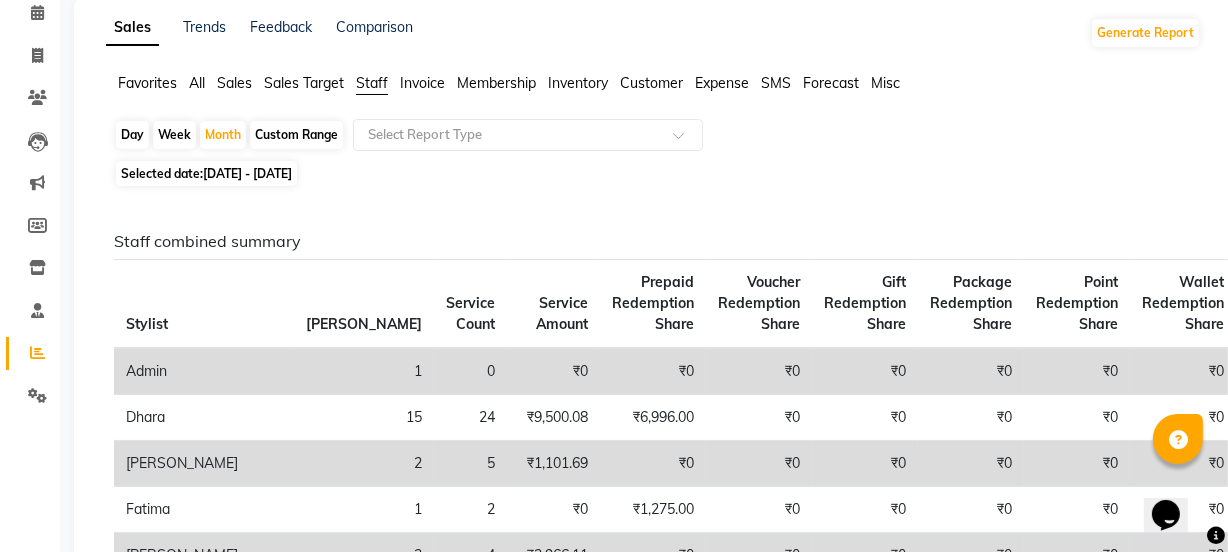 click on "Day" 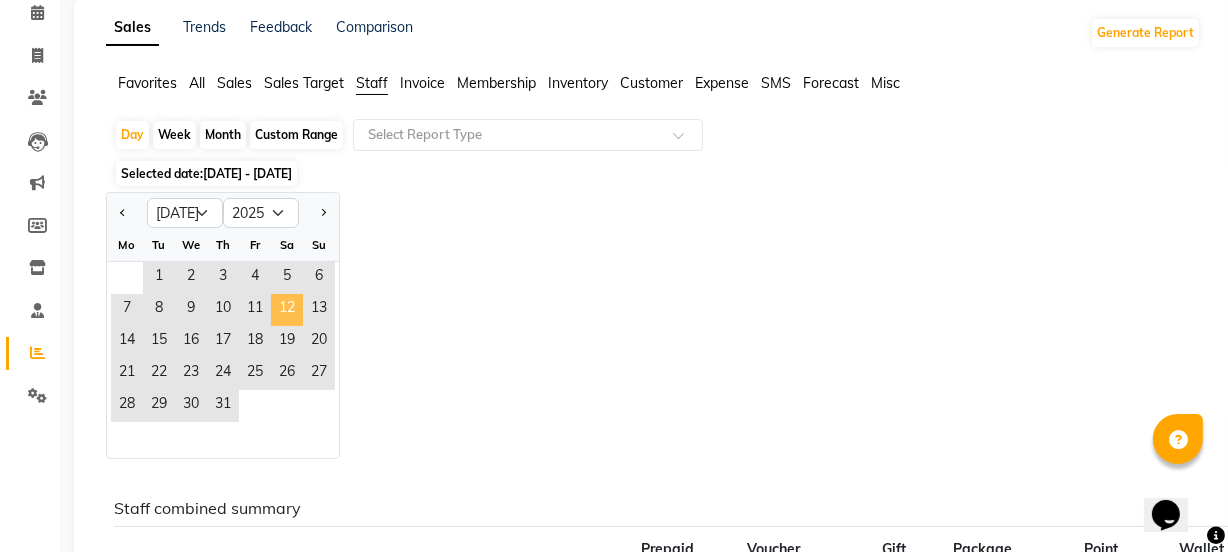 click on "12" 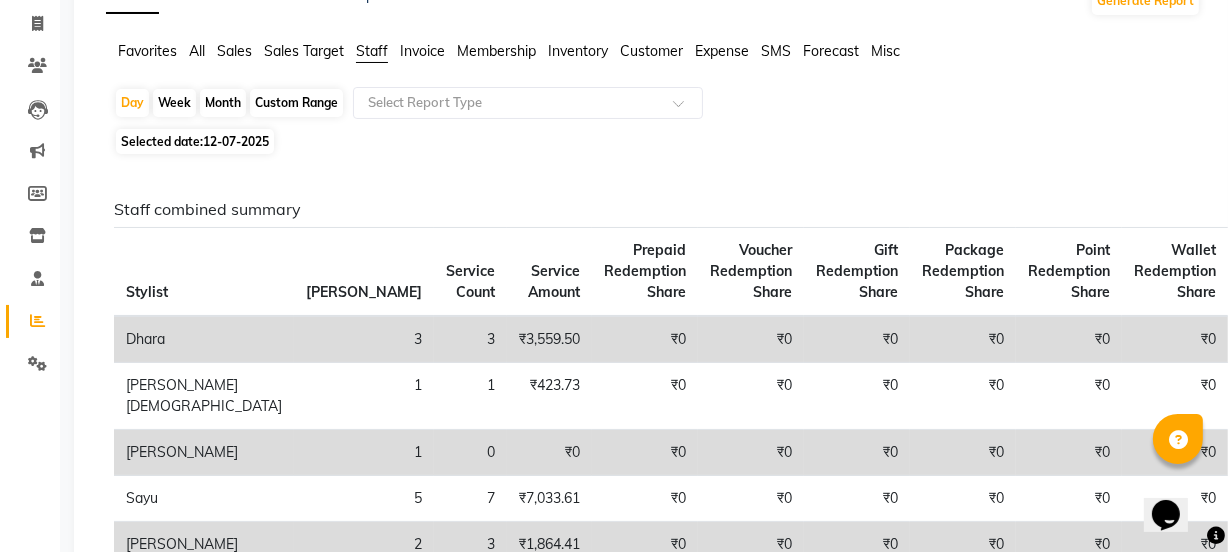 scroll, scrollTop: 90, scrollLeft: 0, axis: vertical 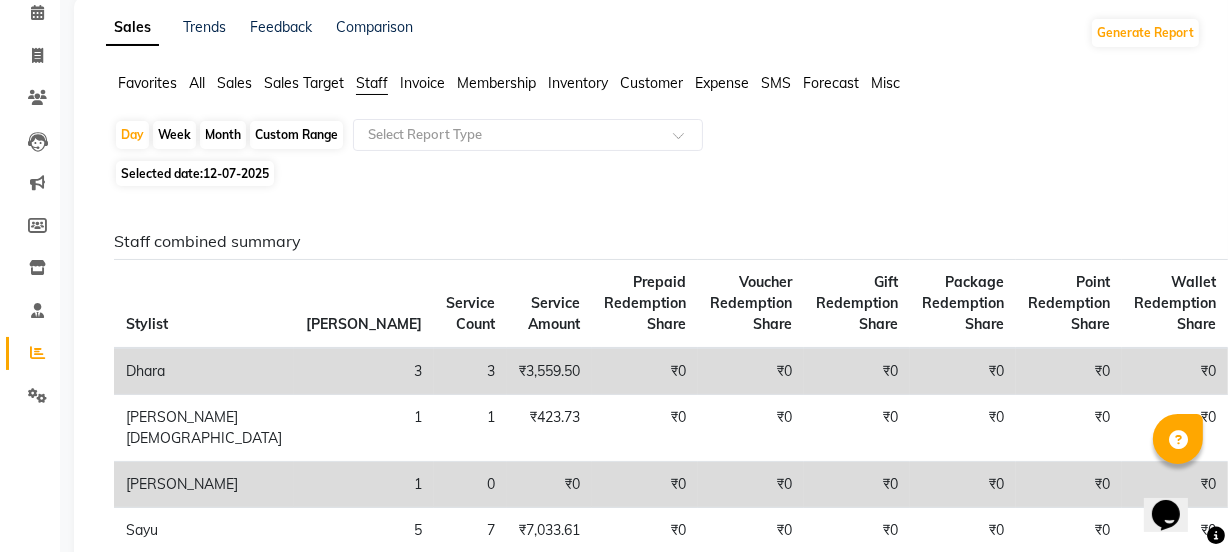 click on "Month" 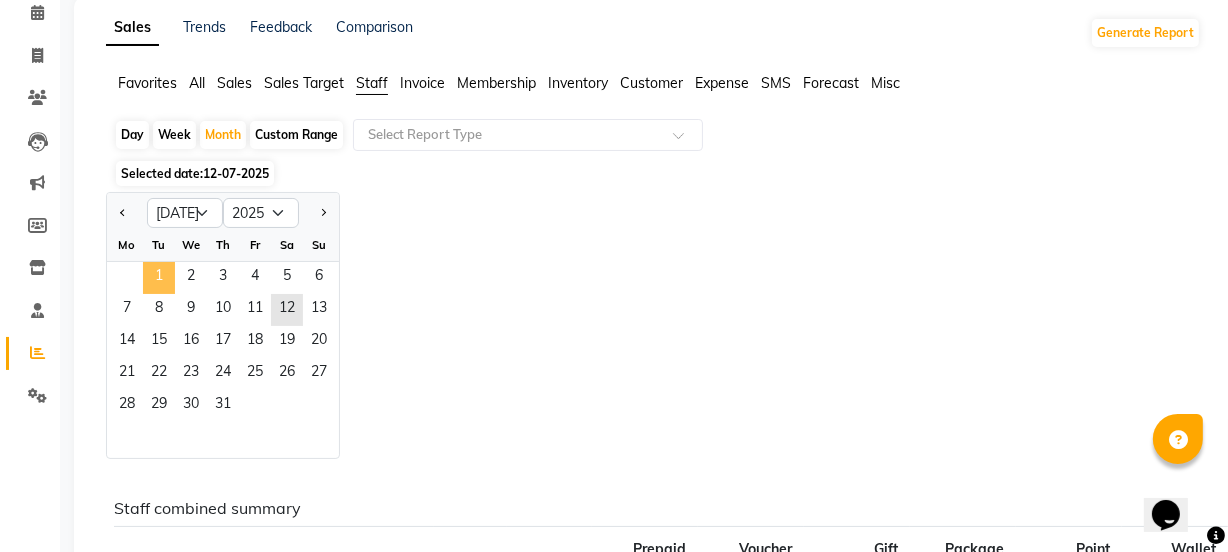 click on "1" 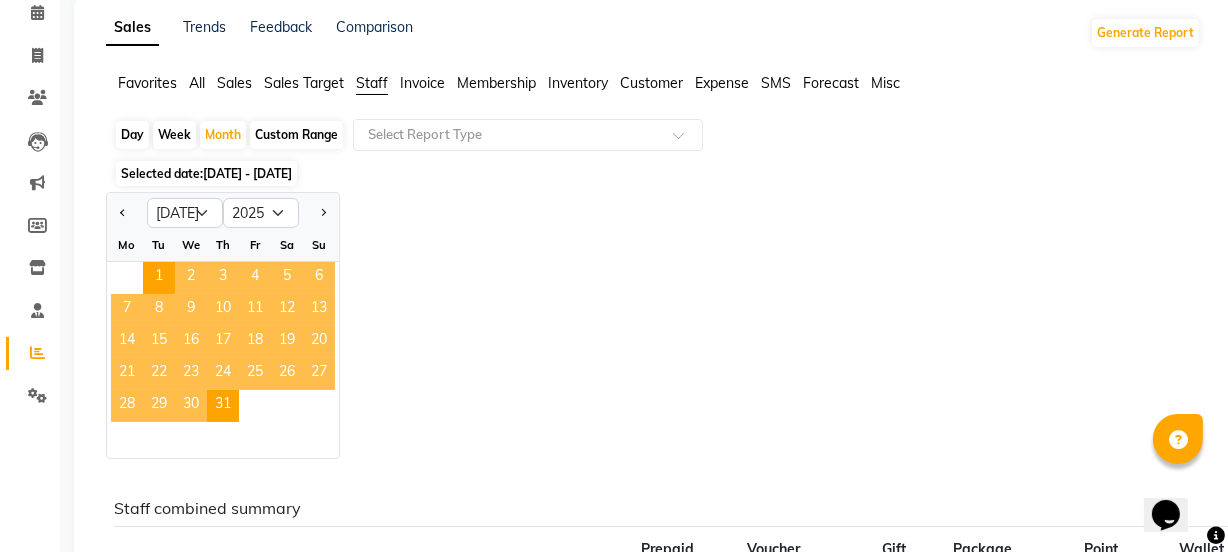 click on "Jan Feb Mar Apr May Jun Jul Aug Sep Oct Nov Dec 2015 2016 2017 2018 2019 2020 2021 2022 2023 2024 2025 2026 2027 2028 2029 2030 2031 2032 2033 2034 2035 Mo Tu We Th Fr Sa Su  1   2   3   4   5   6   7   8   9   10   11   12   13   14   15   16   17   18   19   20   21   22   23   24   25   26   27   28   29   30   31" 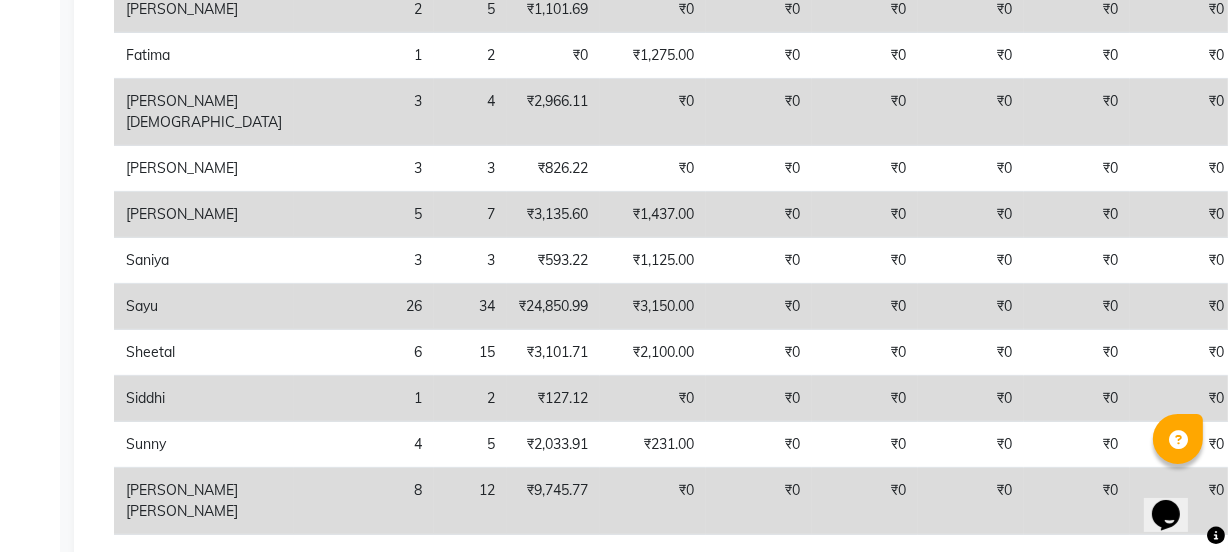 scroll, scrollTop: 545, scrollLeft: 0, axis: vertical 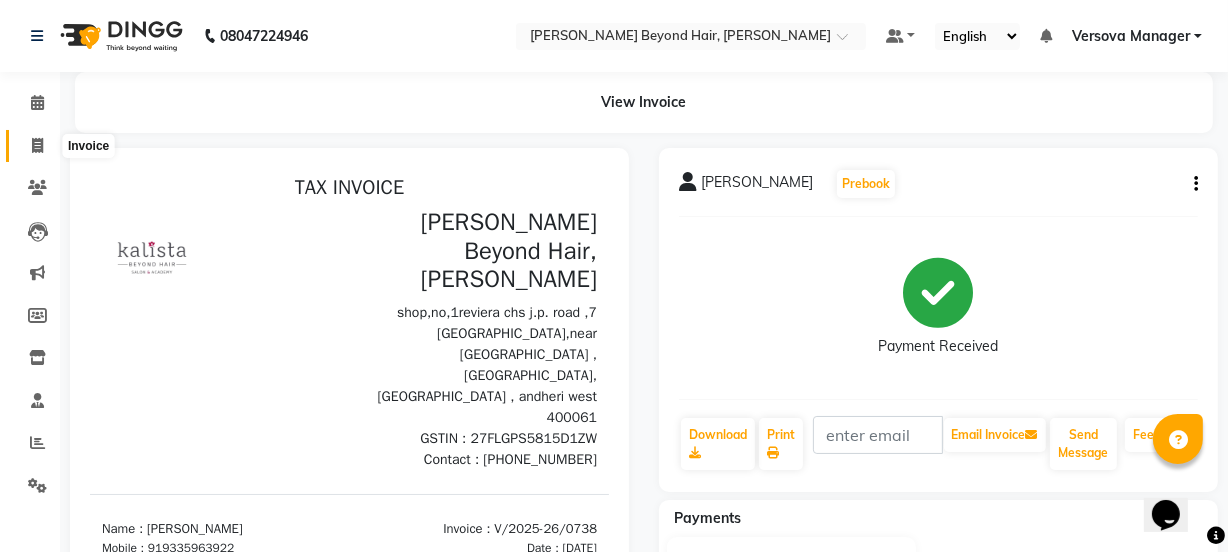 click 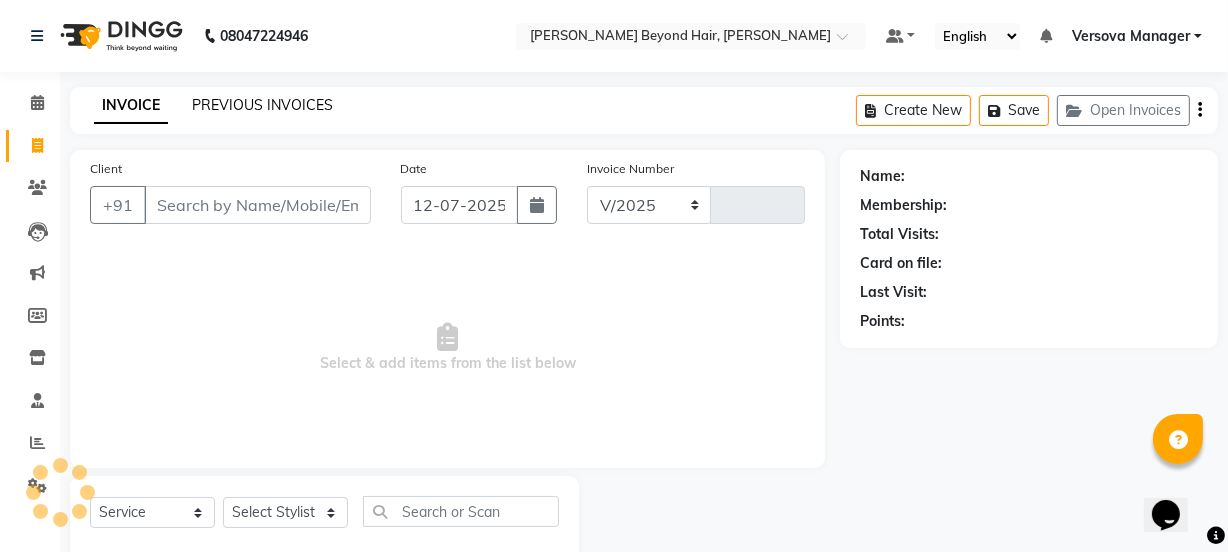select on "6352" 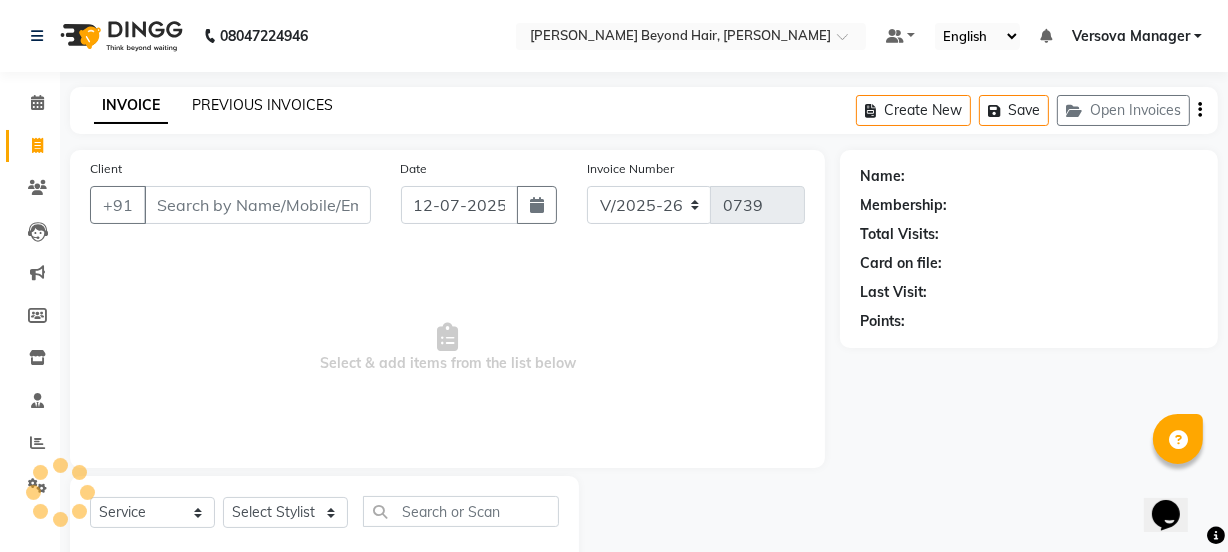 scroll, scrollTop: 50, scrollLeft: 0, axis: vertical 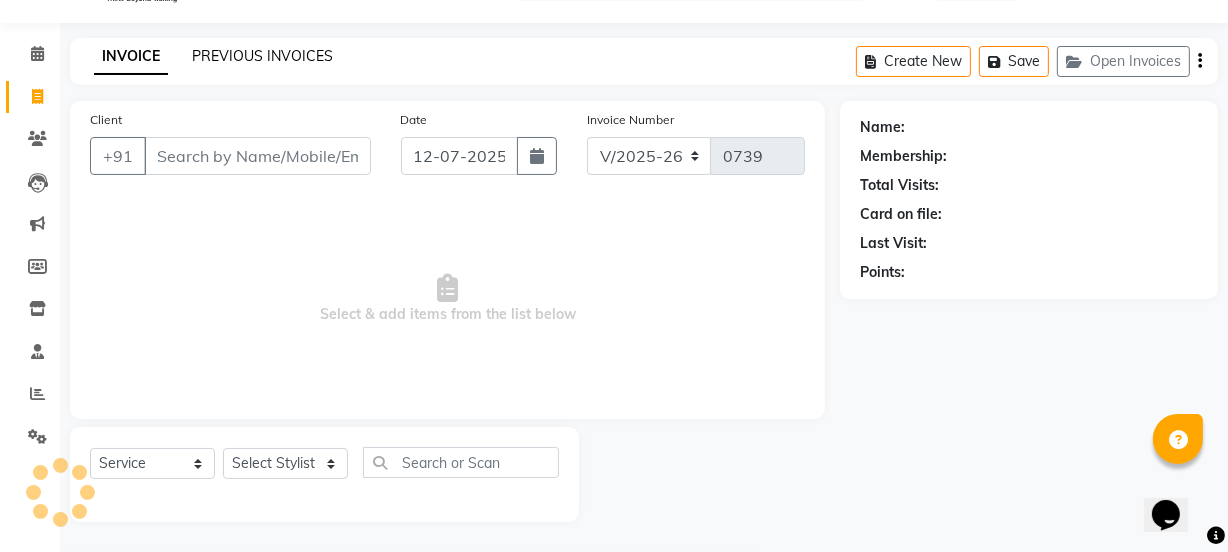 click on "PREVIOUS INVOICES" 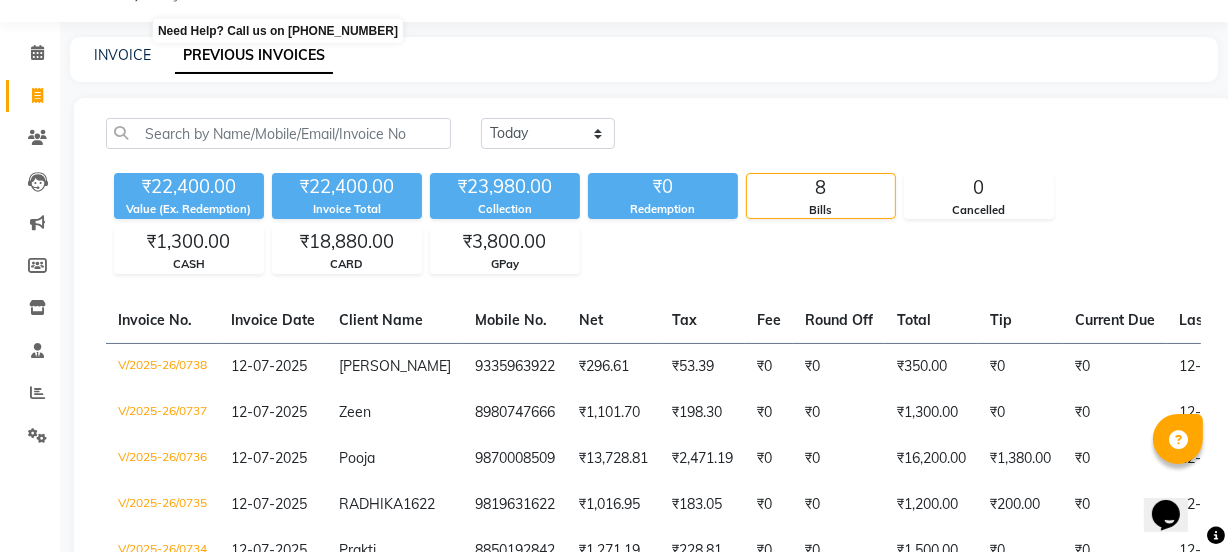 scroll, scrollTop: 0, scrollLeft: 0, axis: both 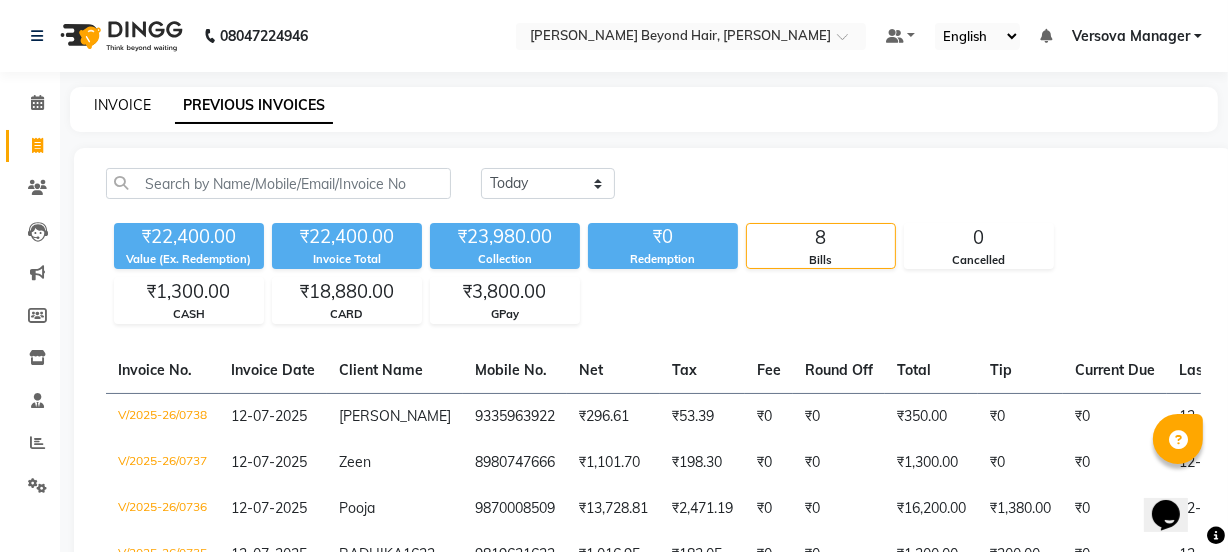 click on "INVOICE" 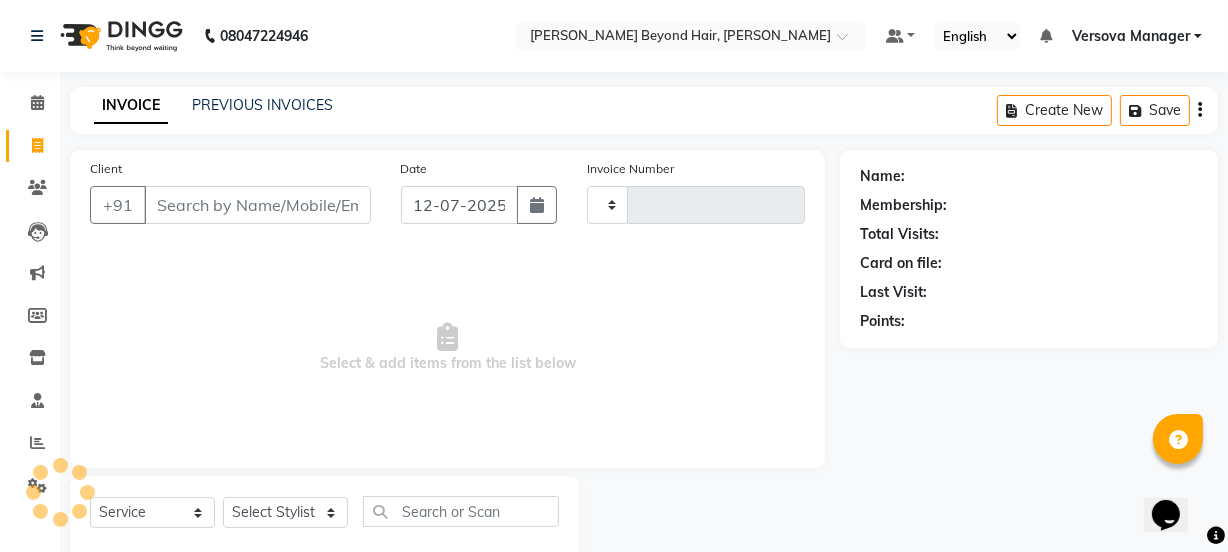 scroll, scrollTop: 50, scrollLeft: 0, axis: vertical 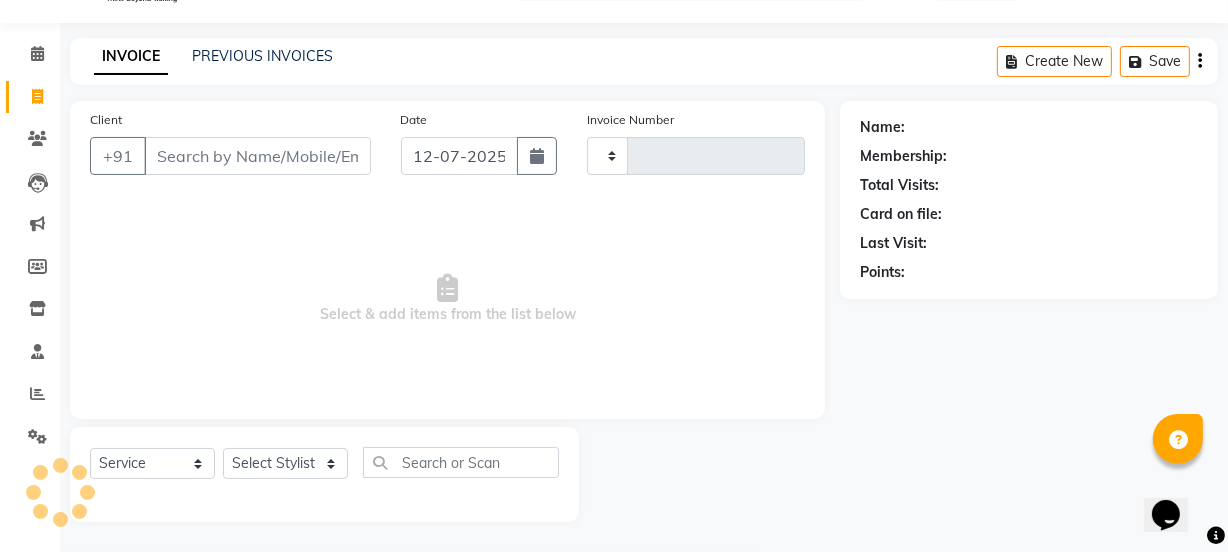 type on "0739" 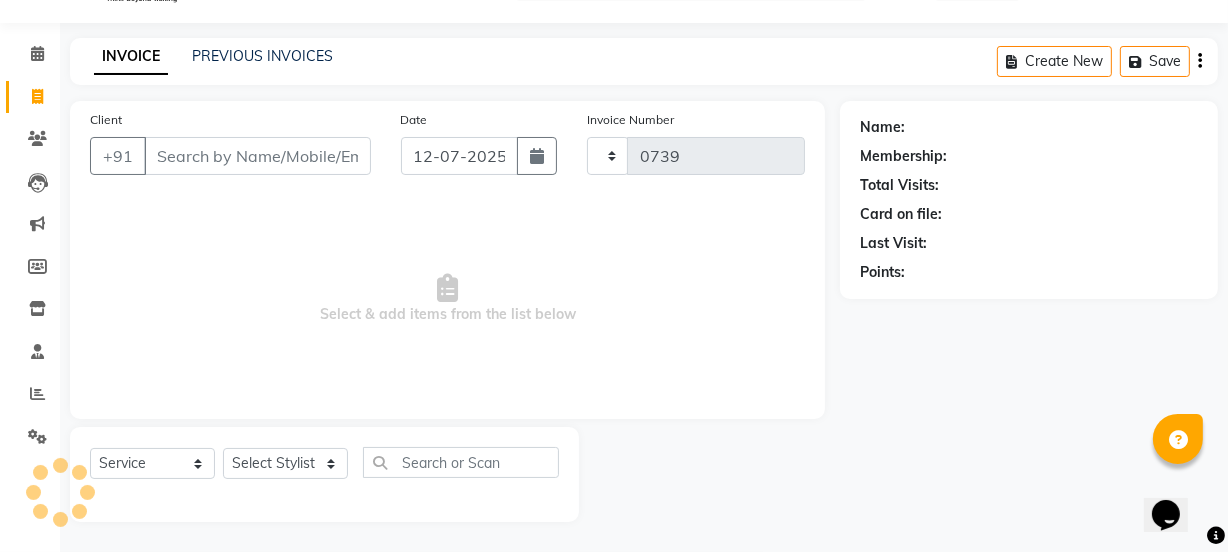 select on "6352" 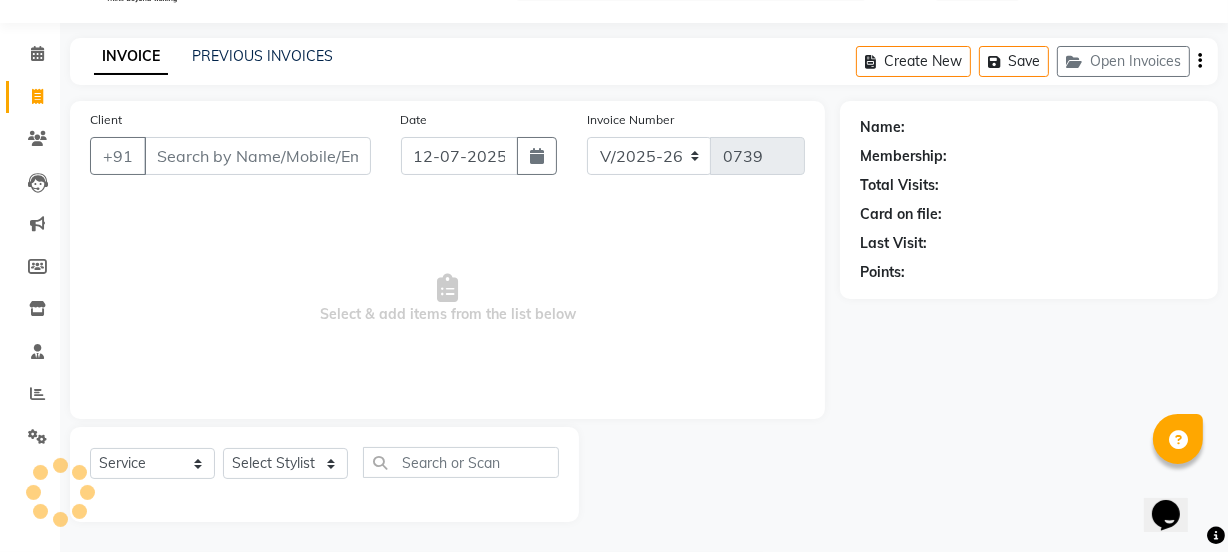 click on "Client" at bounding box center [257, 156] 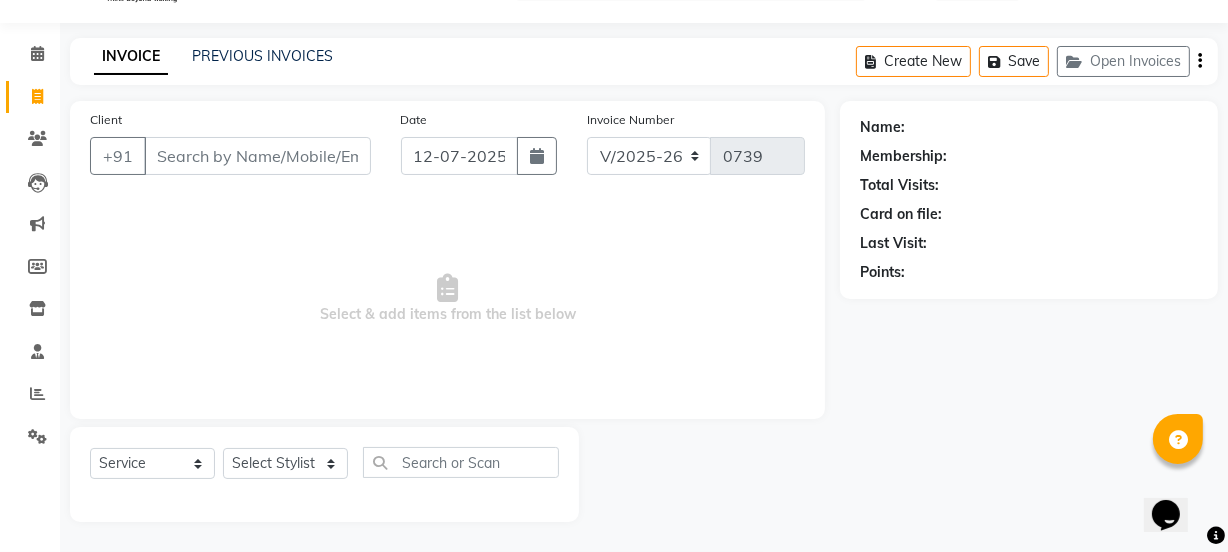 select on "48071" 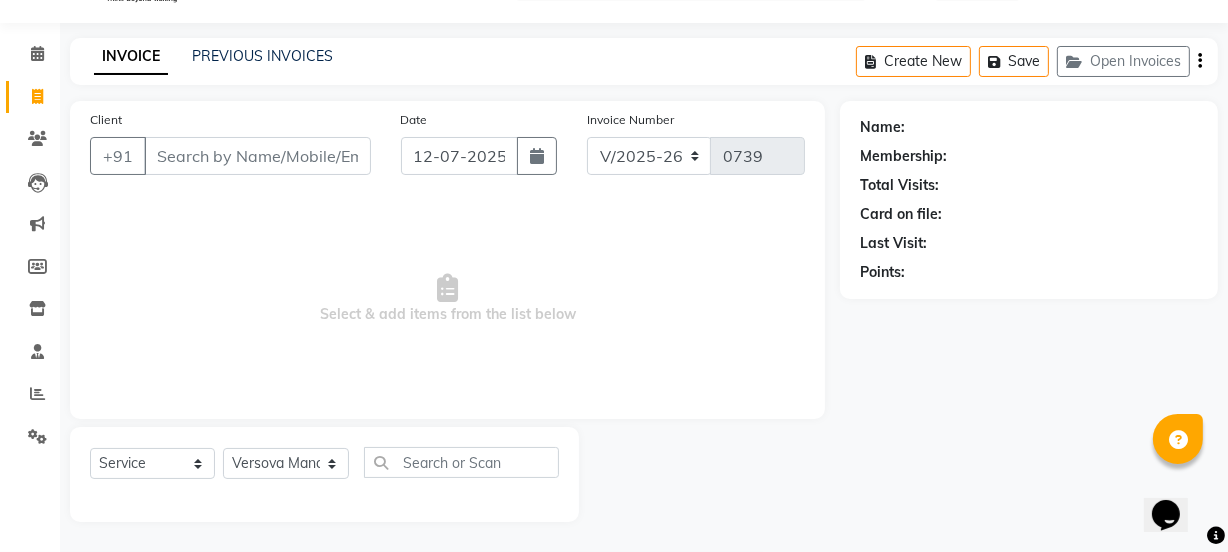 click on "Client" at bounding box center (257, 156) 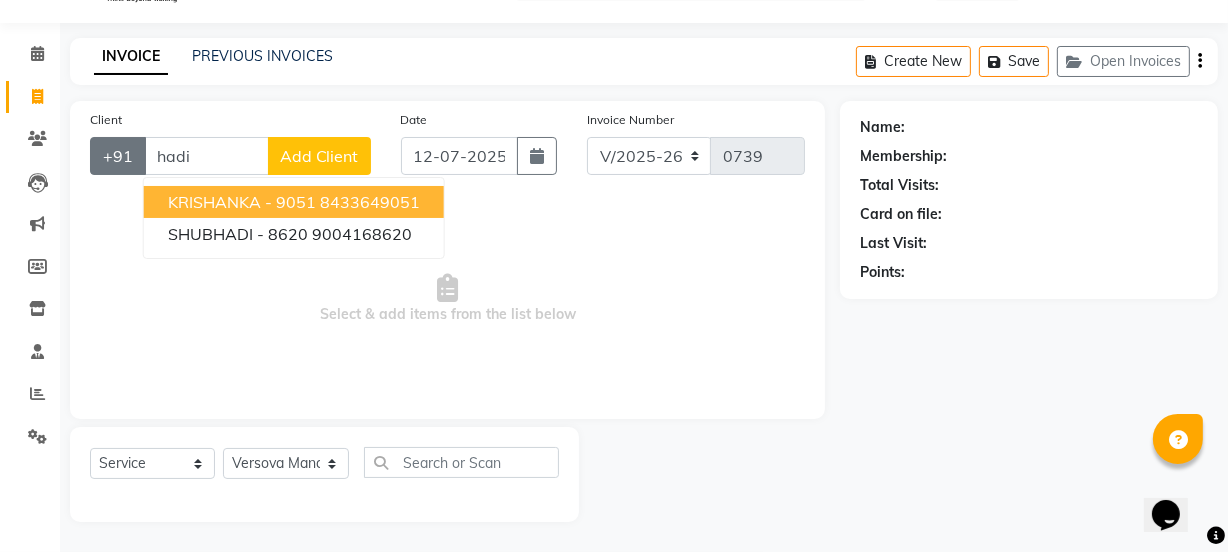 drag, startPoint x: 212, startPoint y: 158, endPoint x: 109, endPoint y: 155, distance: 103.04368 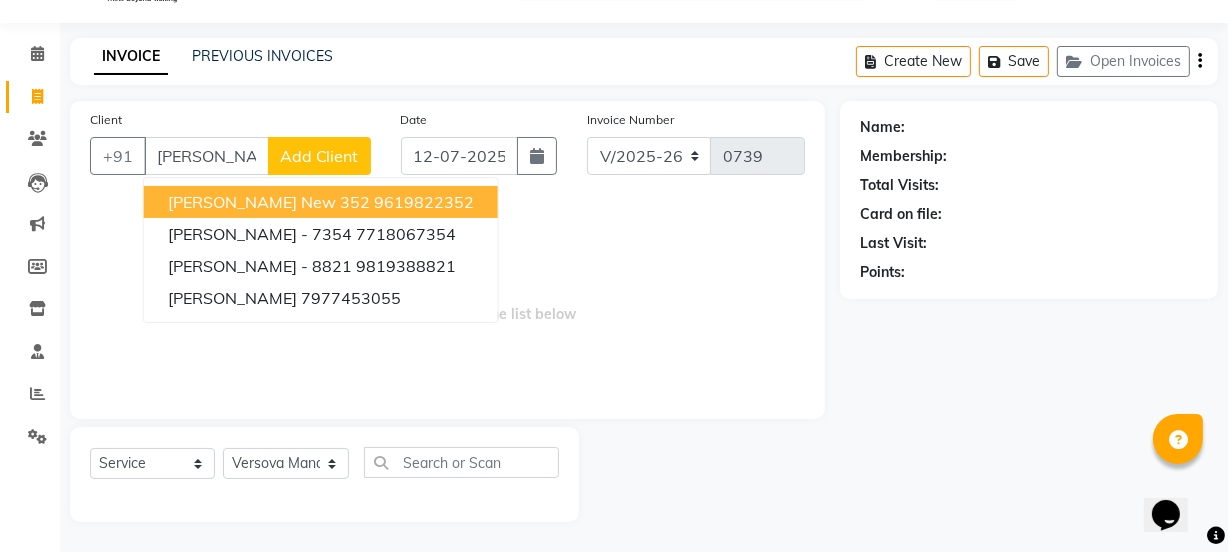 drag, startPoint x: 200, startPoint y: 141, endPoint x: 0, endPoint y: 143, distance: 200.01 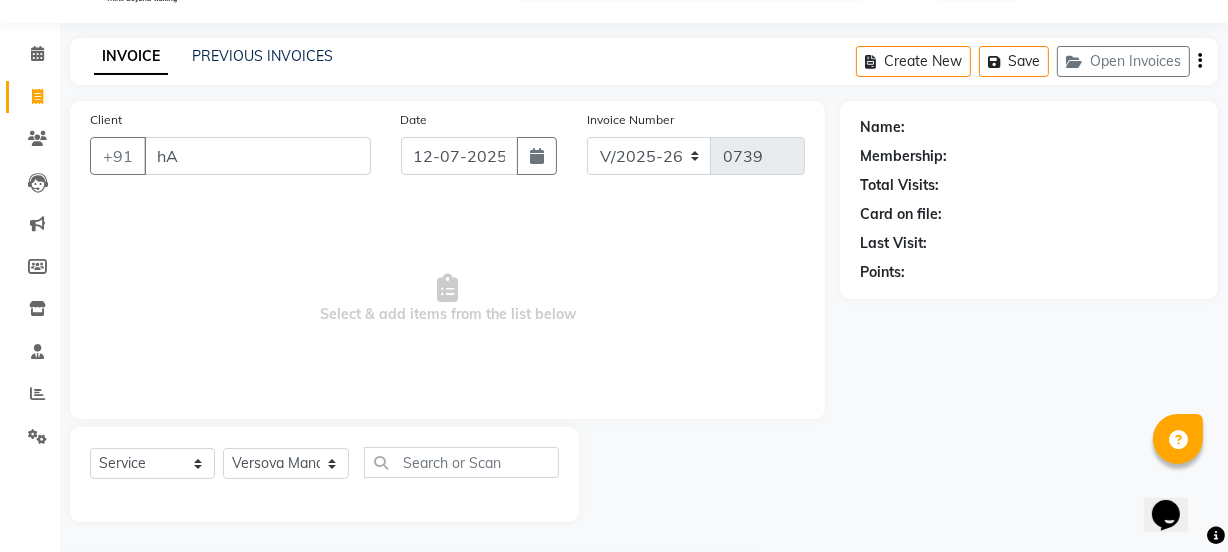 type on "h" 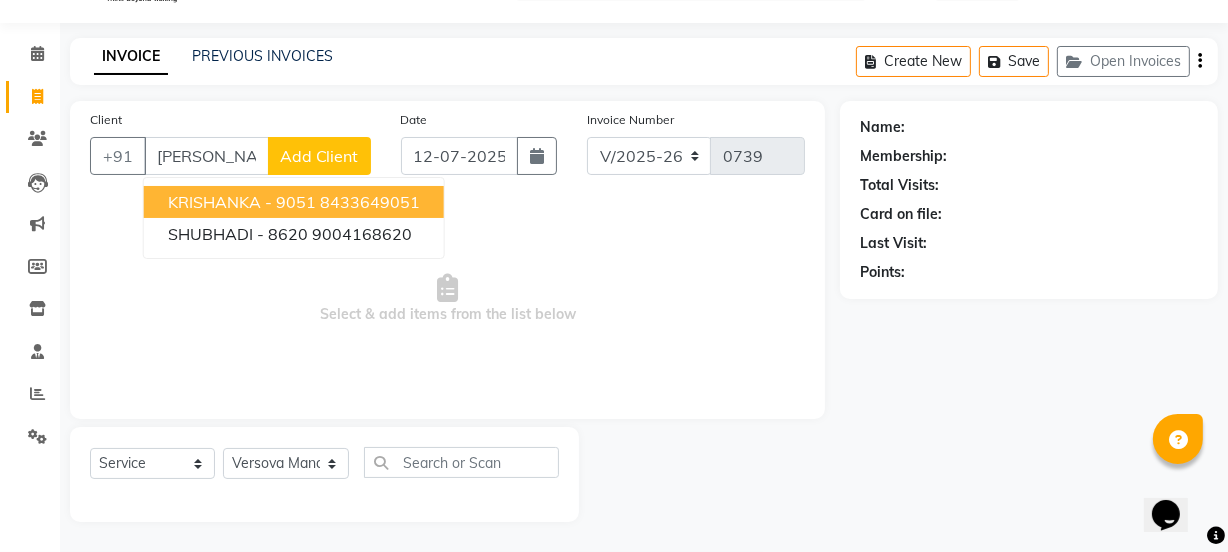 drag, startPoint x: 190, startPoint y: 154, endPoint x: 91, endPoint y: 176, distance: 101.414986 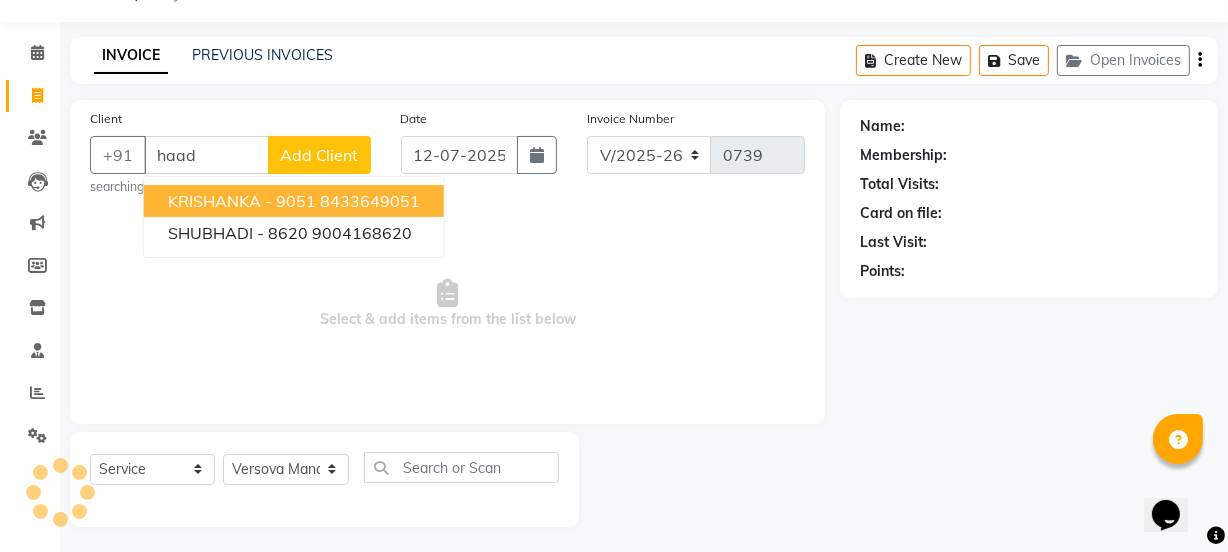 type on "haadi" 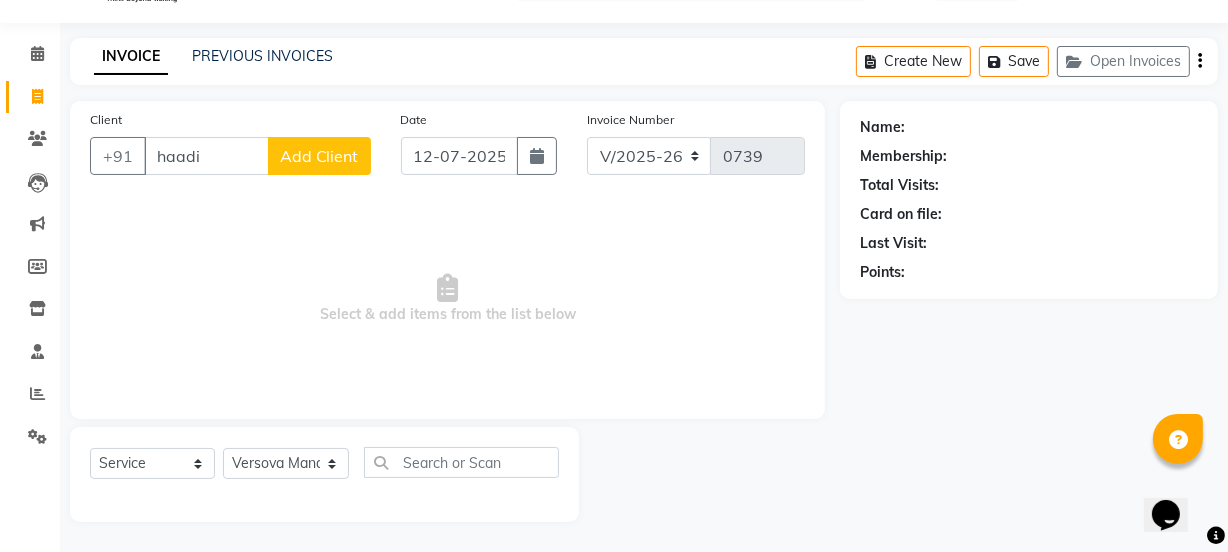 drag, startPoint x: 231, startPoint y: 148, endPoint x: 87, endPoint y: 182, distance: 147.95946 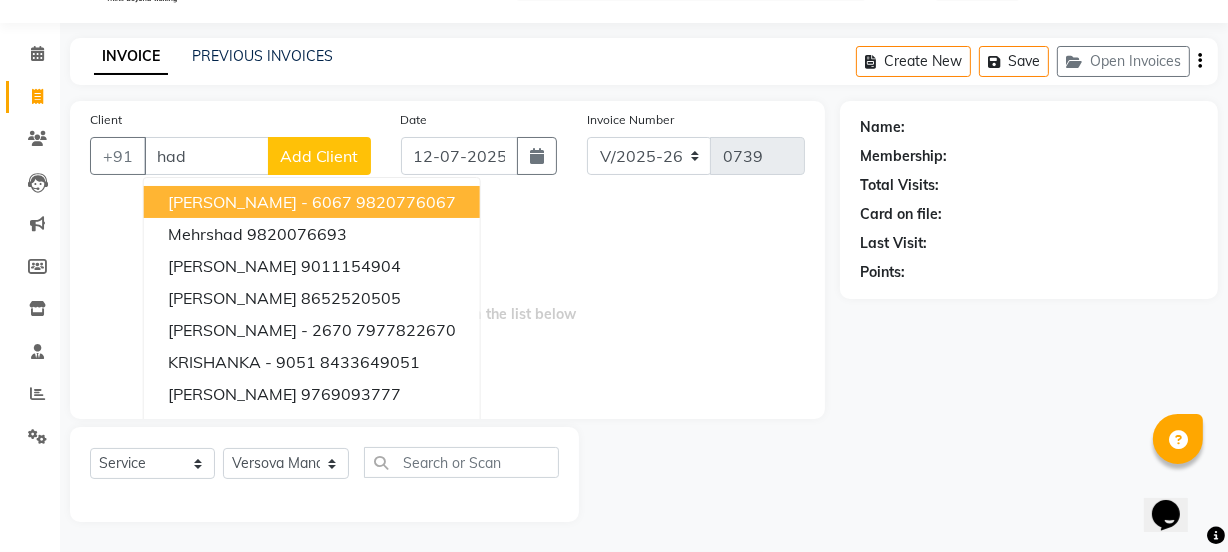 scroll, scrollTop: 0, scrollLeft: 0, axis: both 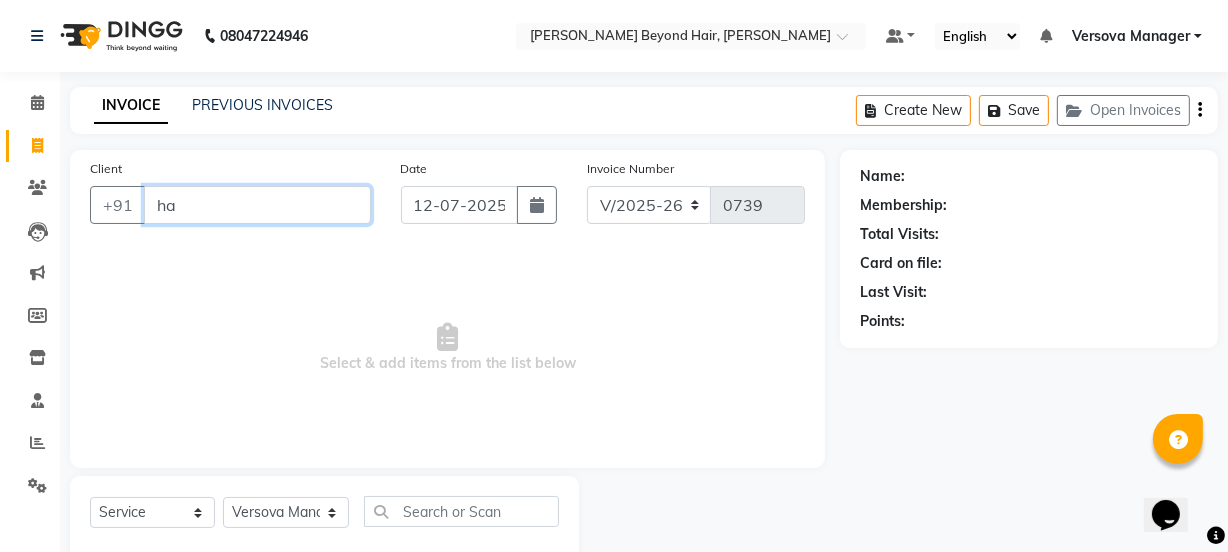 type on "h" 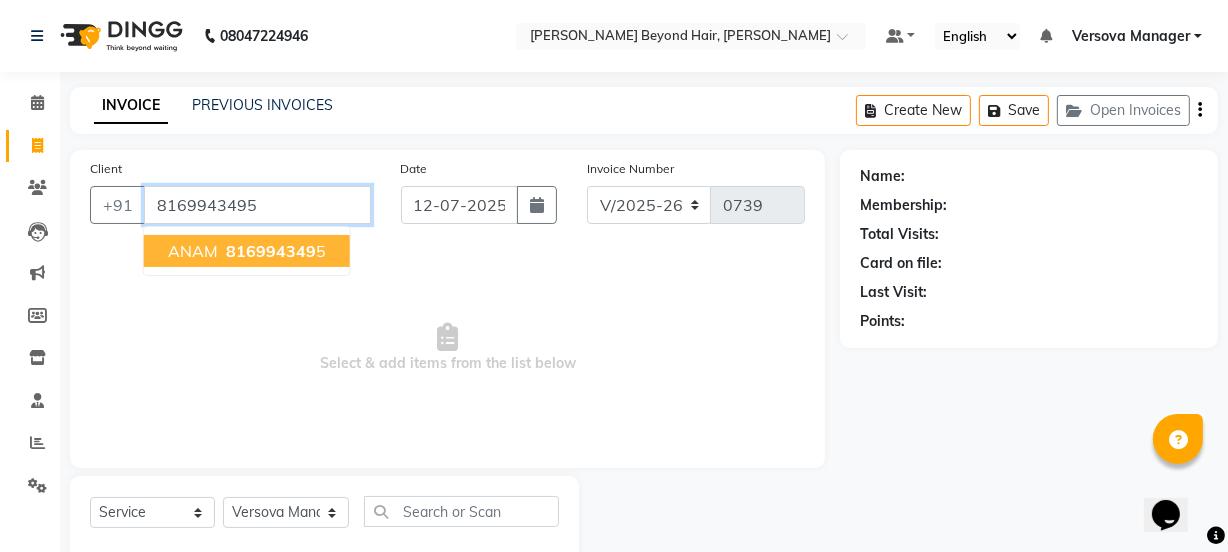 type on "8169943495" 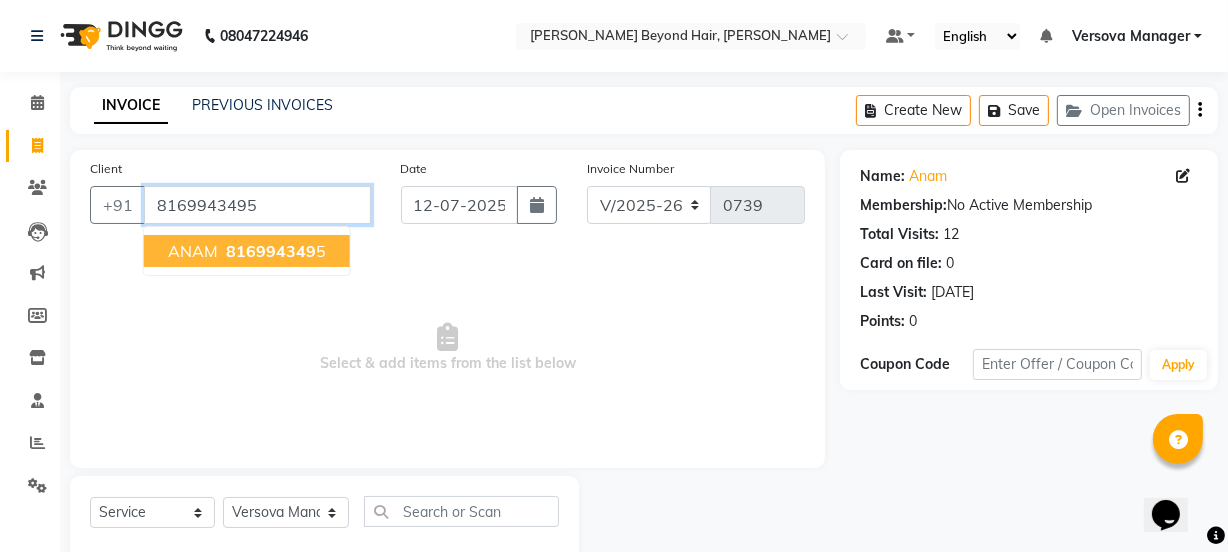 click on "8169943495" at bounding box center (257, 205) 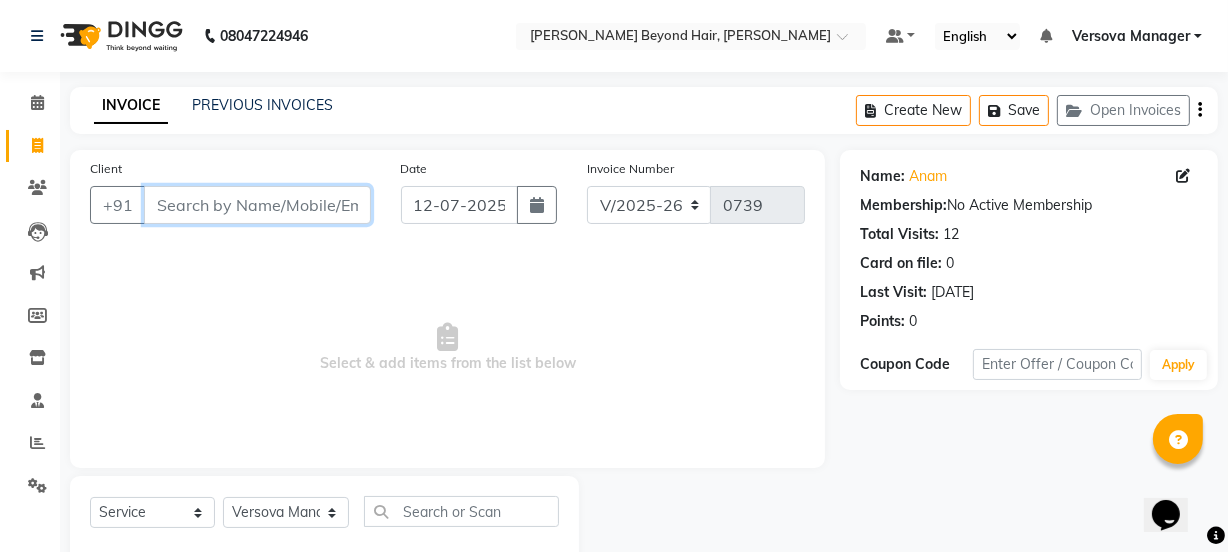 type 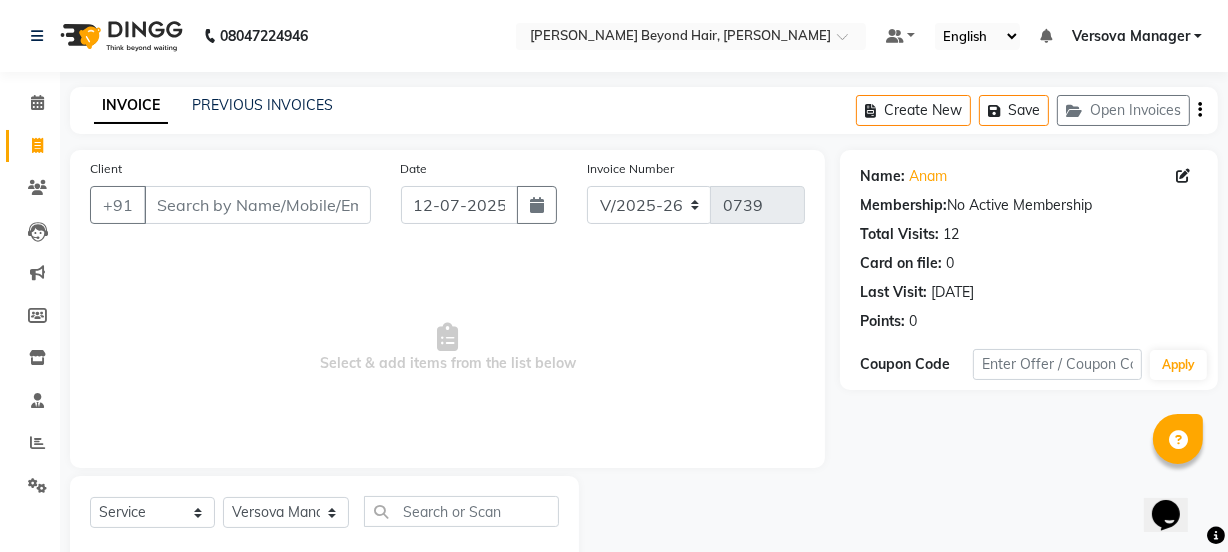 click on "PREVIOUS INVOICES" 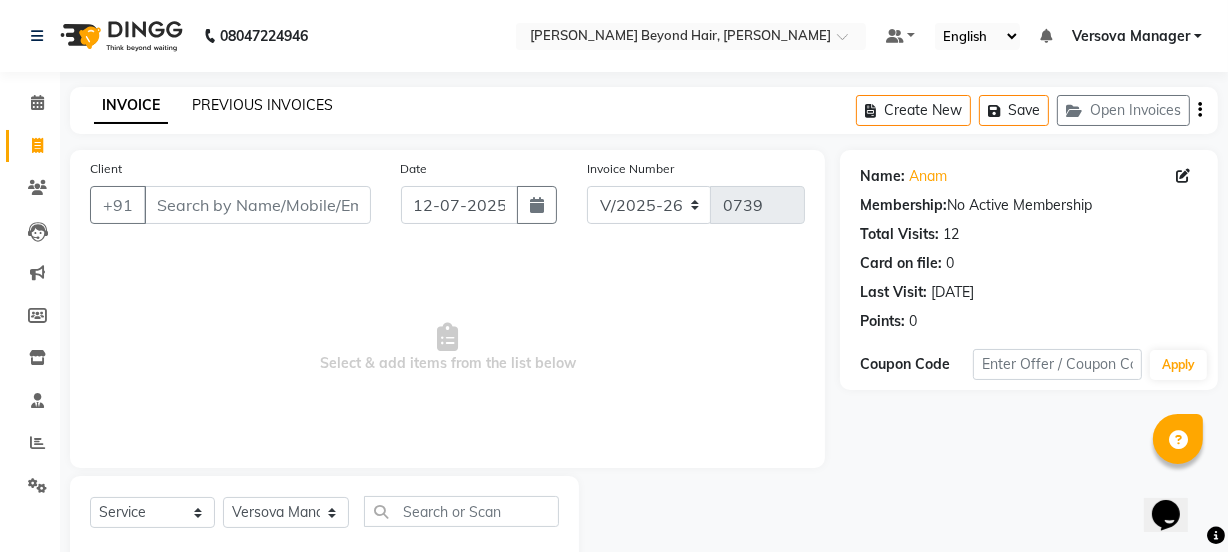 click on "PREVIOUS INVOICES" 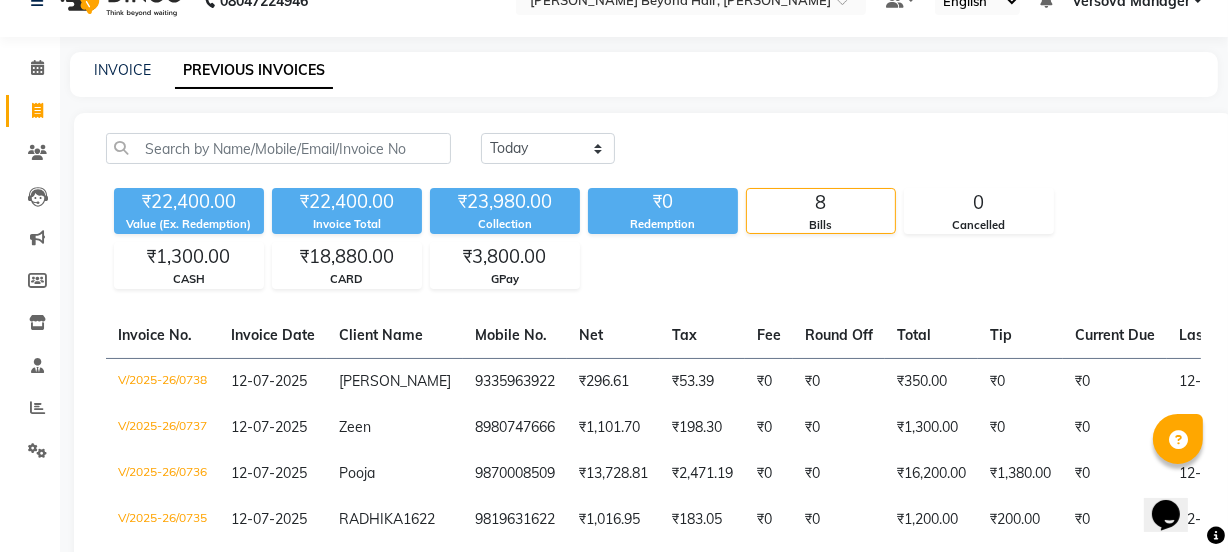 scroll, scrollTop: 0, scrollLeft: 0, axis: both 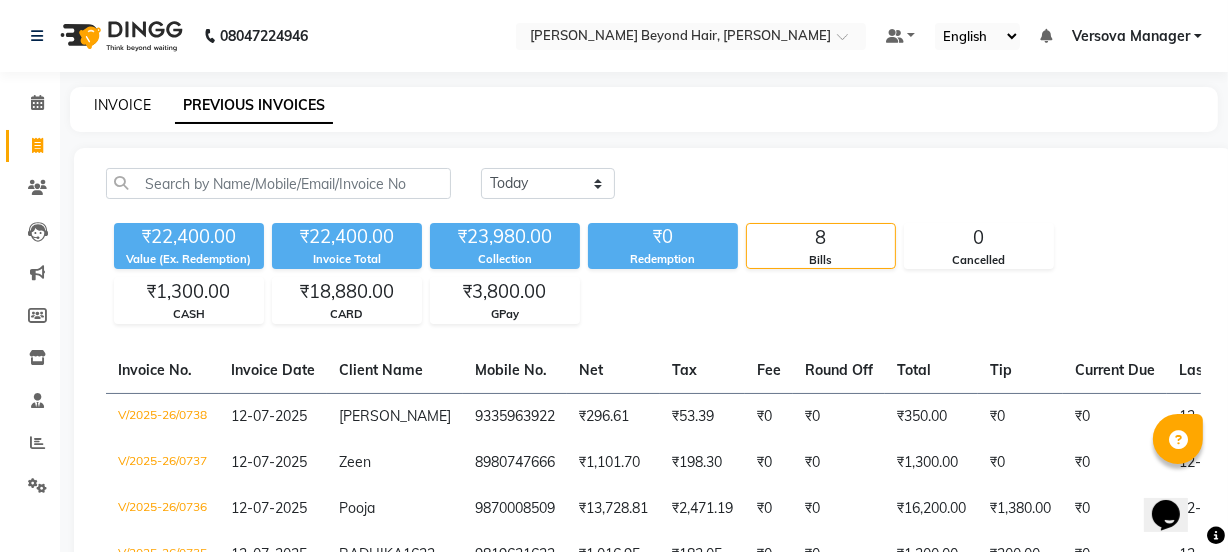 click on "INVOICE" 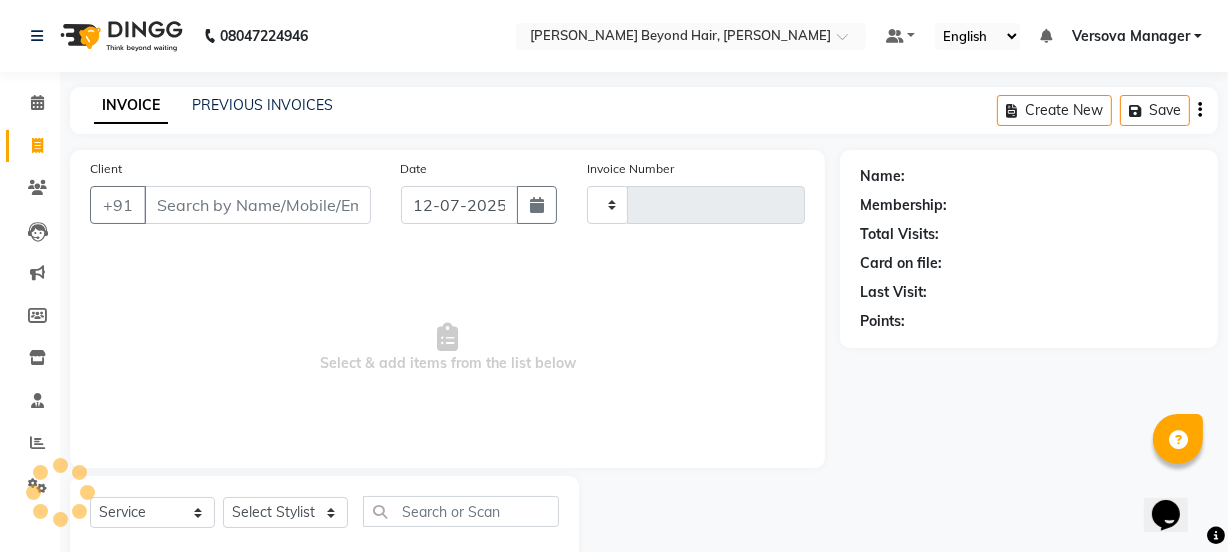 scroll, scrollTop: 50, scrollLeft: 0, axis: vertical 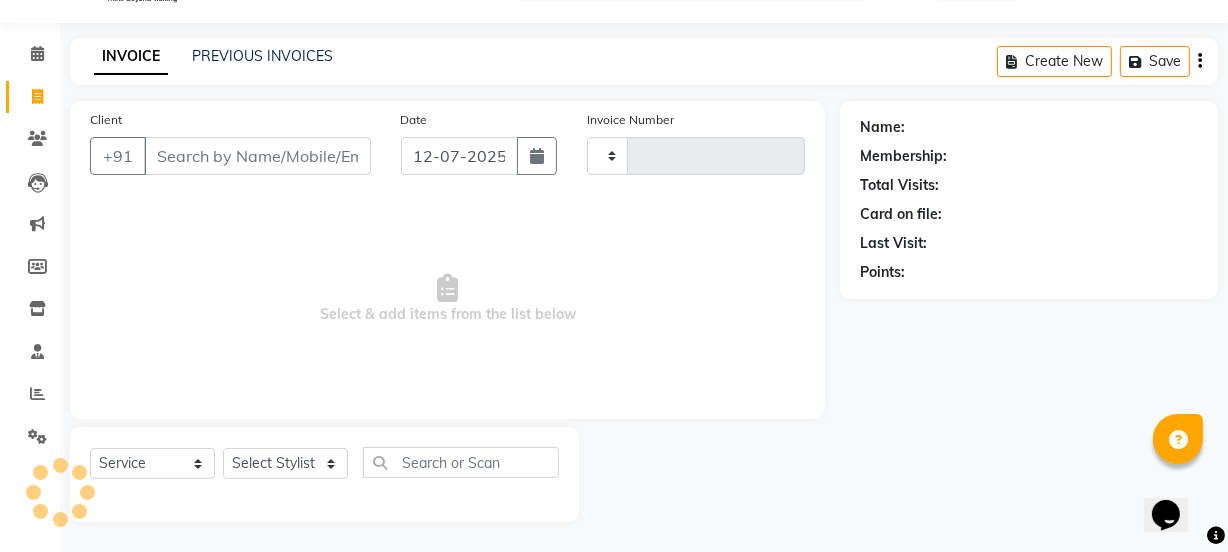click on "Client" at bounding box center [257, 156] 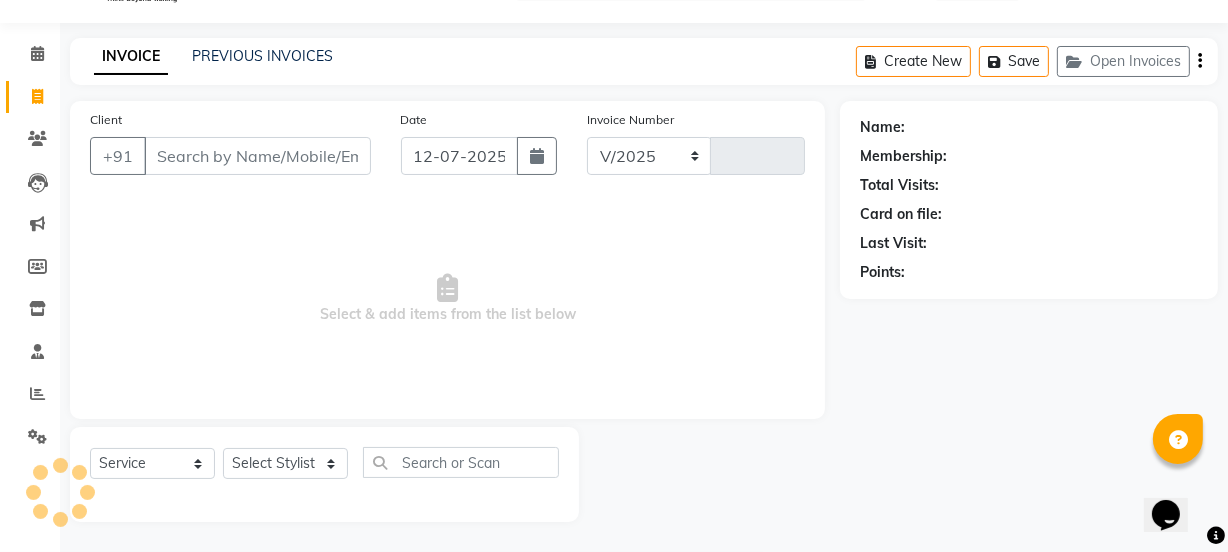 select on "6352" 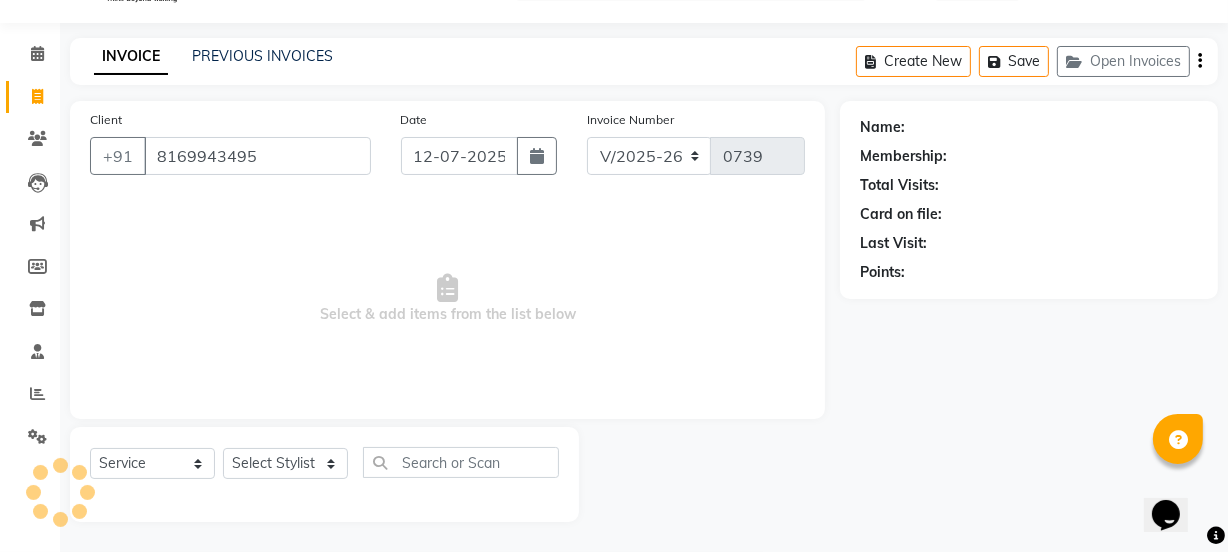 type on "8169943495" 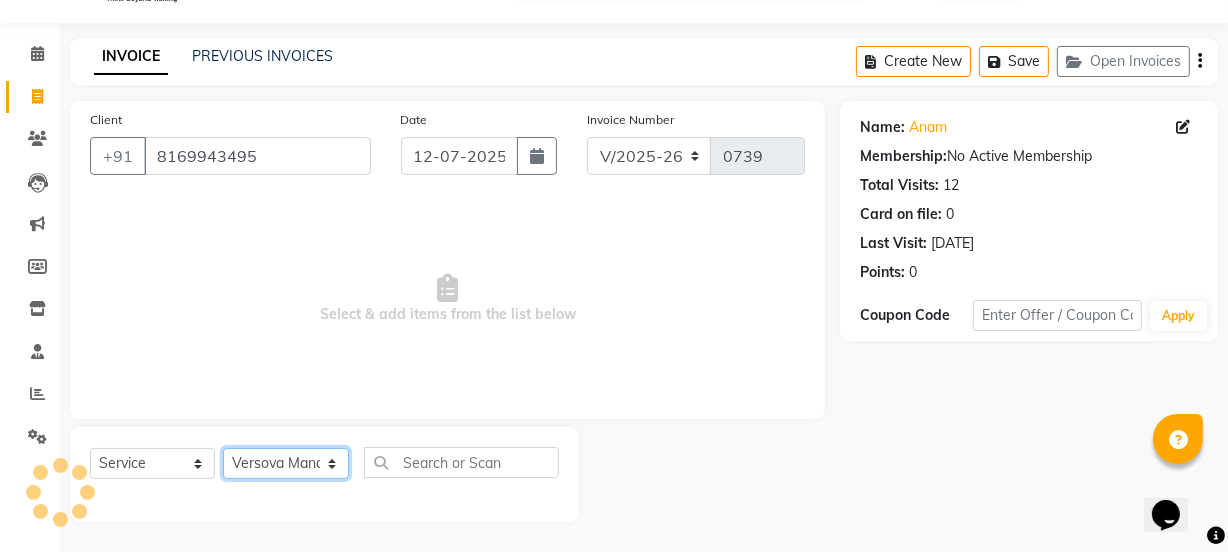 click on "Select Stylist ADMIN Avesh Dhara  DIKSHU SHARMA dipika  Fatima MUSKAN VAISH Pratibha RAHUL KHOKHAR sameer shah  Saniya  Saurav Sayu  Sheetal  SIDDHI Sunny  teju  Versova Manager Vijay Vishwa" 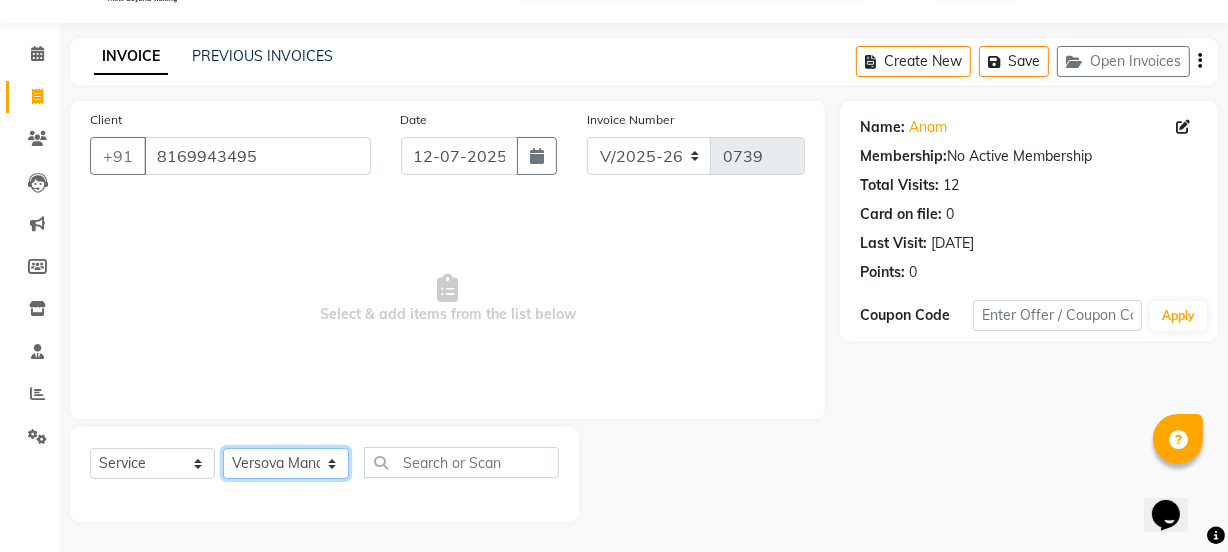 select on "47583" 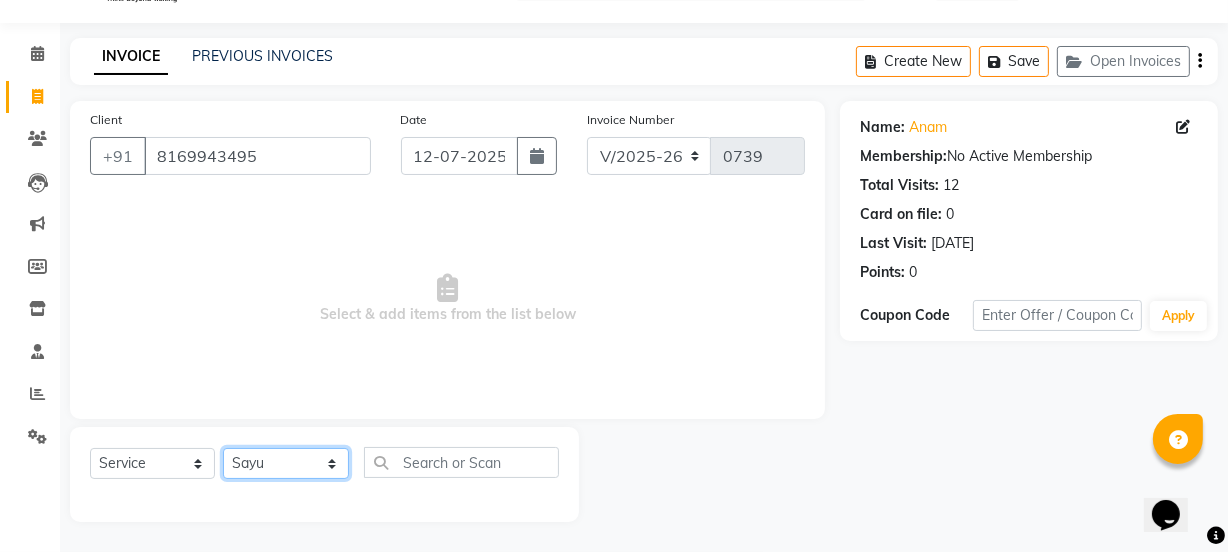 click on "Select Stylist ADMIN Avesh Dhara  DIKSHU SHARMA dipika  Fatima MUSKAN VAISH Pratibha RAHUL KHOKHAR sameer shah  Saniya  Saurav Sayu  Sheetal  SIDDHI Sunny  teju  Versova Manager Vijay Vishwa" 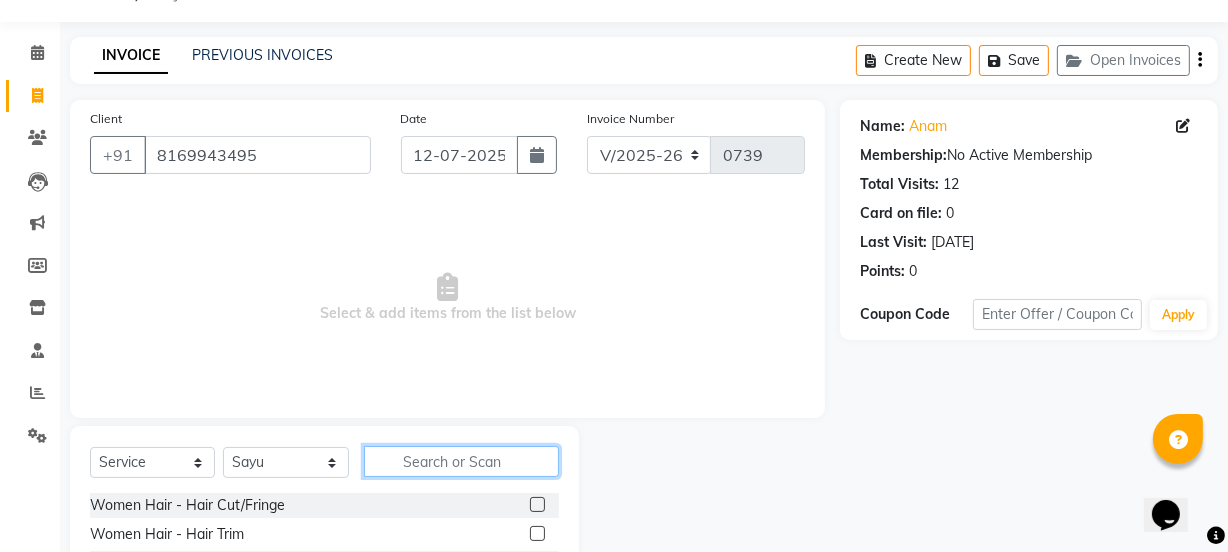 click 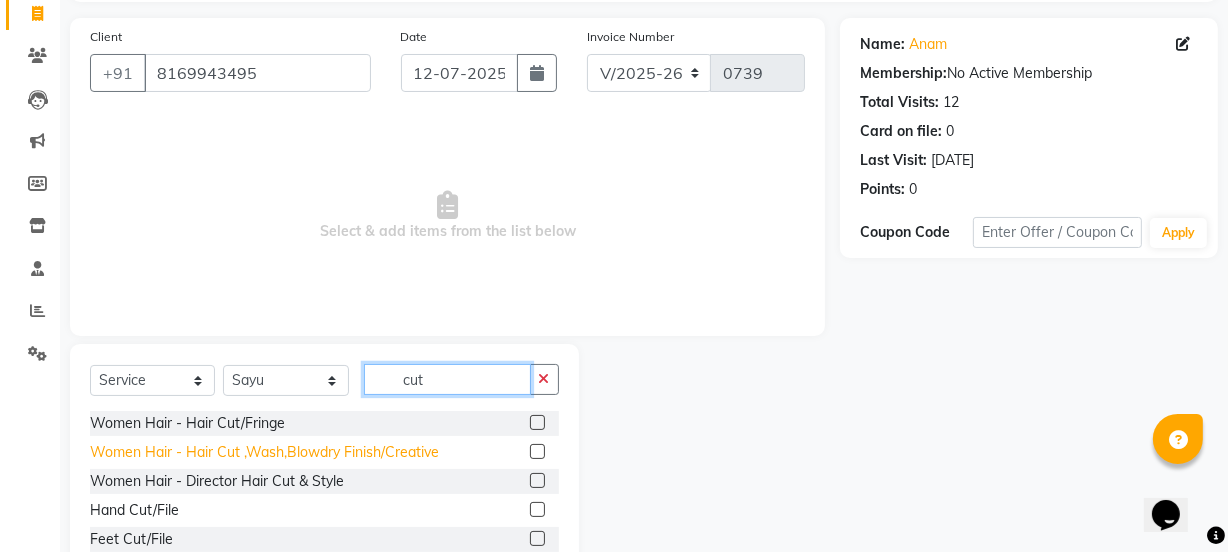 scroll, scrollTop: 250, scrollLeft: 0, axis: vertical 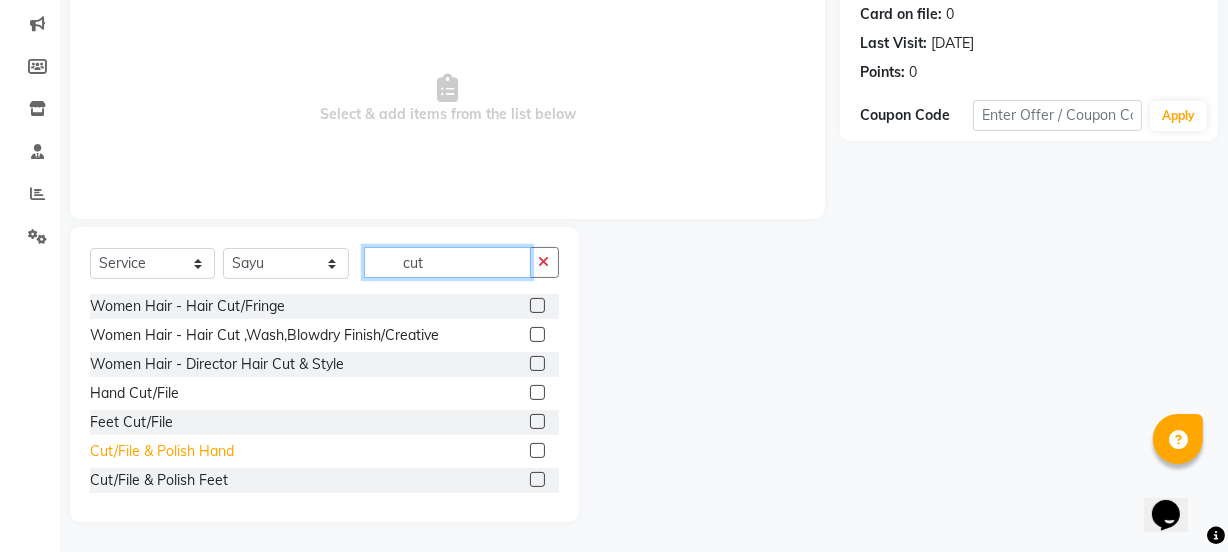 type on "cut" 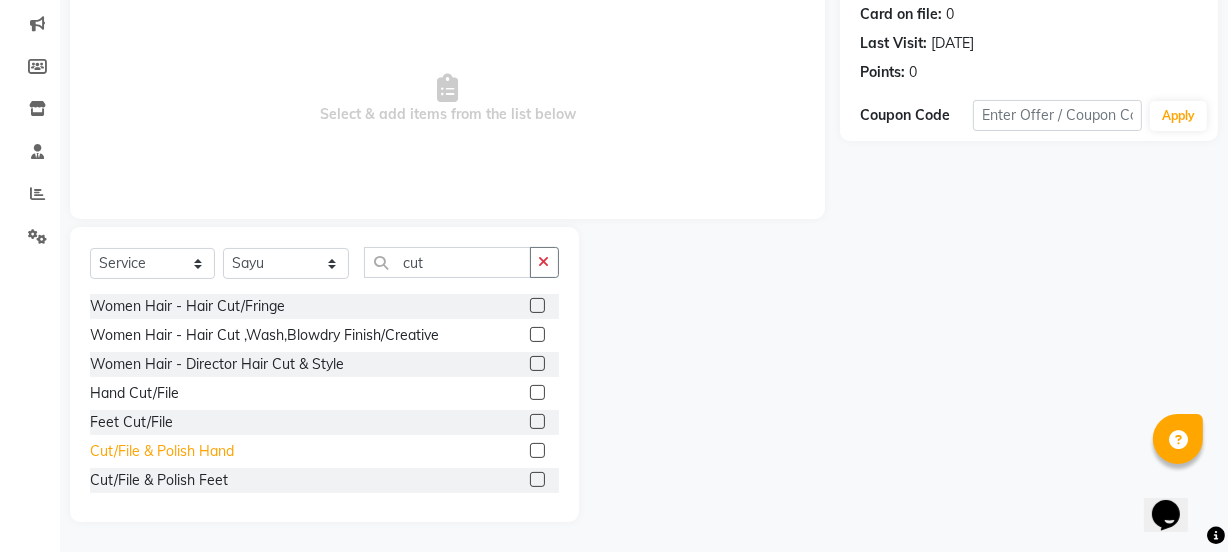 click on "Cut/File & Polish Hand" 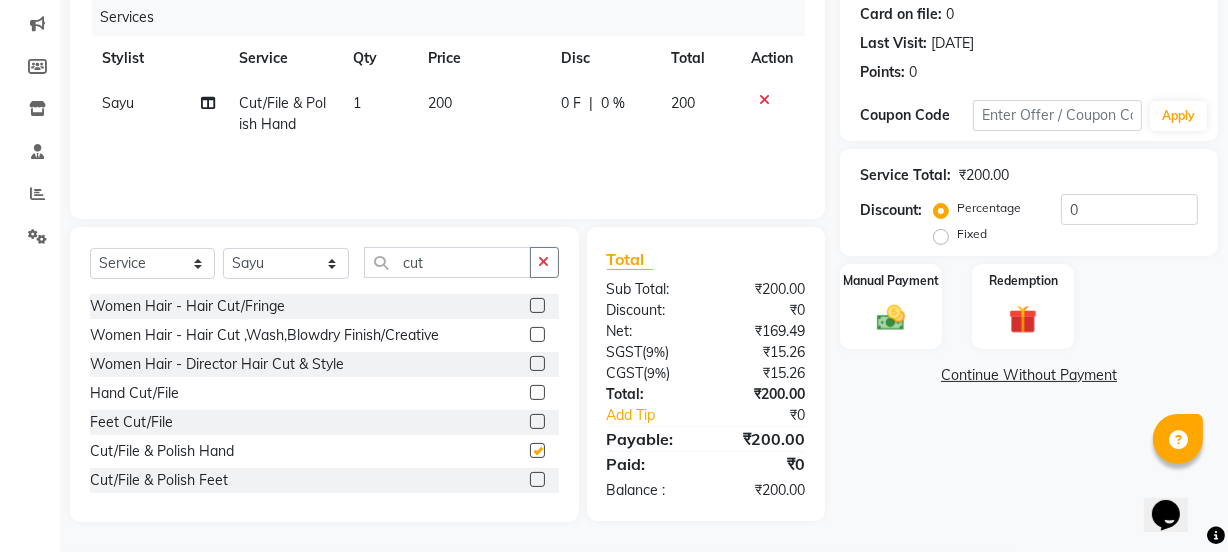 checkbox on "false" 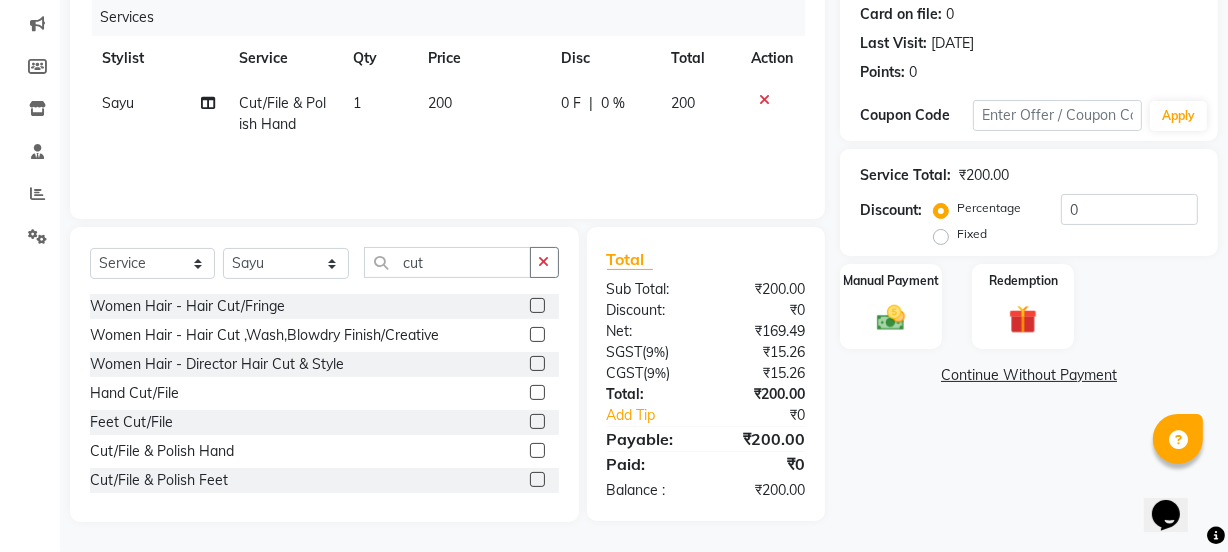 click 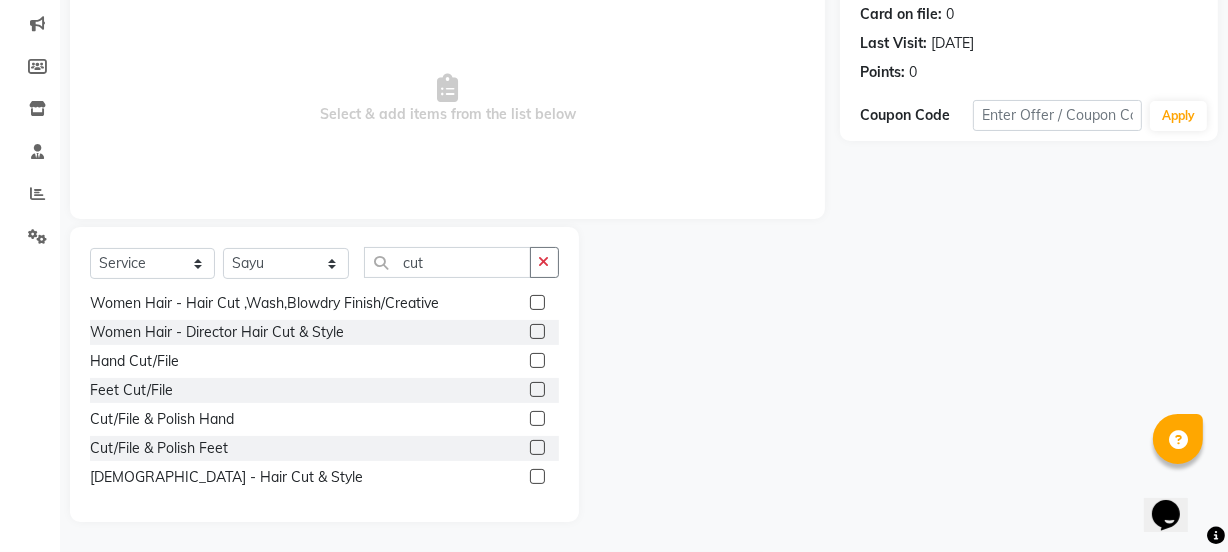scroll, scrollTop: 60, scrollLeft: 0, axis: vertical 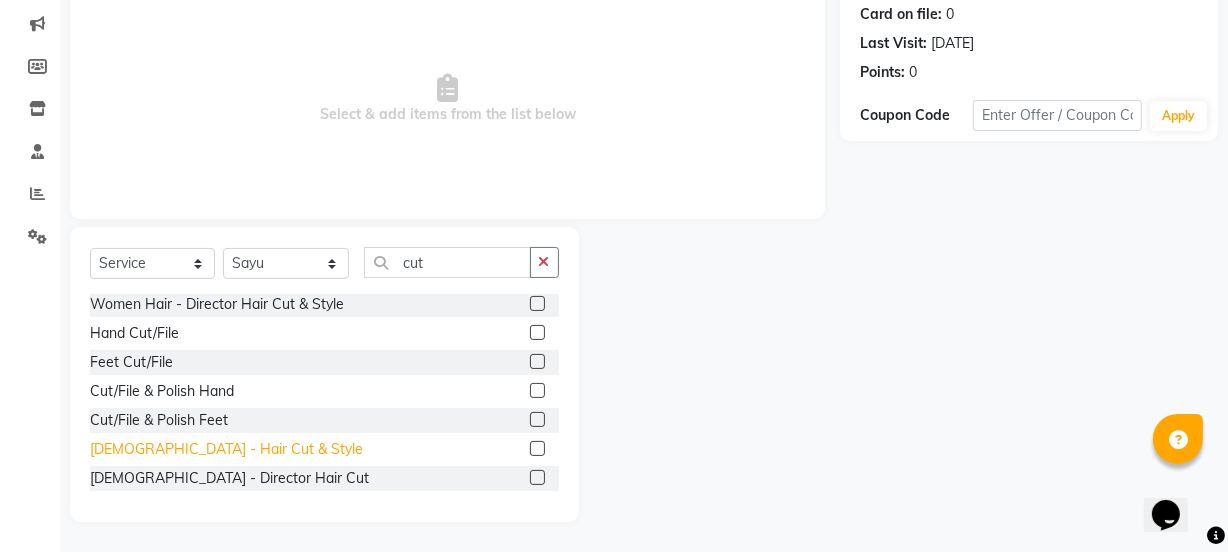 click on "[DEMOGRAPHIC_DATA] - Hair Cut & Style" 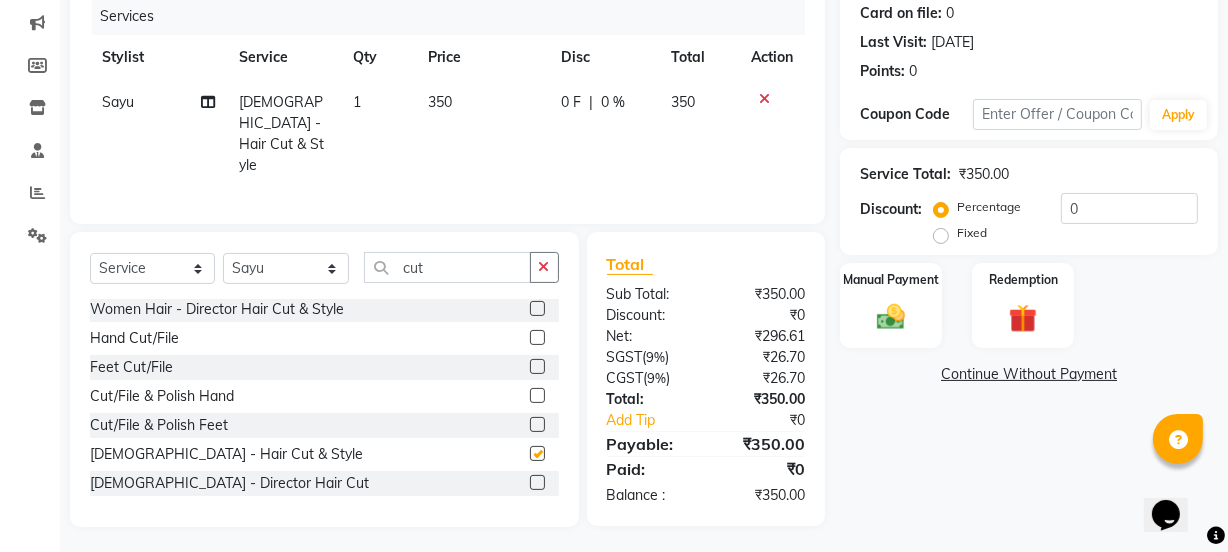 checkbox on "false" 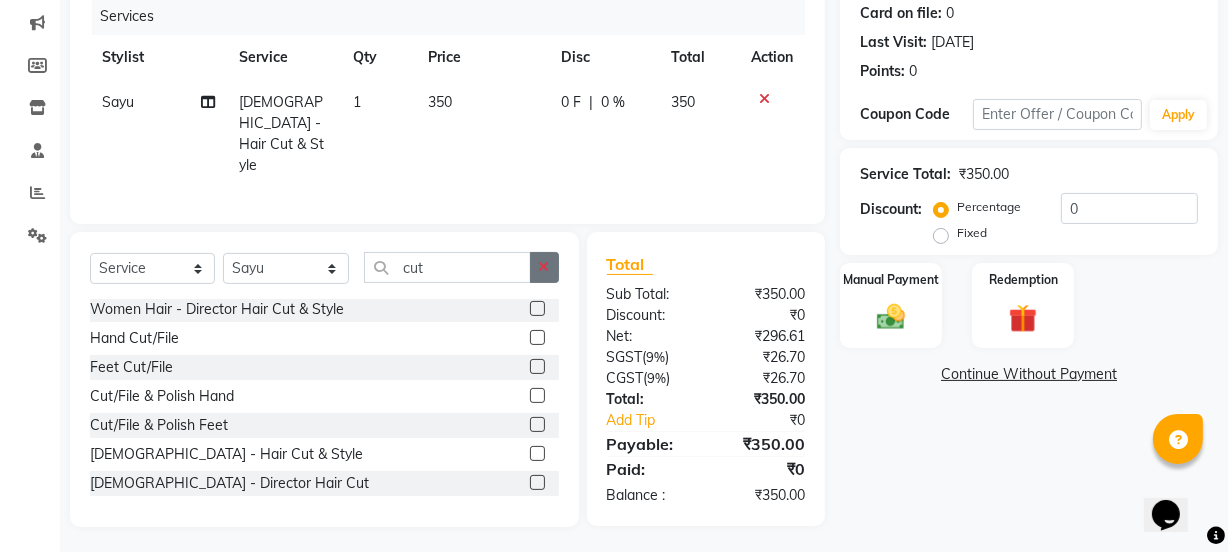 click 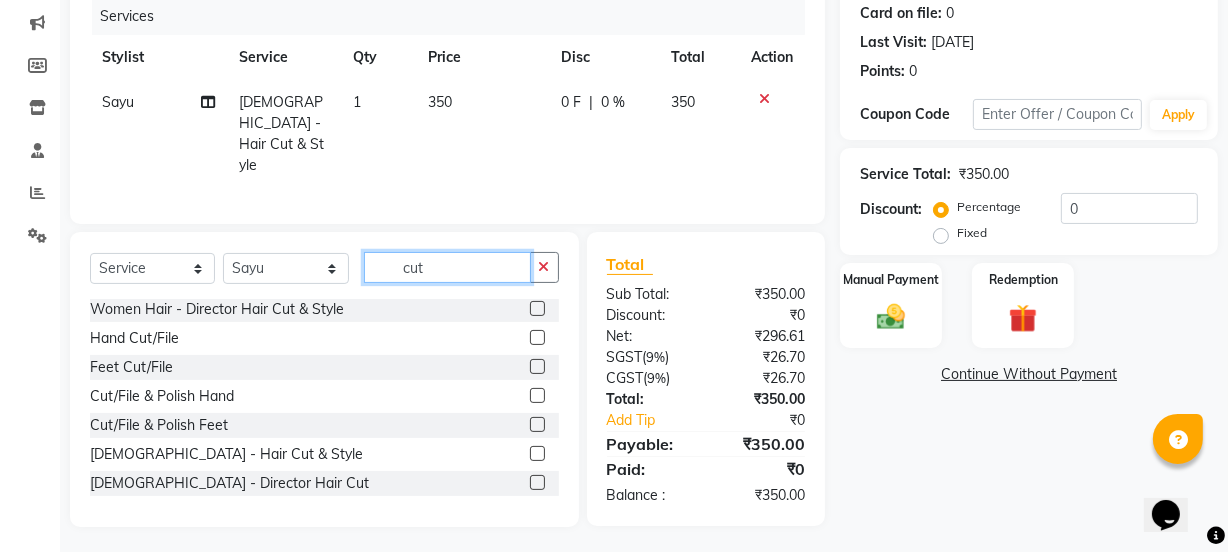 type 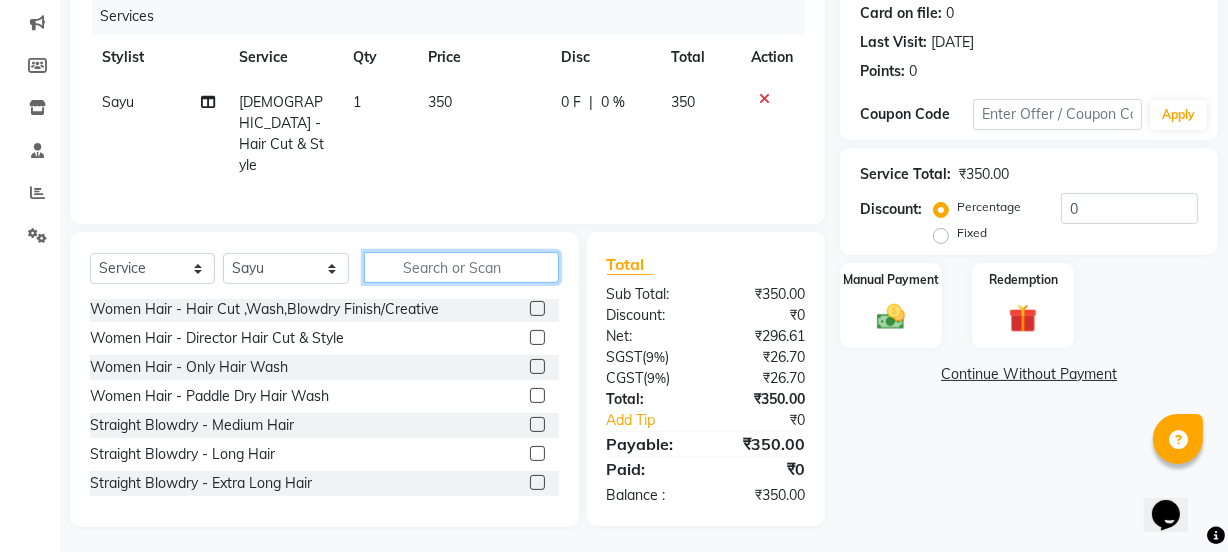 scroll, scrollTop: 90, scrollLeft: 0, axis: vertical 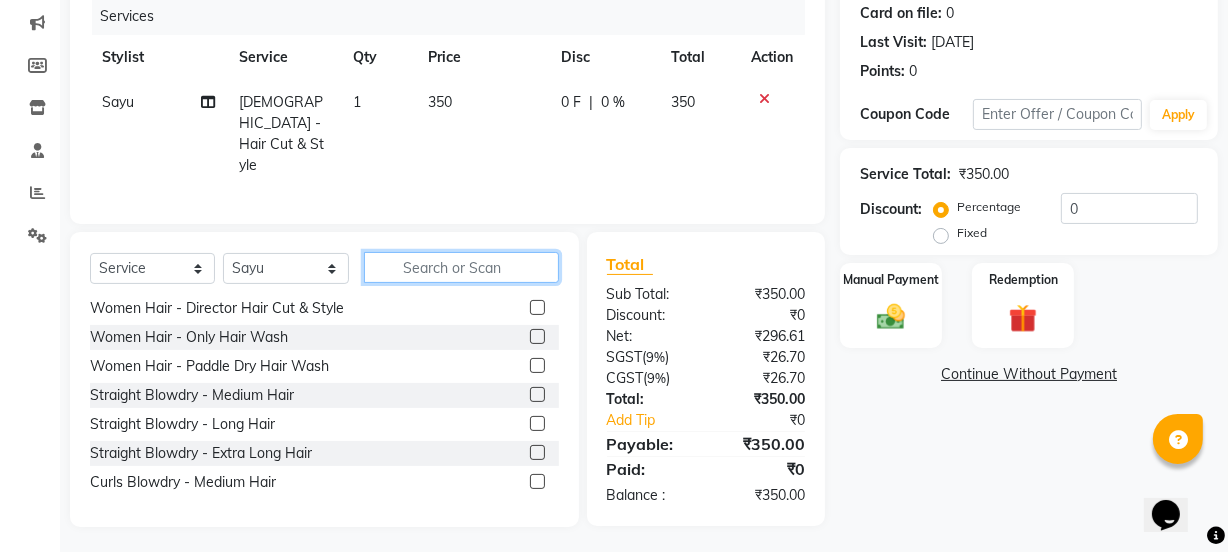 click 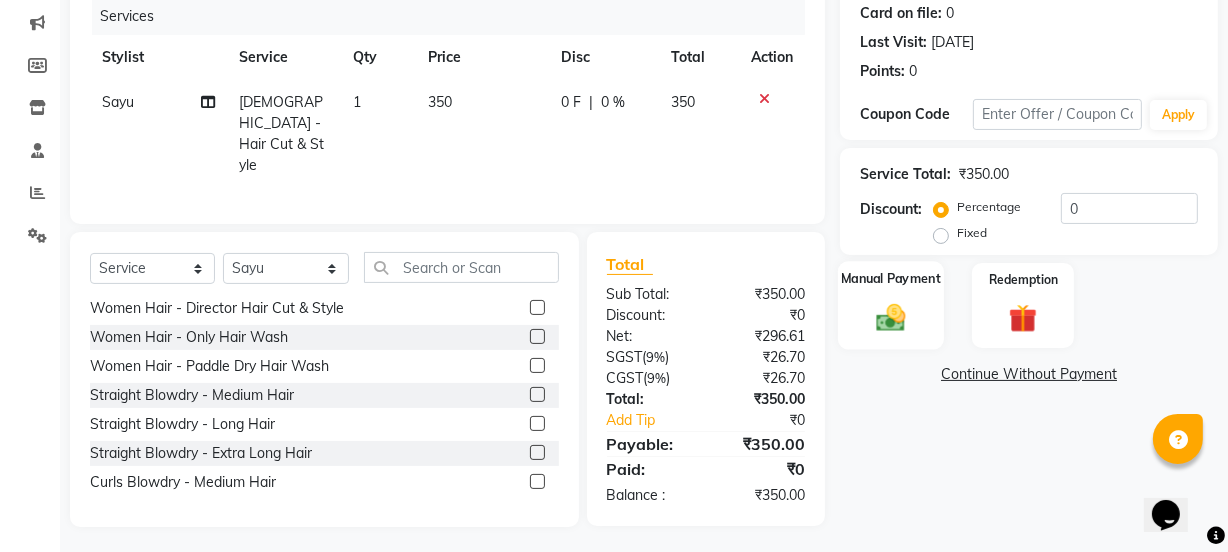 click 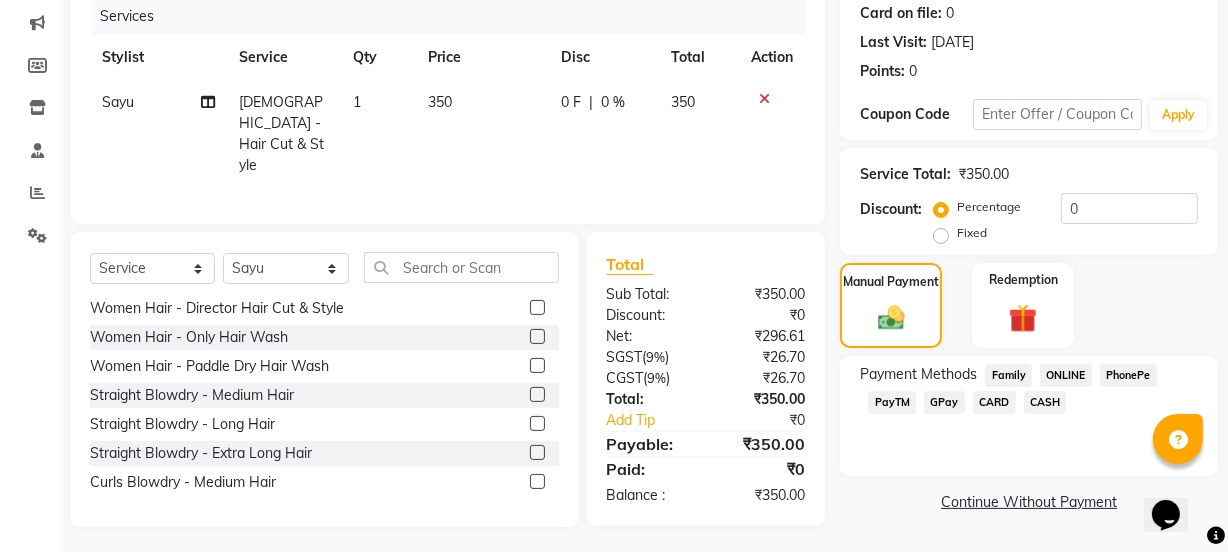 click on "CASH" 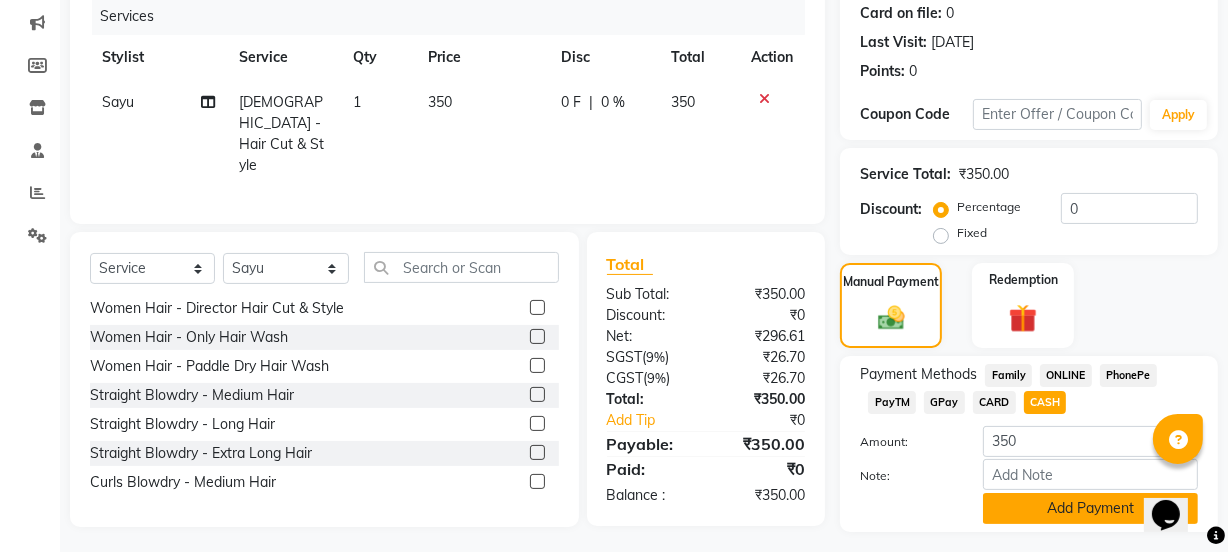 click on "Add Payment" 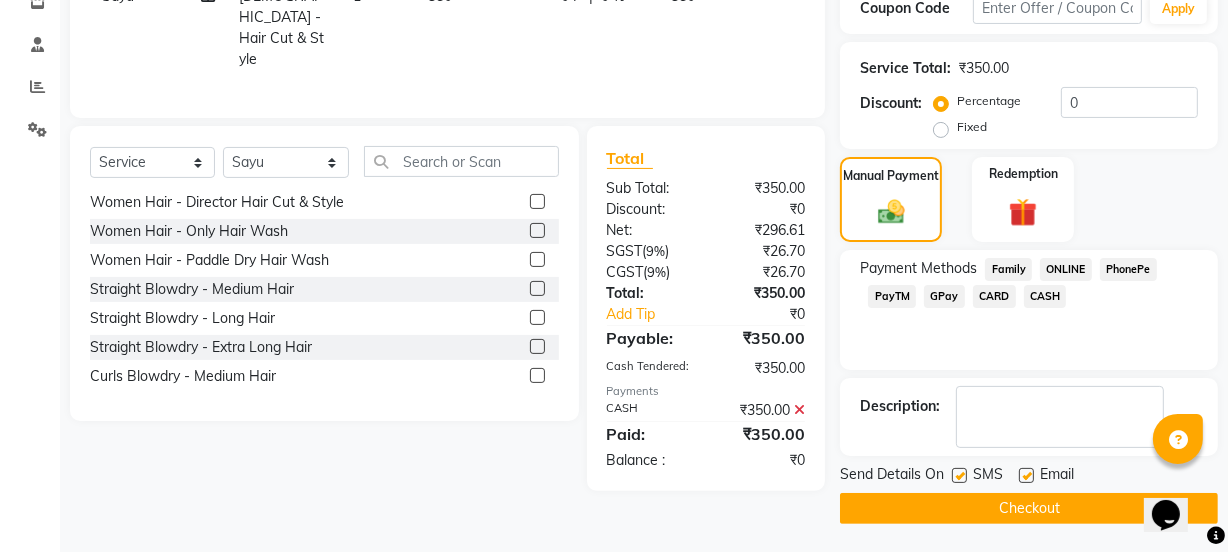 scroll, scrollTop: 357, scrollLeft: 0, axis: vertical 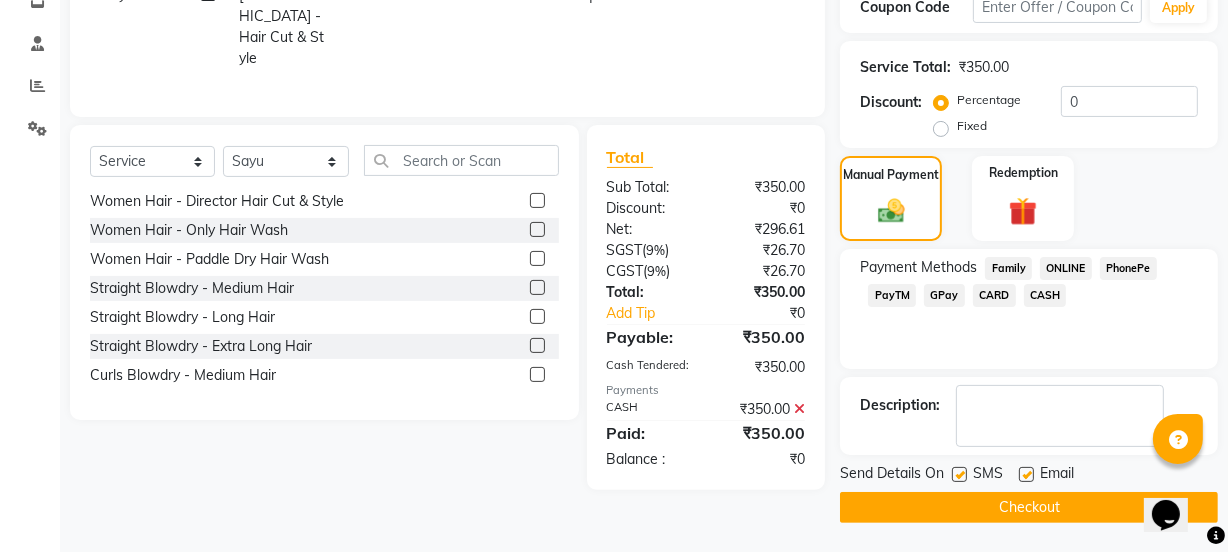 click 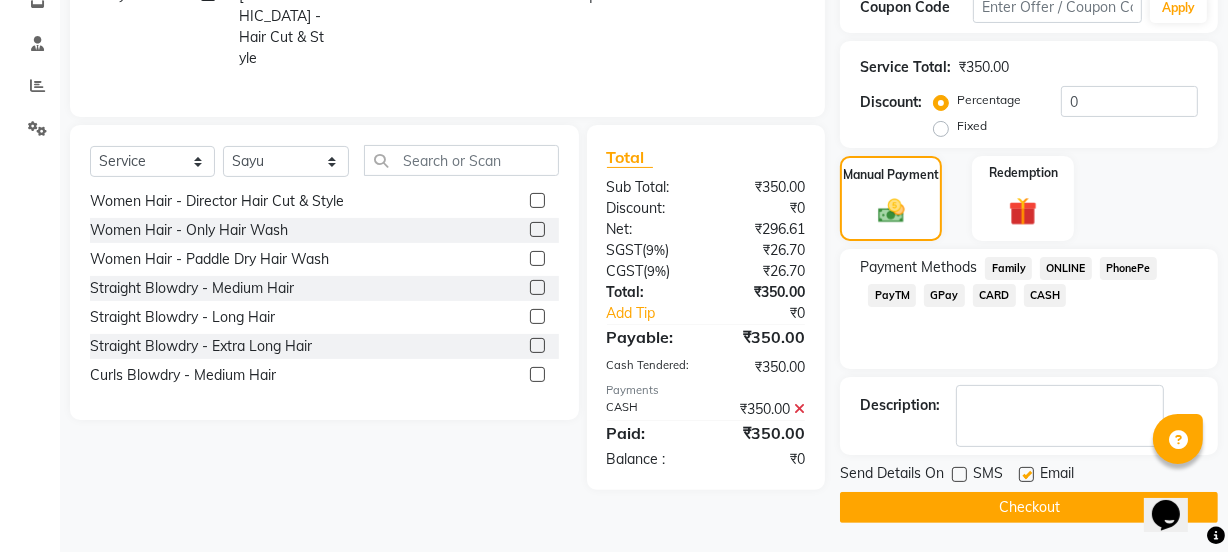 click on "Checkout" 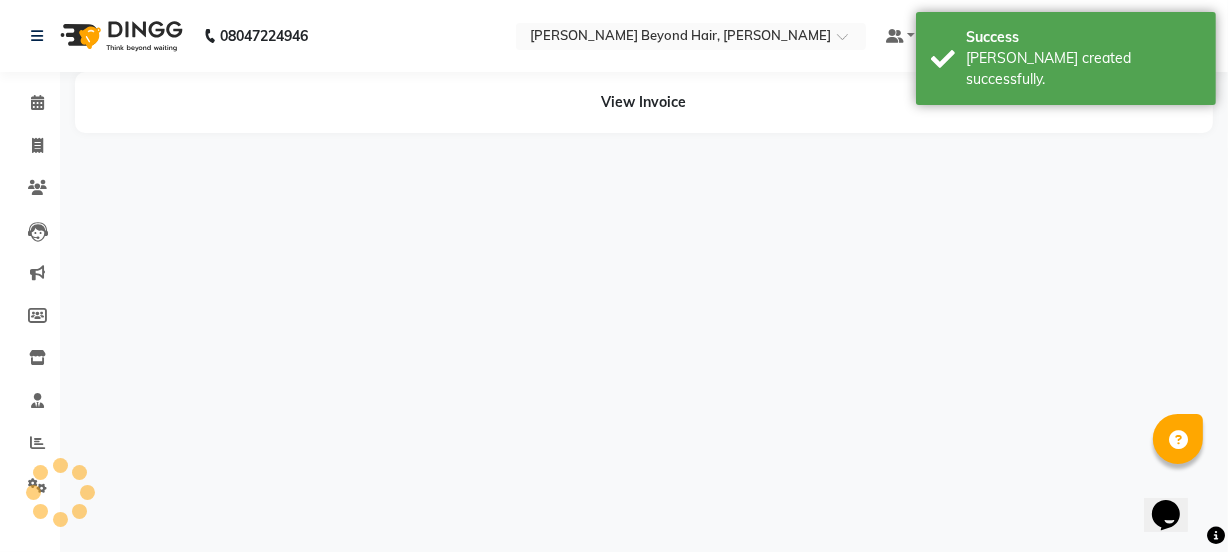 scroll, scrollTop: 0, scrollLeft: 0, axis: both 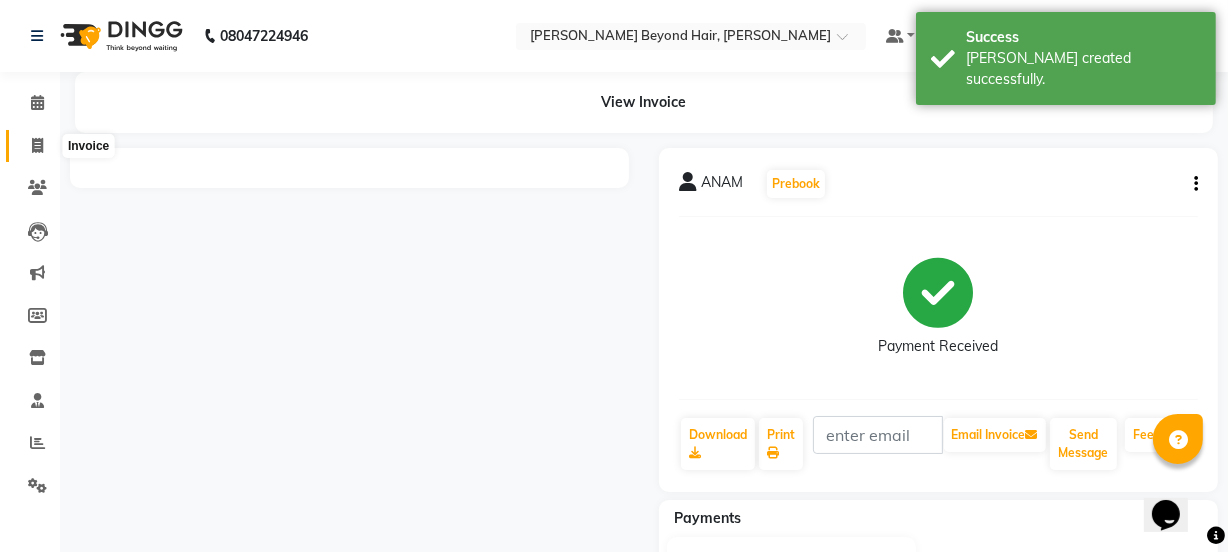 click 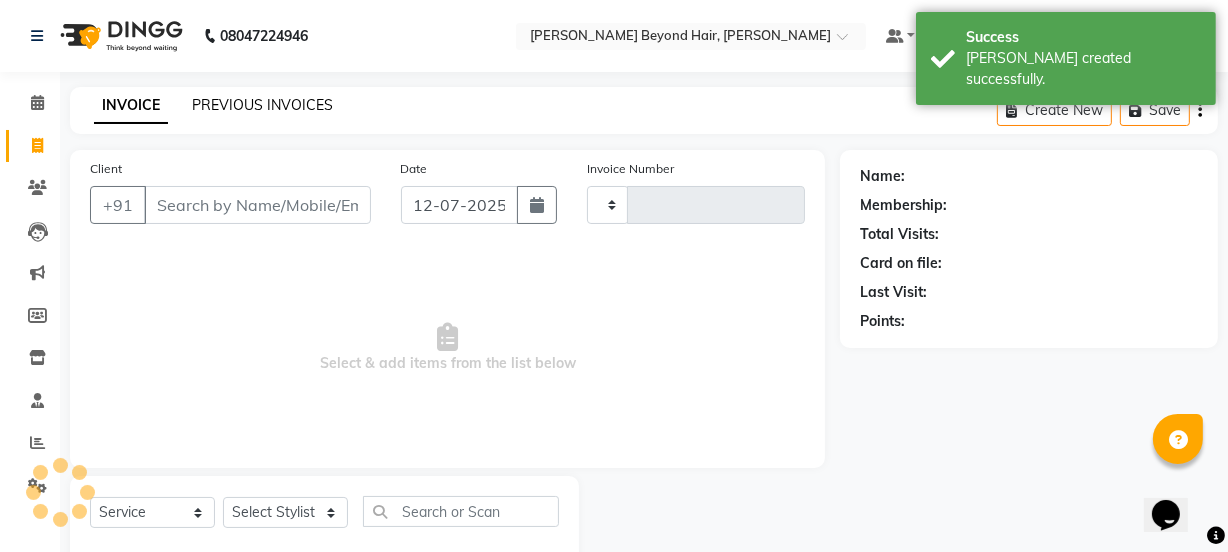 scroll, scrollTop: 50, scrollLeft: 0, axis: vertical 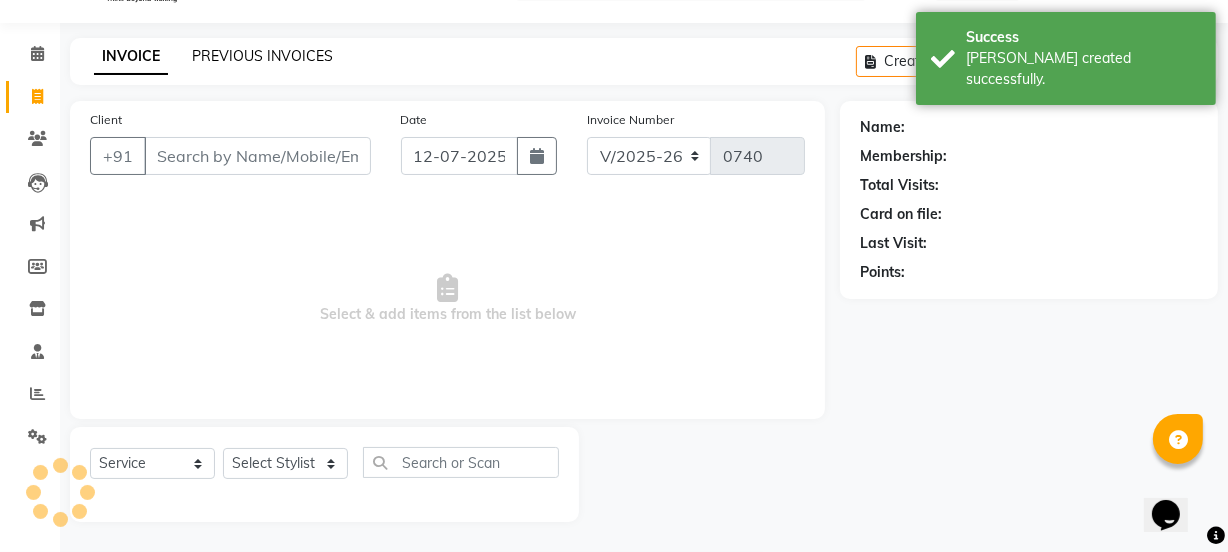 click on "PREVIOUS INVOICES" 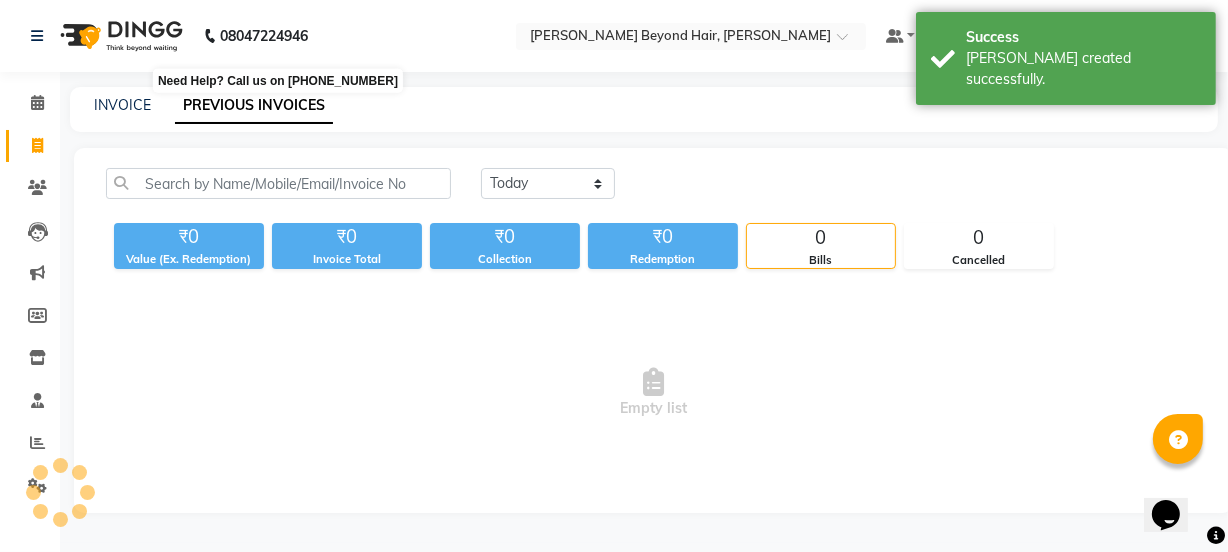 scroll, scrollTop: 0, scrollLeft: 0, axis: both 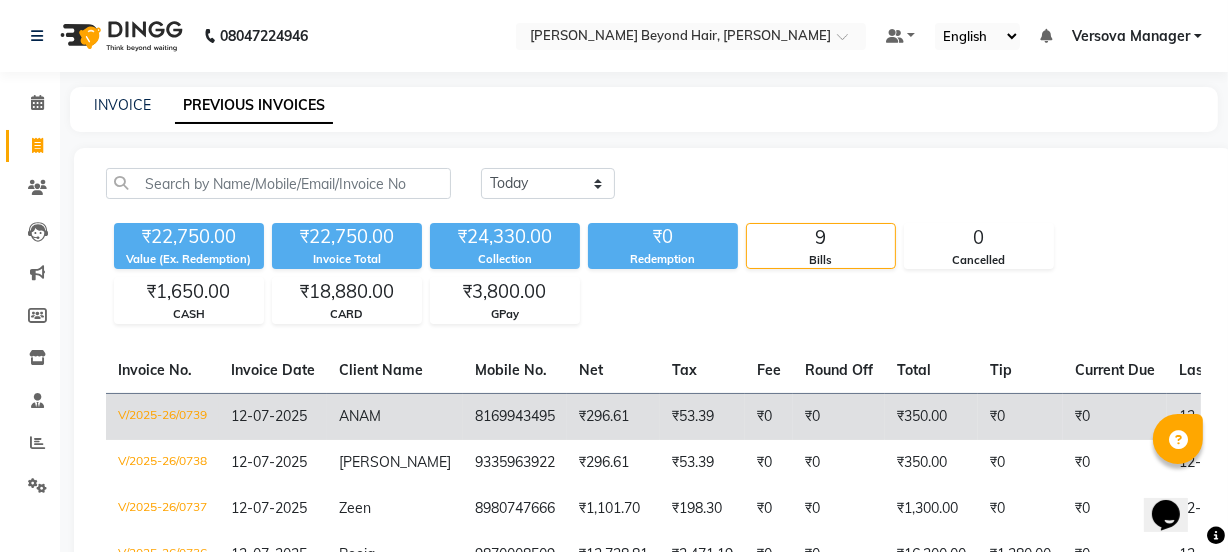 click on "₹0" 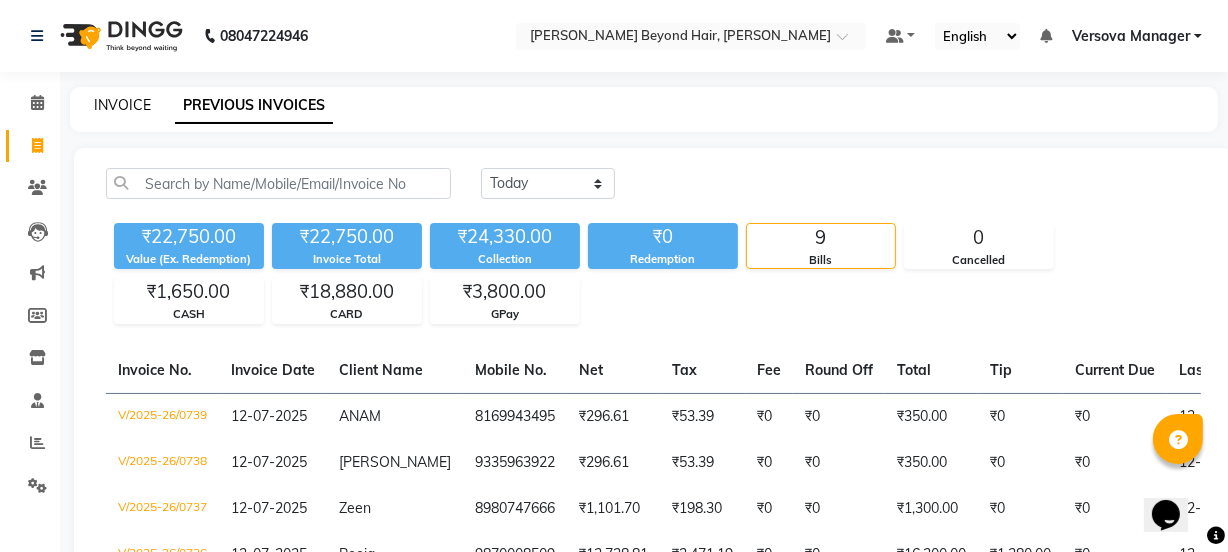 click on "INVOICE" 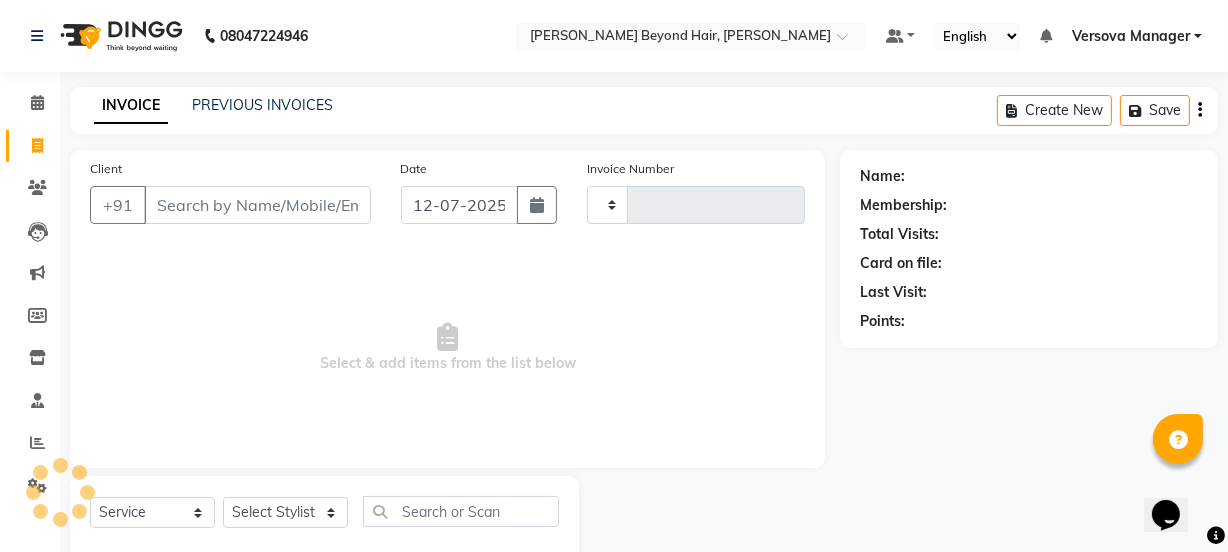 scroll, scrollTop: 50, scrollLeft: 0, axis: vertical 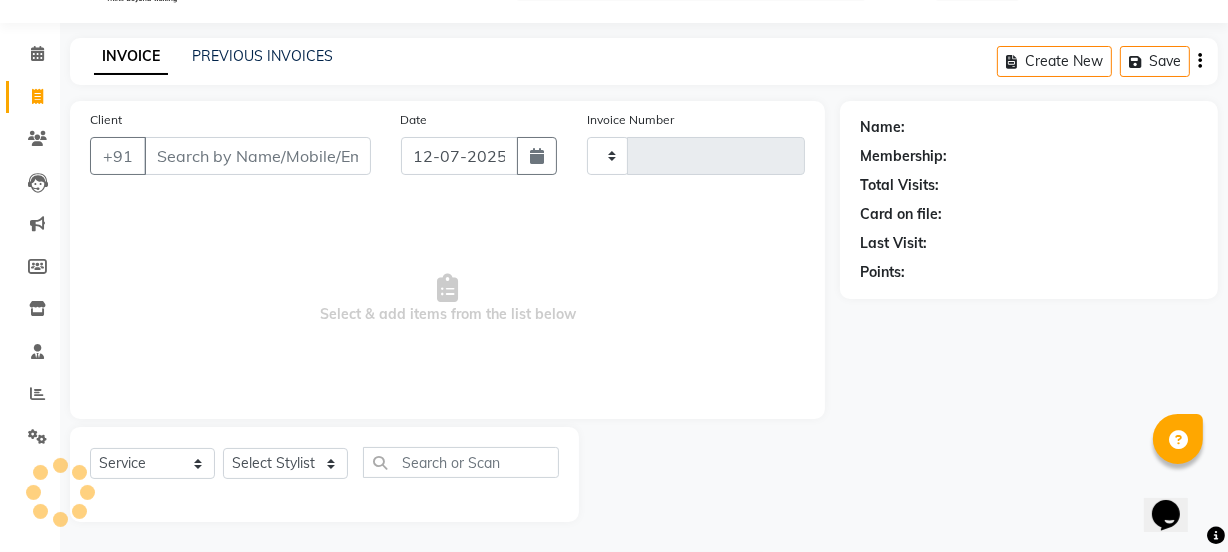 click on "INVOICE PREVIOUS INVOICES Create New   Save  Client +91 Date 12-07-2025 Invoice Number  Select & add items from the list below  Select  Service  Product  Membership  Package Voucher Prepaid Gift Card  Select Stylist Name: Membership: Total Visits: Card on file: Last Visit:  Points:" 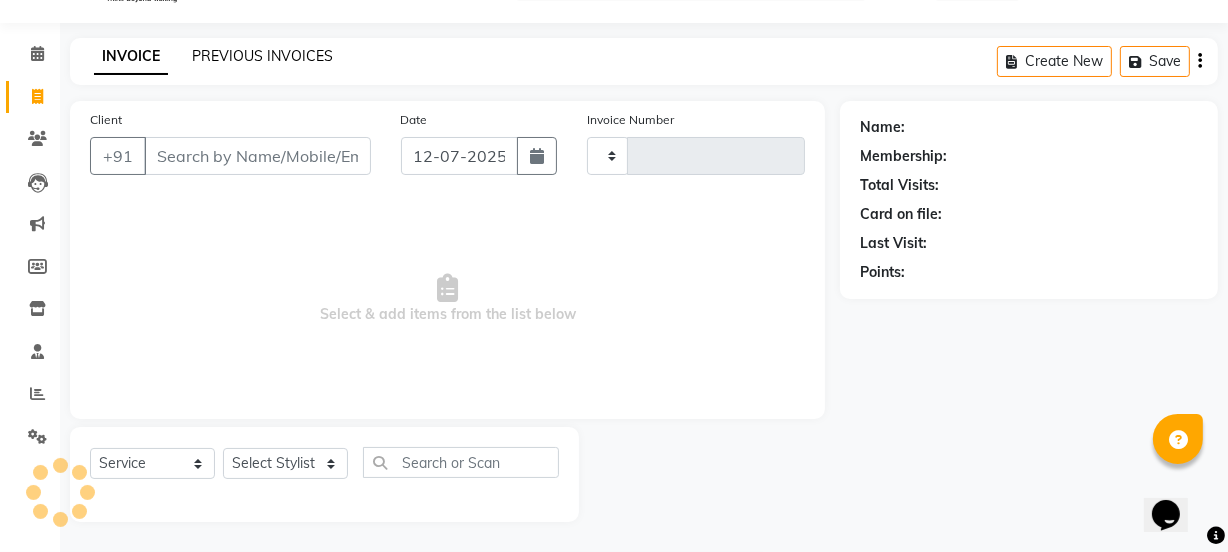 click on "PREVIOUS INVOICES" 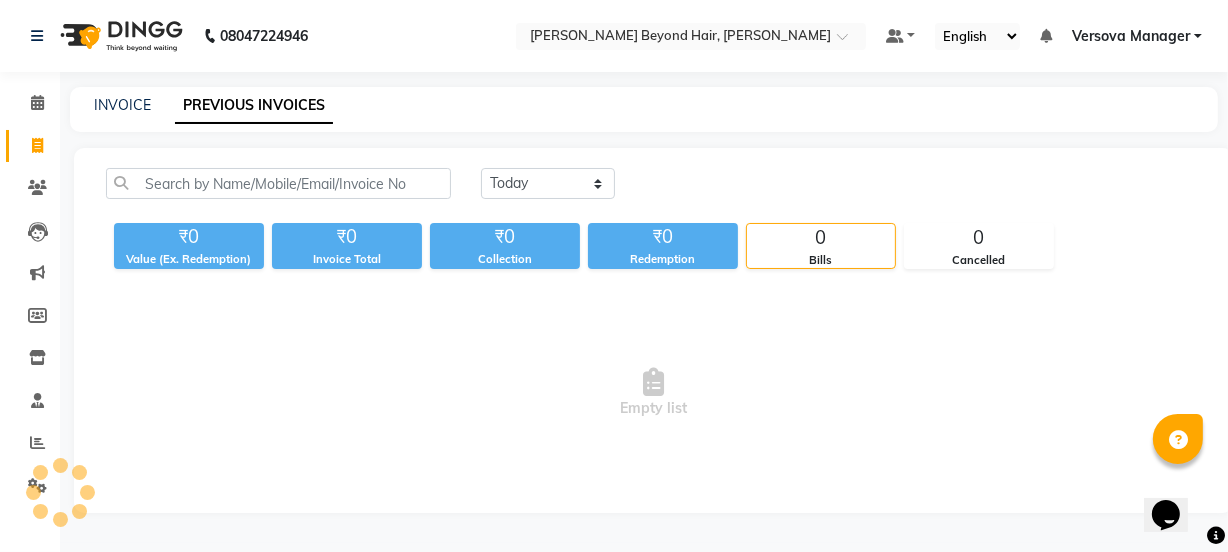 scroll, scrollTop: 0, scrollLeft: 0, axis: both 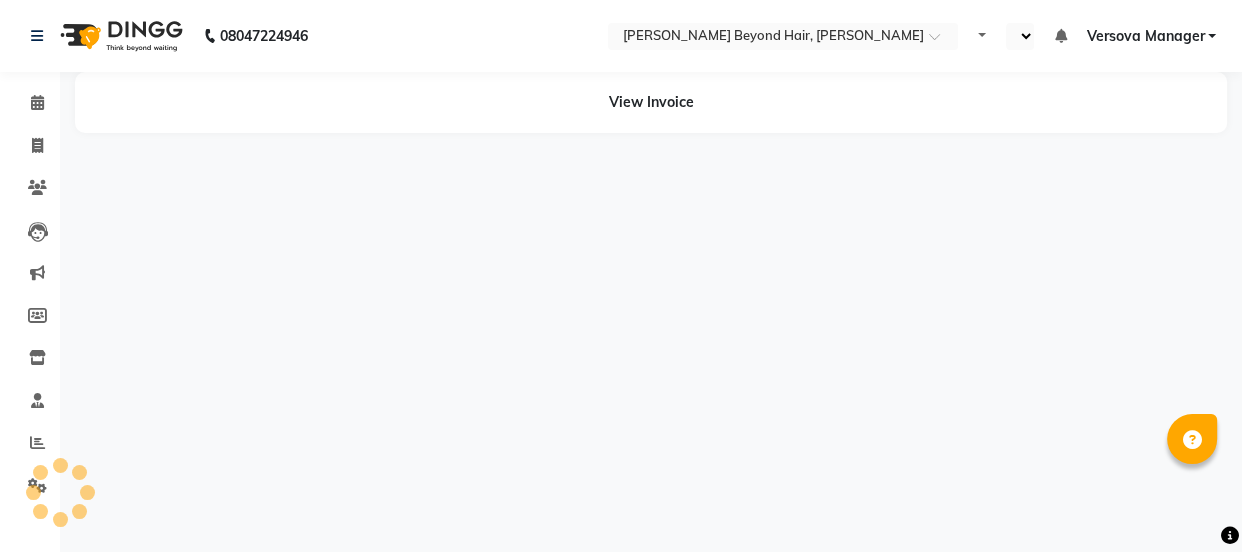 select on "en" 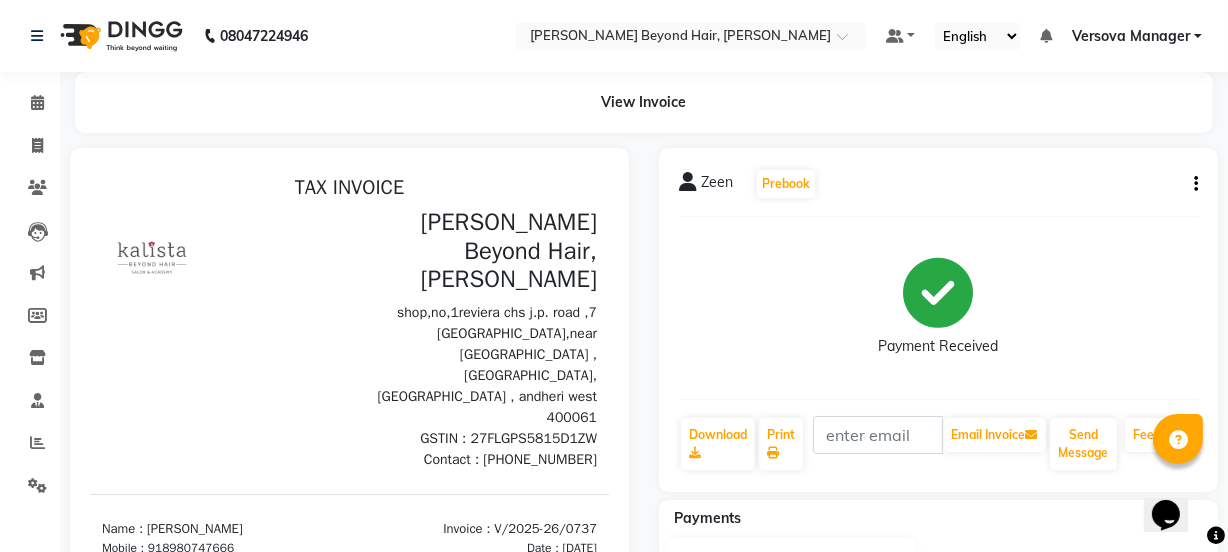 scroll, scrollTop: 0, scrollLeft: 0, axis: both 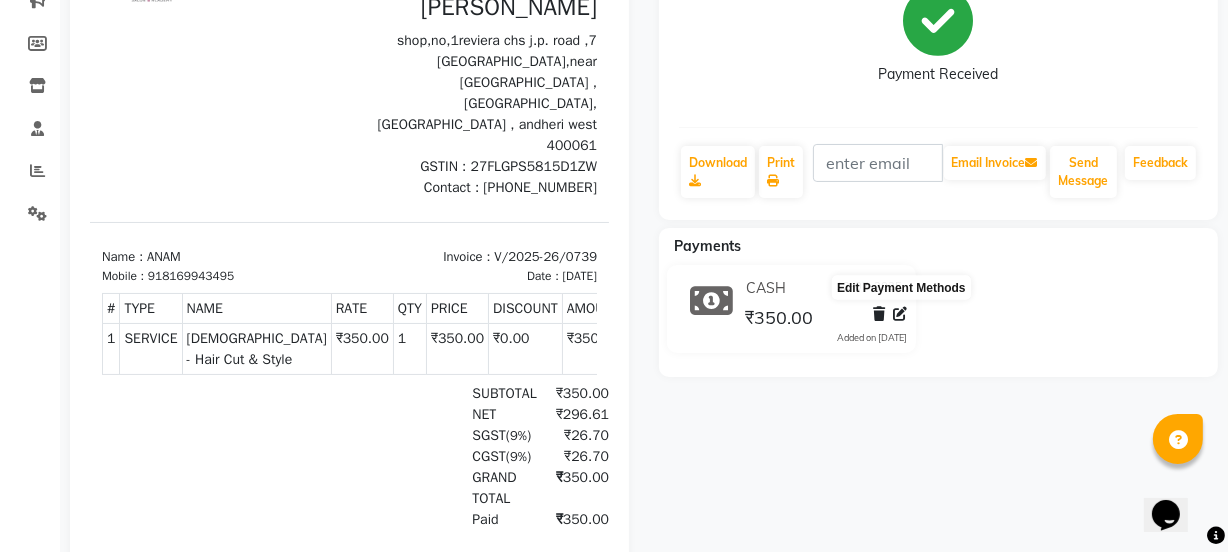 click 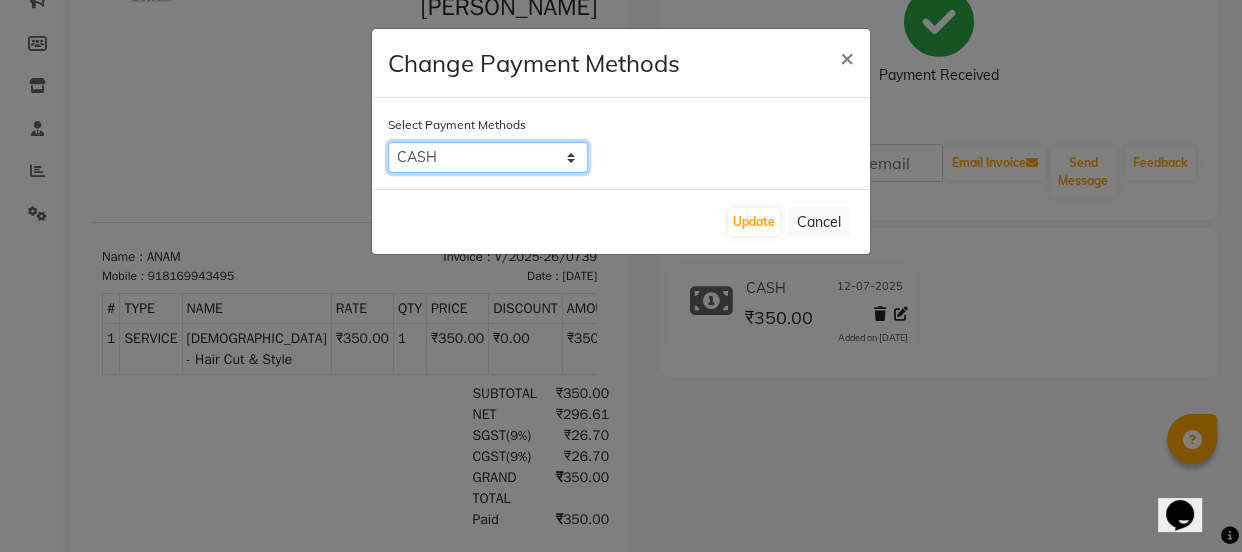 click on "Family   ONLINE   PhonePe   PayTM   GPay   CARD   CASH" 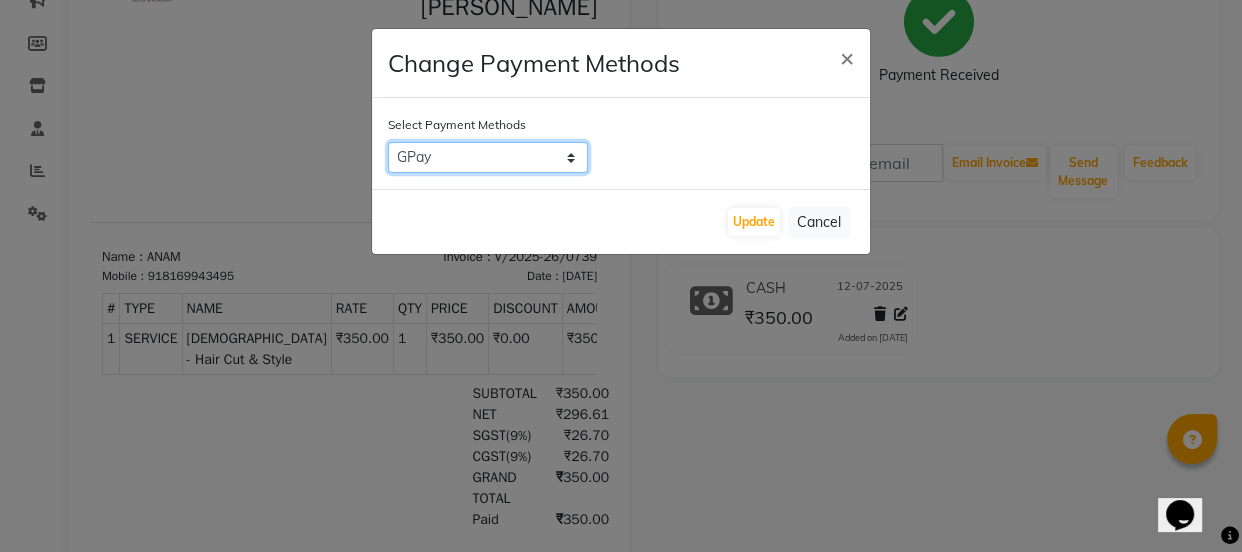 click on "Family   ONLINE   PhonePe   PayTM   GPay   CARD   CASH" 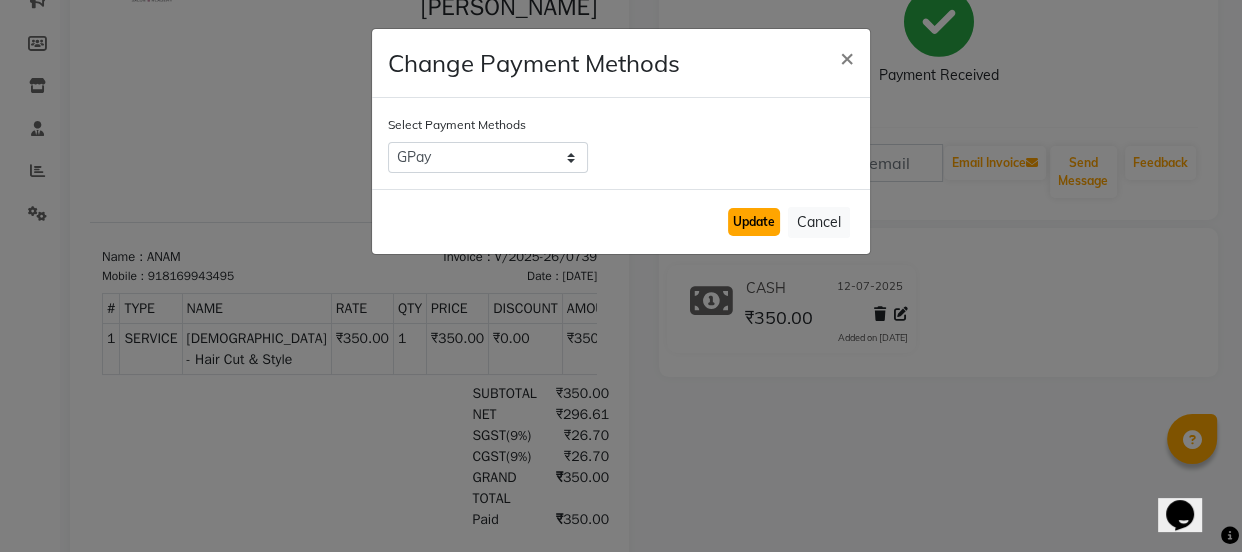 click on "Update" 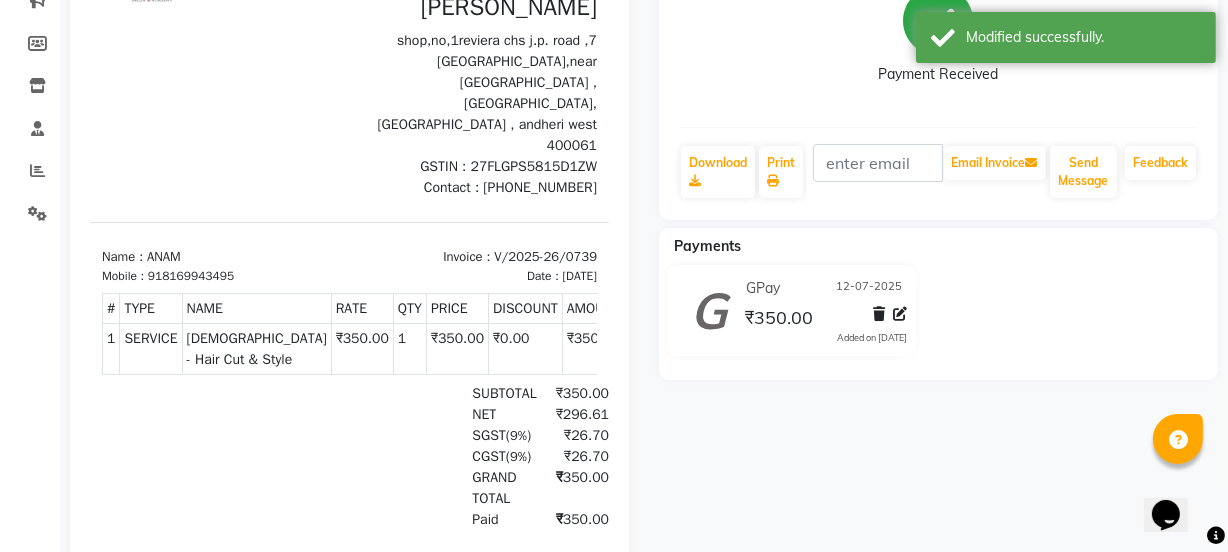 scroll, scrollTop: 0, scrollLeft: 0, axis: both 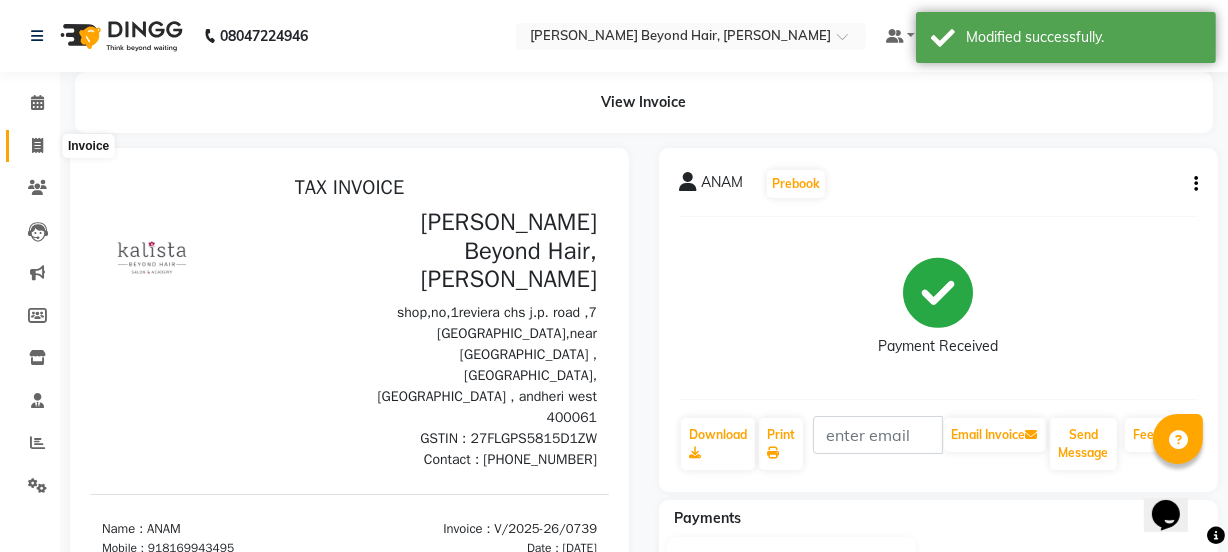 click 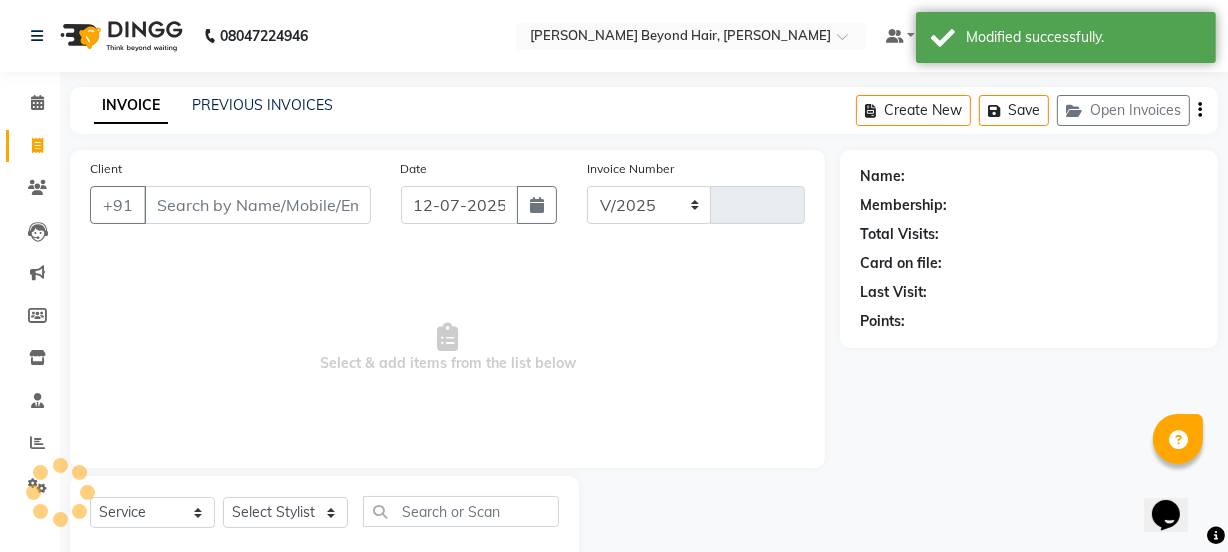 scroll, scrollTop: 50, scrollLeft: 0, axis: vertical 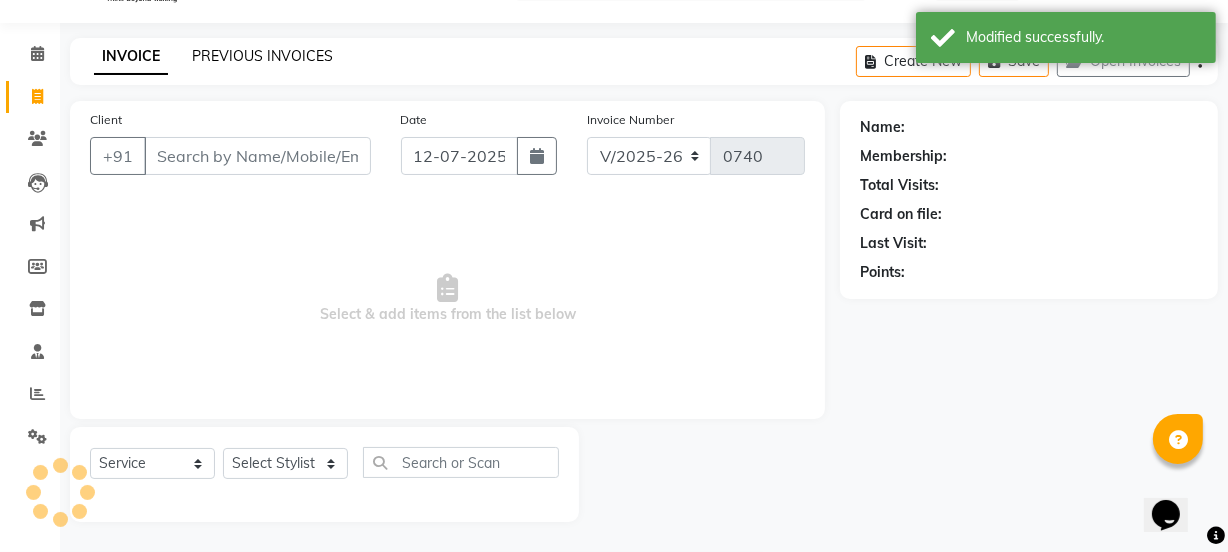 click on "PREVIOUS INVOICES" 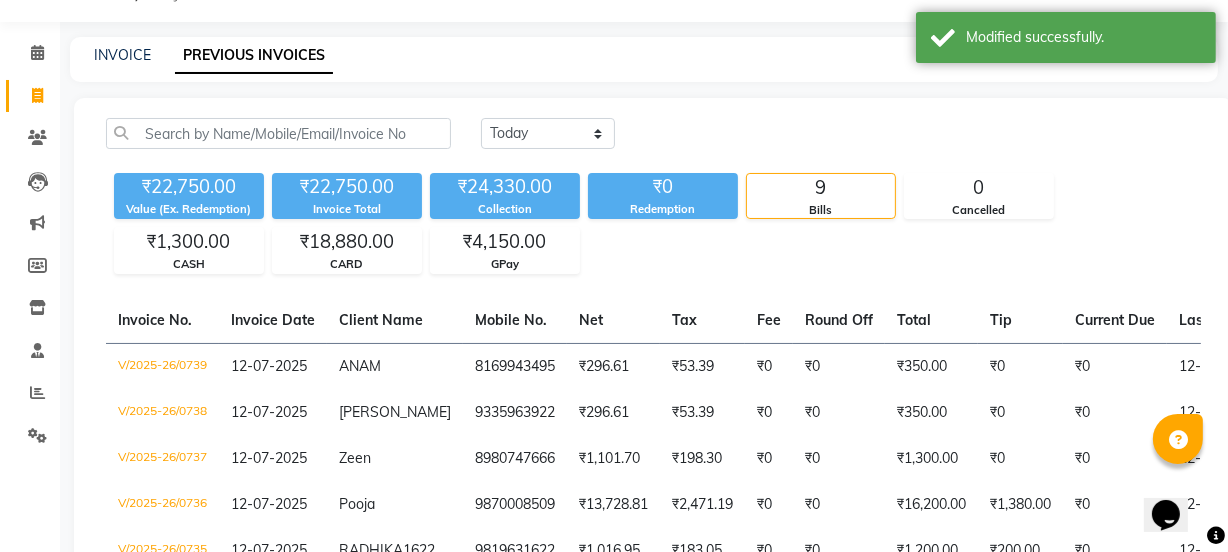 scroll, scrollTop: 0, scrollLeft: 0, axis: both 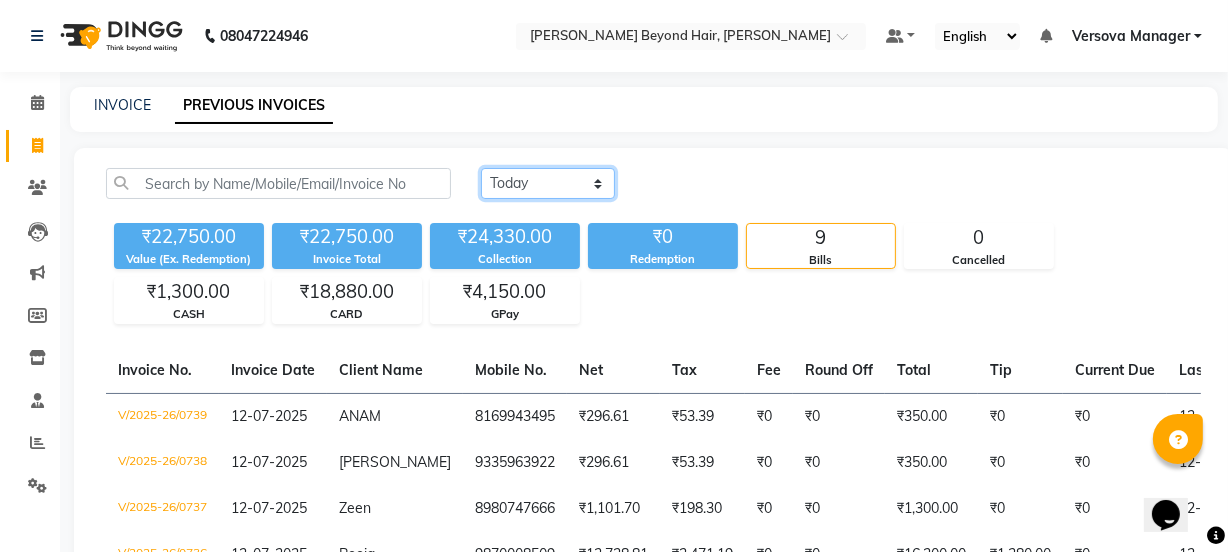 drag, startPoint x: 554, startPoint y: 179, endPoint x: 554, endPoint y: 190, distance: 11 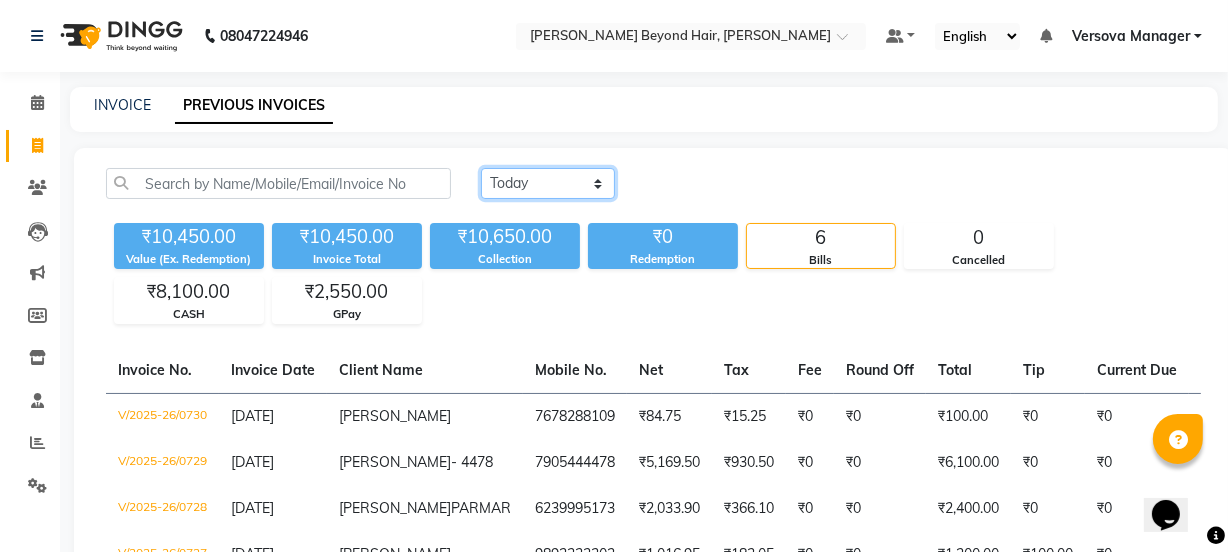 click on "[DATE] [DATE] Custom Range" 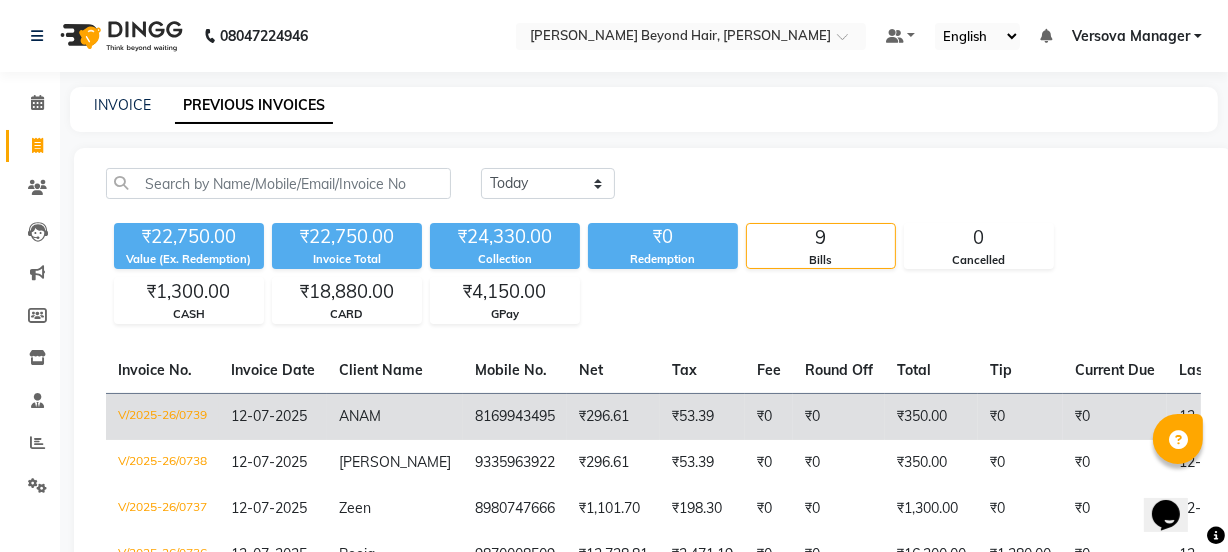 click on "ANAM" 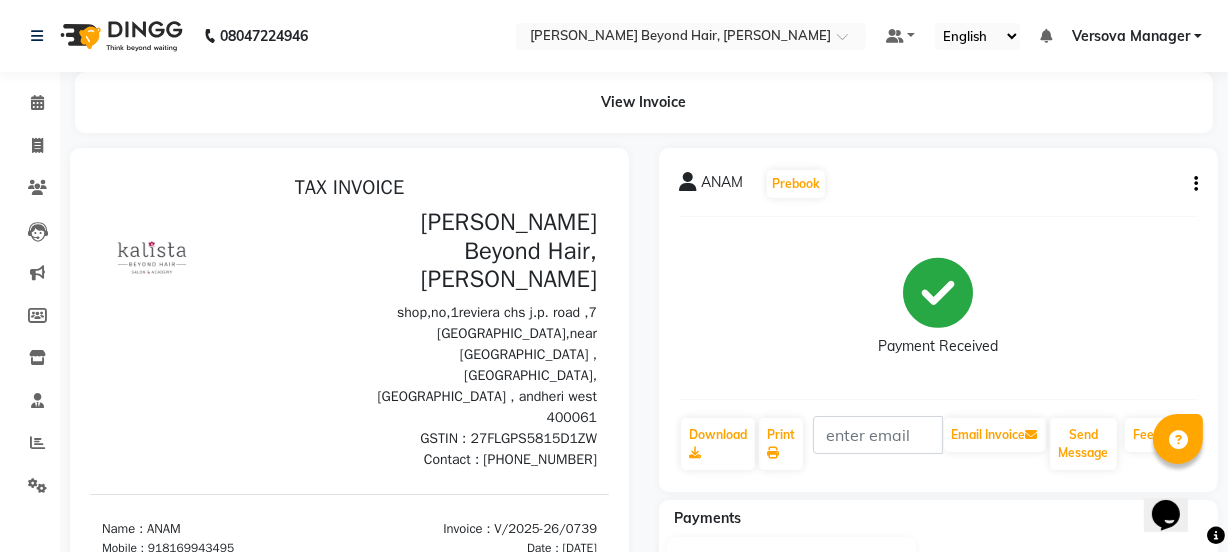 scroll, scrollTop: 0, scrollLeft: 0, axis: both 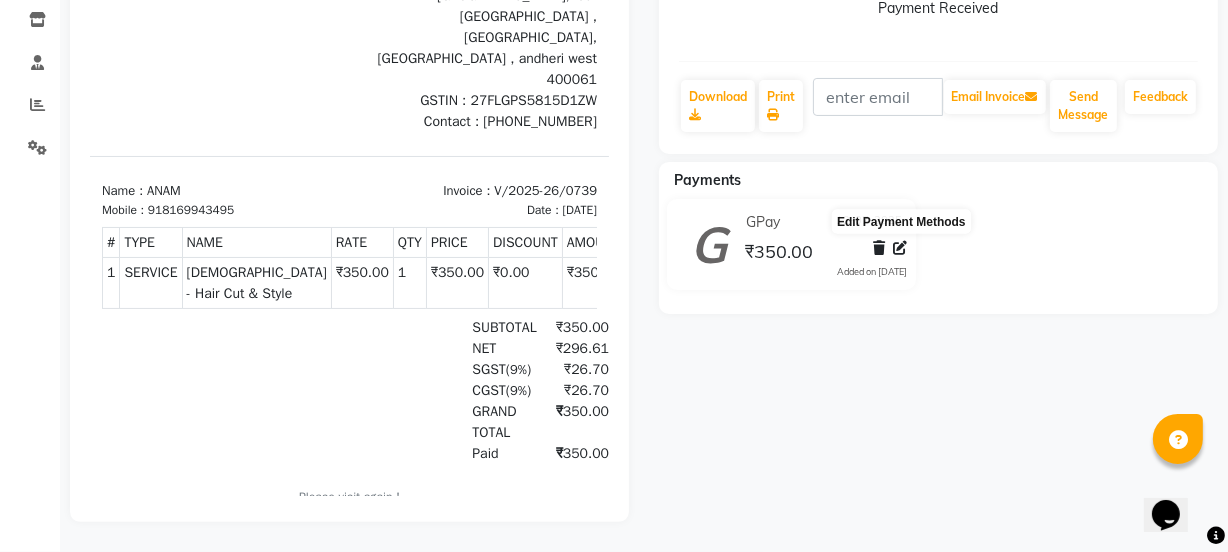 click 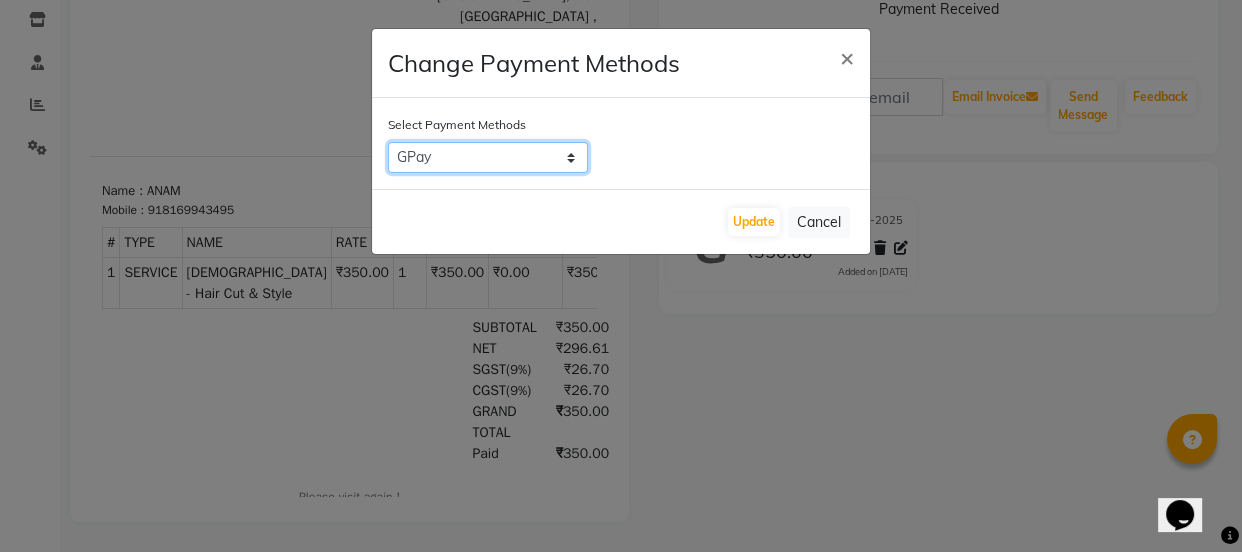 click on "Family   ONLINE   PhonePe   PayTM   GPay   CARD   CASH" 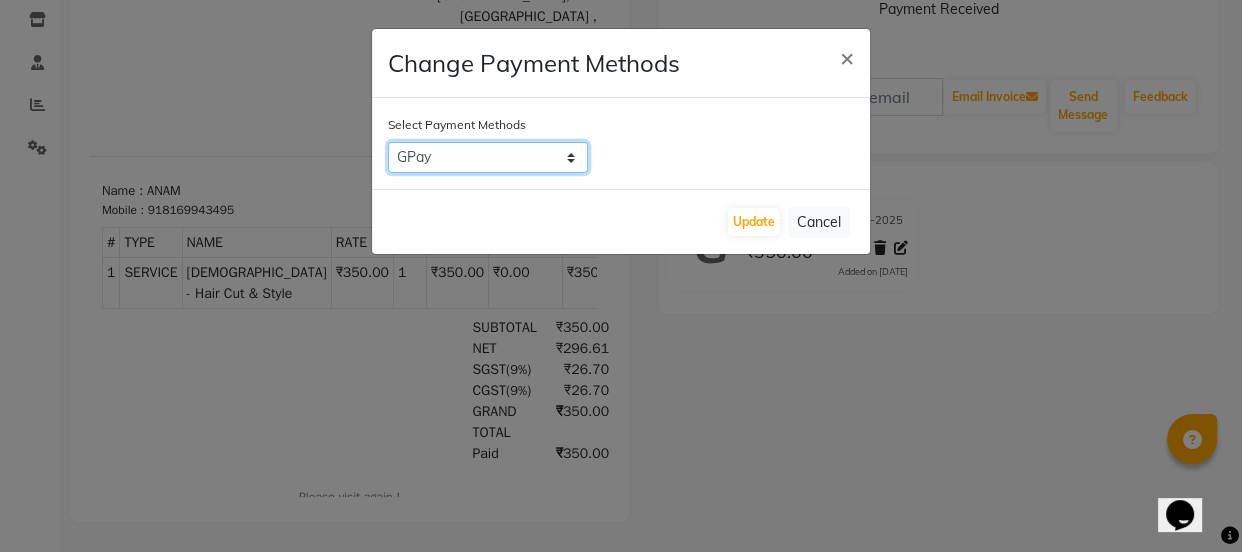 select on "1" 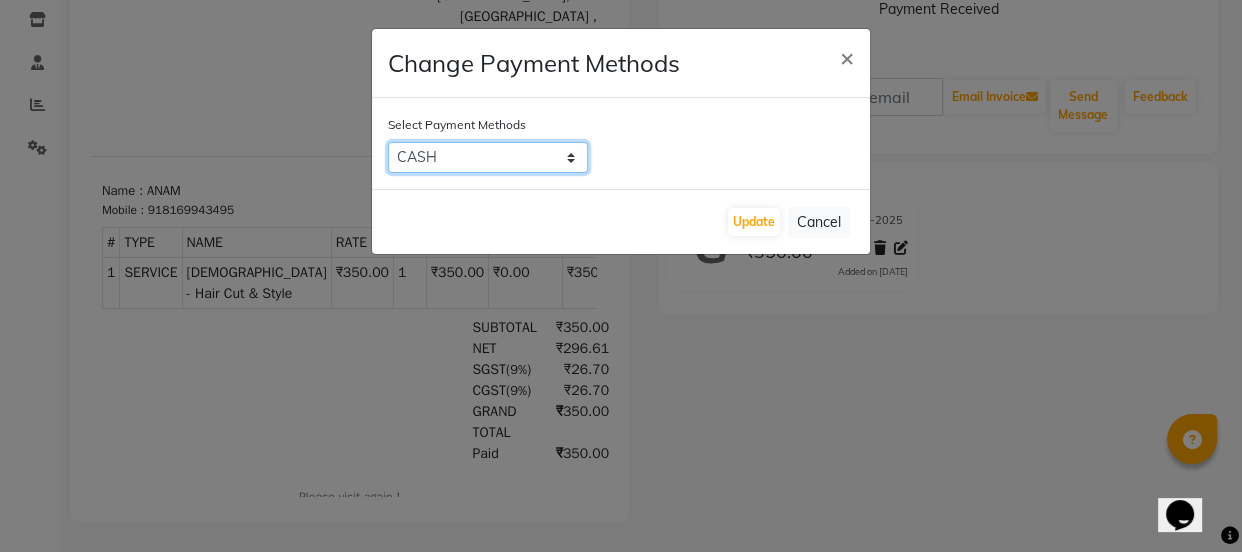 click on "Family   ONLINE   PhonePe   PayTM   GPay   CARD   CASH" 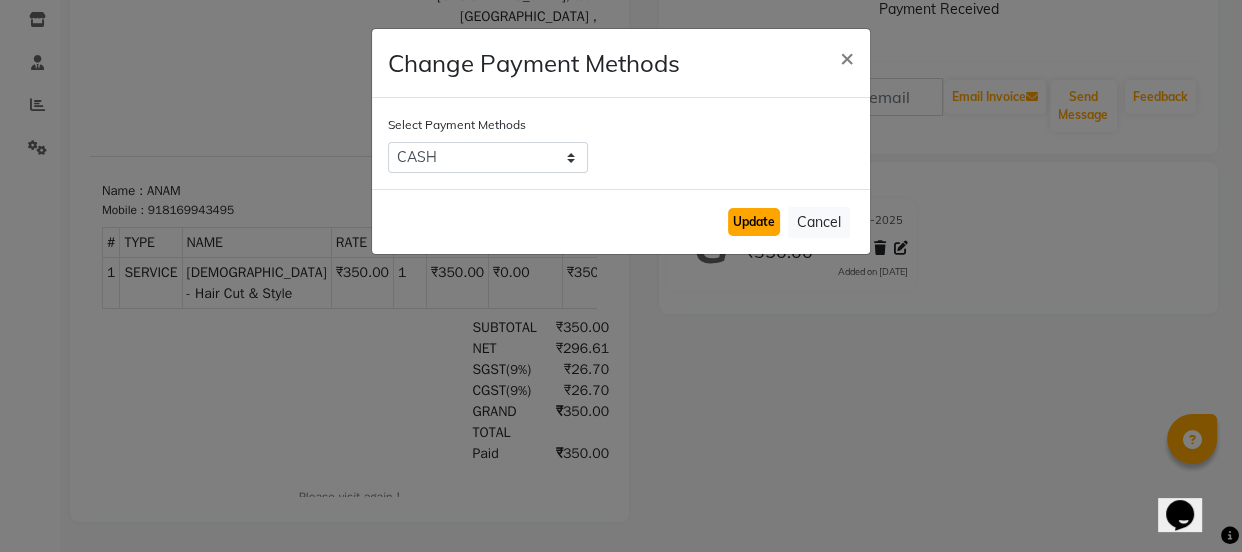 click on "Update" 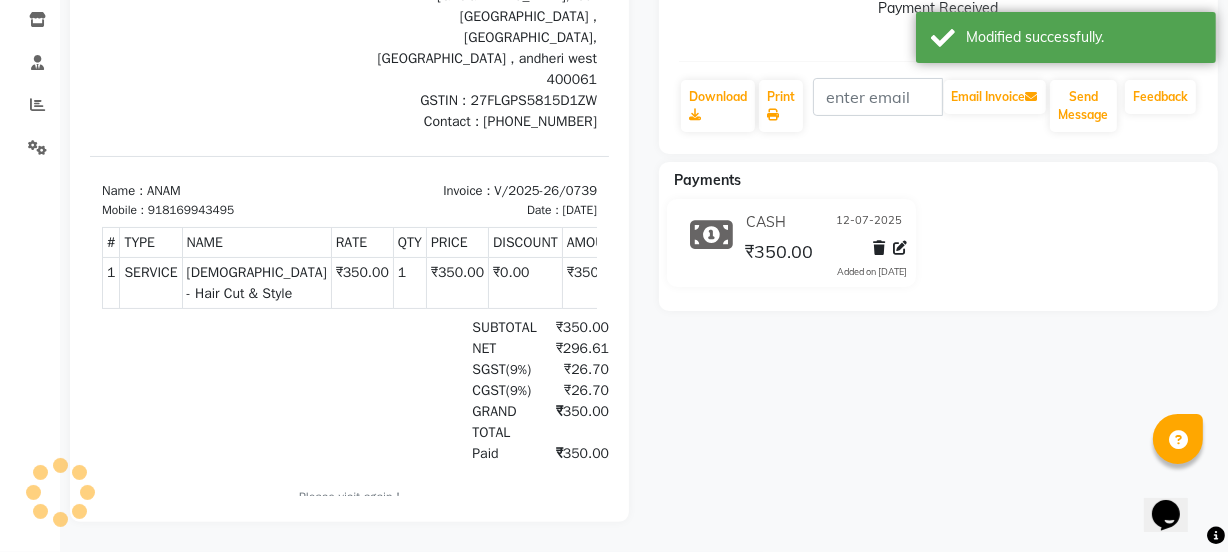 scroll, scrollTop: 0, scrollLeft: 0, axis: both 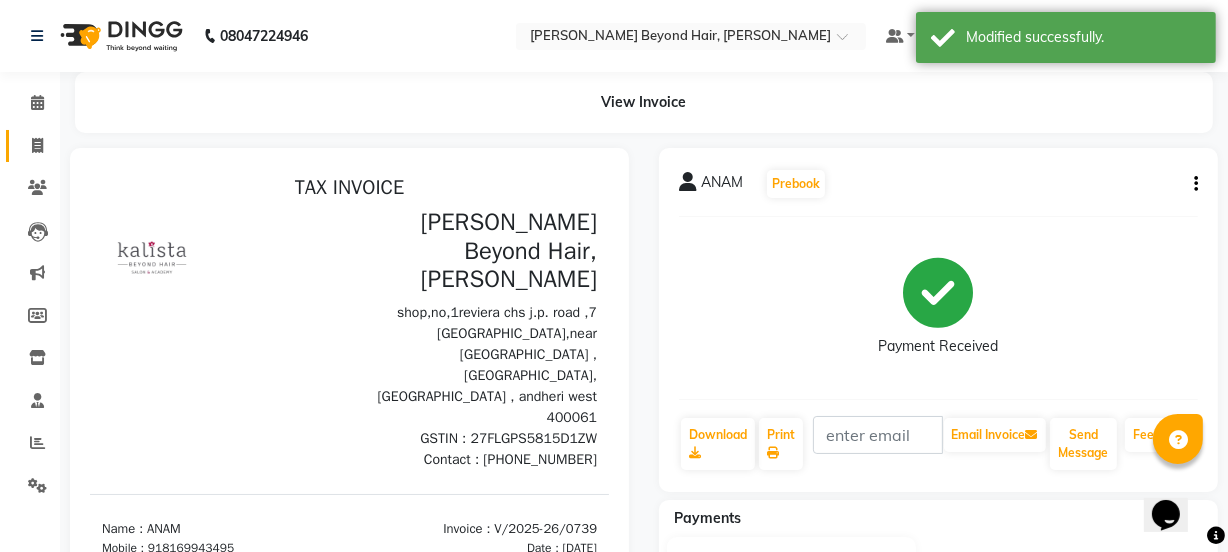 click 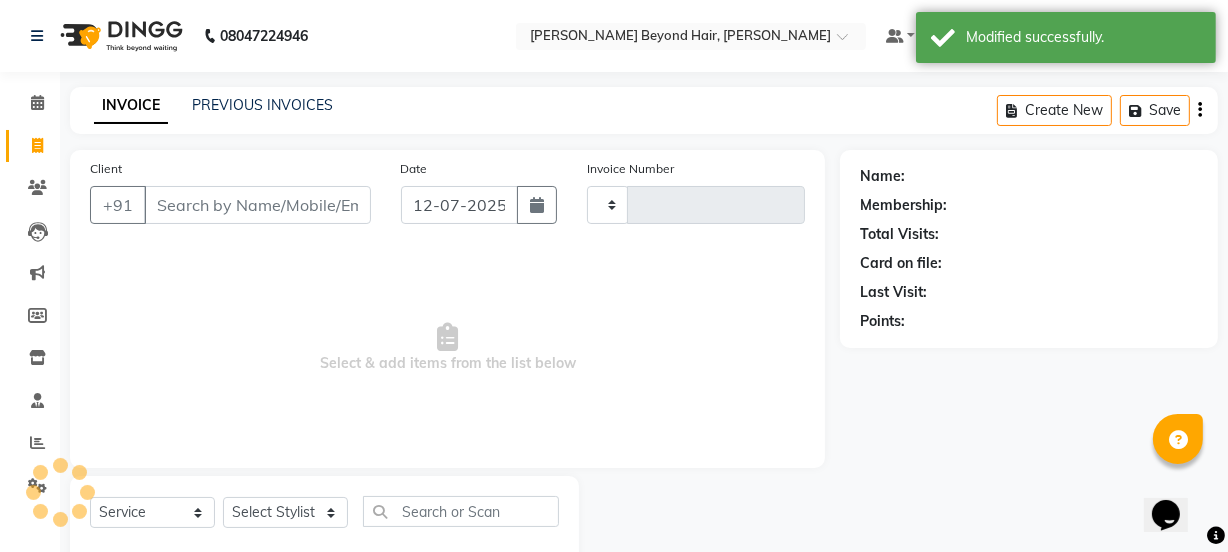 scroll, scrollTop: 50, scrollLeft: 0, axis: vertical 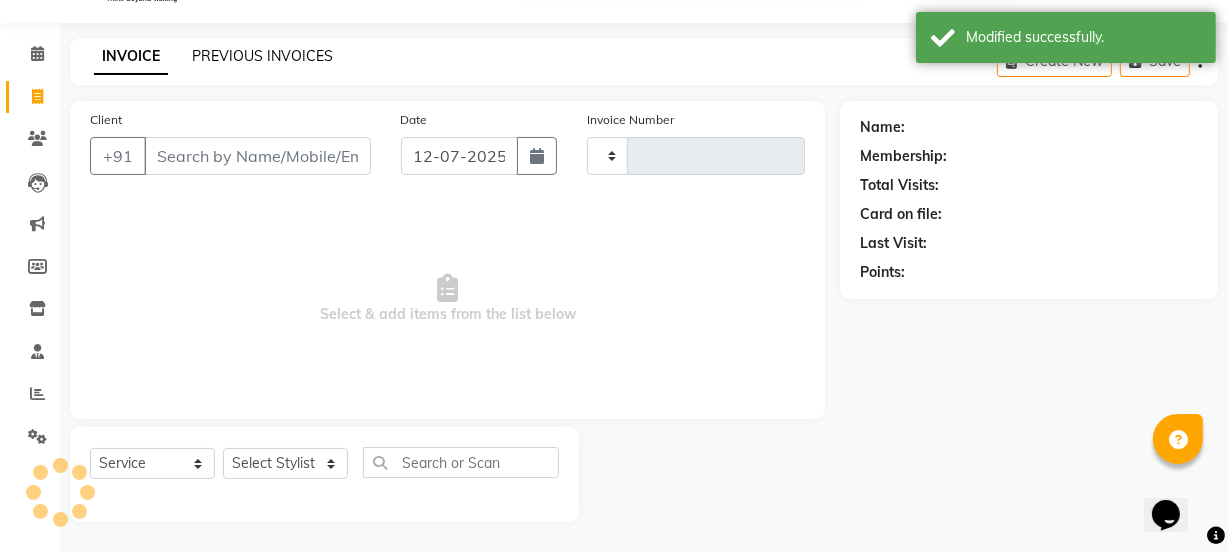 click on "PREVIOUS INVOICES" 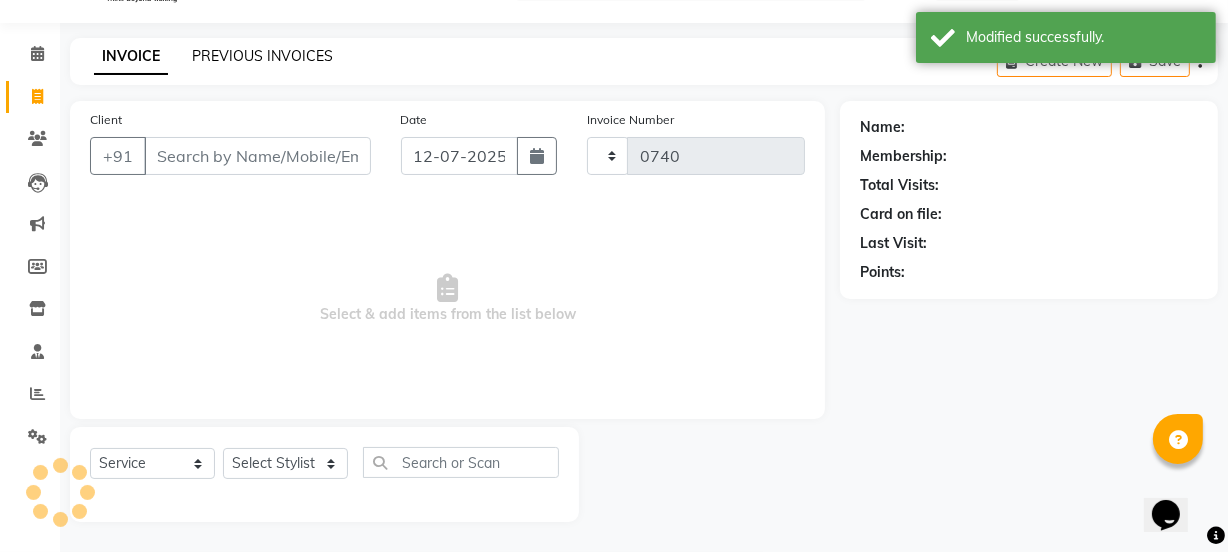 scroll, scrollTop: 0, scrollLeft: 0, axis: both 